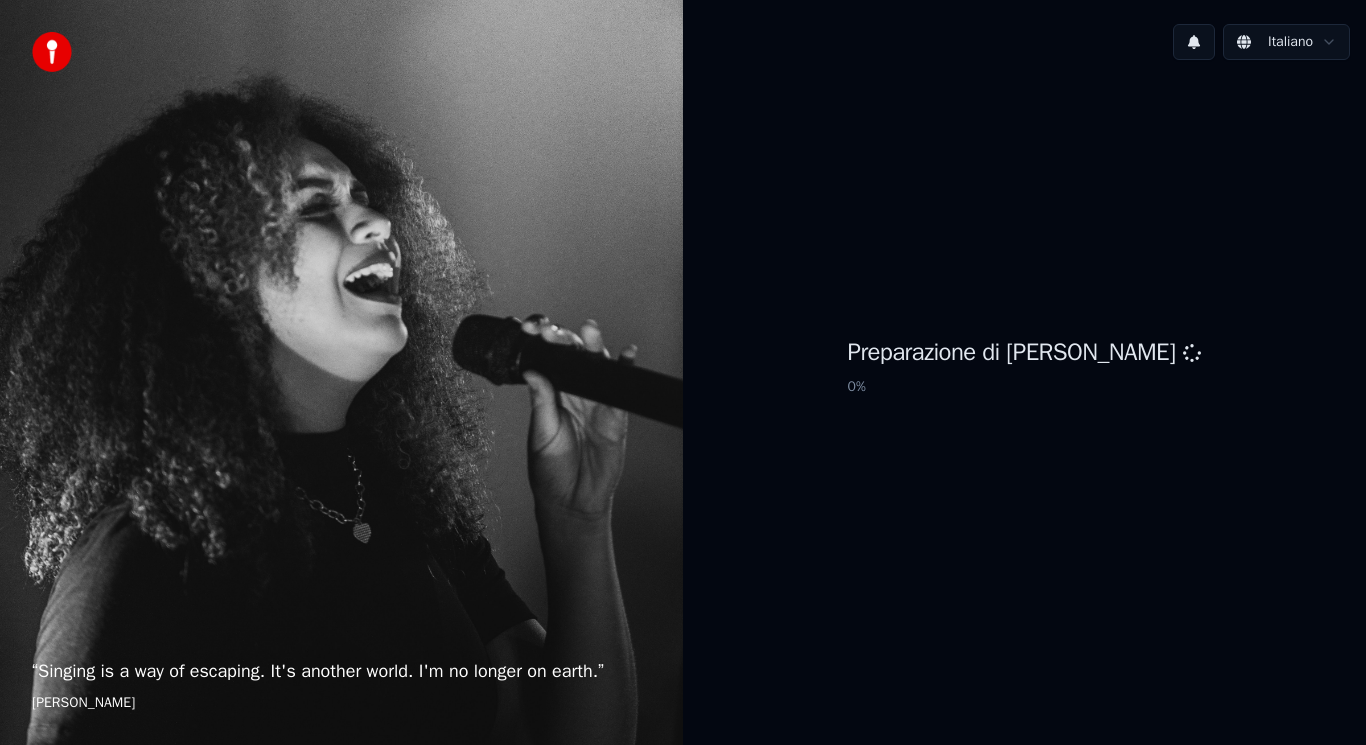 scroll, scrollTop: 0, scrollLeft: 0, axis: both 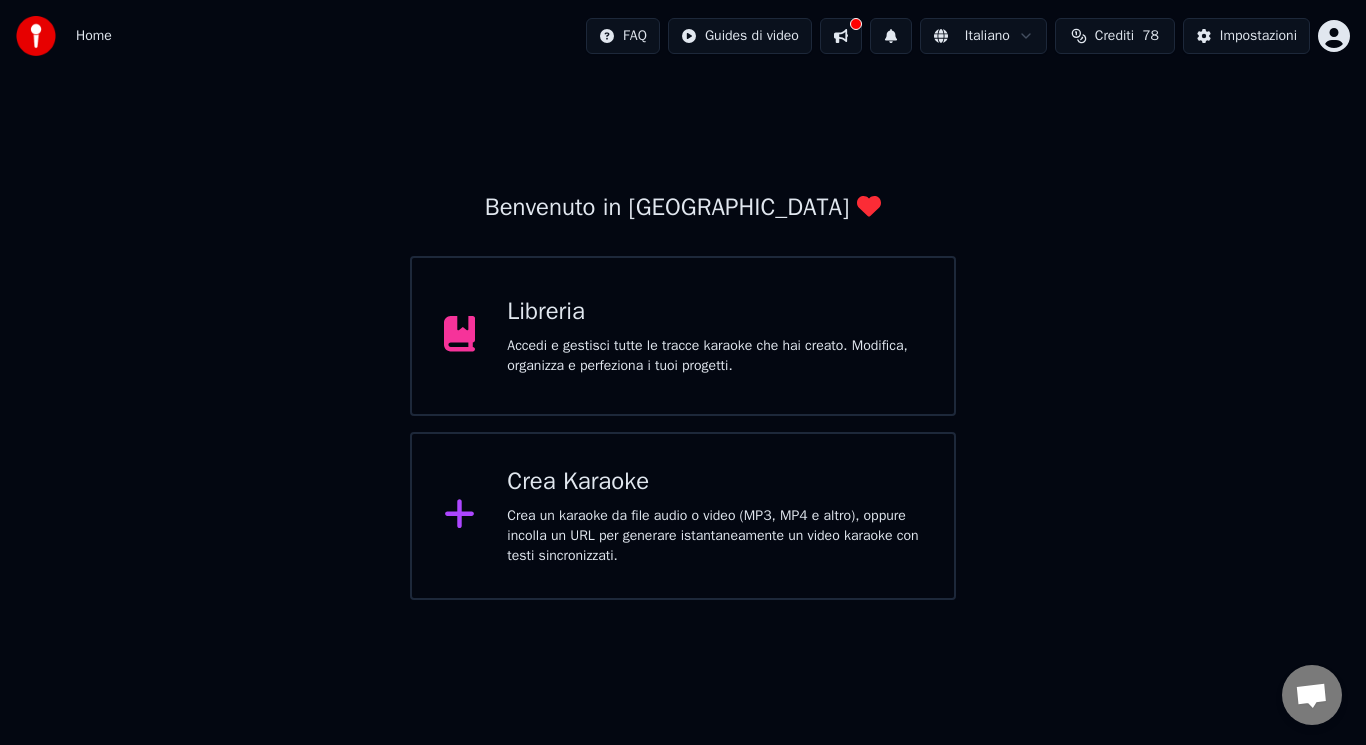 click on "Benvenuto in Youka Libreria Accedi e gestisci tutte le tracce karaoke che hai creato. Modifica, organizza e perfeziona i tuoi progetti. Crea Karaoke Crea un karaoke da file audio o video (MP3, MP4 e altro), oppure incolla un URL per generare istantaneamente un video karaoke con testi sincronizzati." at bounding box center [683, 396] 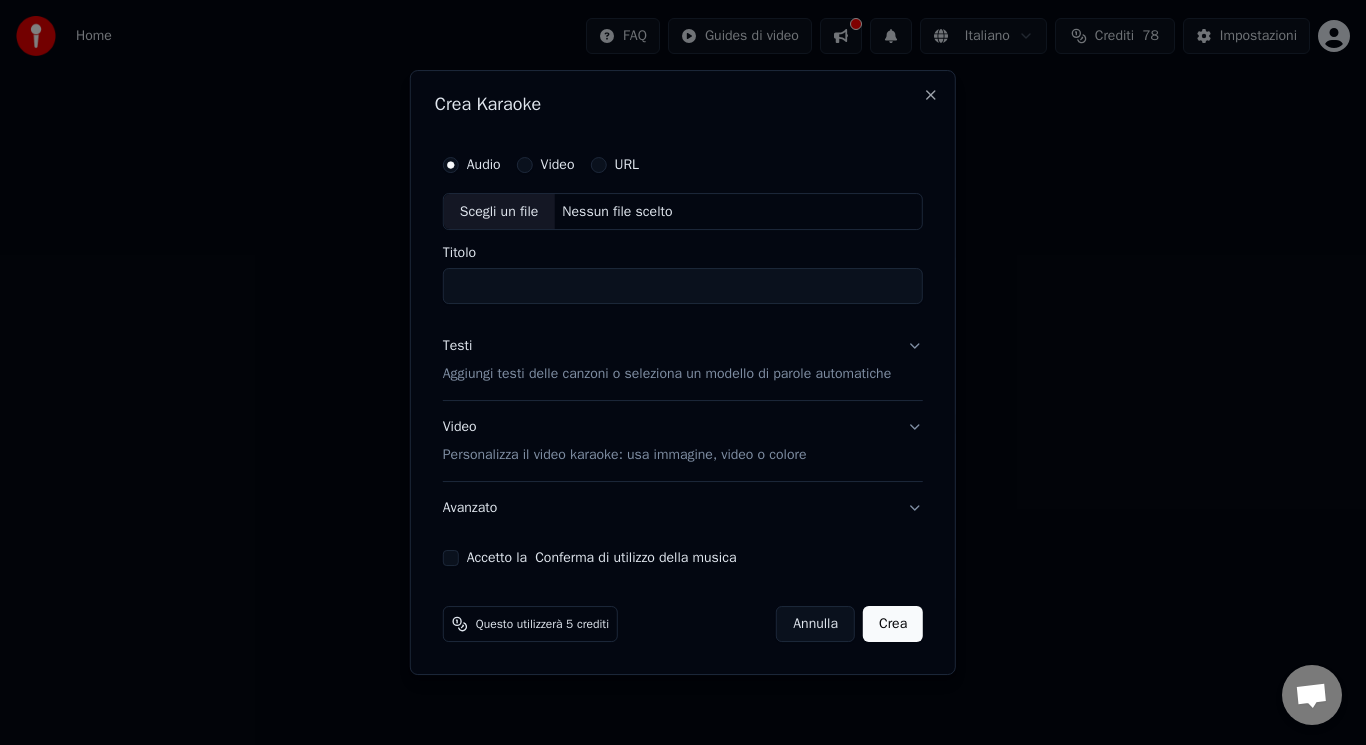 click on "Scegli un file" at bounding box center (499, 212) 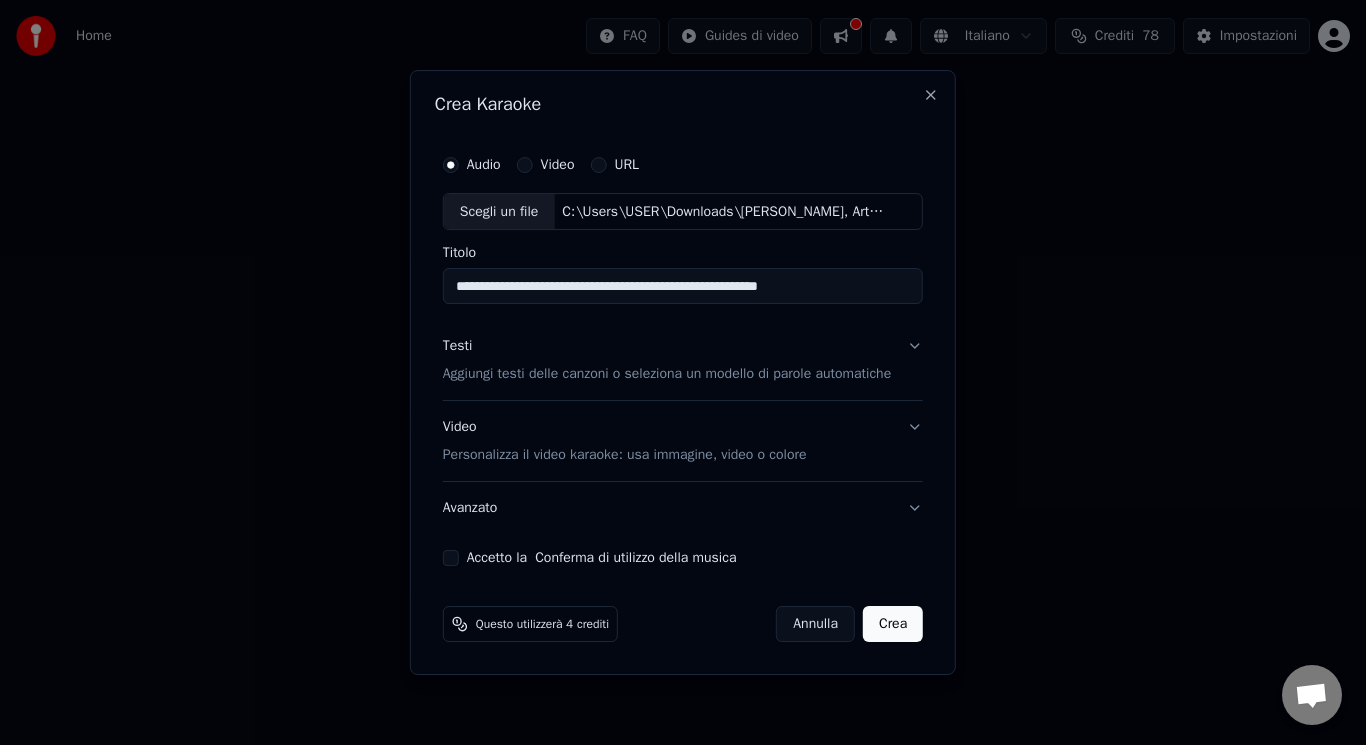 drag, startPoint x: 829, startPoint y: 284, endPoint x: 640, endPoint y: 290, distance: 189.09521 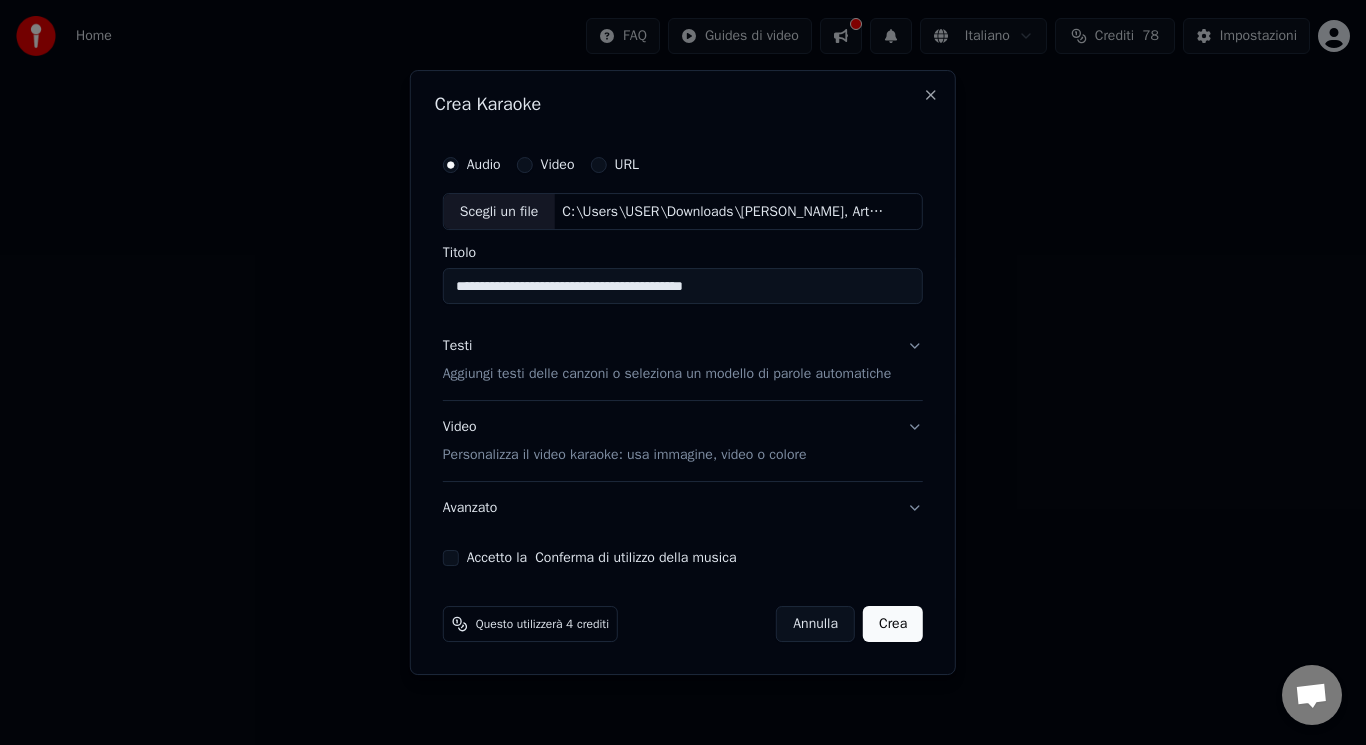 click on "**********" at bounding box center [683, 287] 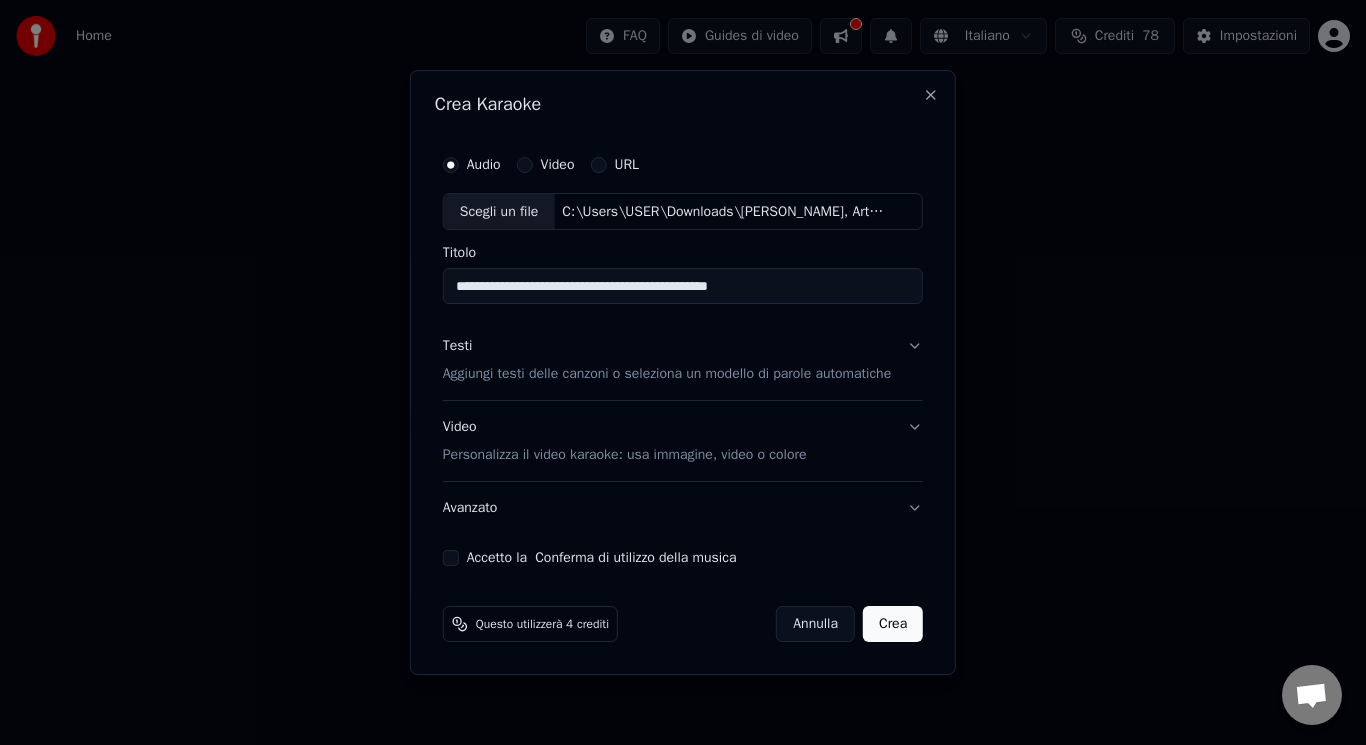 click on "**********" at bounding box center [683, 287] 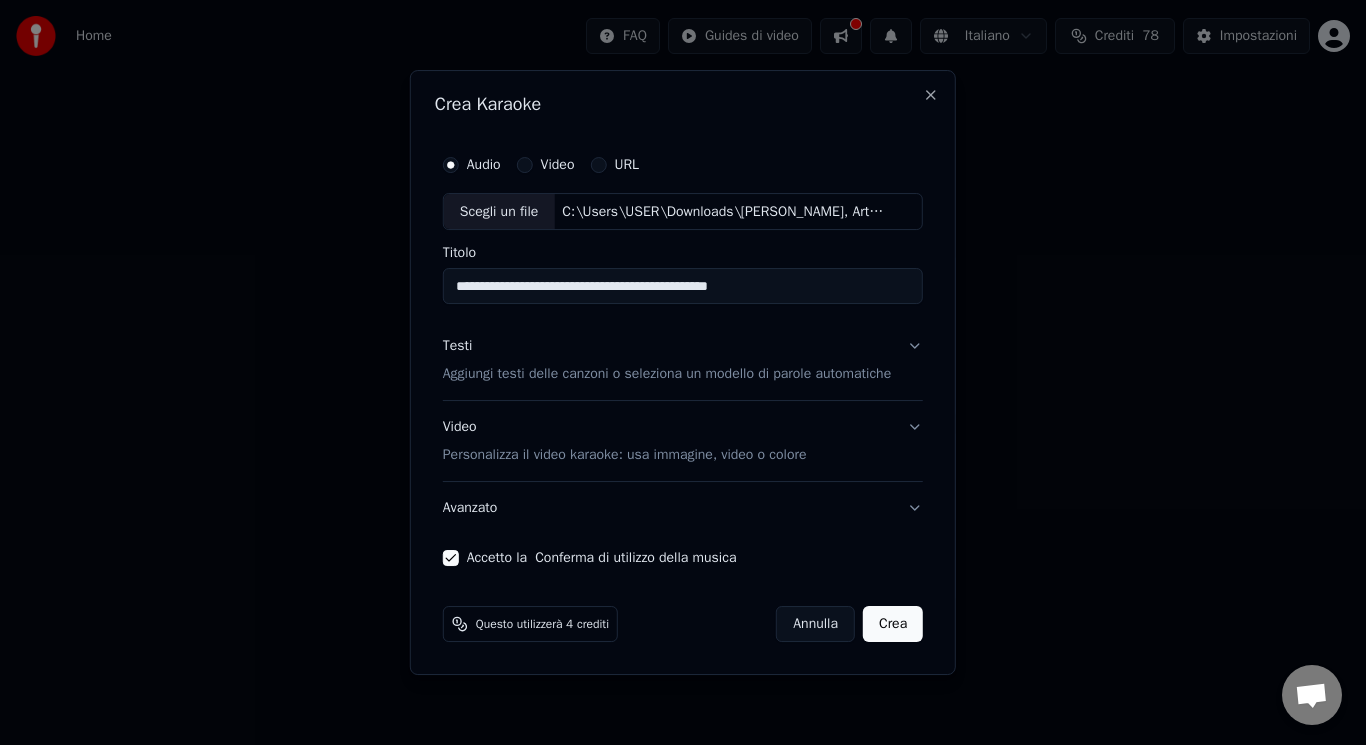click on "Video Personalizza il video karaoke: usa immagine, video o colore" at bounding box center (625, 442) 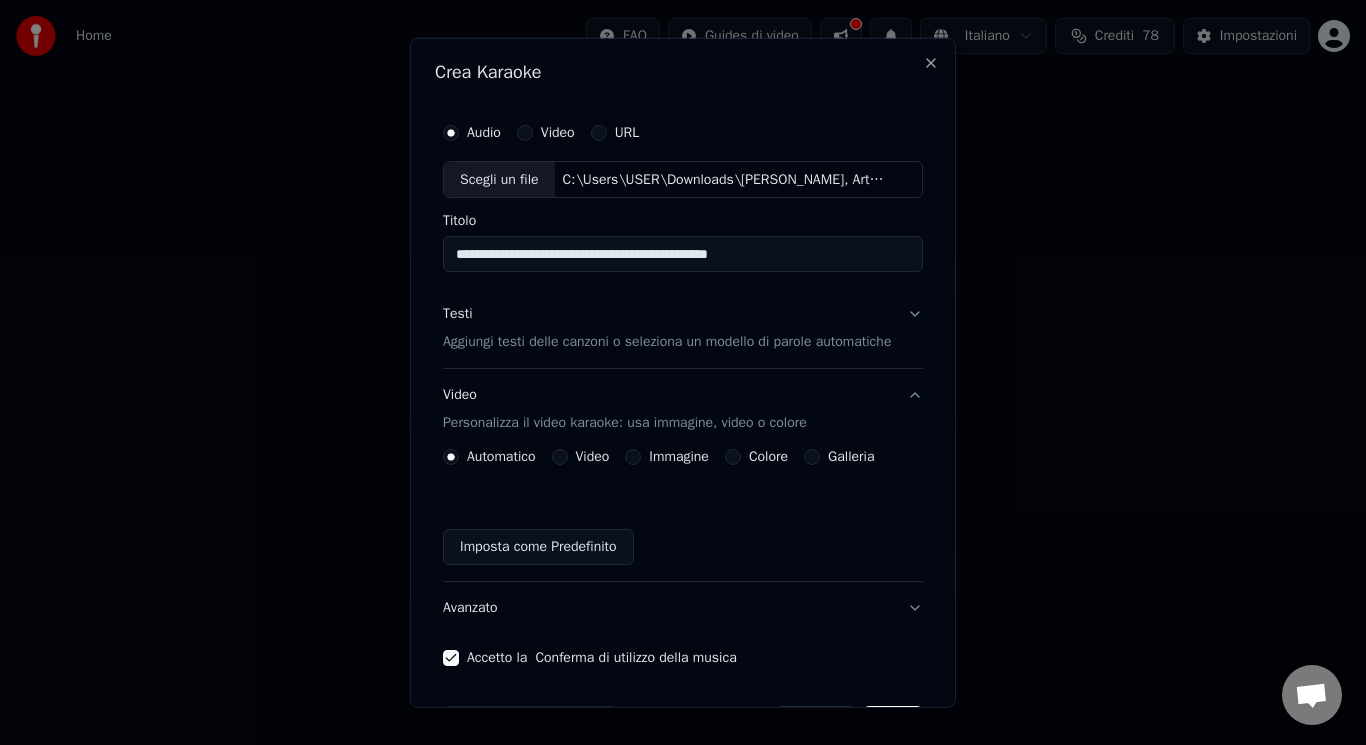 click on "Video" at bounding box center [559, 457] 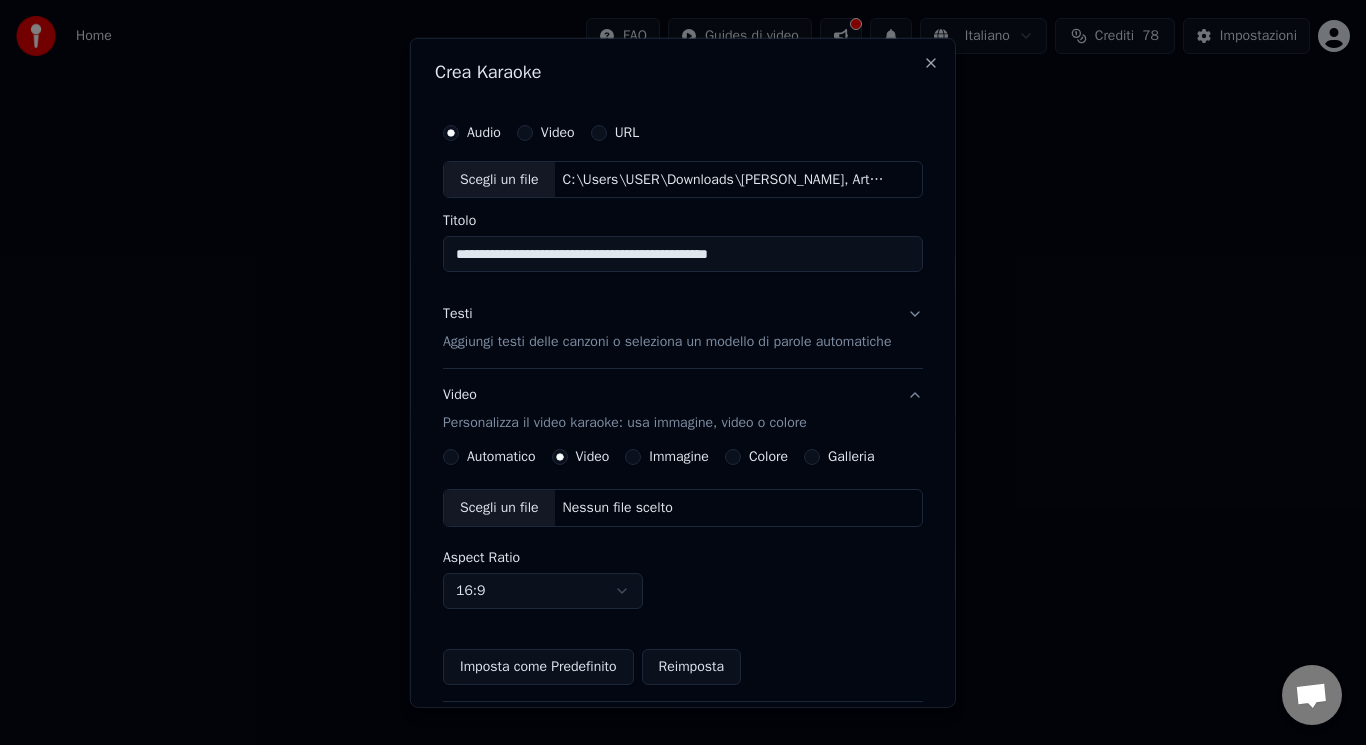 click on "Automatico Video Immagine Colore Galleria Scegli un file Nessun file scelto Aspect Ratio 16:9 **** **** *** *** *** Imposta come Predefinito Reimposta" at bounding box center (683, 567) 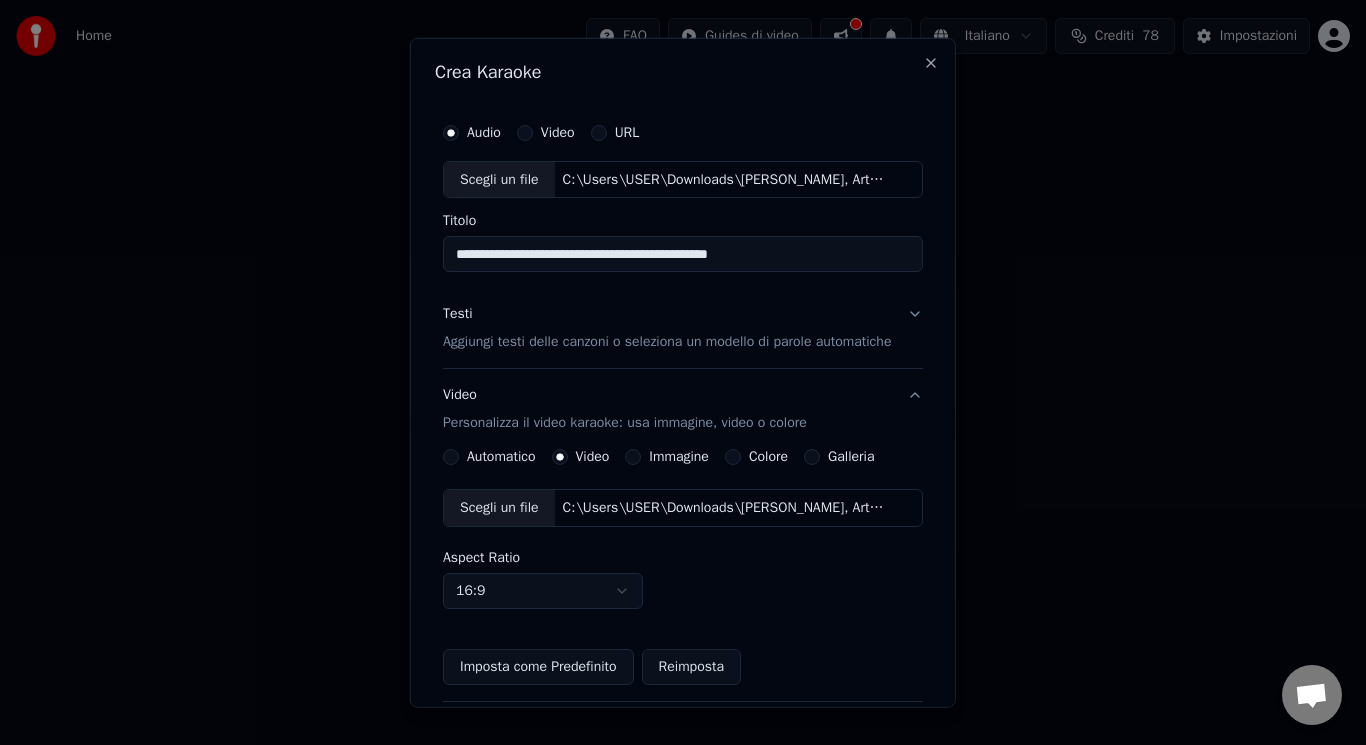 click on "Testi Aggiungi testi delle canzoni o seleziona un modello di parole automatiche" at bounding box center (667, 328) 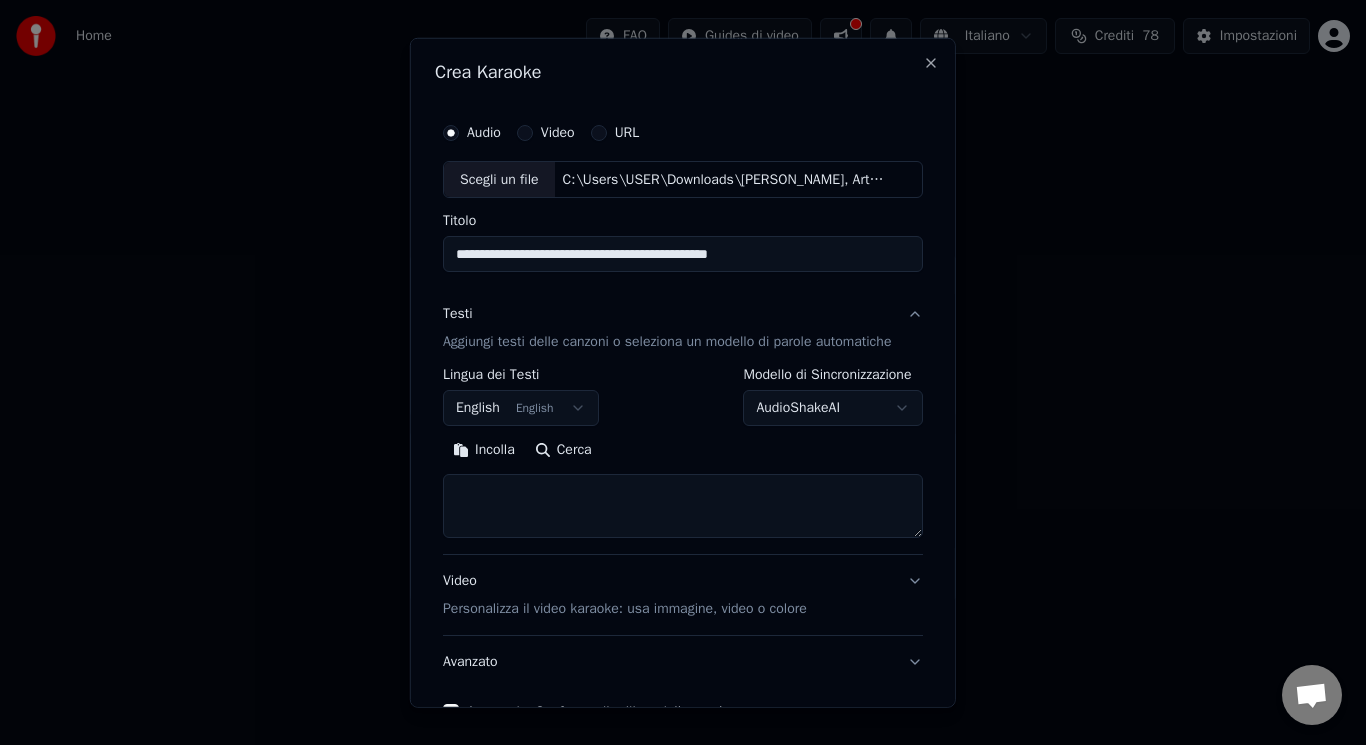 click on "English English" at bounding box center (521, 408) 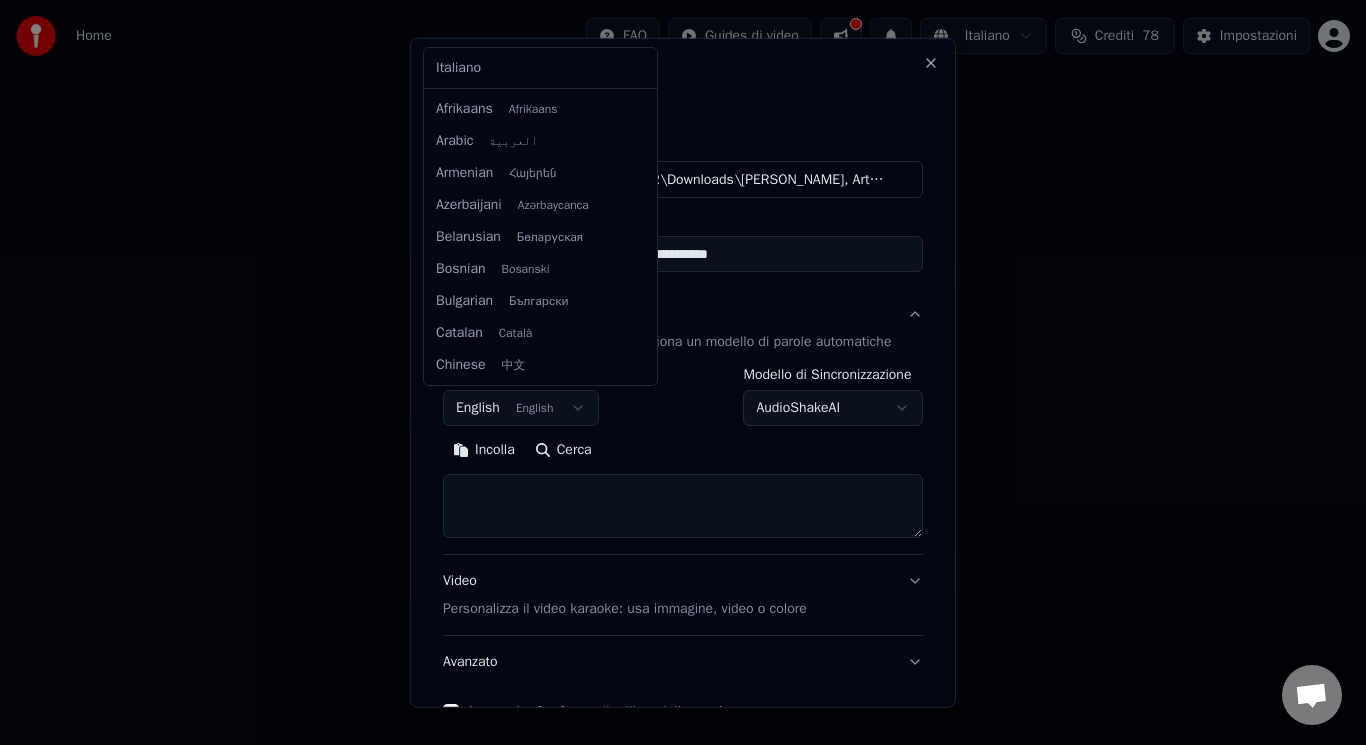 scroll, scrollTop: 160, scrollLeft: 0, axis: vertical 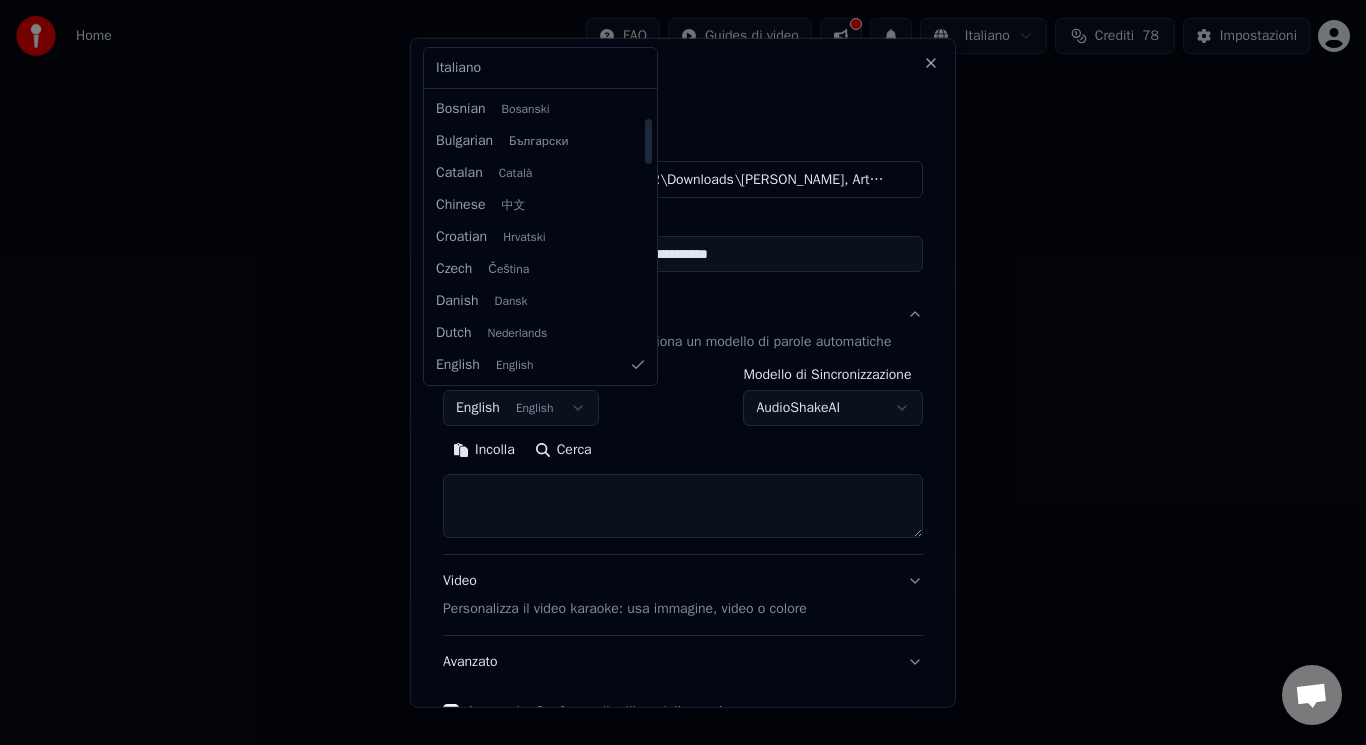 select on "**" 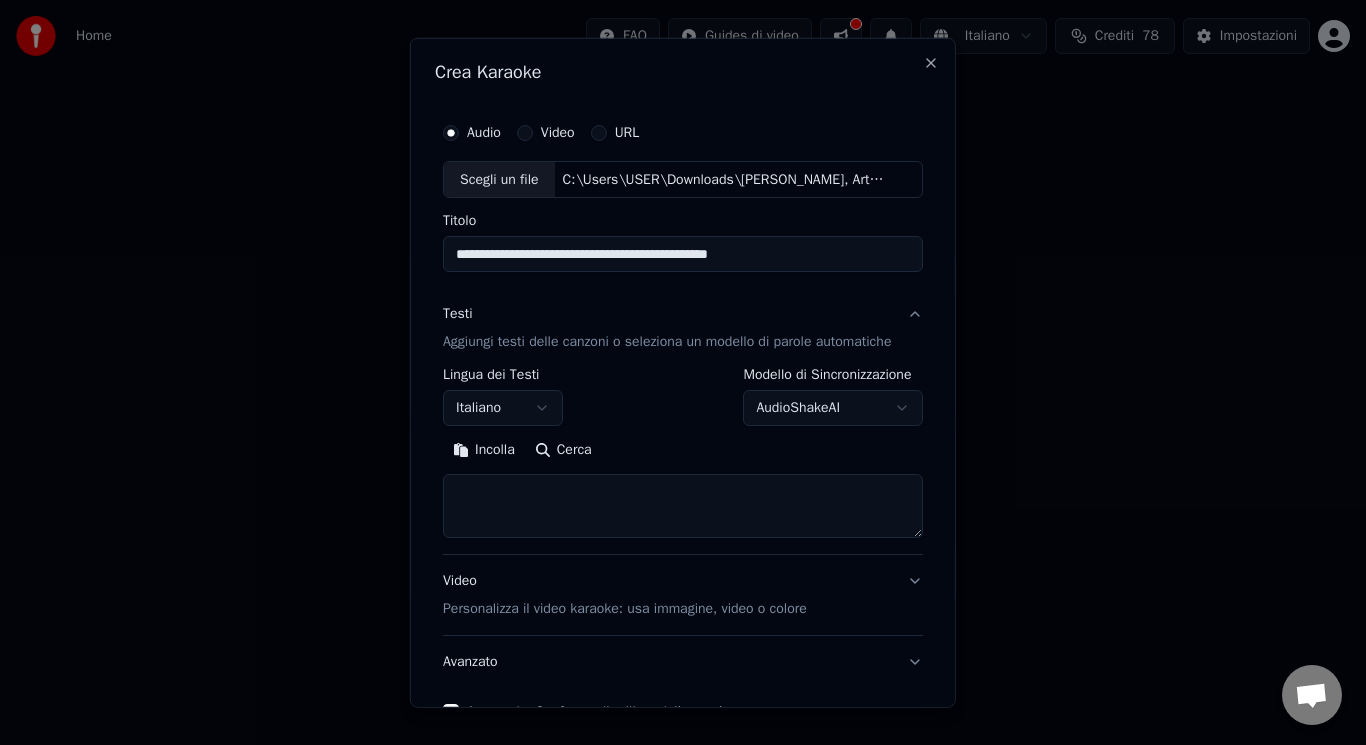 click at bounding box center [683, 506] 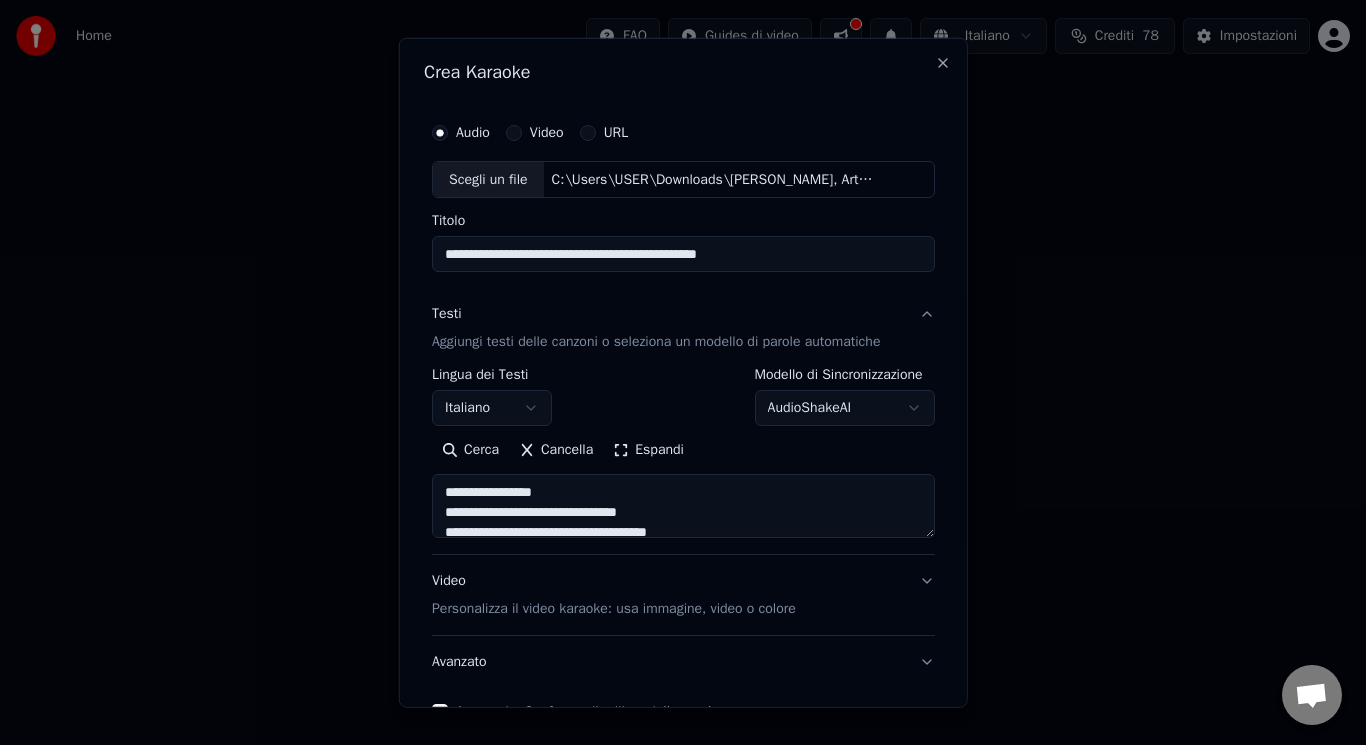 click on "Espandi" at bounding box center [648, 450] 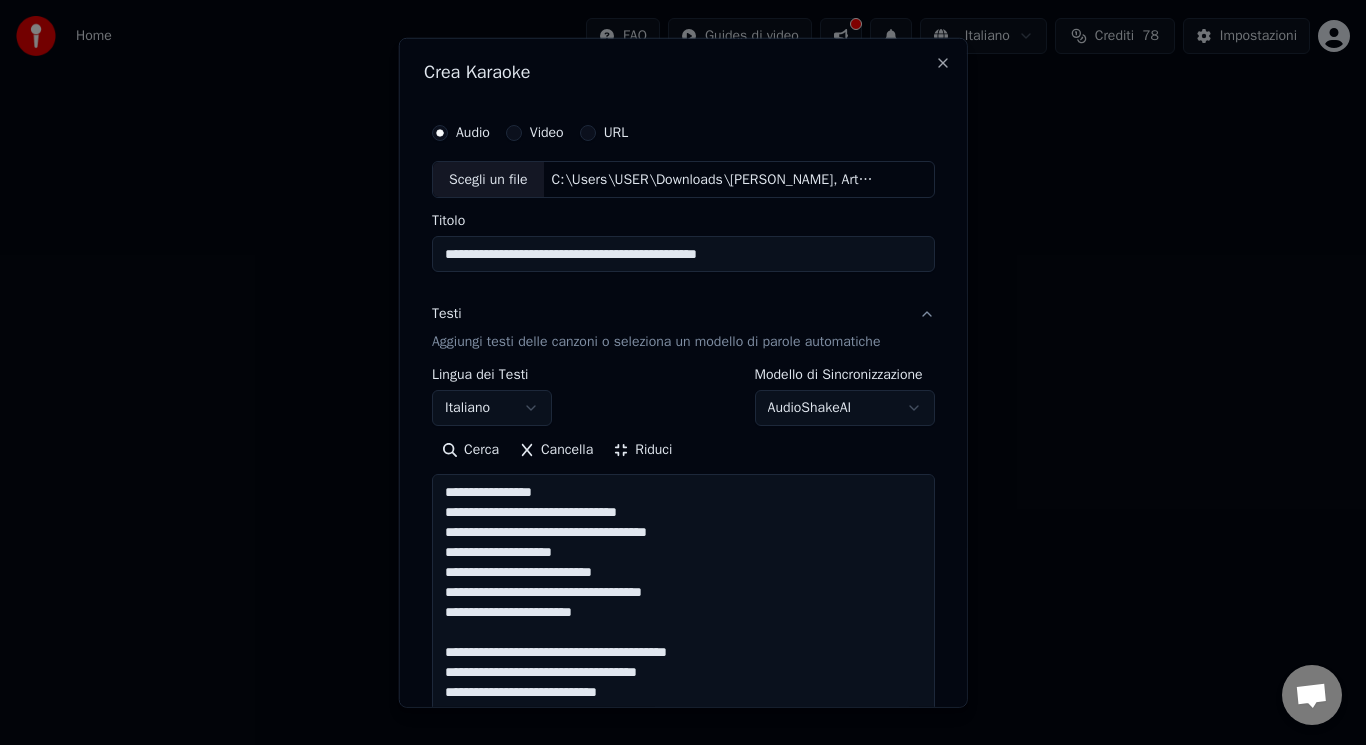 drag, startPoint x: 543, startPoint y: 503, endPoint x: 466, endPoint y: 493, distance: 77.64664 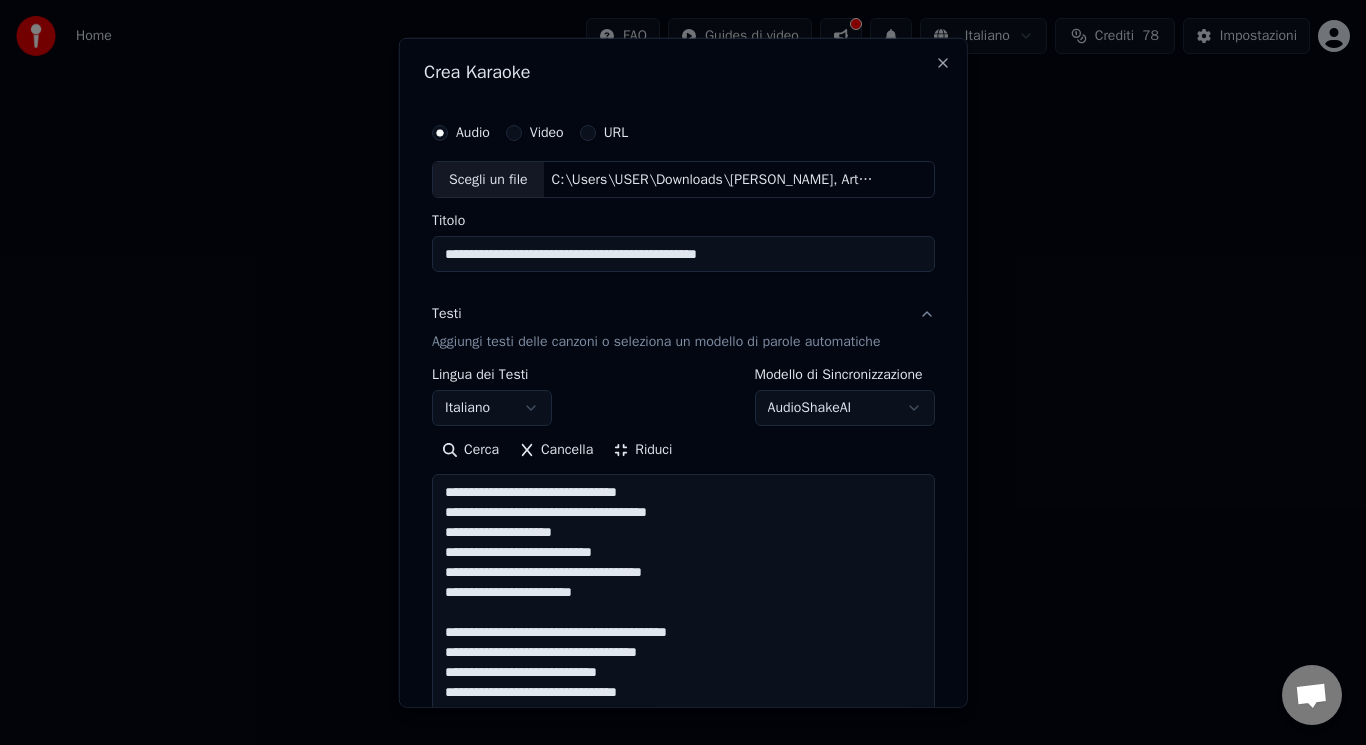 drag, startPoint x: 725, startPoint y: 623, endPoint x: 728, endPoint y: 641, distance: 18.248287 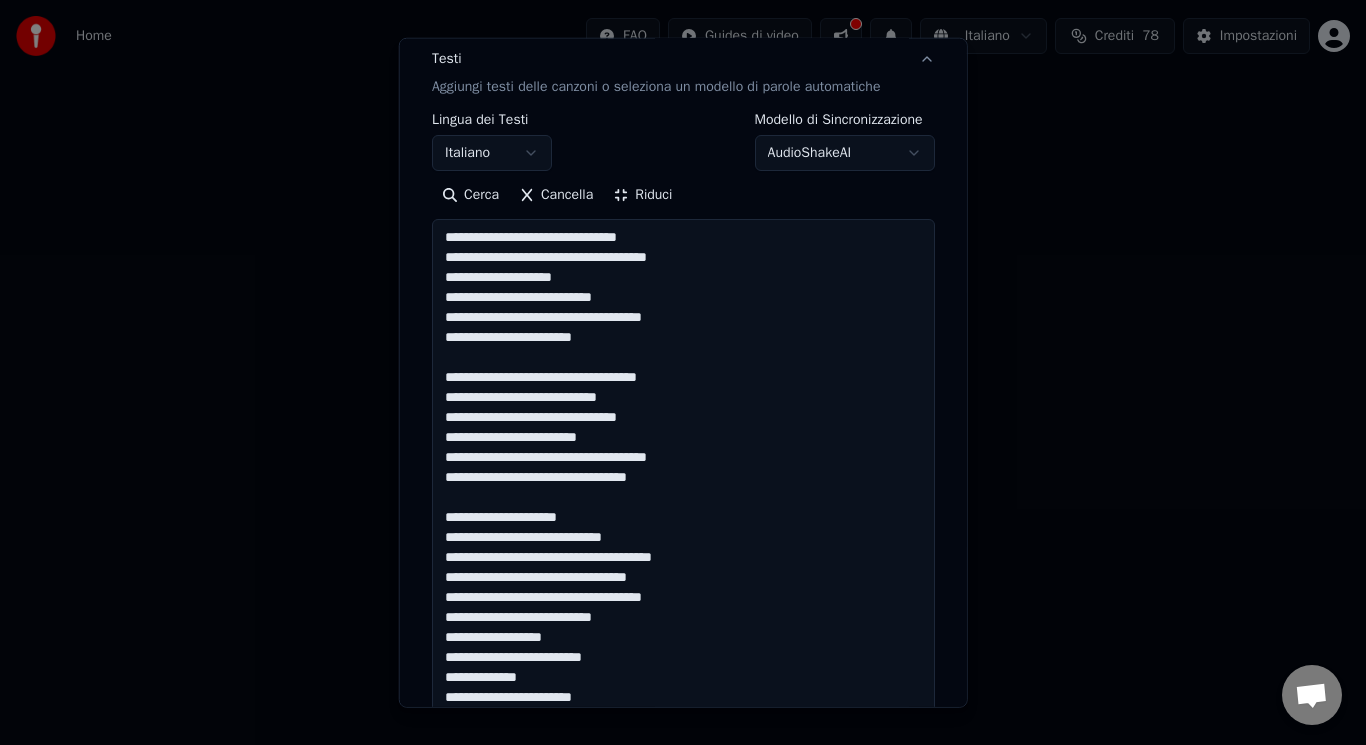 scroll, scrollTop: 275, scrollLeft: 0, axis: vertical 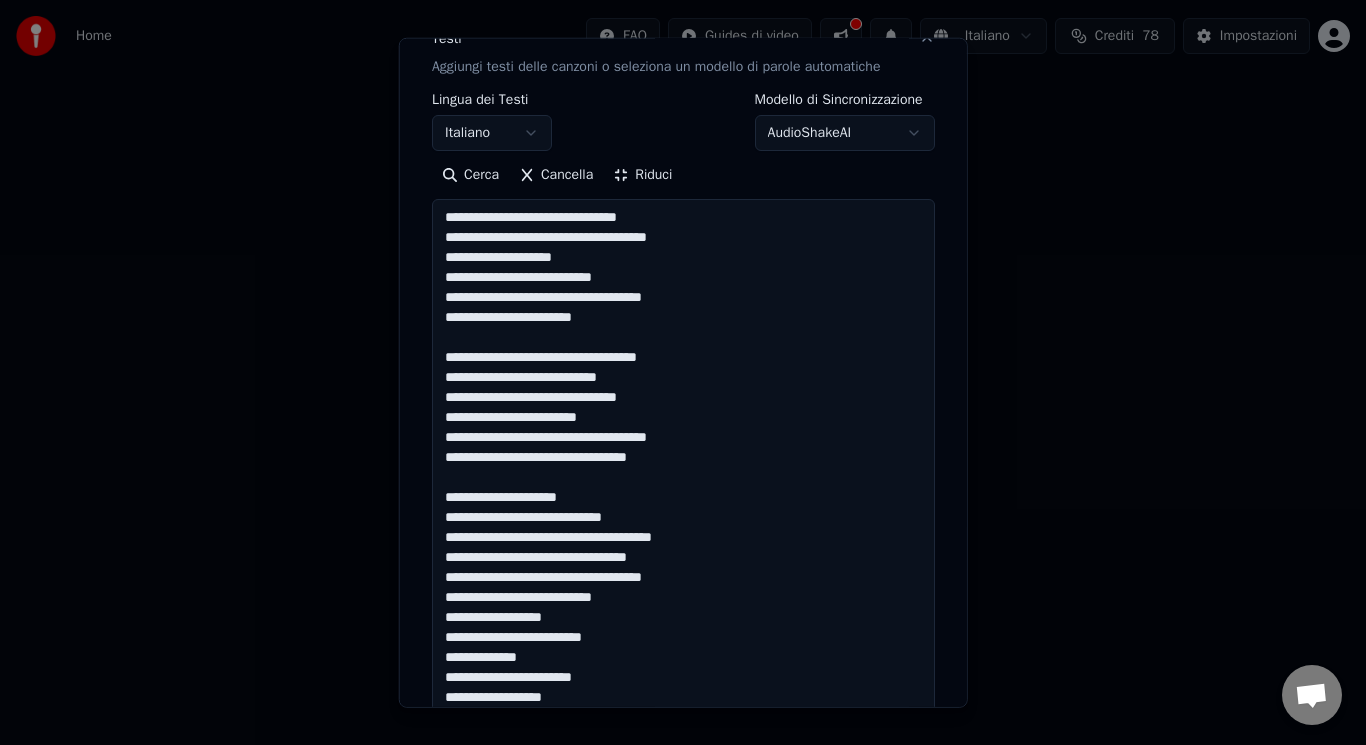 drag, startPoint x: 594, startPoint y: 486, endPoint x: 608, endPoint y: 505, distance: 23.600847 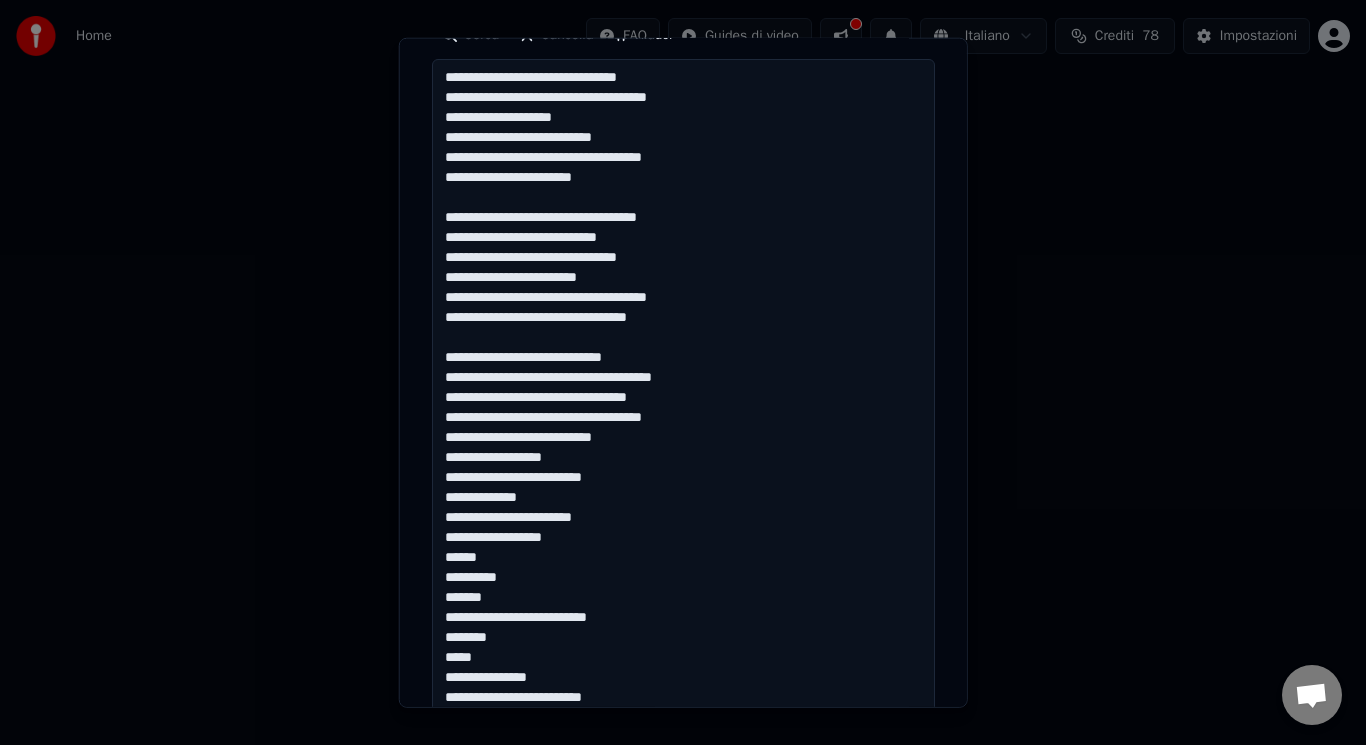 scroll, scrollTop: 535, scrollLeft: 0, axis: vertical 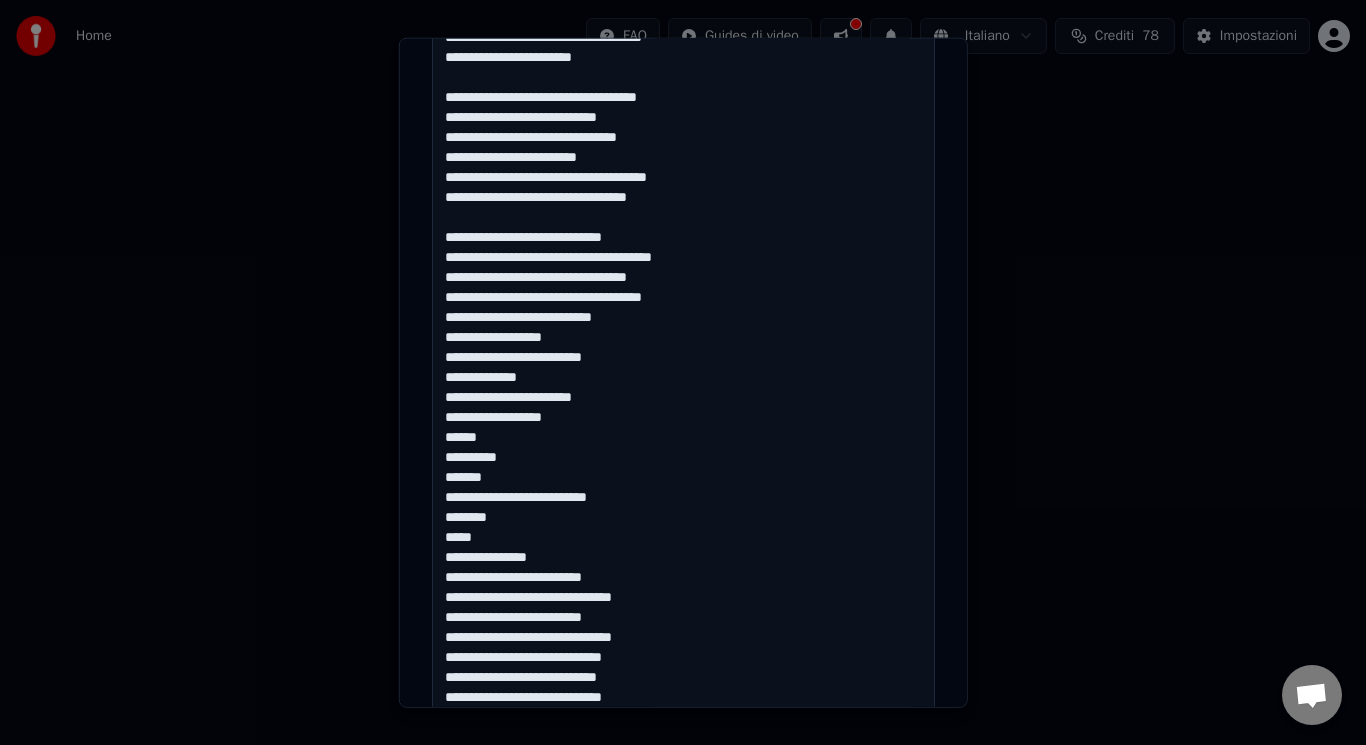 drag, startPoint x: 436, startPoint y: 378, endPoint x: 589, endPoint y: 559, distance: 237.0021 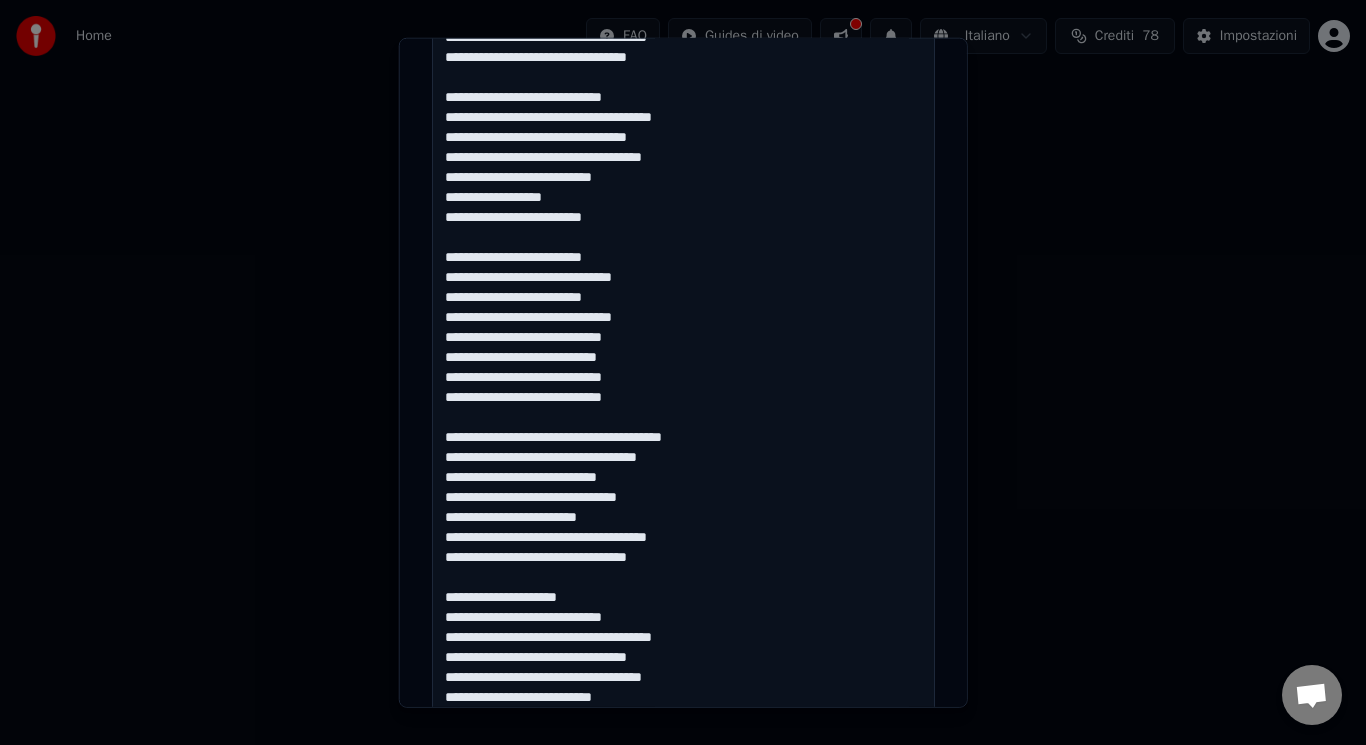 scroll, scrollTop: 715, scrollLeft: 0, axis: vertical 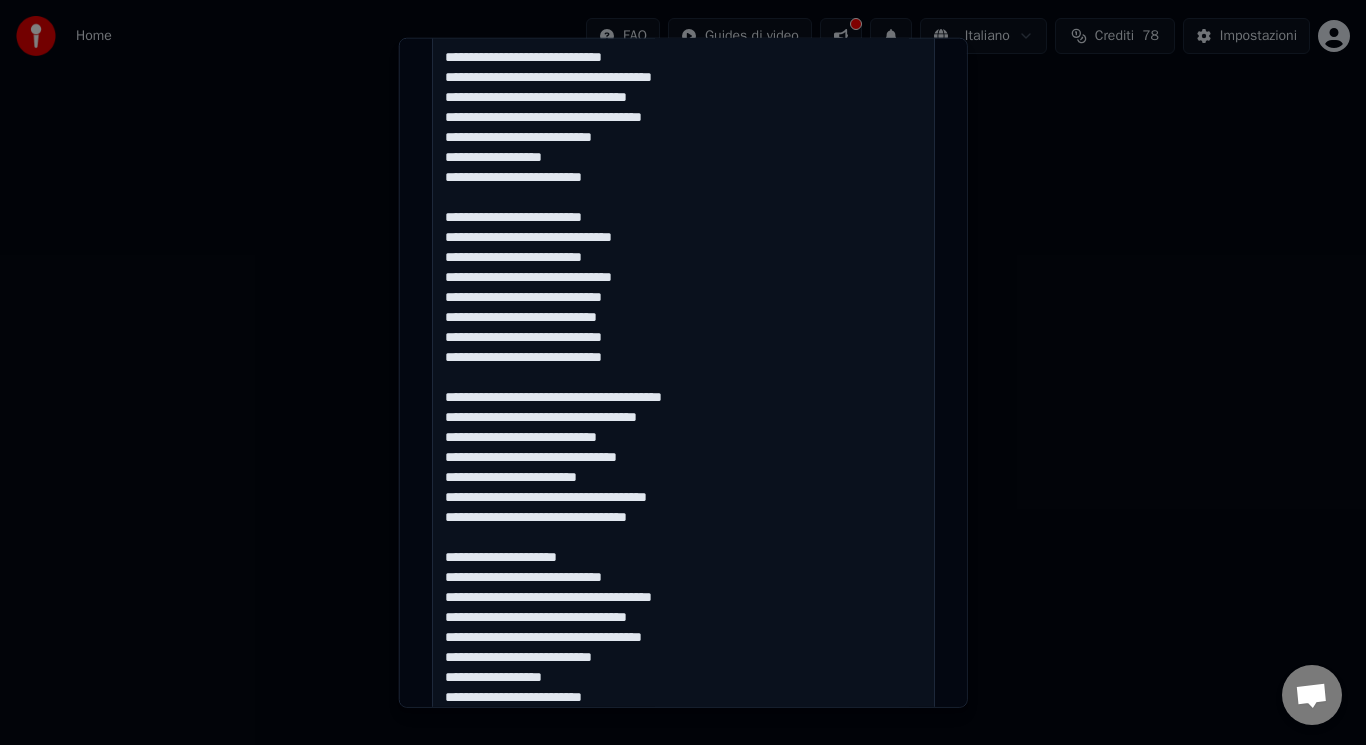 drag, startPoint x: 712, startPoint y: 393, endPoint x: 657, endPoint y: 377, distance: 57.280014 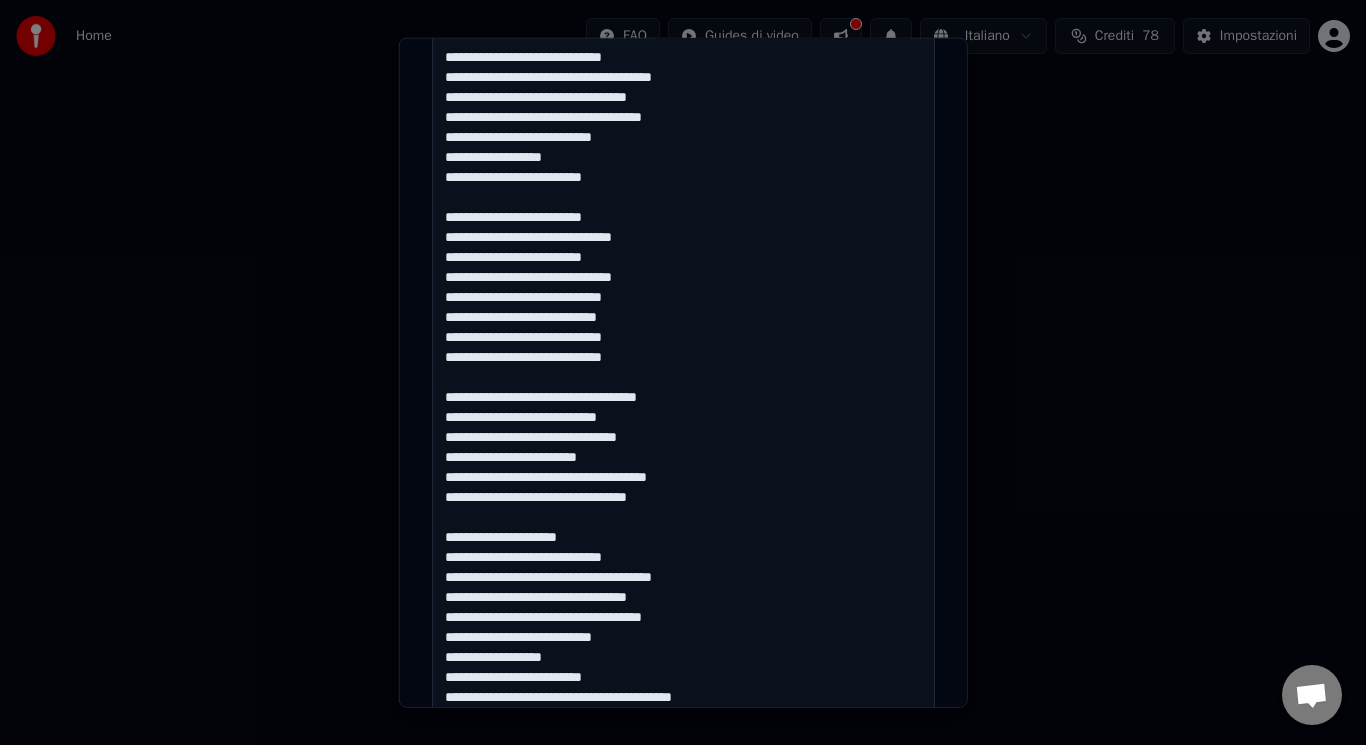 drag, startPoint x: 580, startPoint y: 535, endPoint x: 529, endPoint y: 518, distance: 53.75872 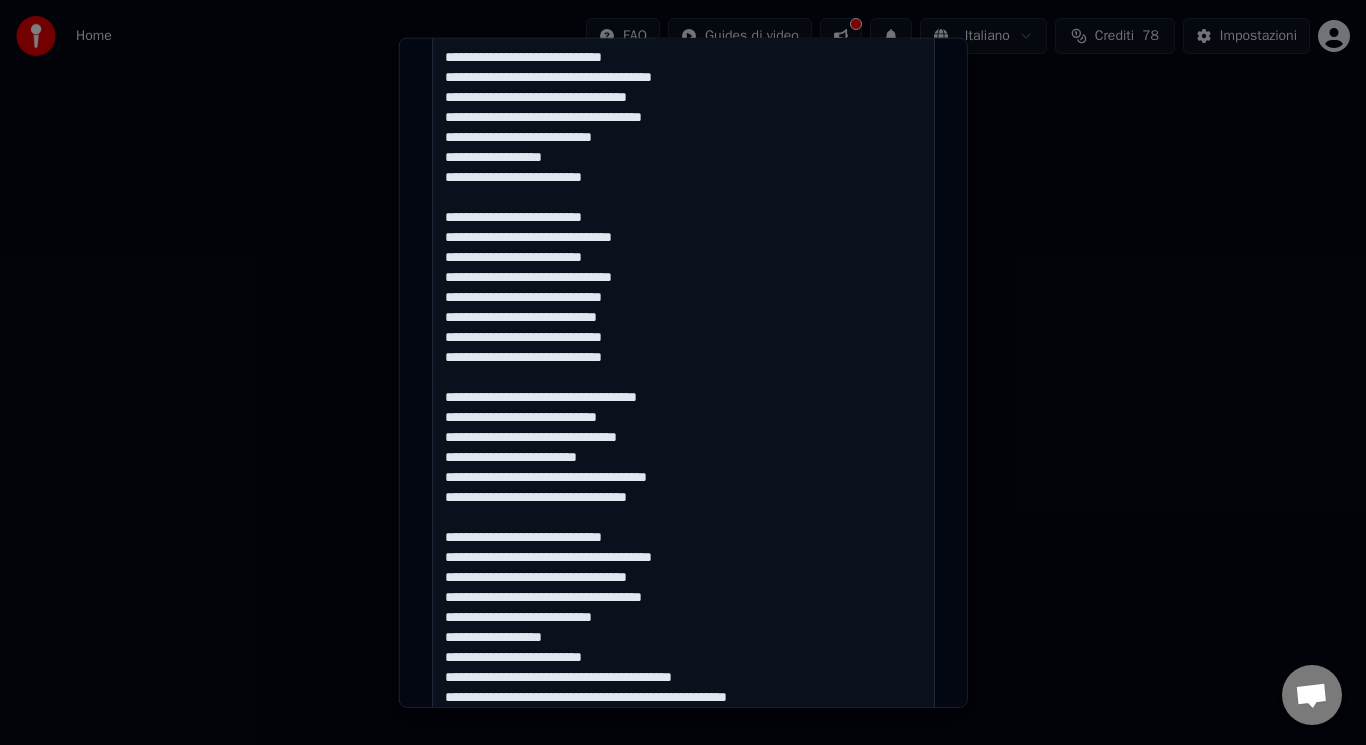 drag, startPoint x: 722, startPoint y: 681, endPoint x: 437, endPoint y: 673, distance: 285.11224 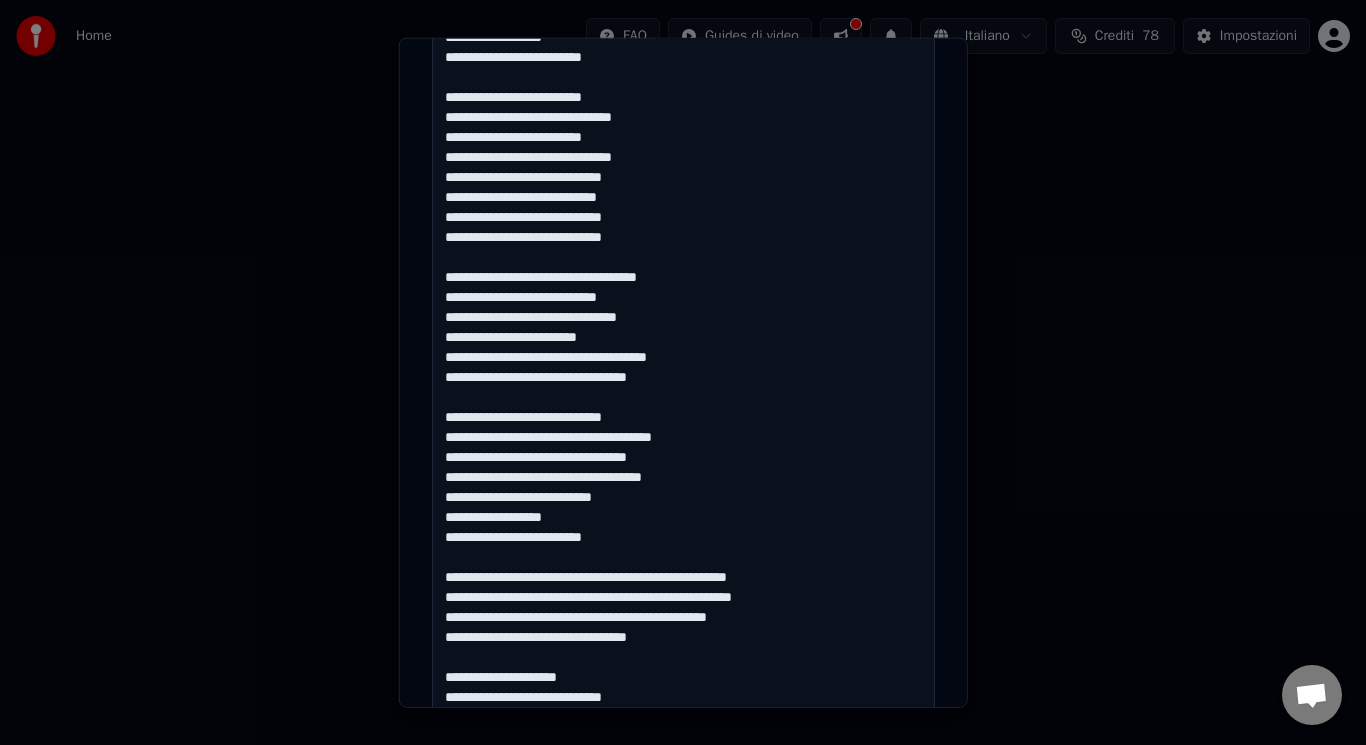 scroll, scrollTop: 955, scrollLeft: 0, axis: vertical 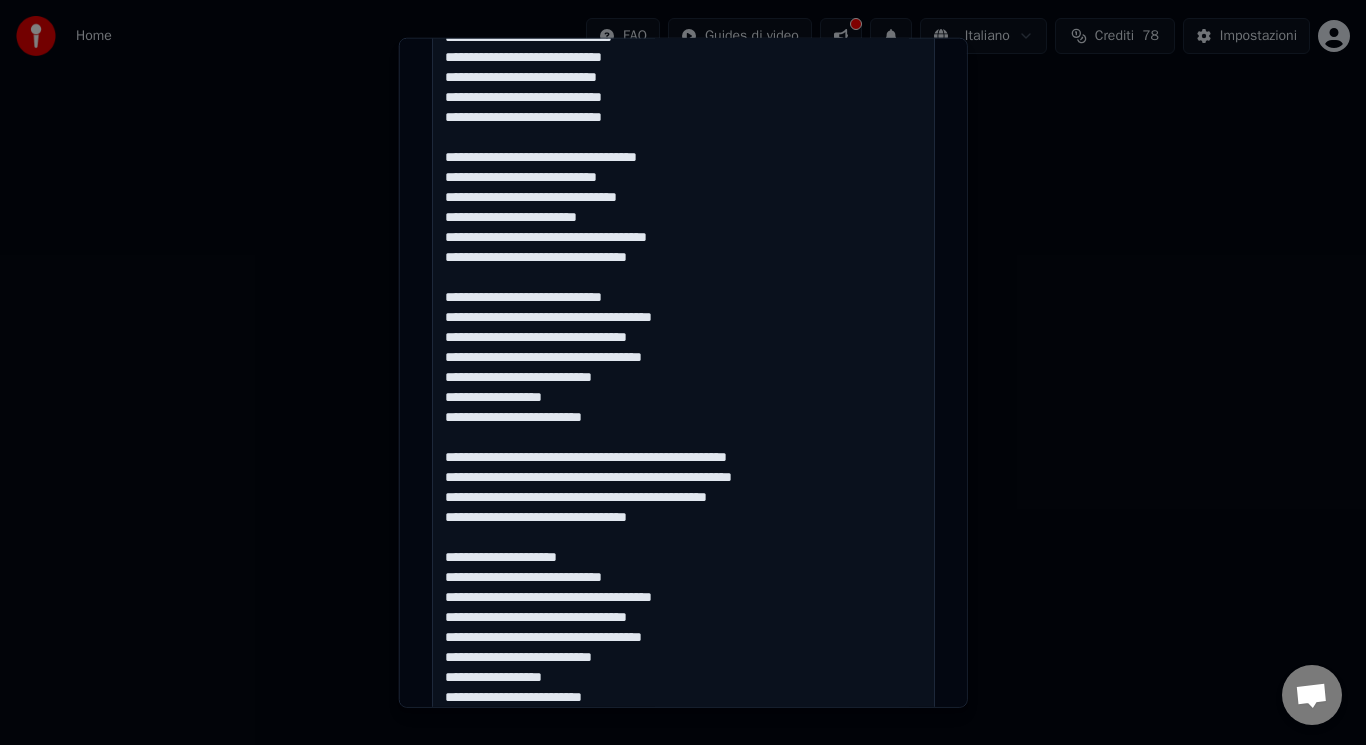 drag, startPoint x: 658, startPoint y: 555, endPoint x: 605, endPoint y: 543, distance: 54.34151 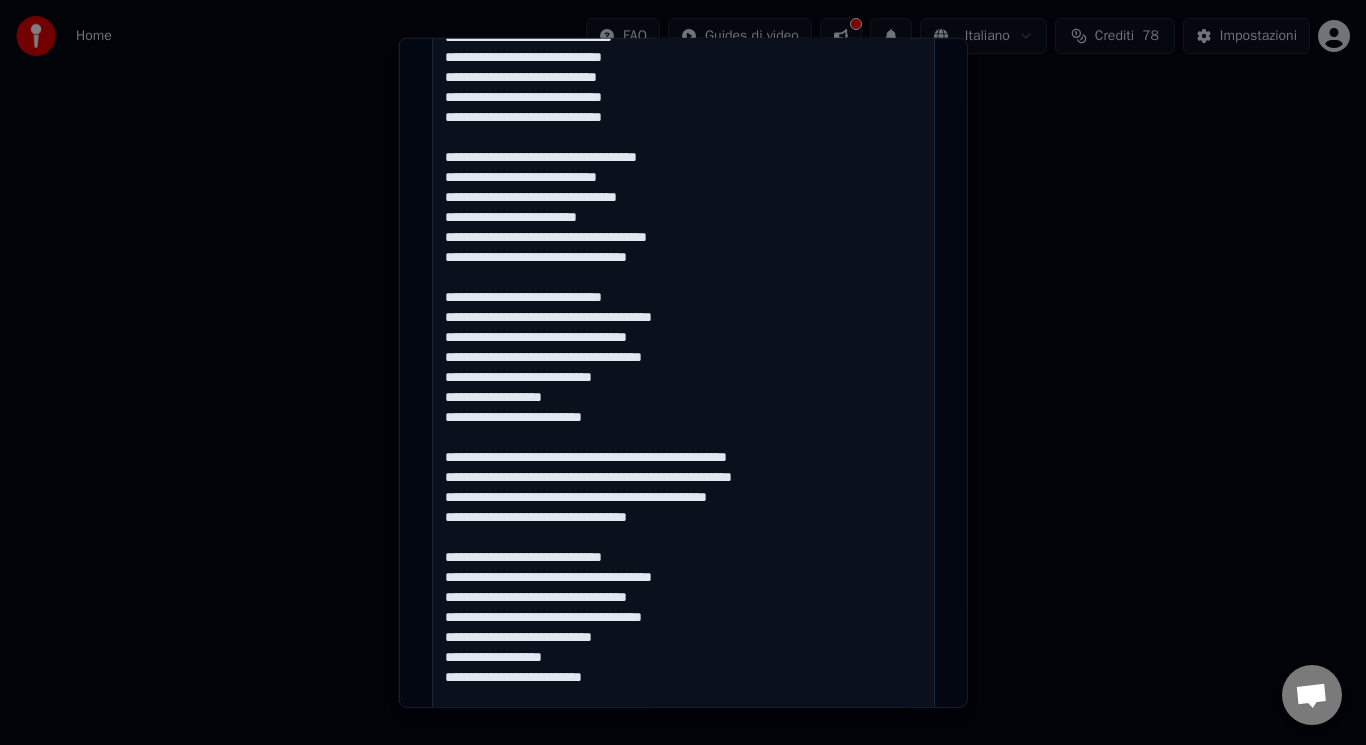 type on "**********" 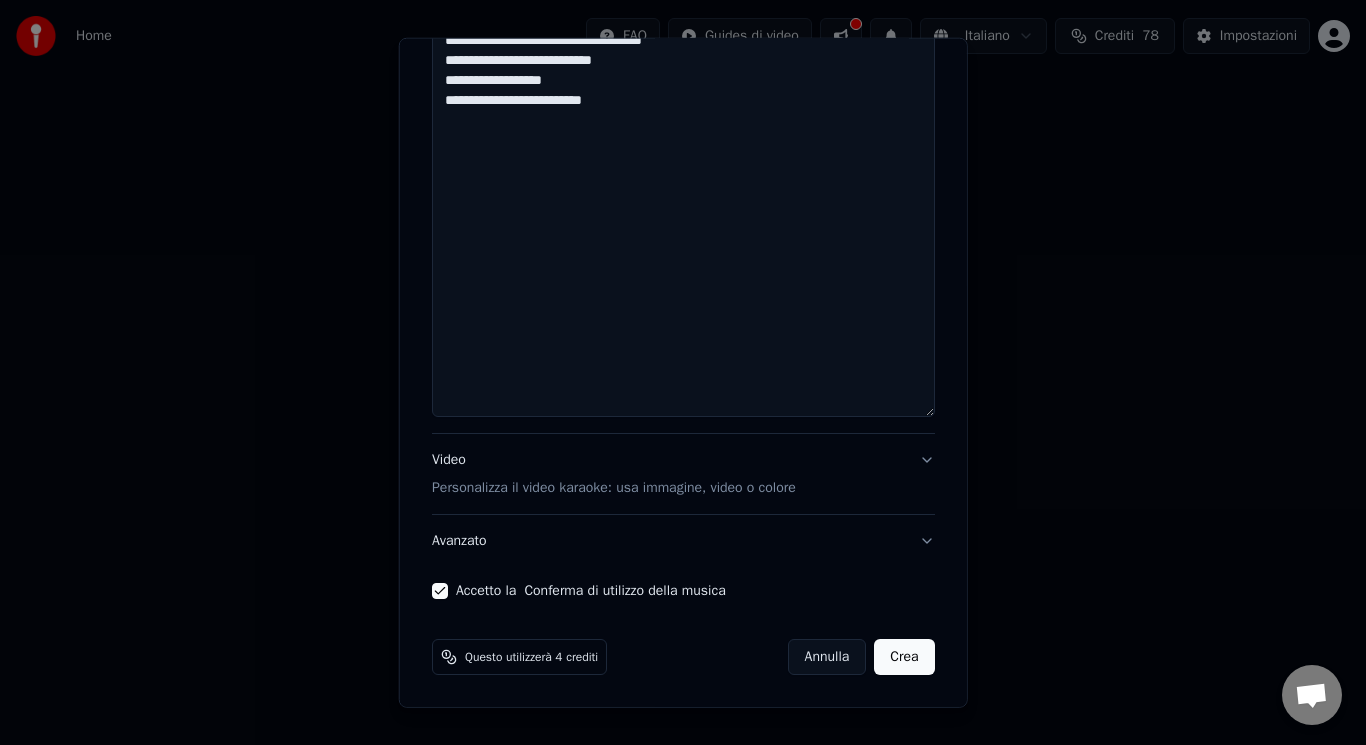 click on "Personalizza il video karaoke: usa immagine, video o colore" at bounding box center [614, 488] 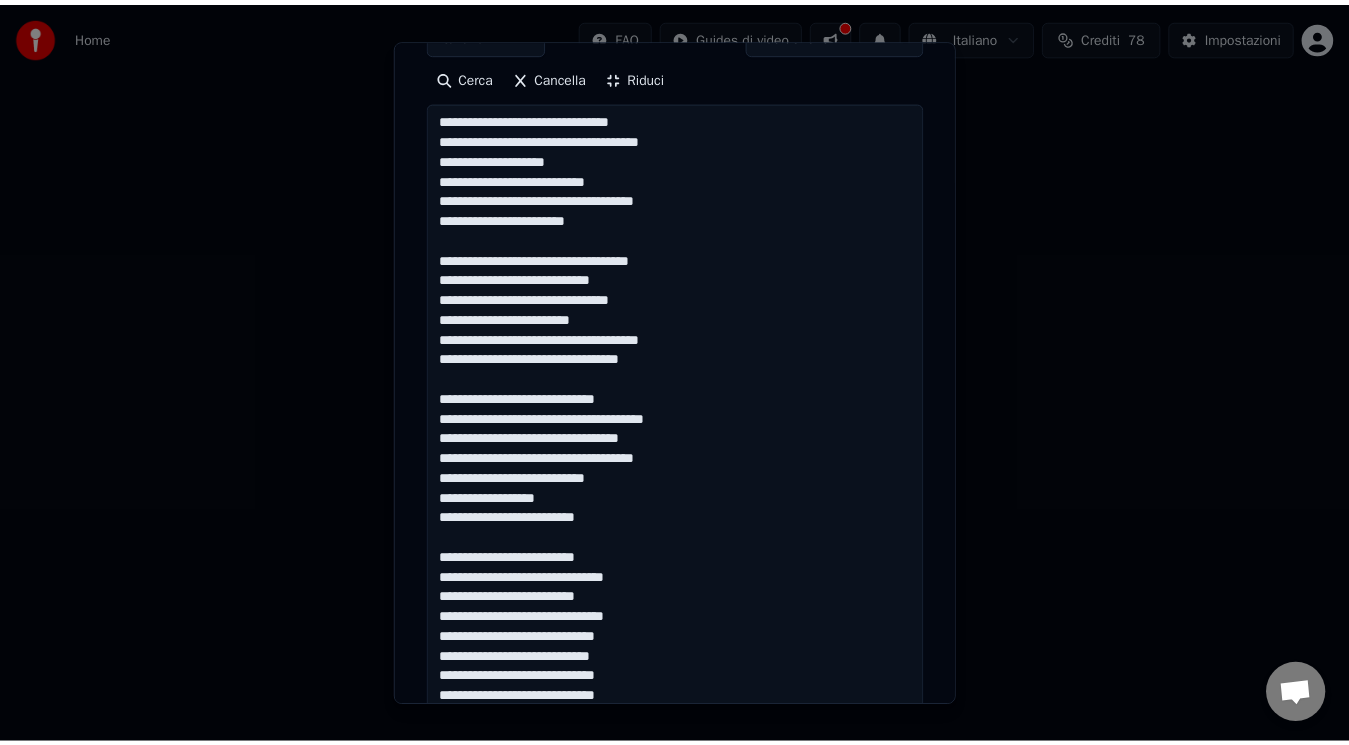 scroll, scrollTop: 187, scrollLeft: 0, axis: vertical 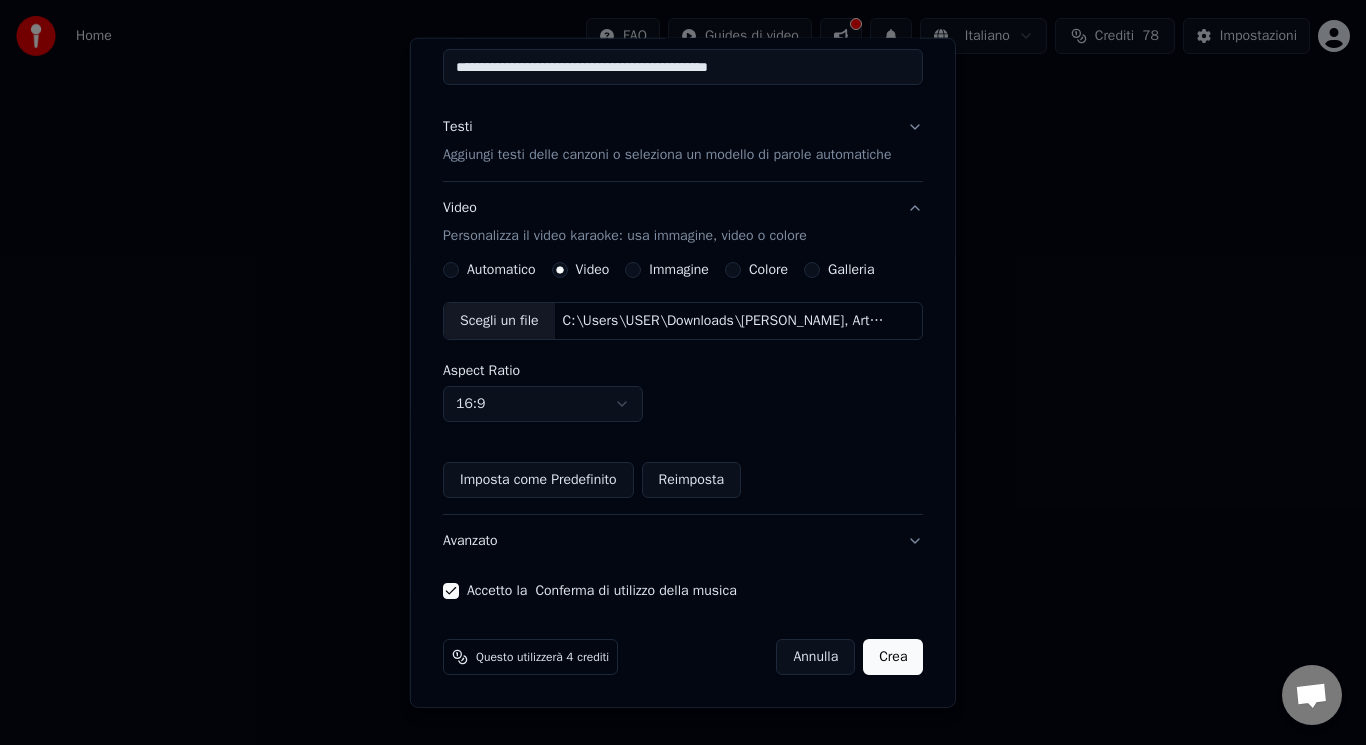 click on "Crea" at bounding box center (893, 657) 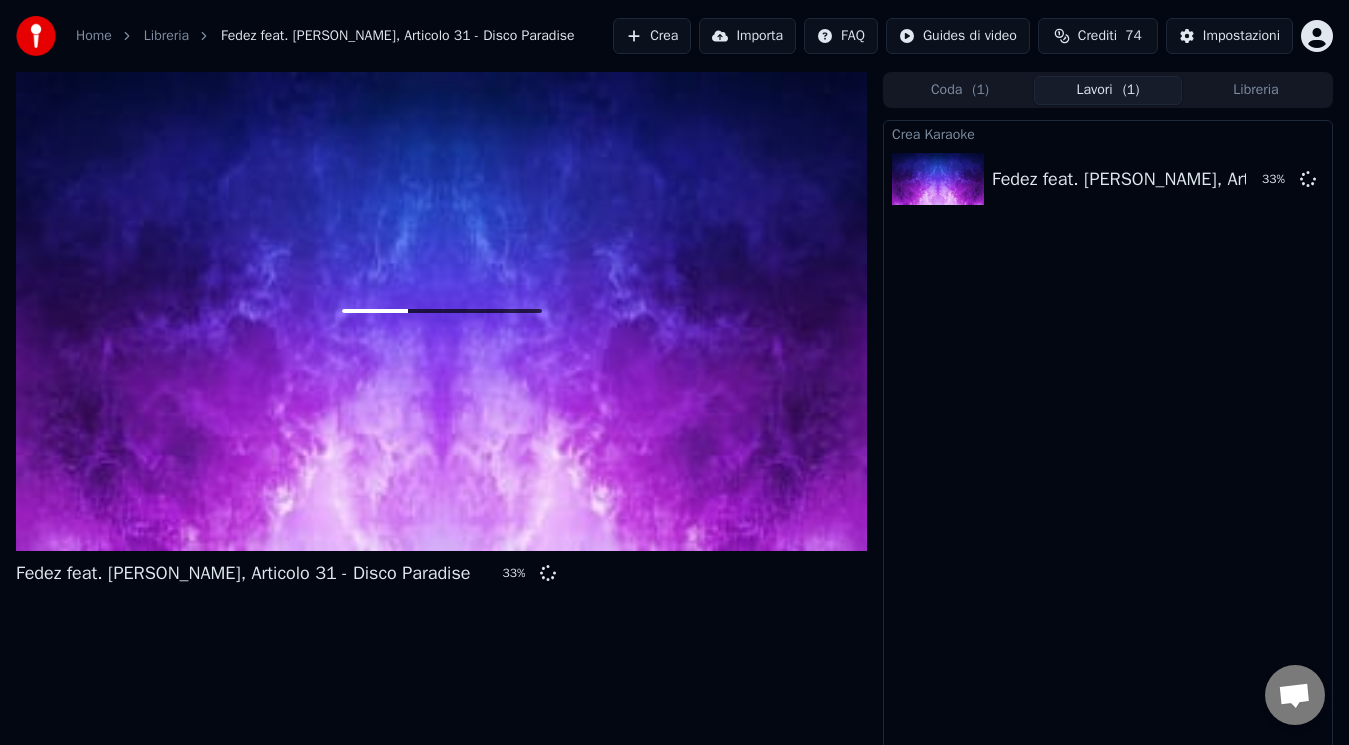 scroll, scrollTop: 443, scrollLeft: 0, axis: vertical 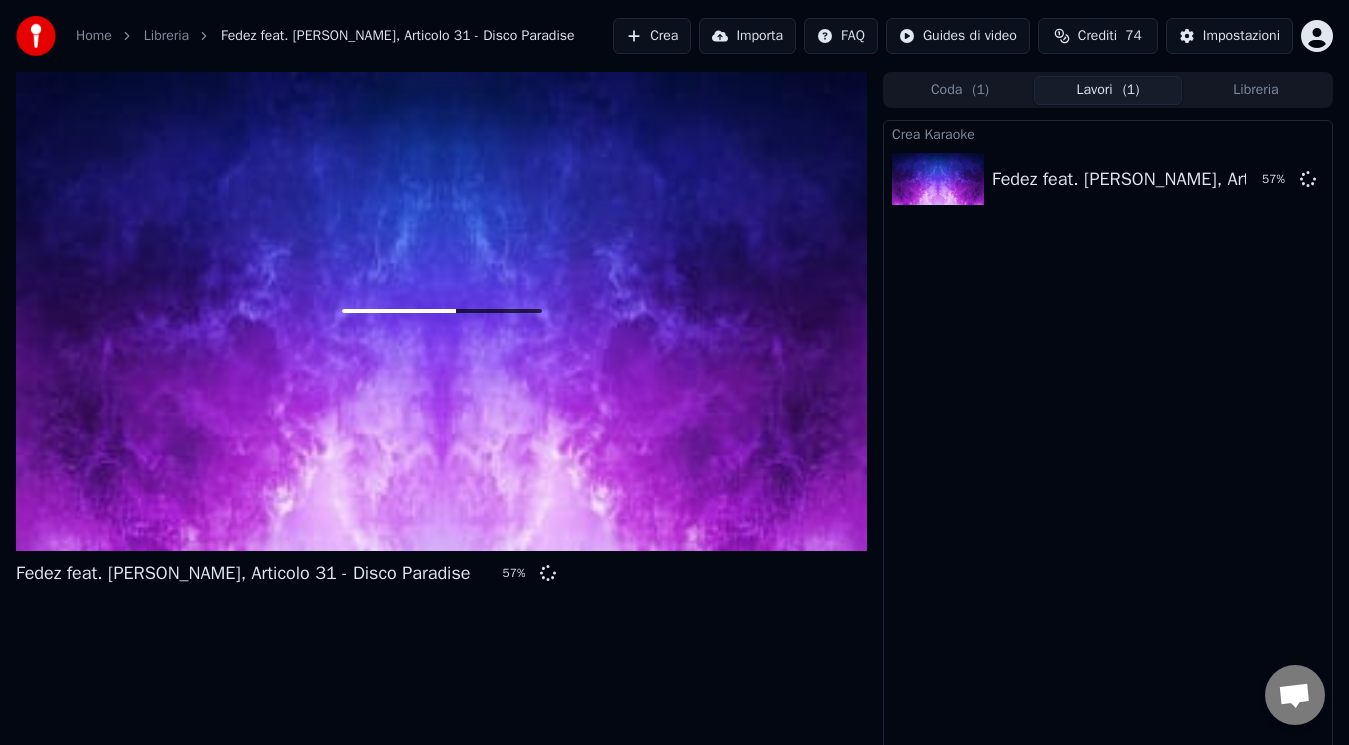 click on "Crea Karaoke Fedez feat. [PERSON_NAME], Articolo 31 - Disco Paradise 57 %" at bounding box center (1108, 436) 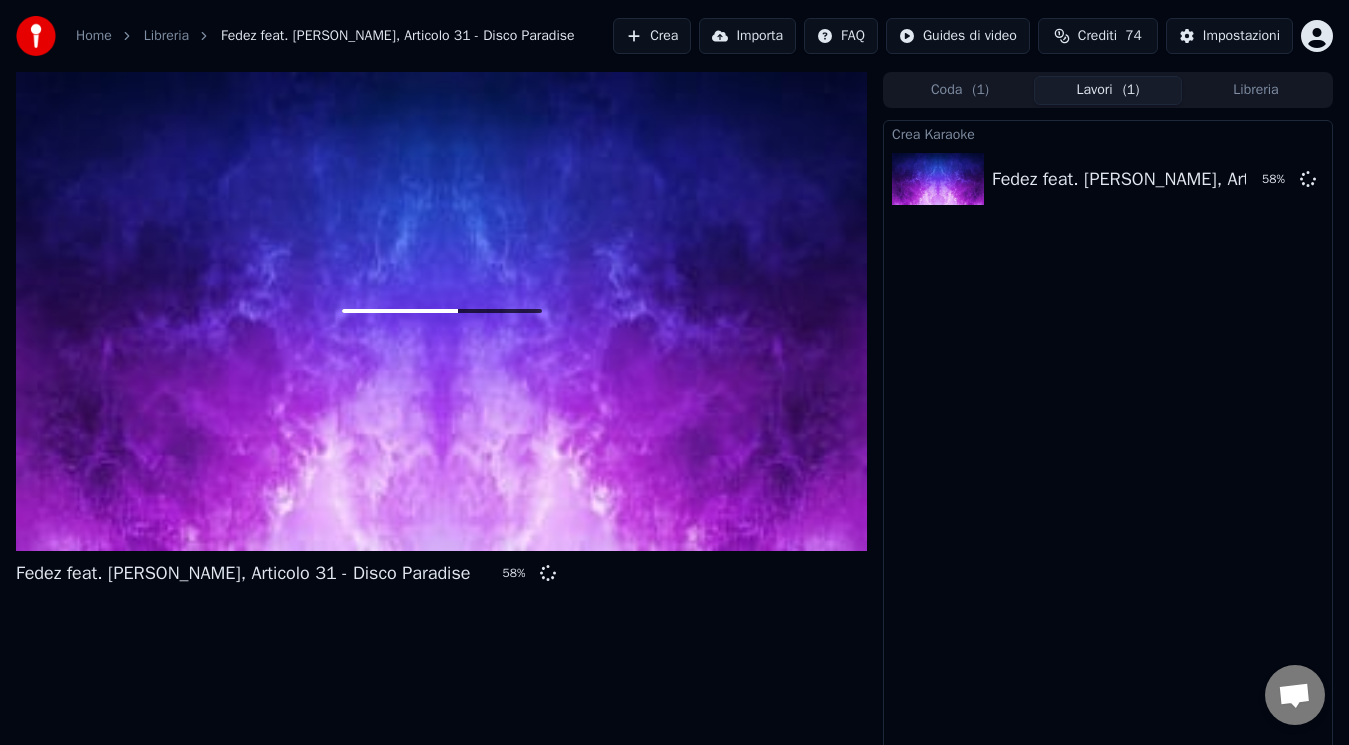 click on "Fedez feat. [PERSON_NAME], Articolo 31 - Disco Paradise 58 %" at bounding box center (441, 412) 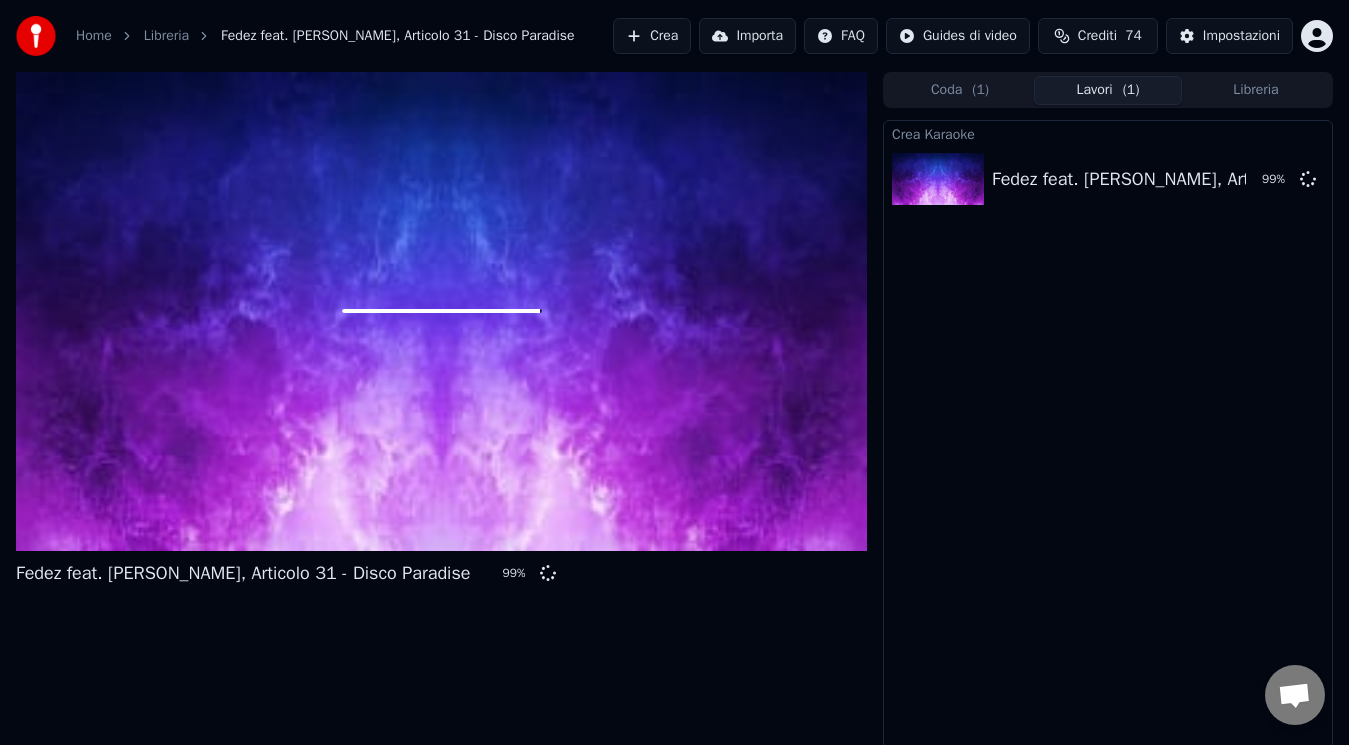 click on "Crea Karaoke Fedez feat. [PERSON_NAME], Articolo 31 - Disco Paradise 99 %" at bounding box center (1108, 436) 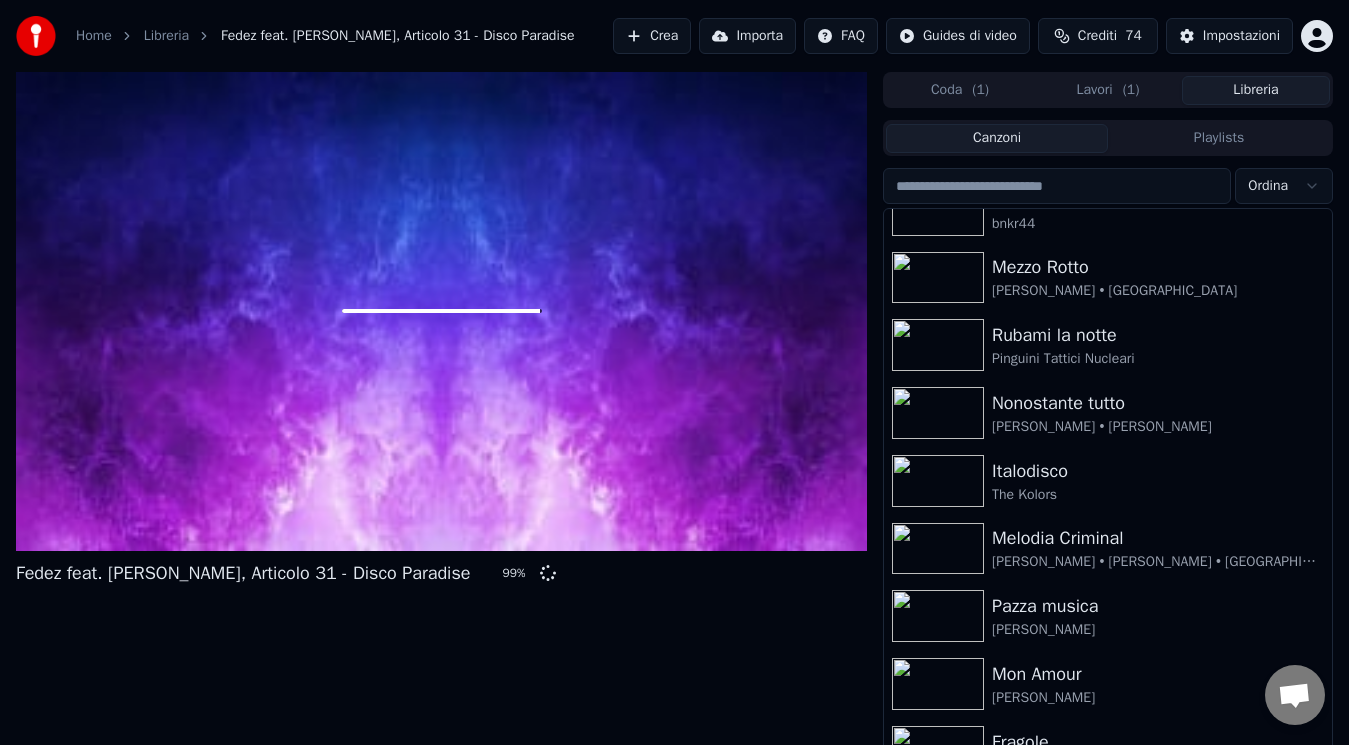 scroll, scrollTop: 1141, scrollLeft: 0, axis: vertical 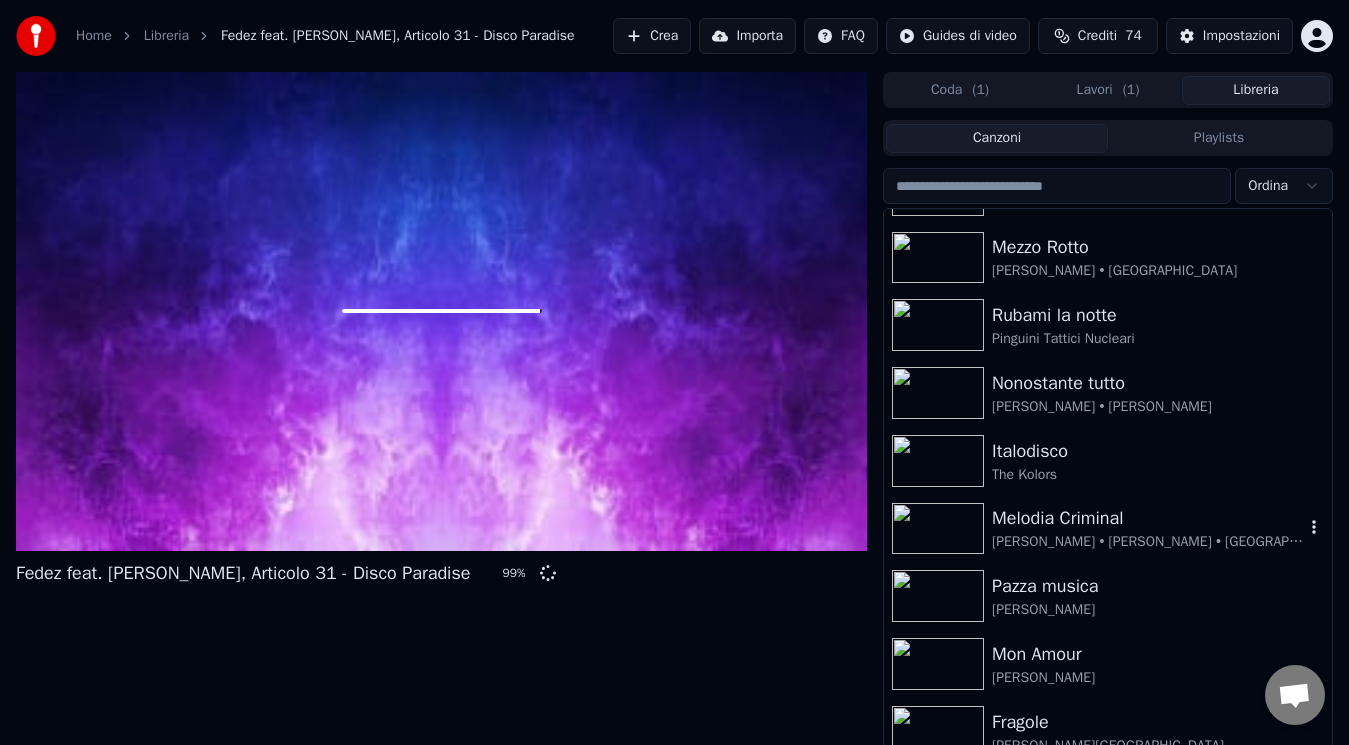 click on "Melodia Criminal" at bounding box center (1148, 518) 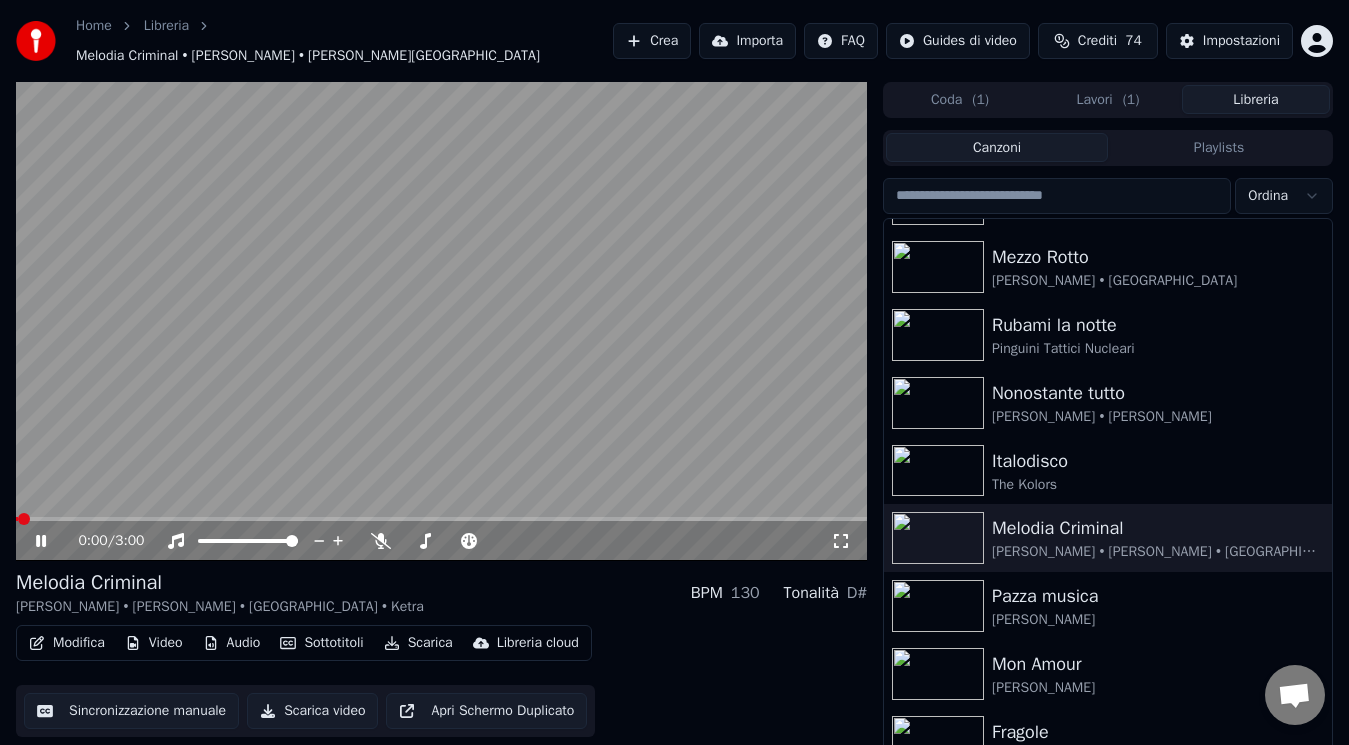 click at bounding box center (24, 519) 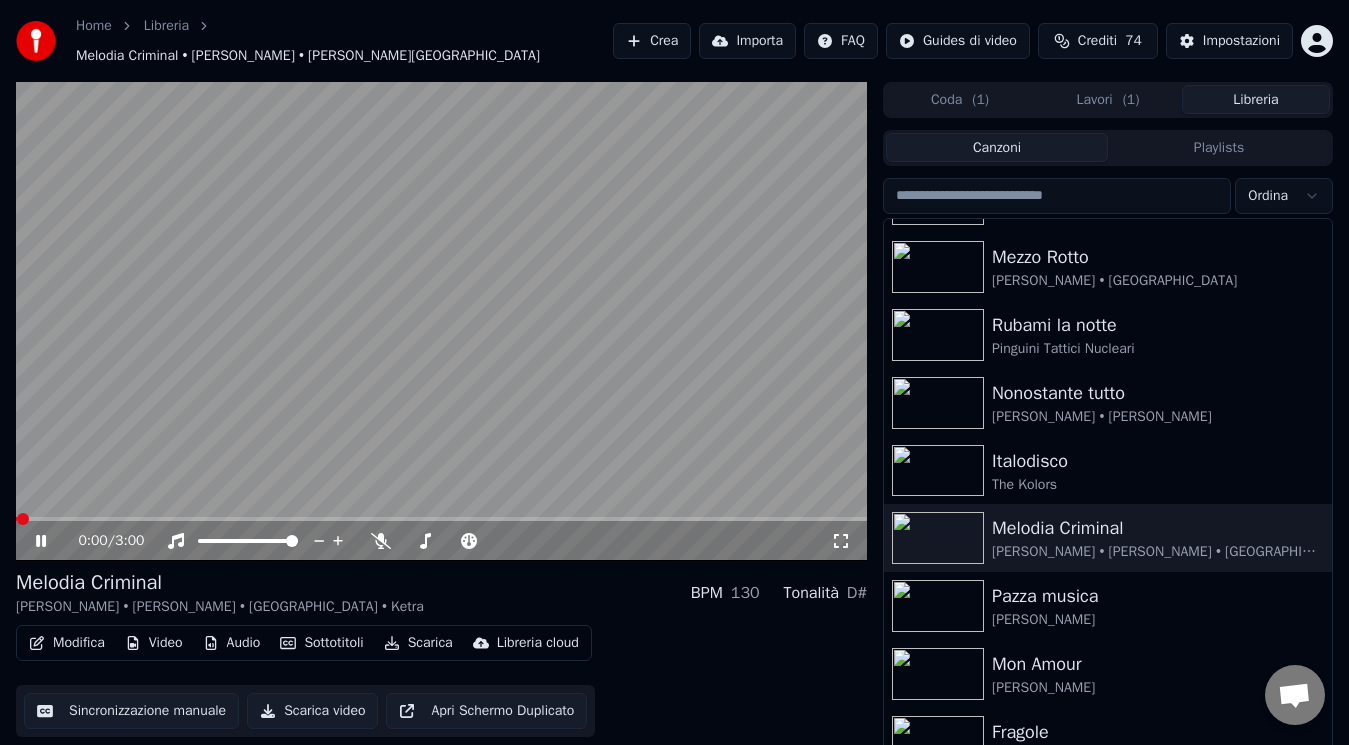 click on "Lavori ( 1 )" at bounding box center (1108, 99) 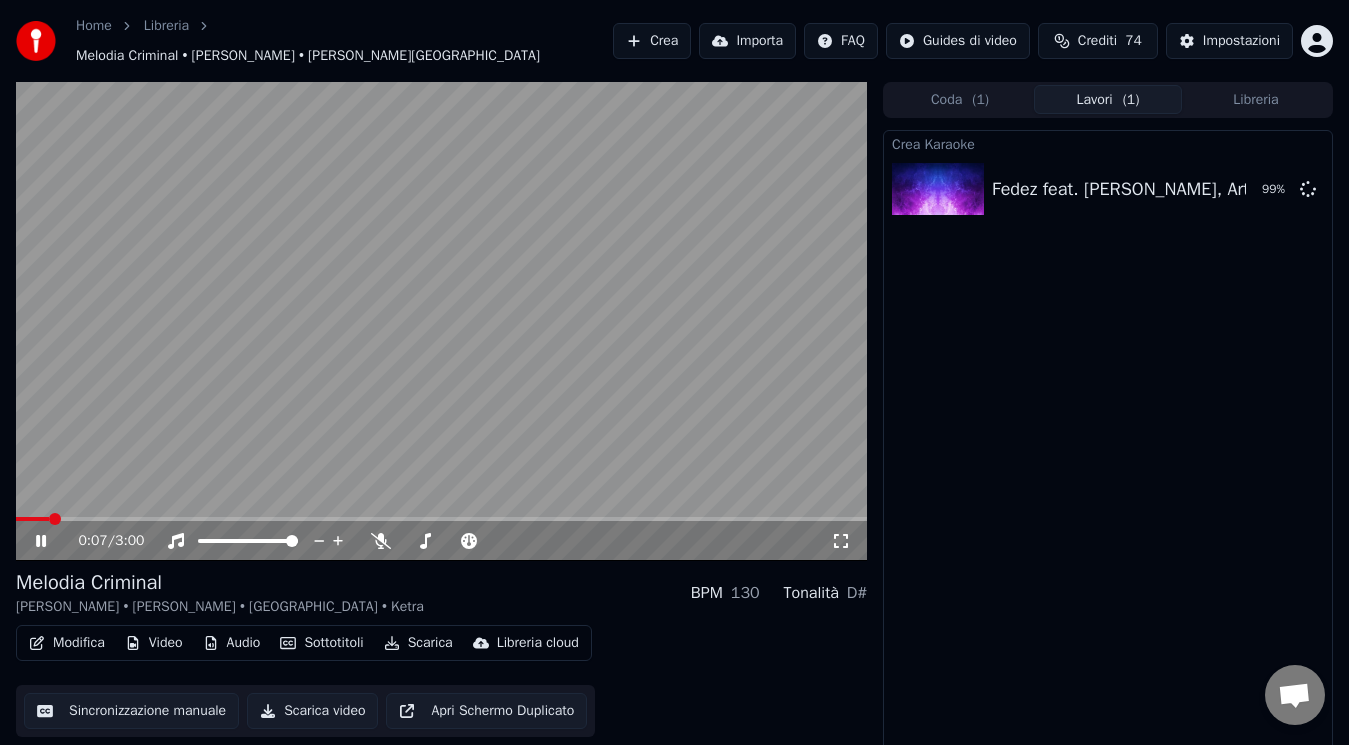 click at bounding box center (55, 519) 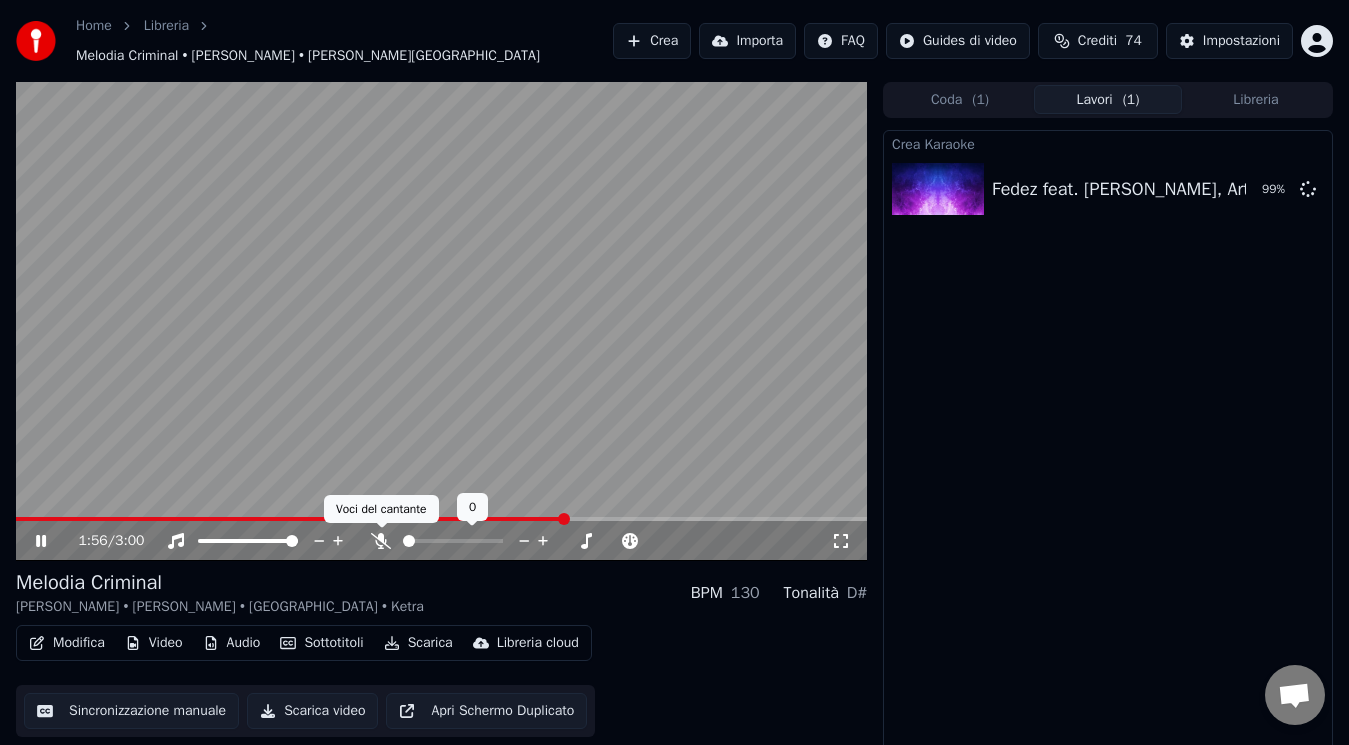 click 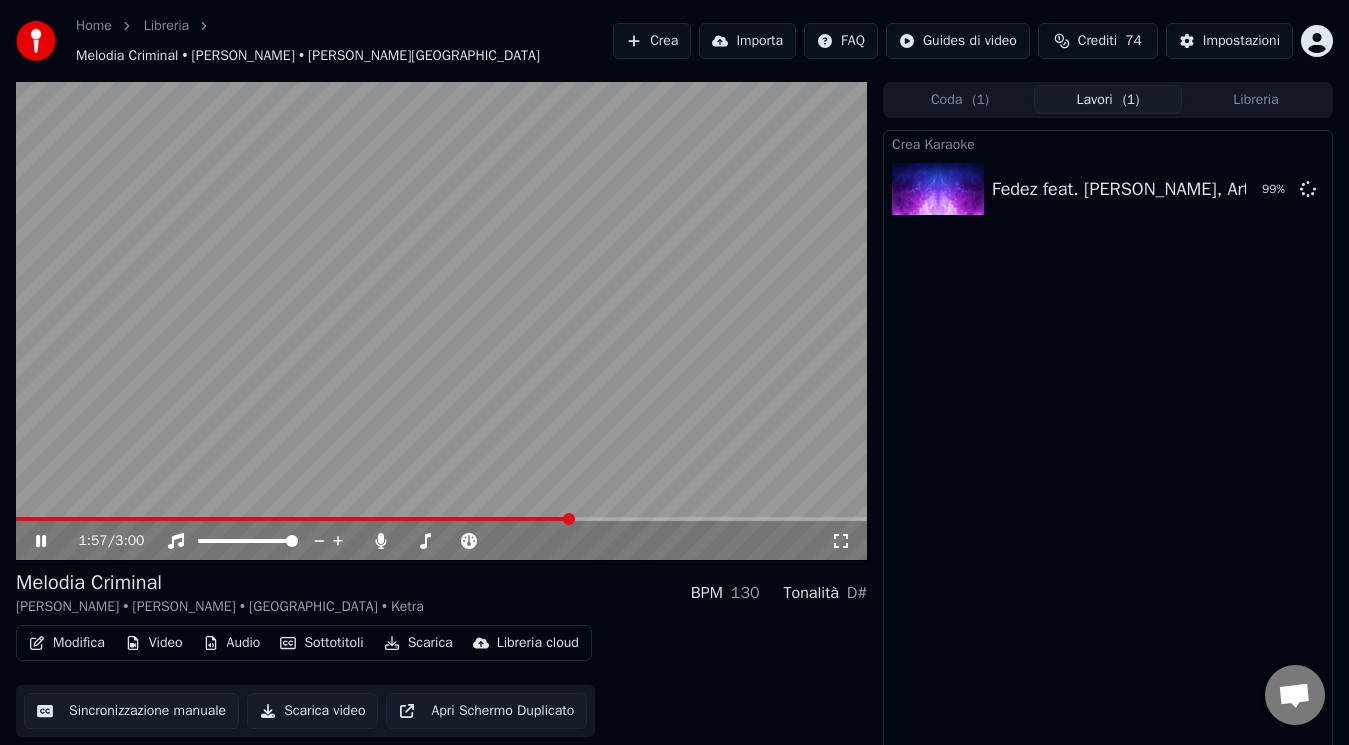click on "1:57  /  3:00" at bounding box center [441, 321] 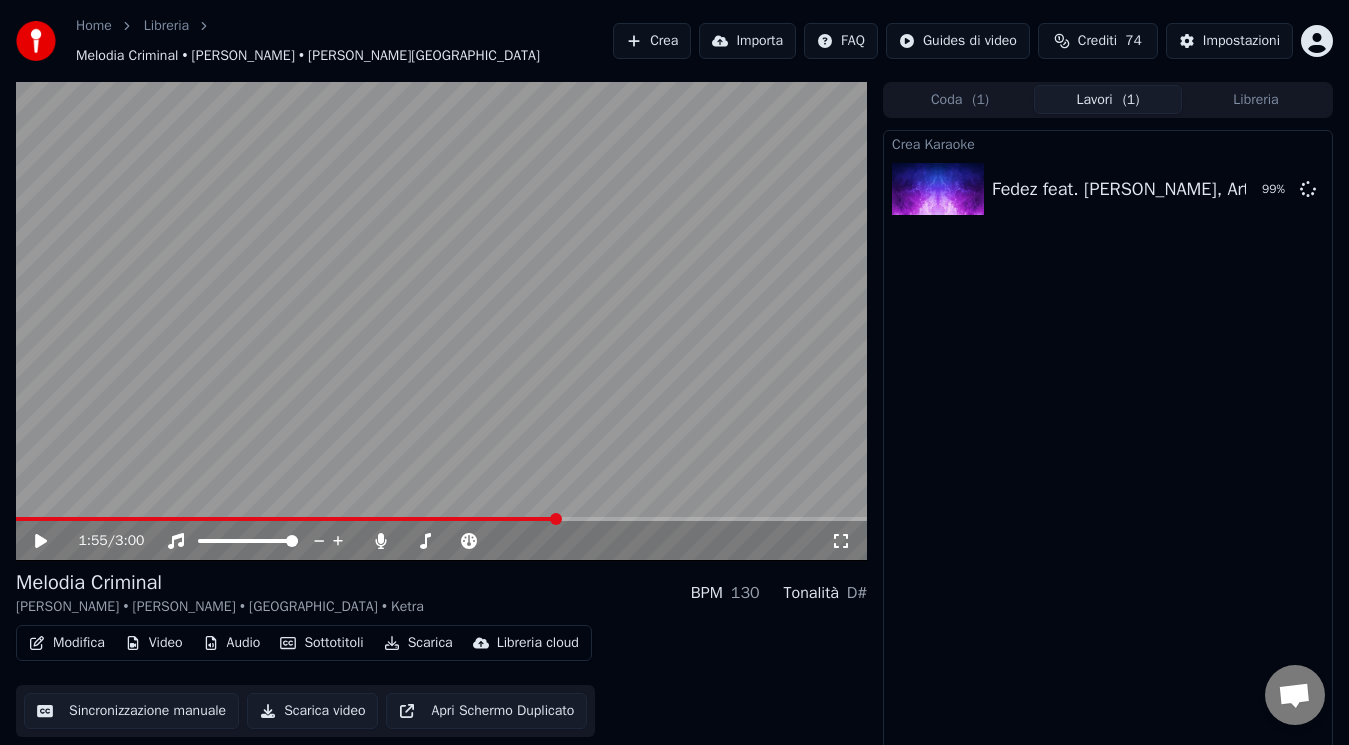 click at bounding box center [287, 519] 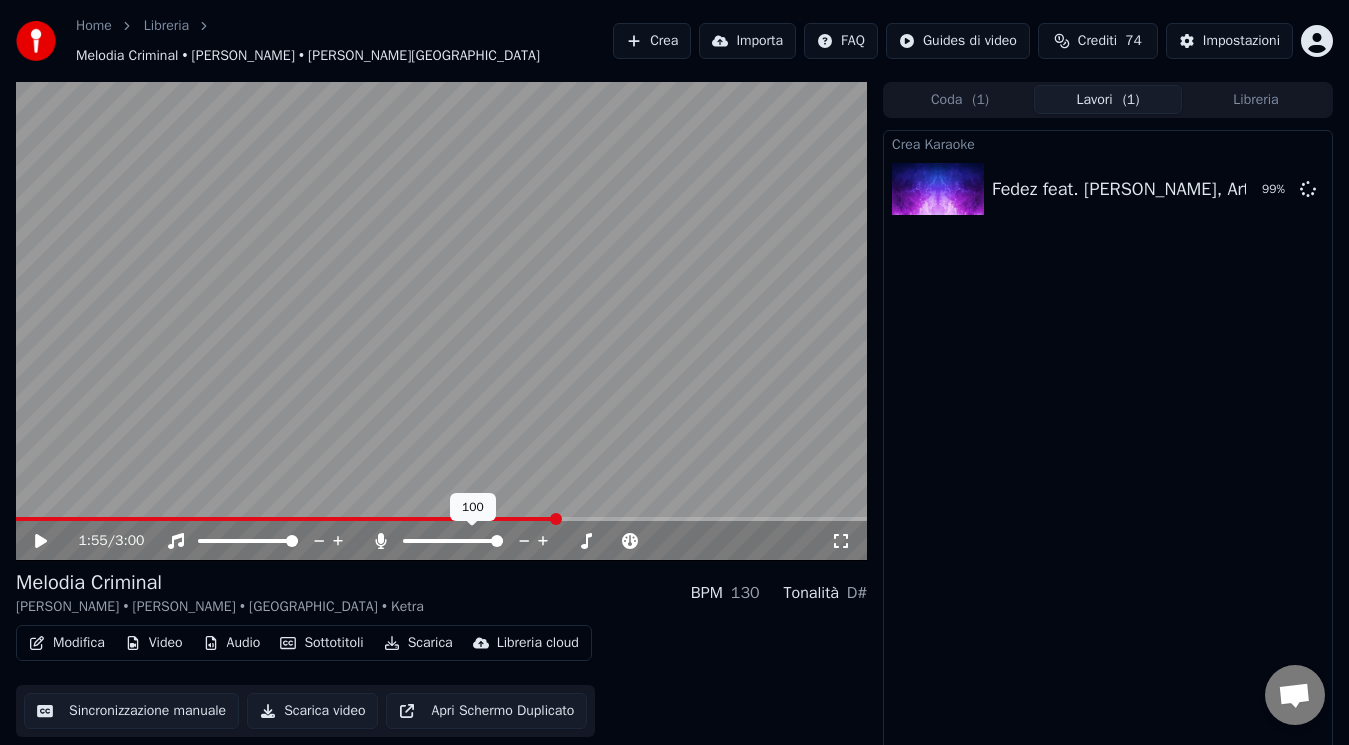 click 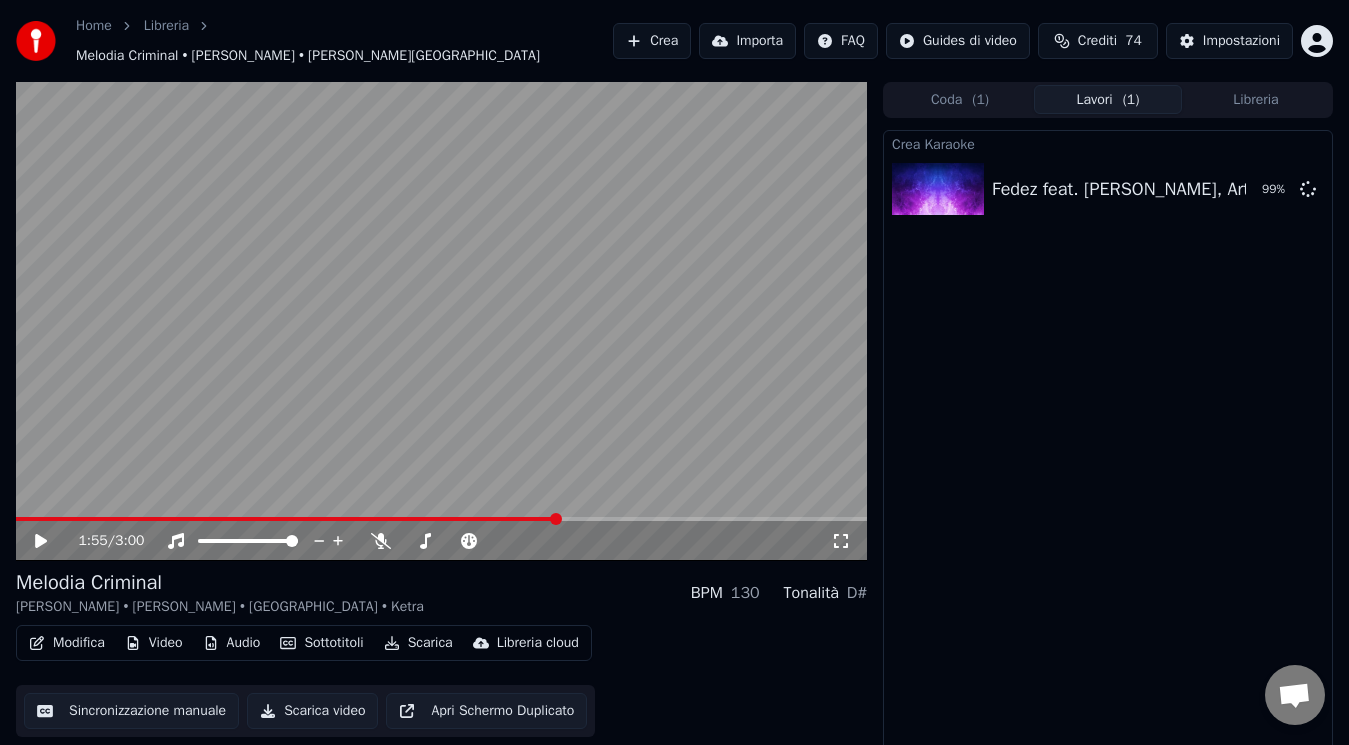 click 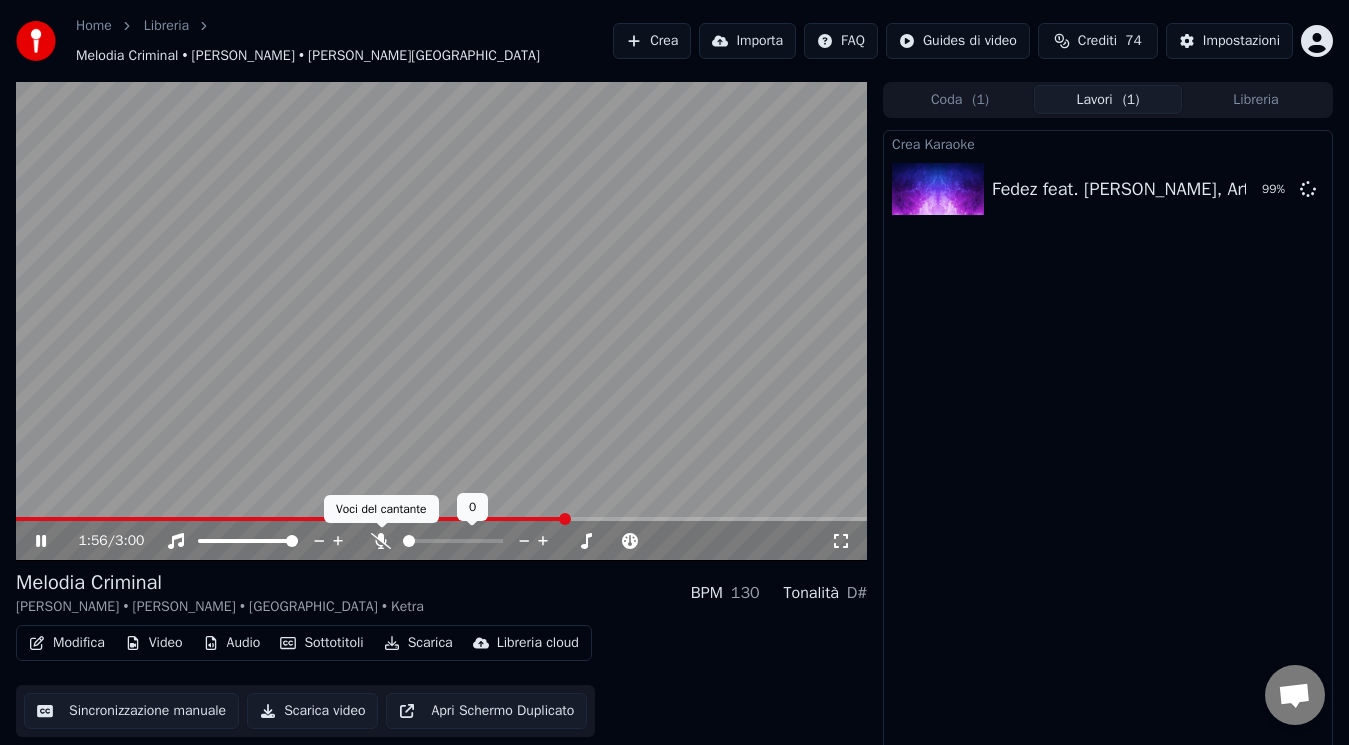 click 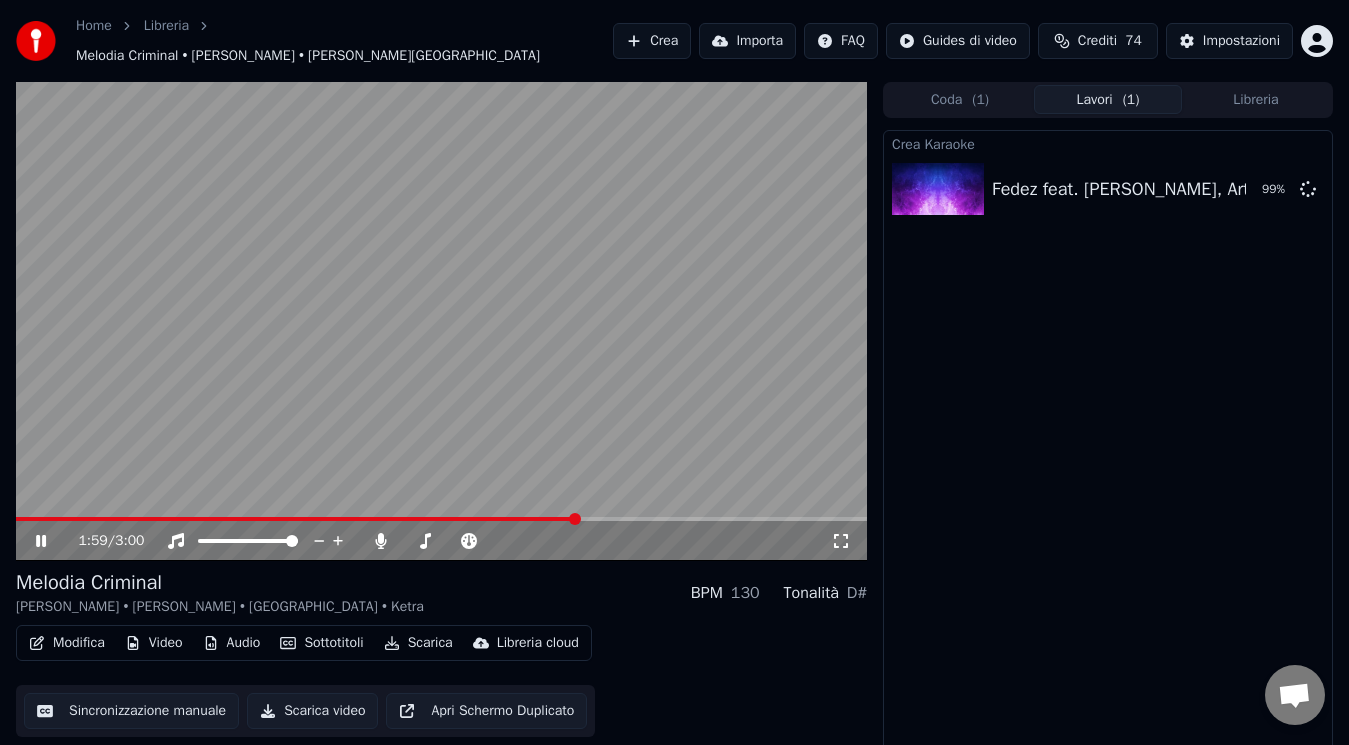 click on "Crea Karaoke Fedez feat. [PERSON_NAME], Articolo 31 - Disco Paradise 99 %" at bounding box center [1108, 446] 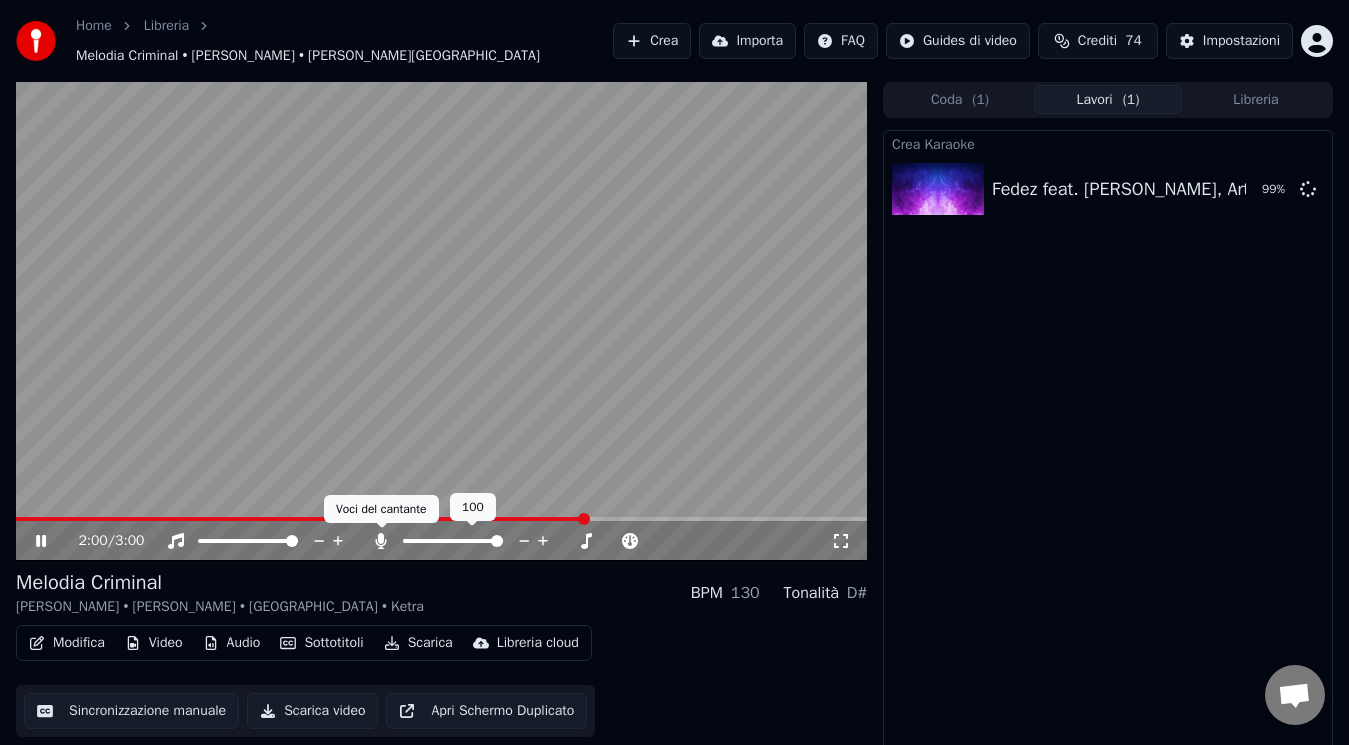 click 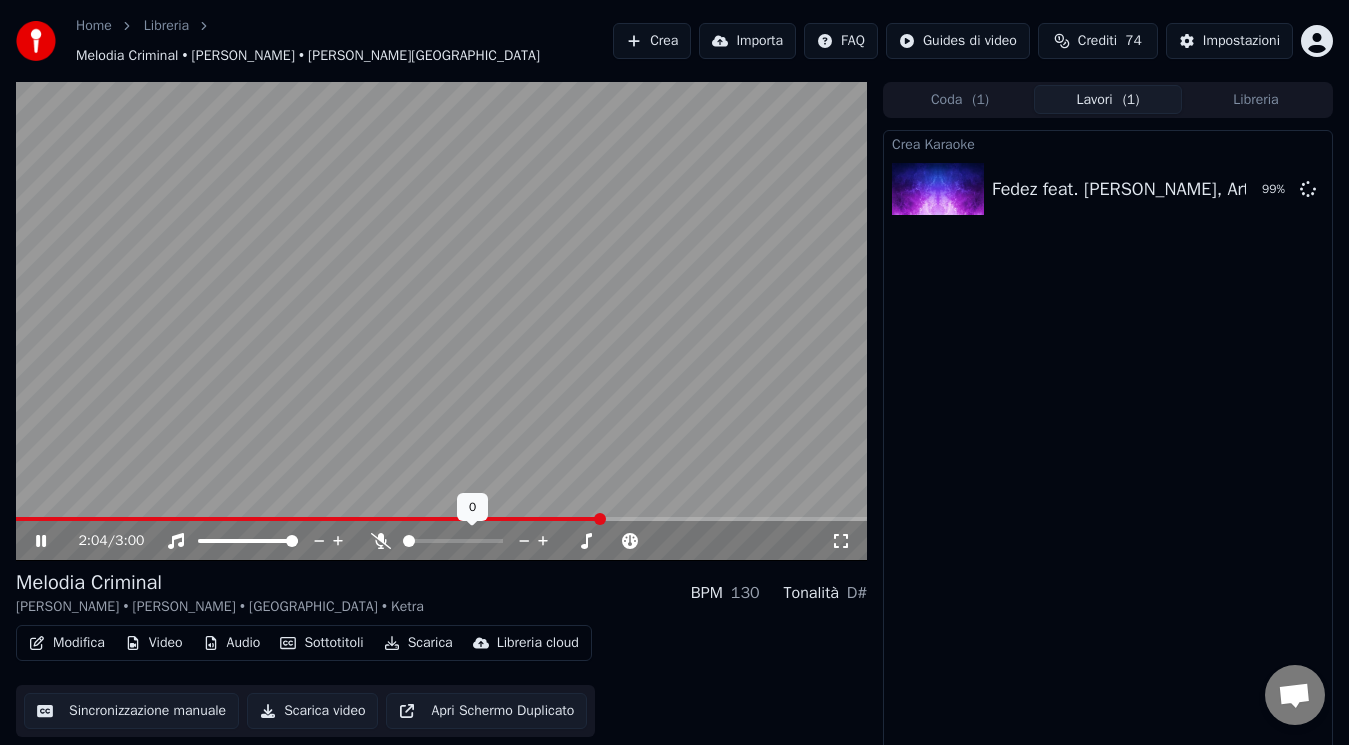 click 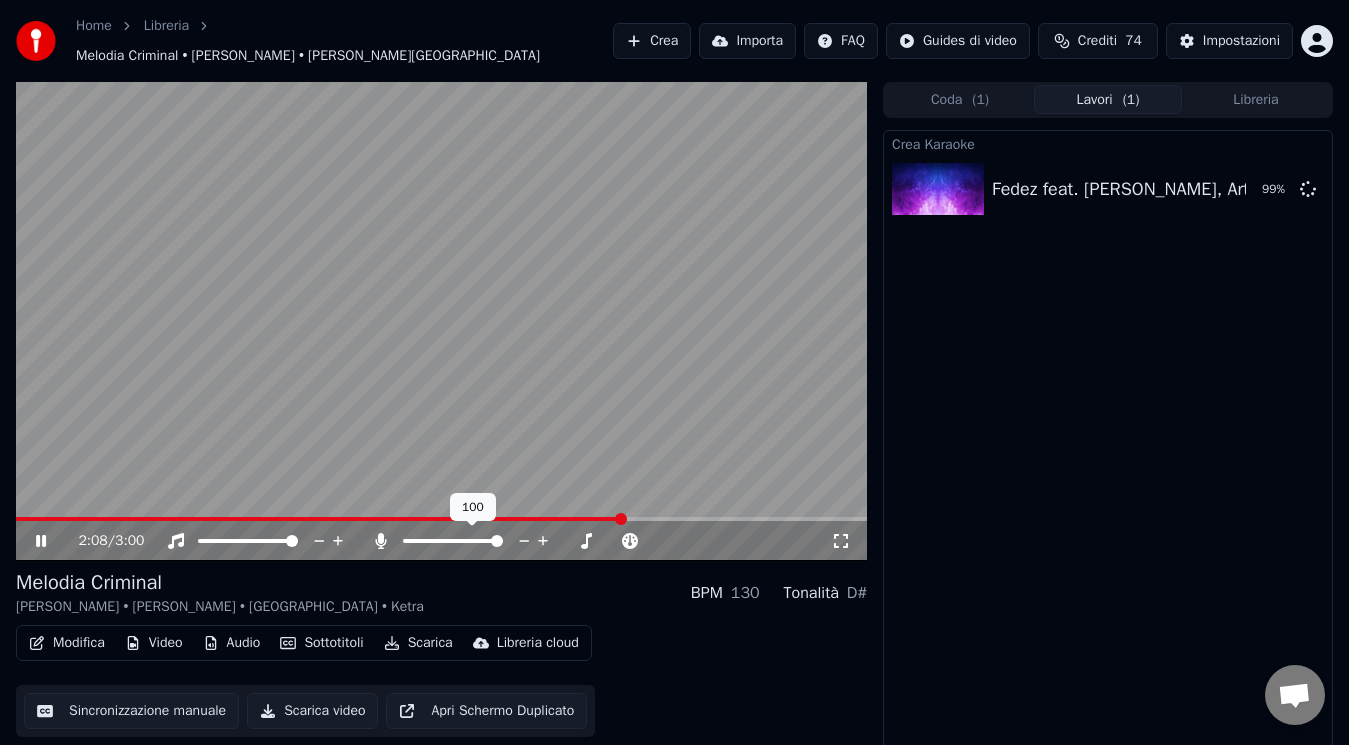click 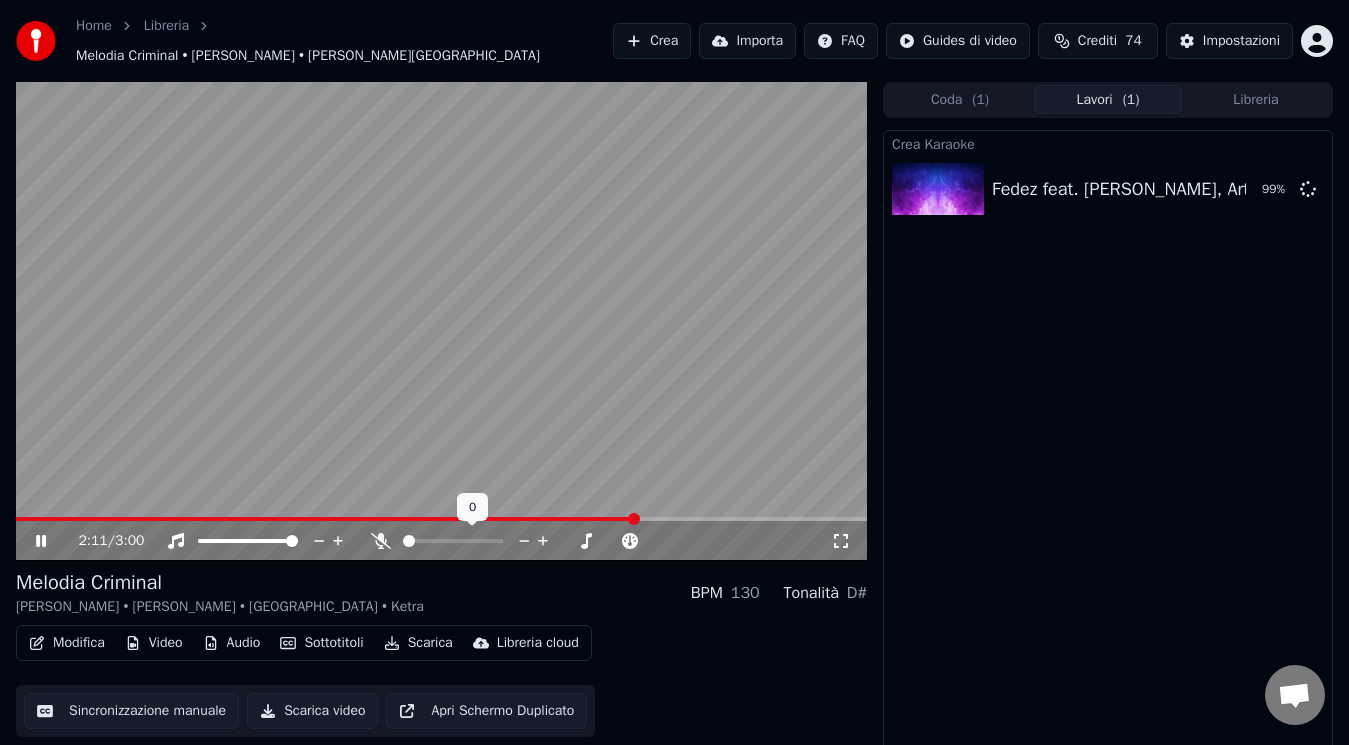 click 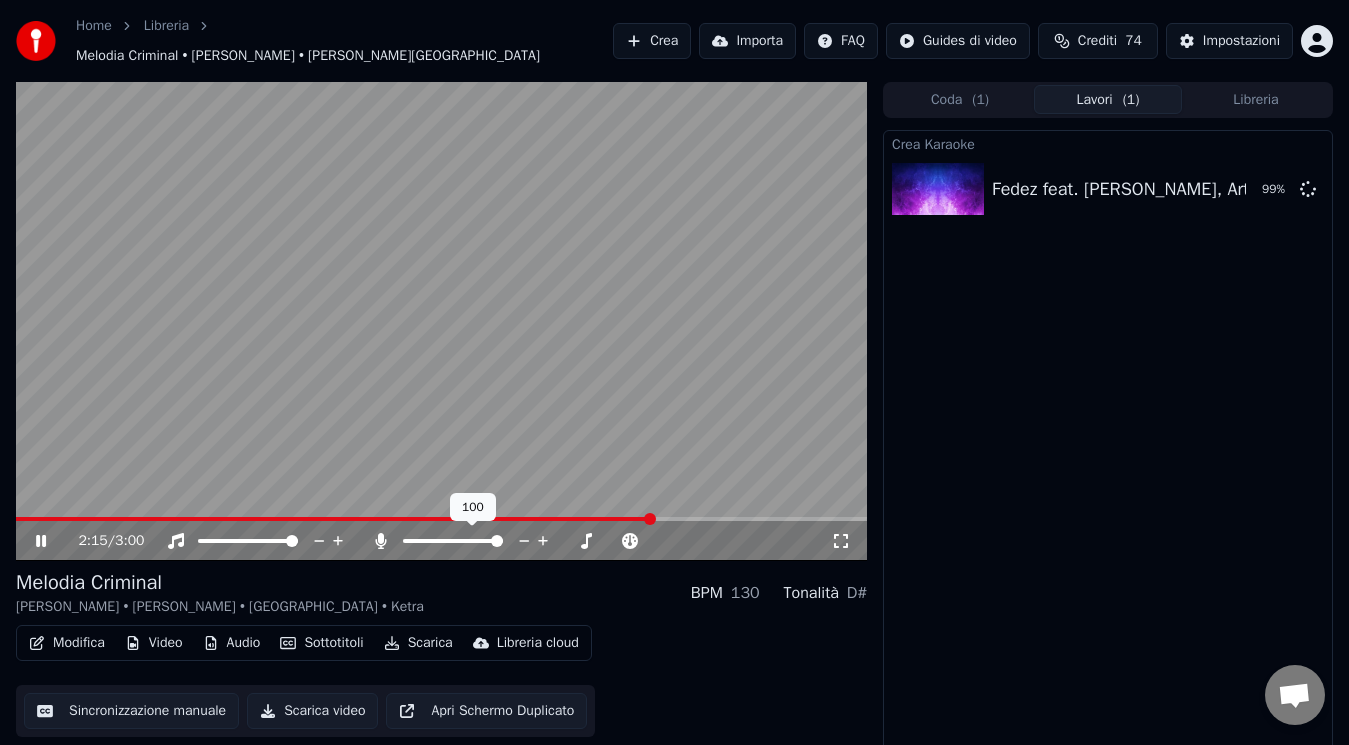 click 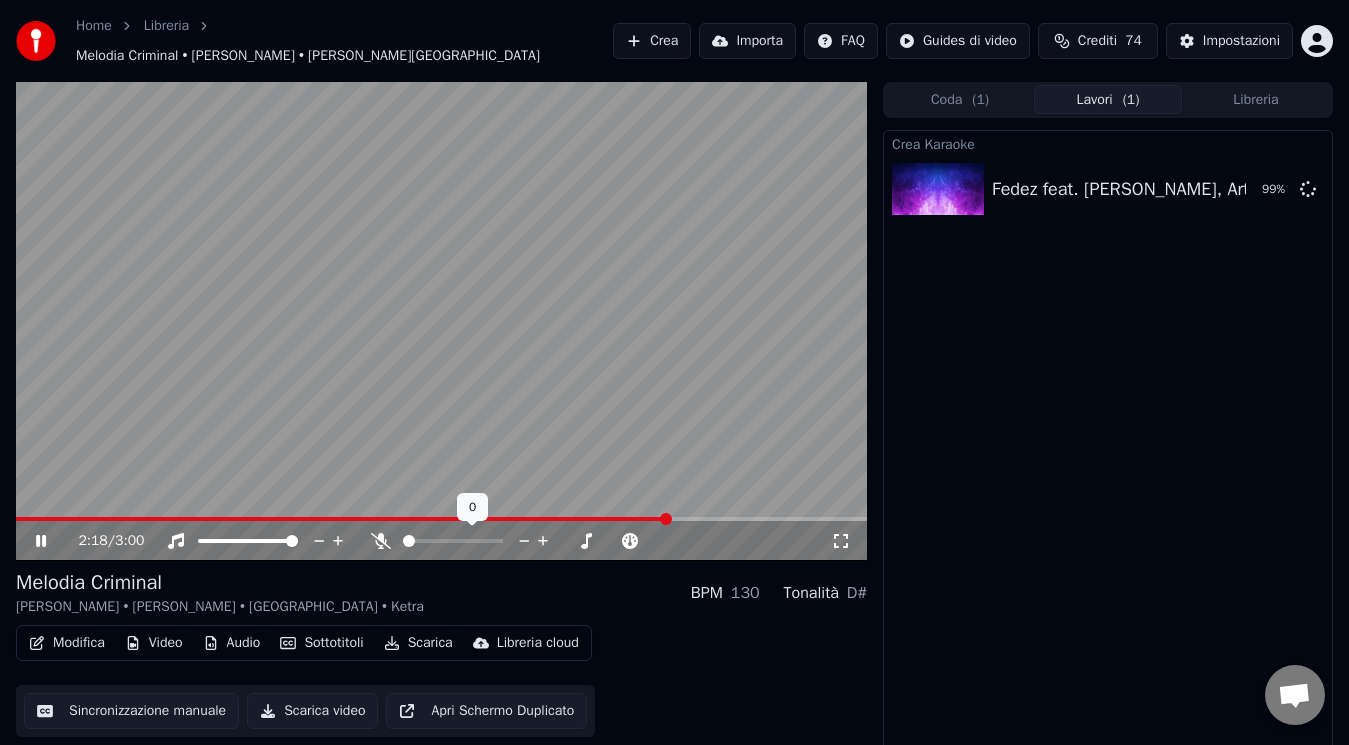 click 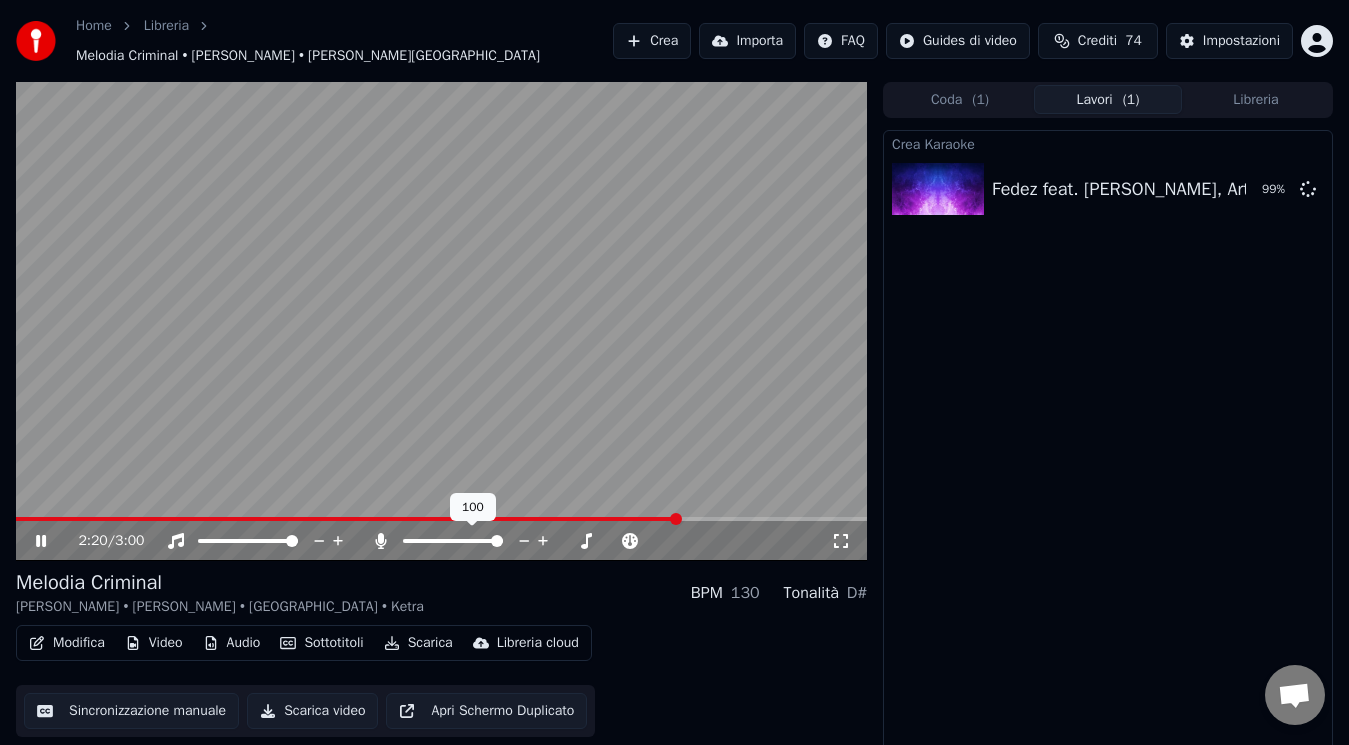 click 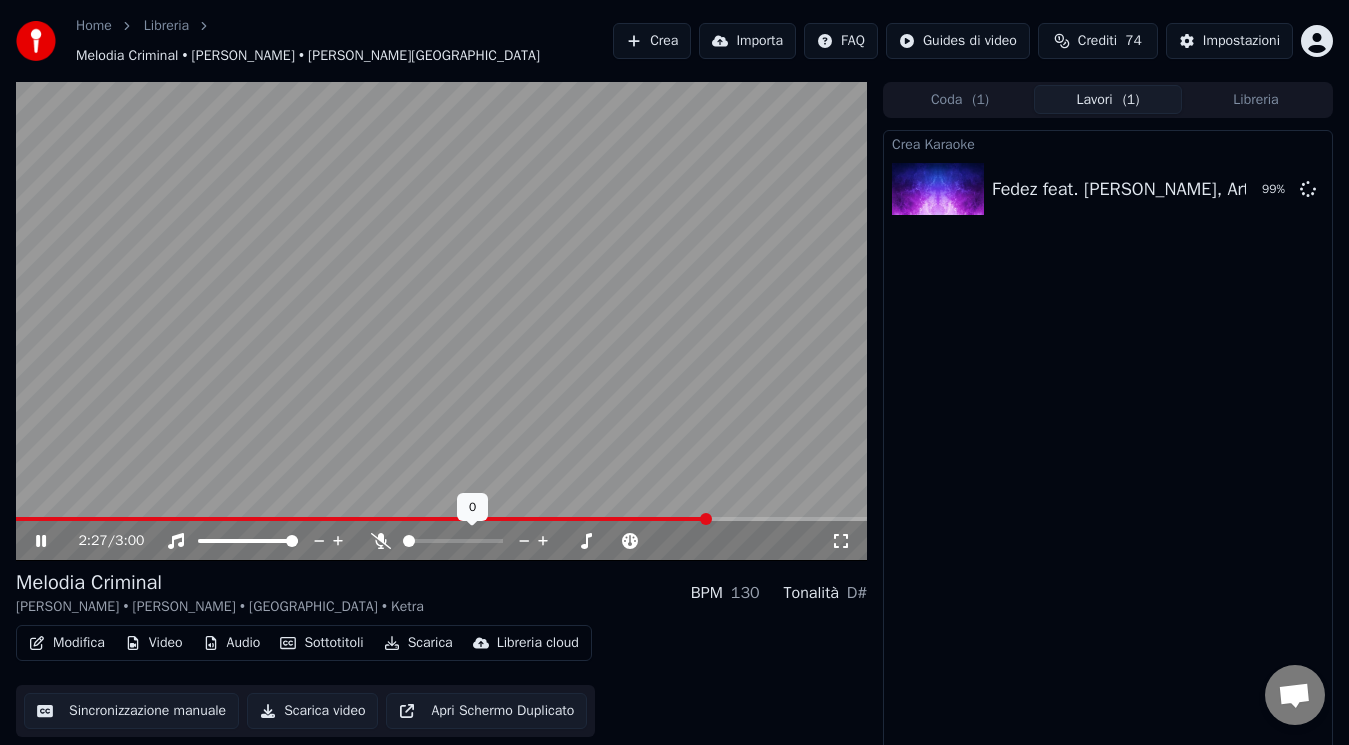 click 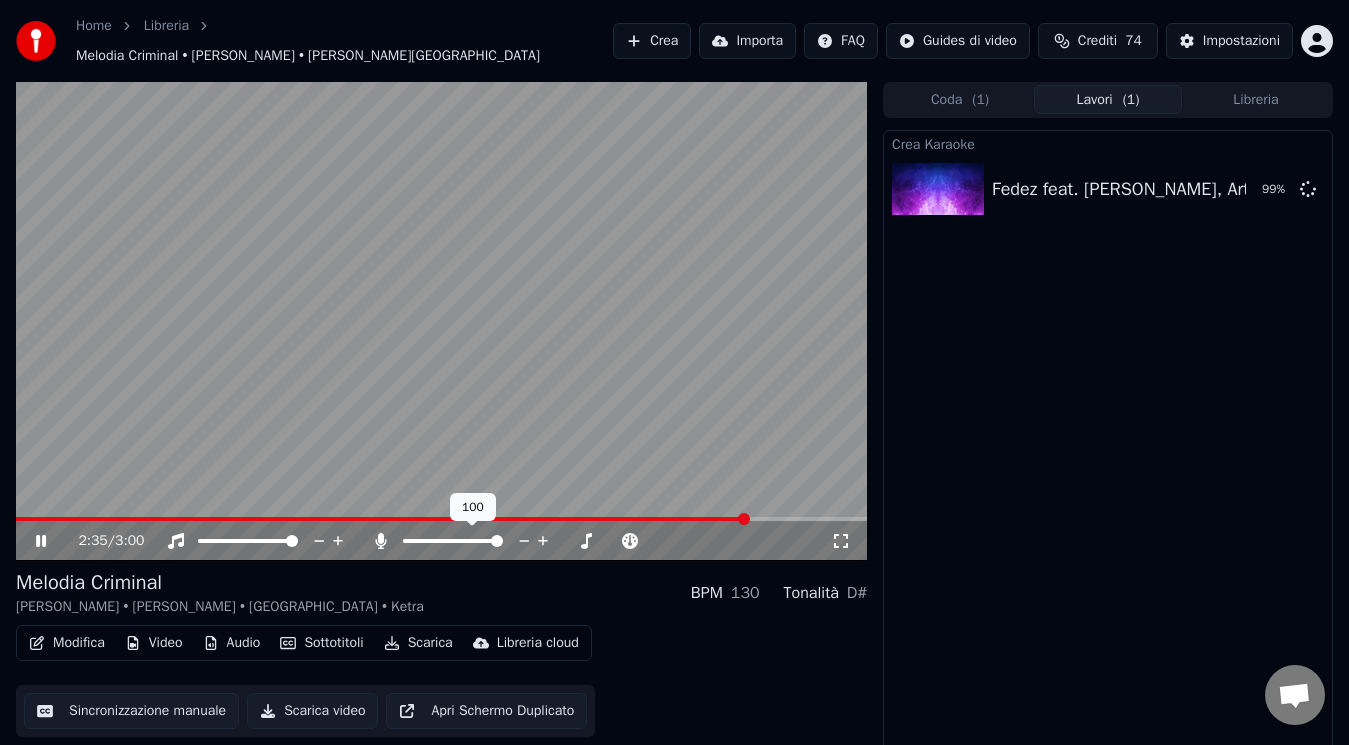 click 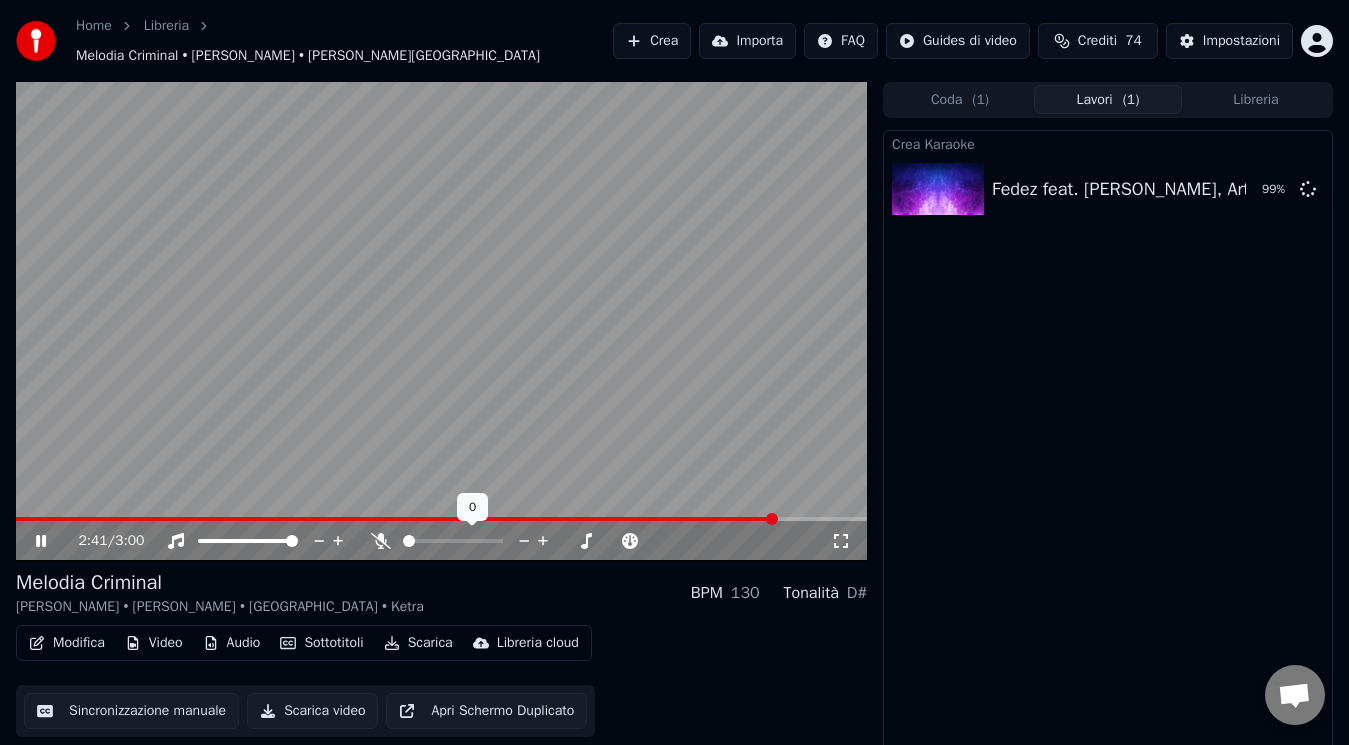 click 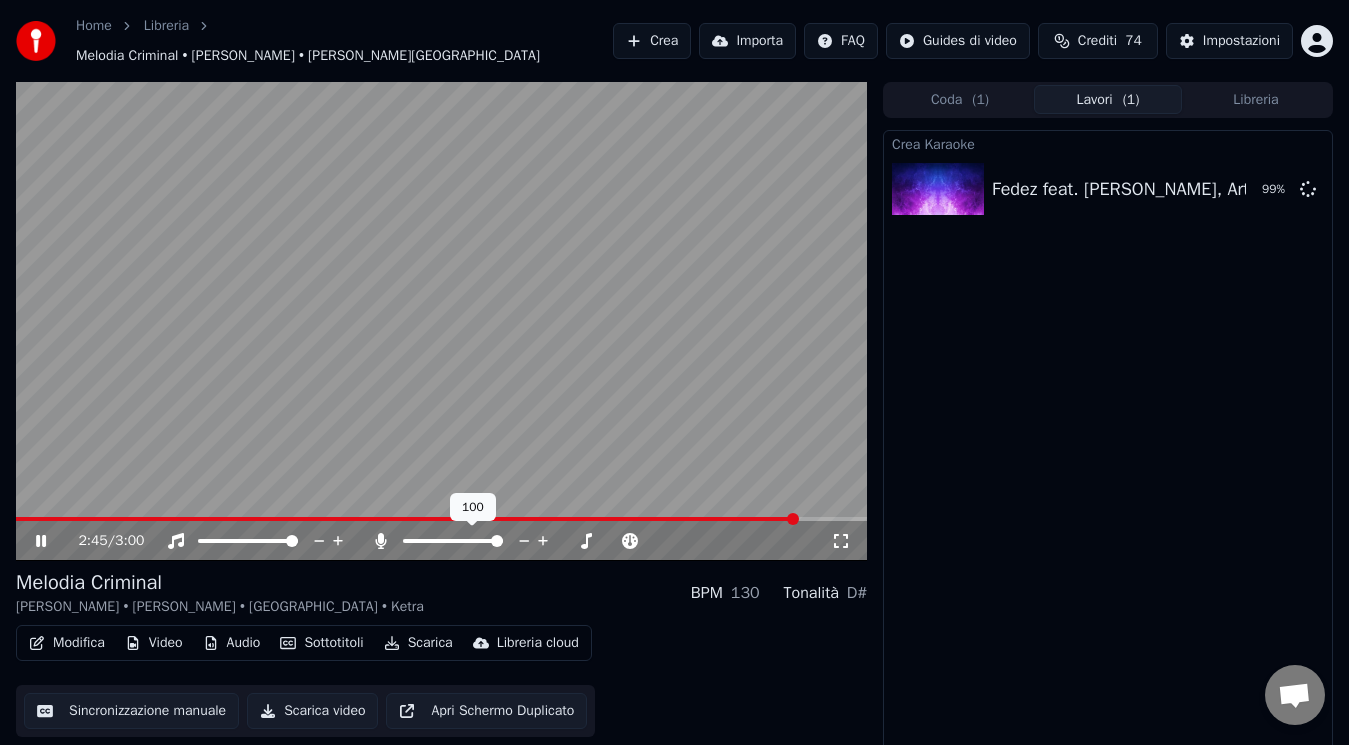 click 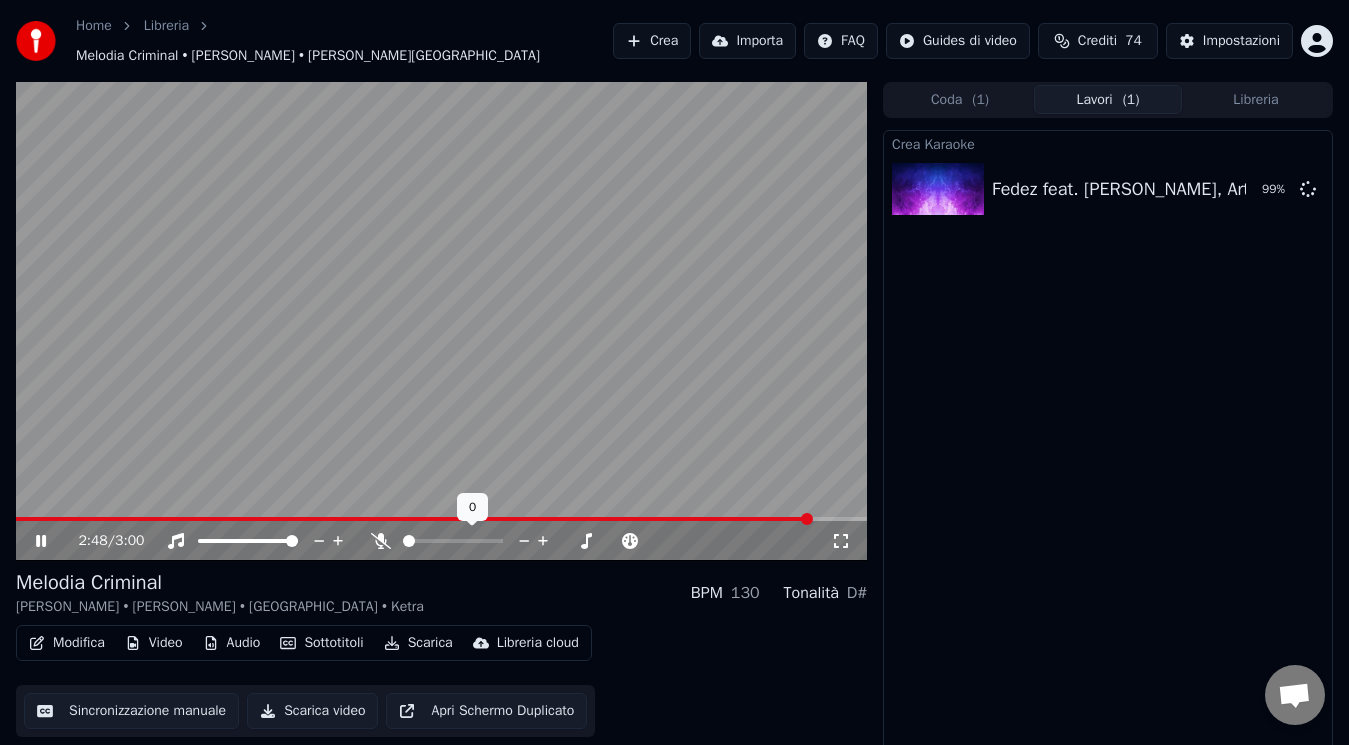 click 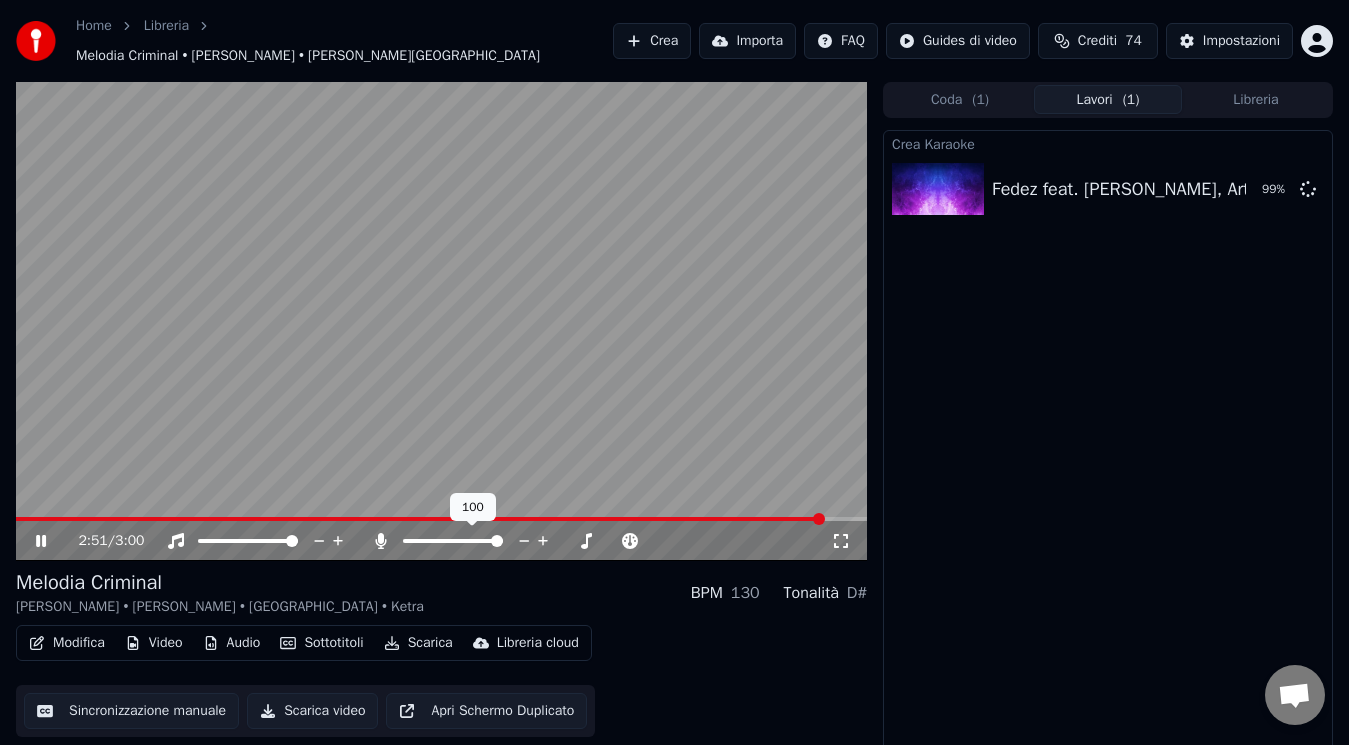 click 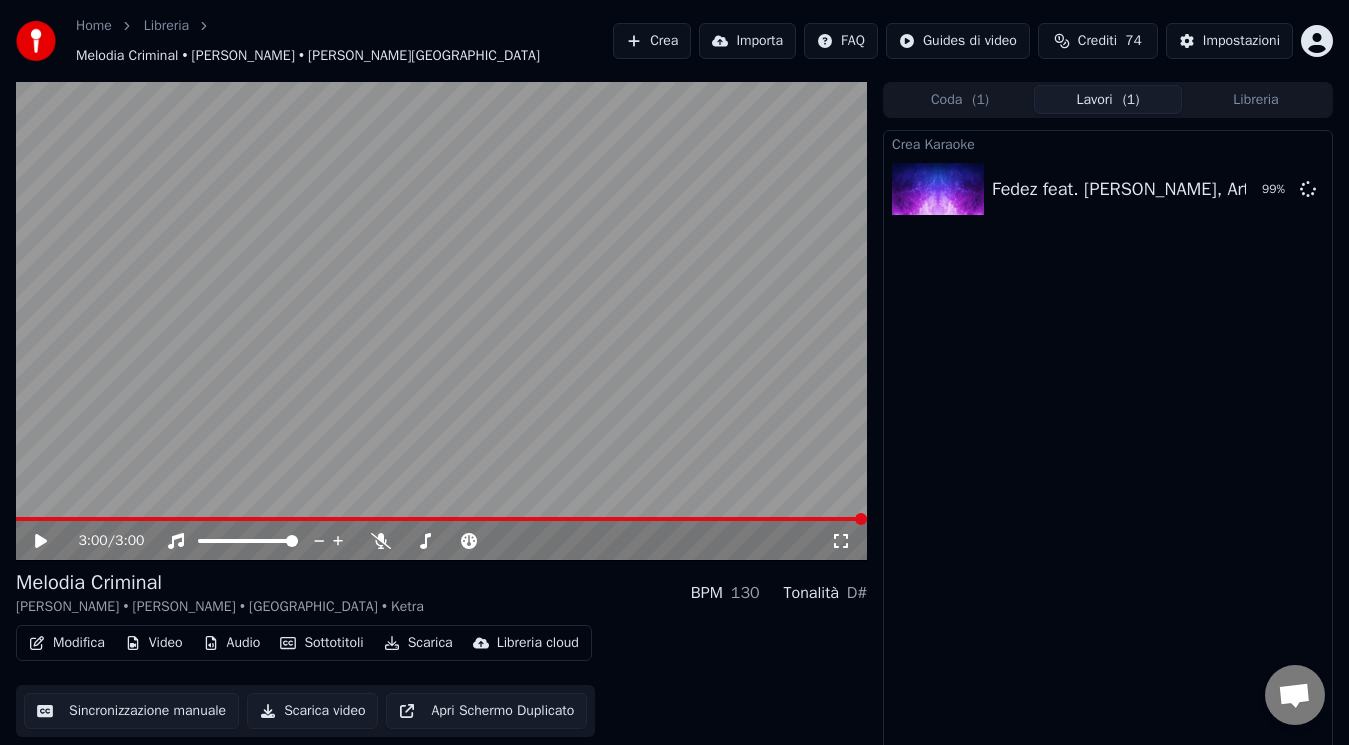 click on "Crea Karaoke Fedez feat. [PERSON_NAME], Articolo 31 - Disco Paradise 99 %" at bounding box center [1108, 446] 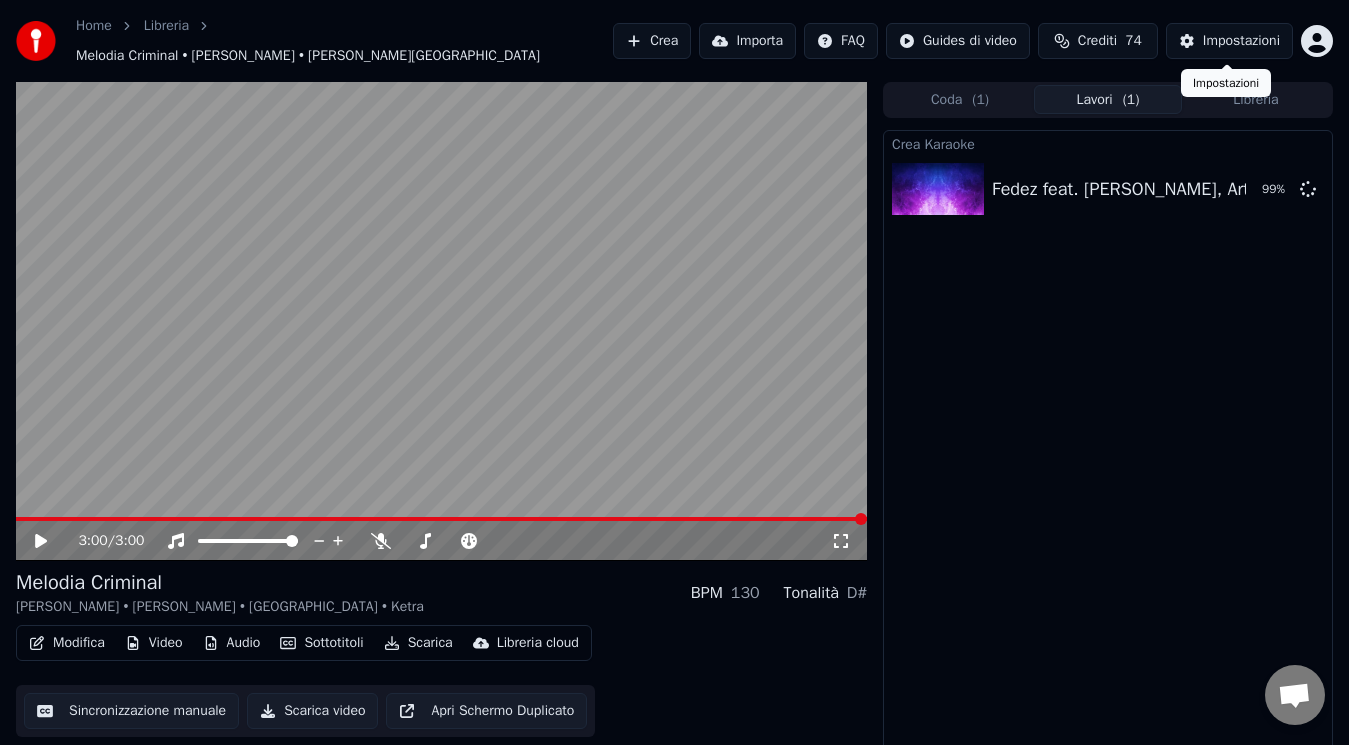 click on "Impostazioni" at bounding box center (1241, 41) 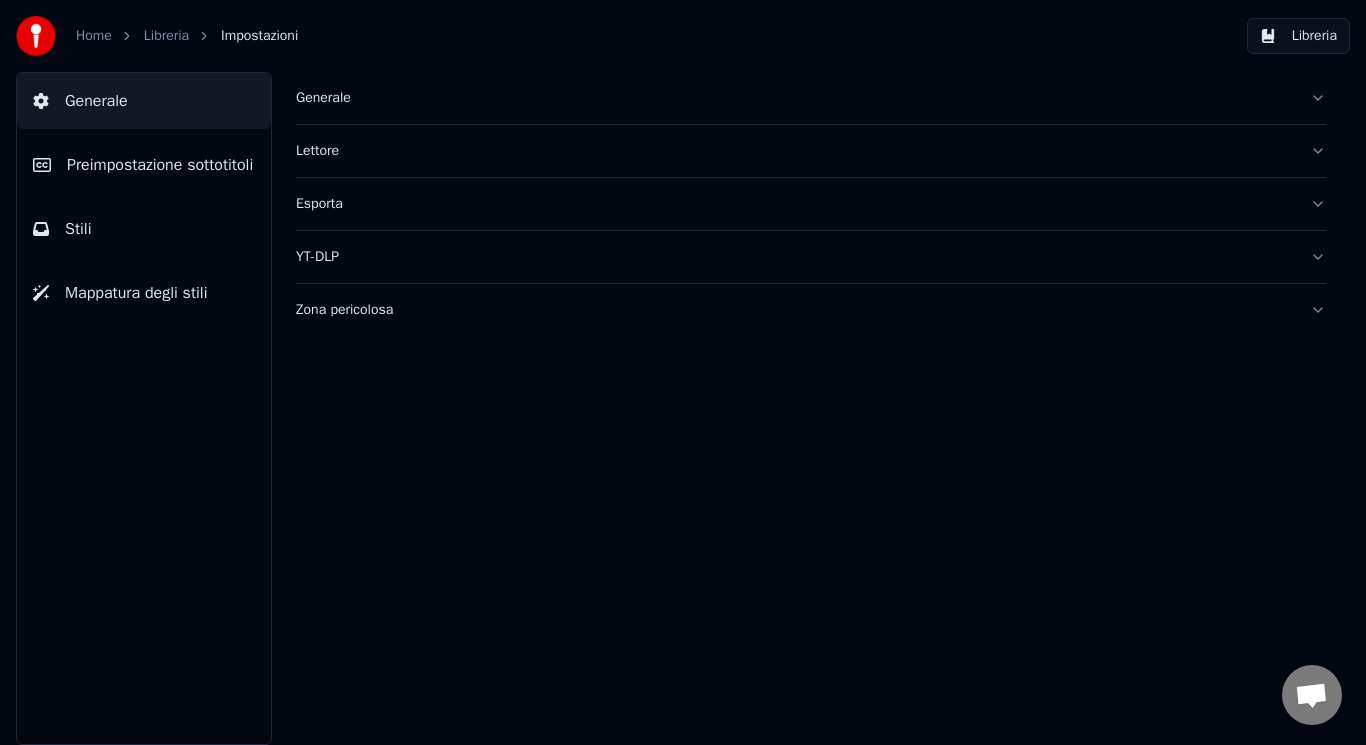 click on "Libreria" at bounding box center [166, 36] 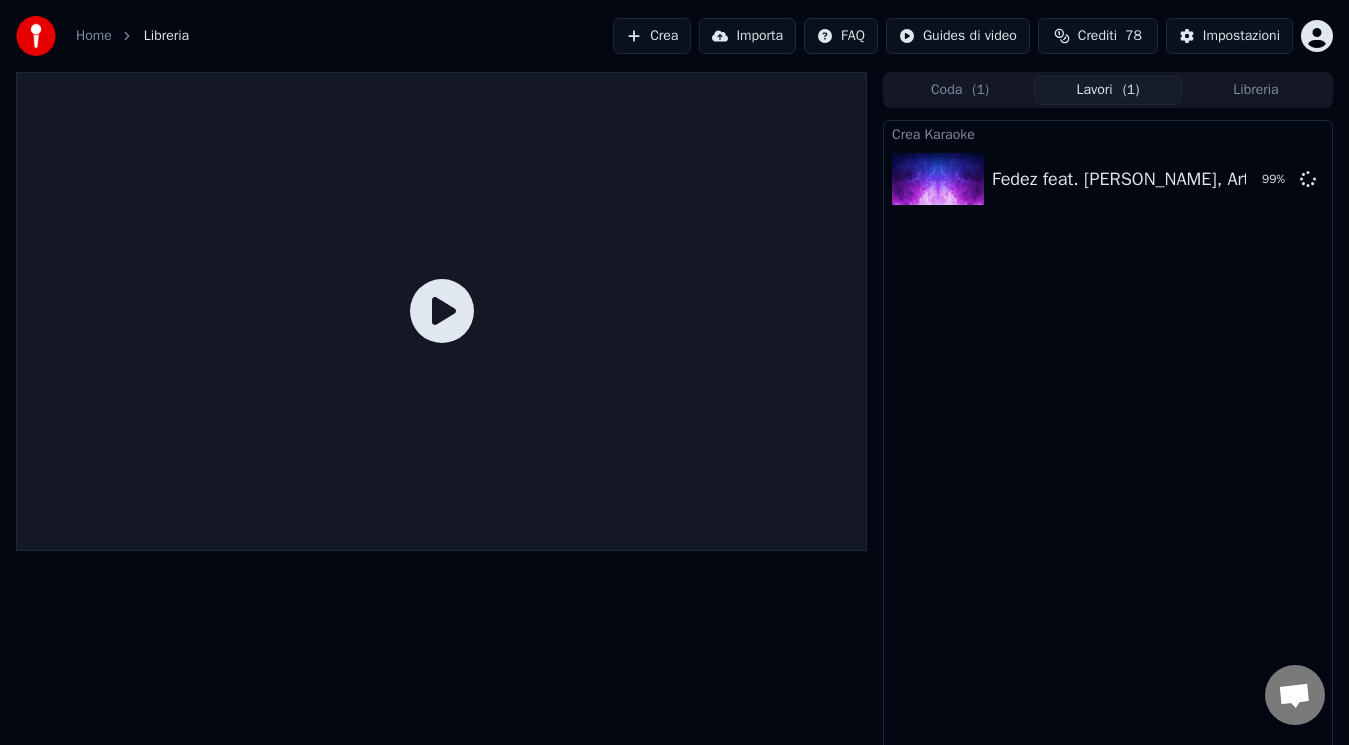 click at bounding box center (441, 311) 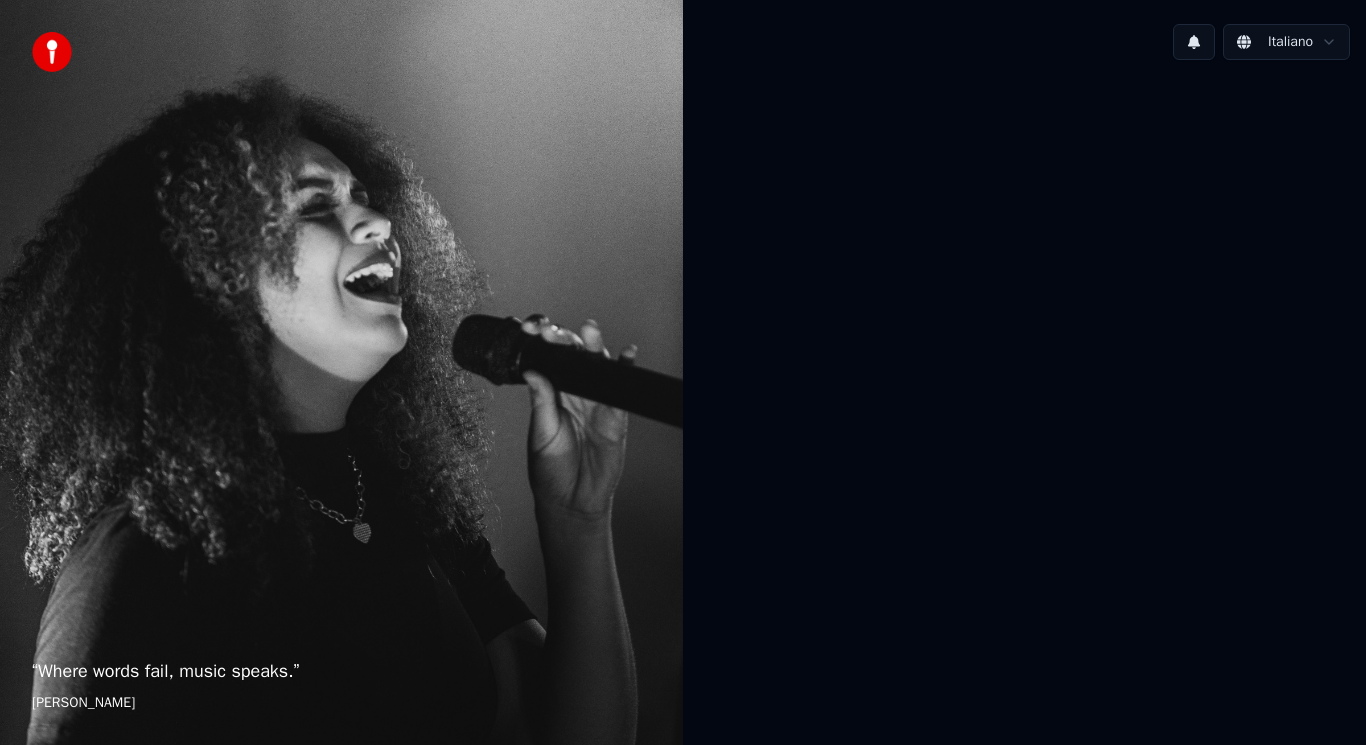 scroll, scrollTop: 0, scrollLeft: 0, axis: both 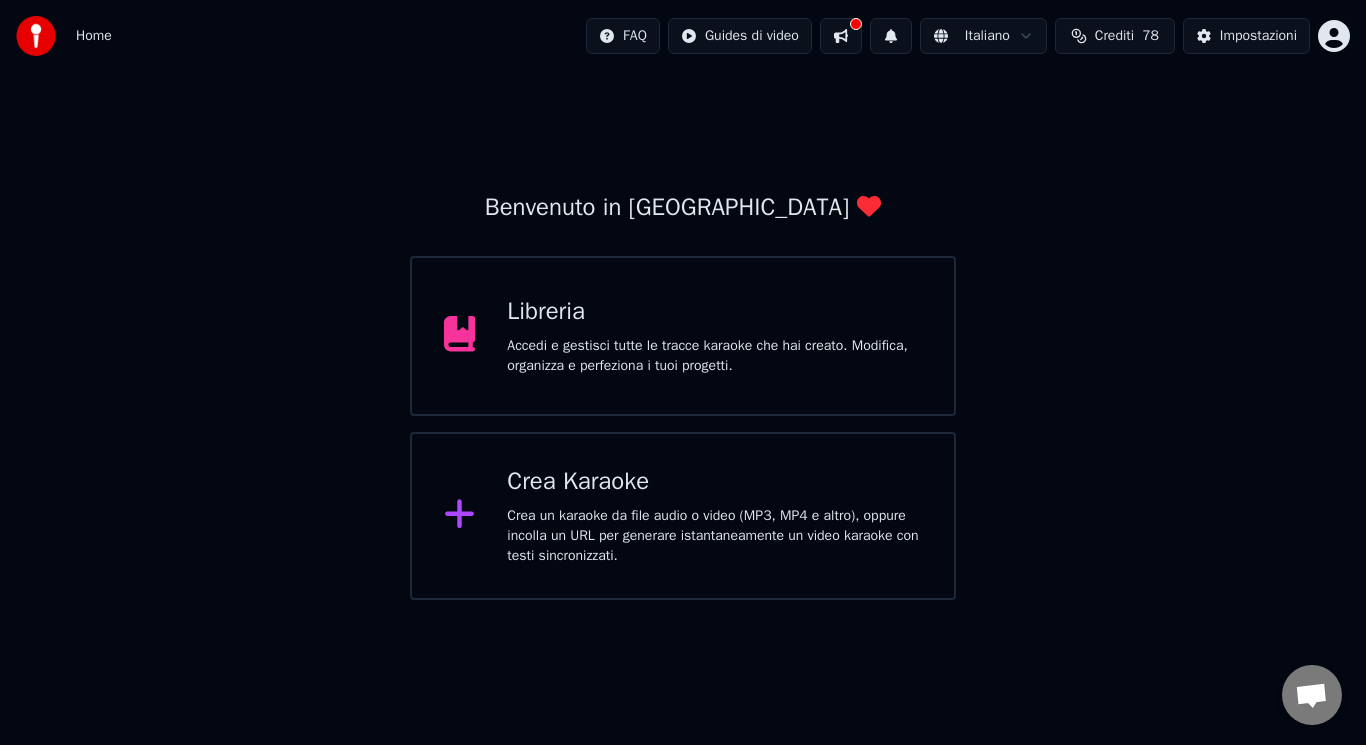 click on "Crea Karaoke" at bounding box center (714, 482) 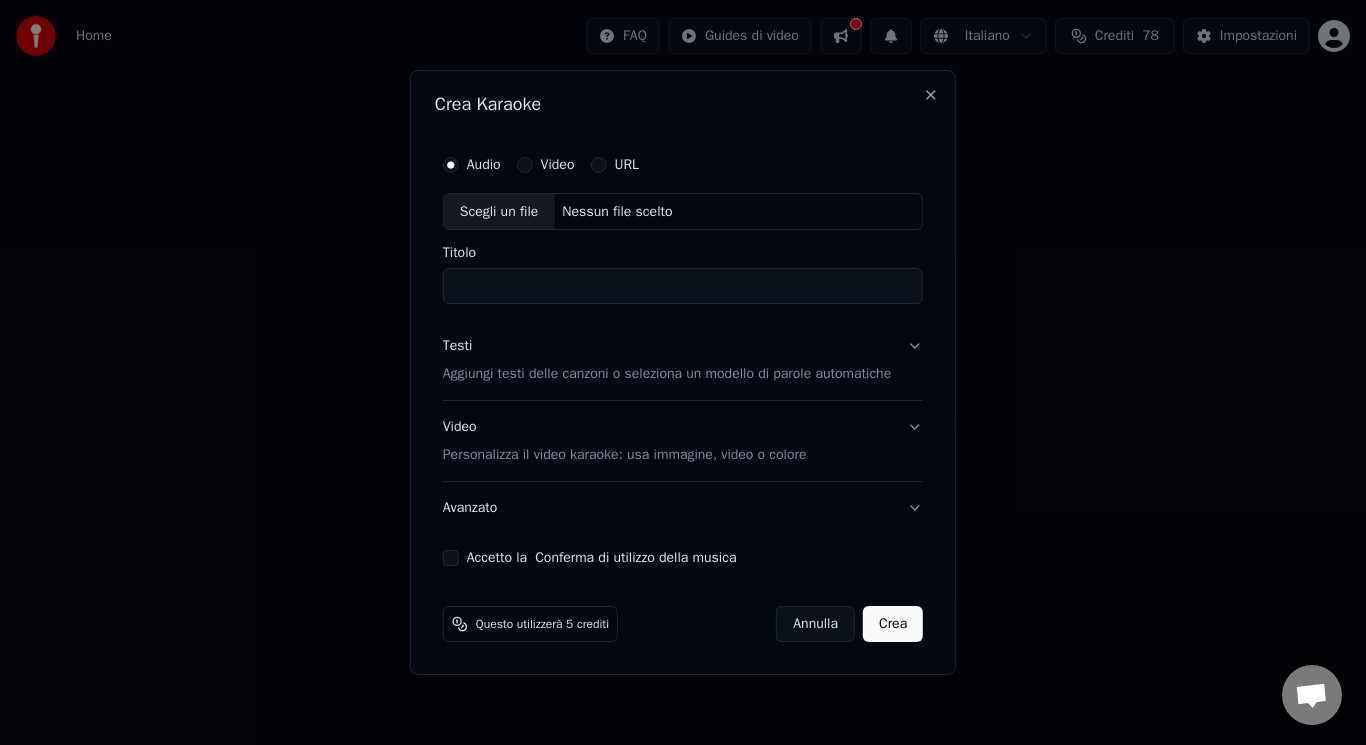 click on "Scegli un file" at bounding box center [499, 212] 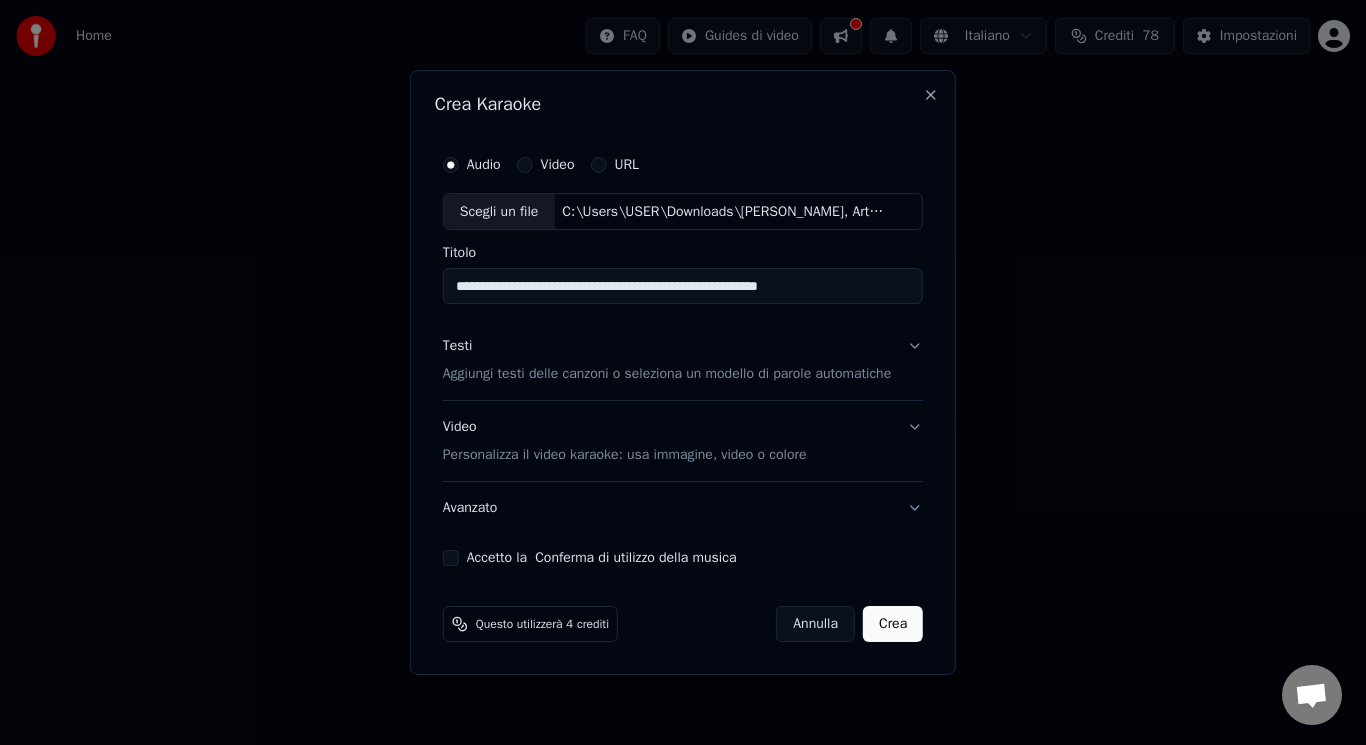 drag, startPoint x: 836, startPoint y: 287, endPoint x: 680, endPoint y: 284, distance: 156.02884 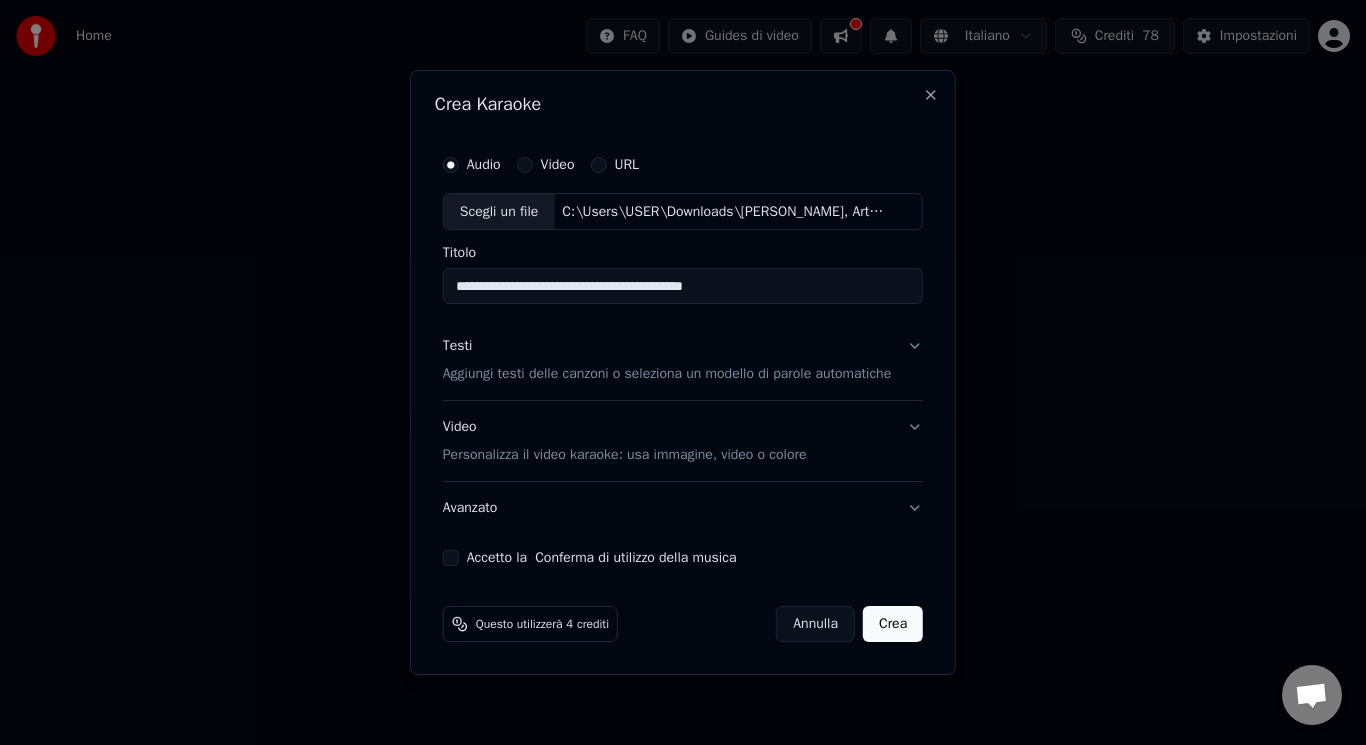 drag, startPoint x: 666, startPoint y: 285, endPoint x: 640, endPoint y: 286, distance: 26.019224 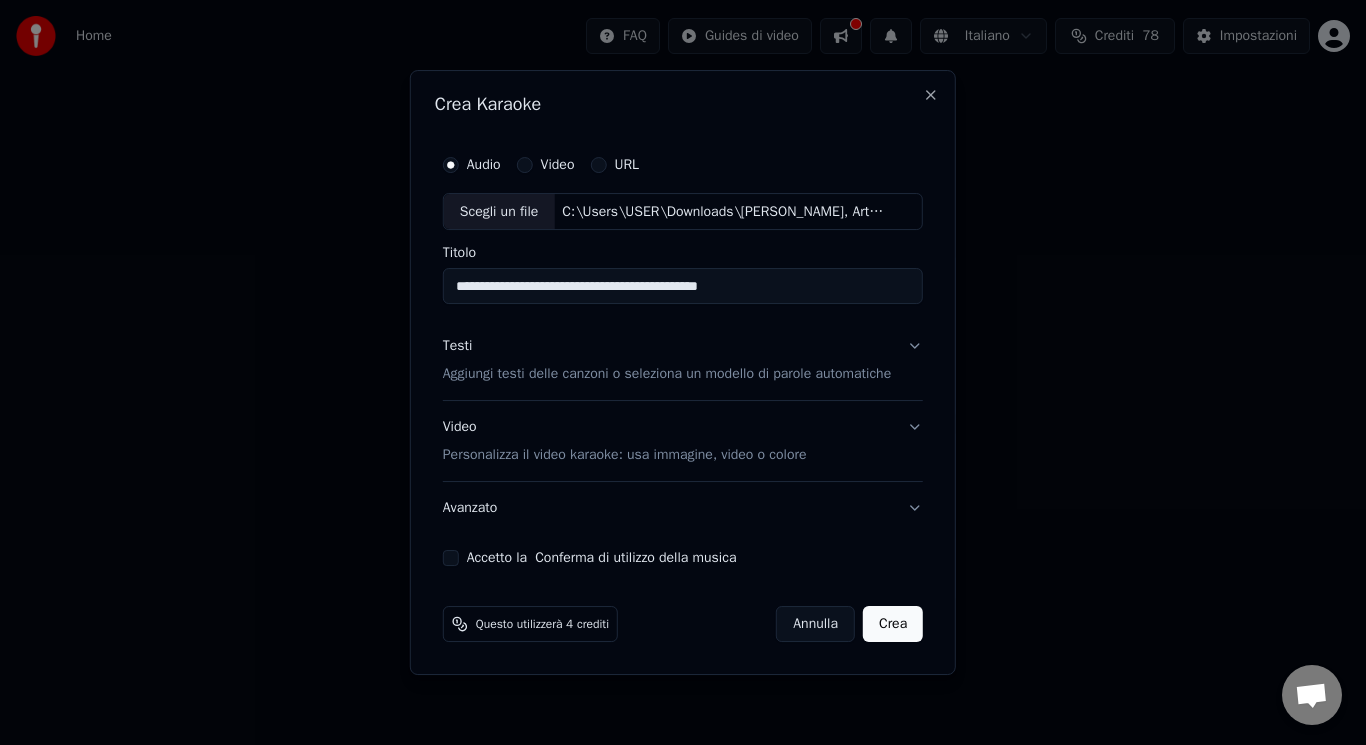 type on "**********" 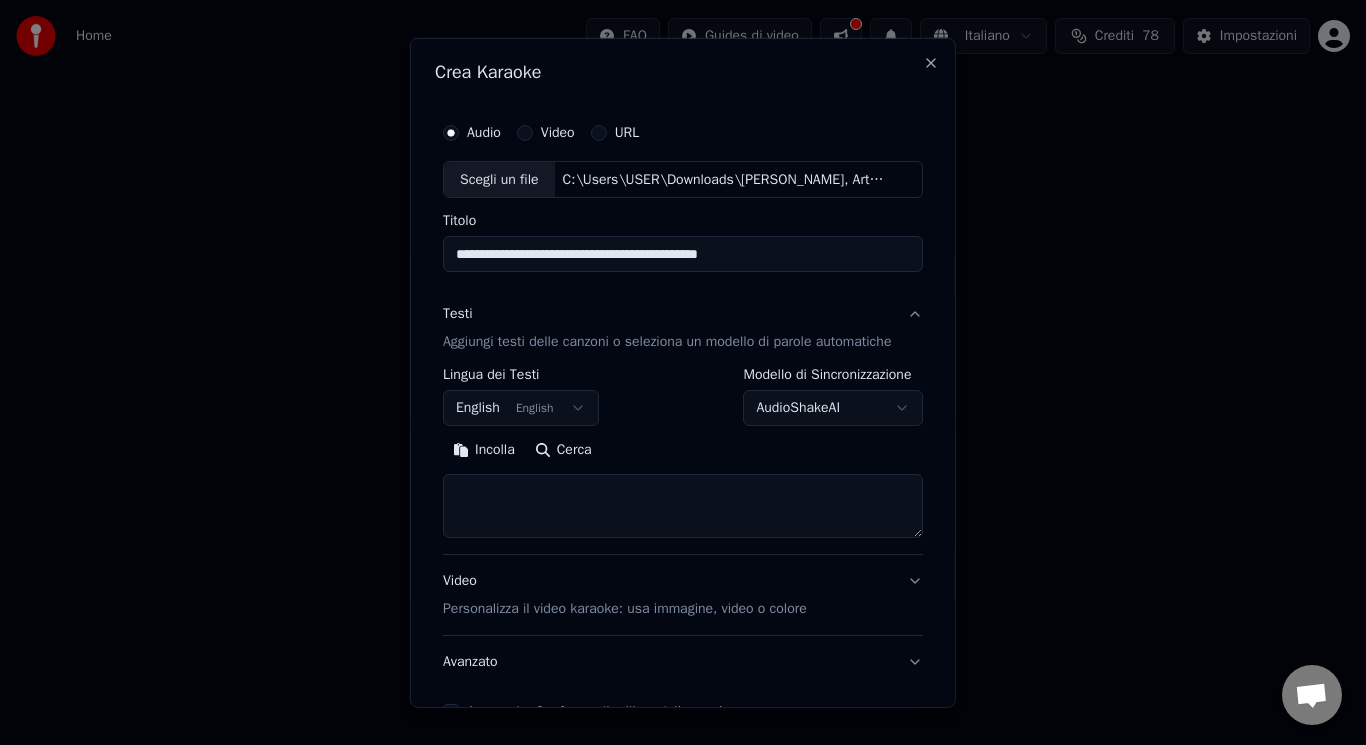 click at bounding box center [683, 506] 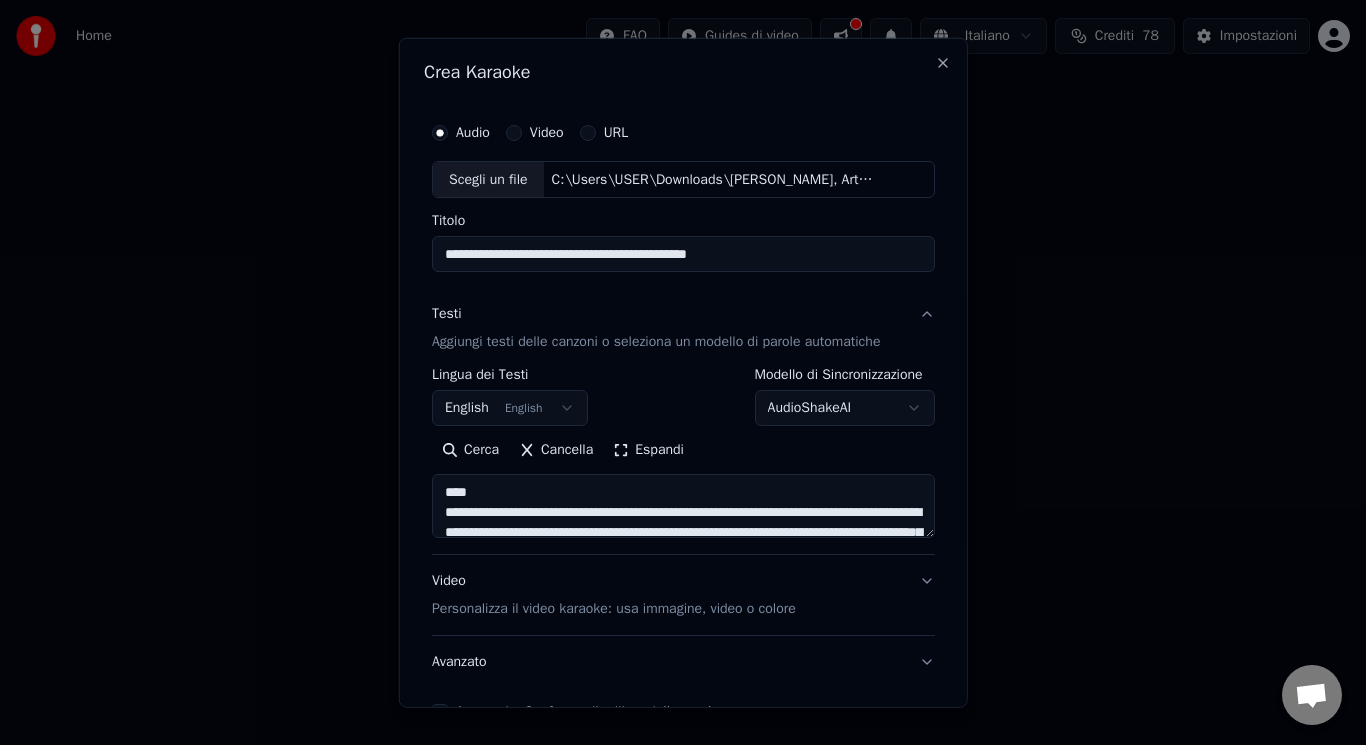 type on "**********" 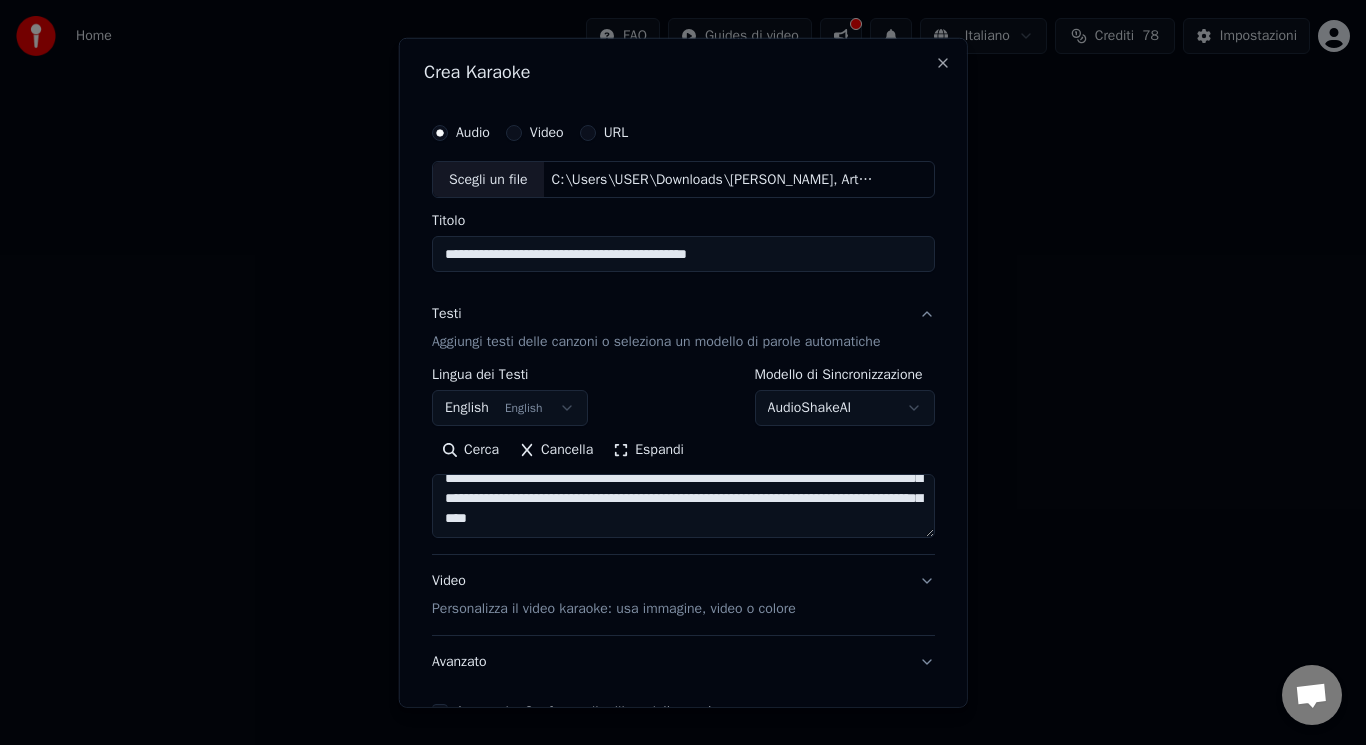 scroll, scrollTop: 434, scrollLeft: 0, axis: vertical 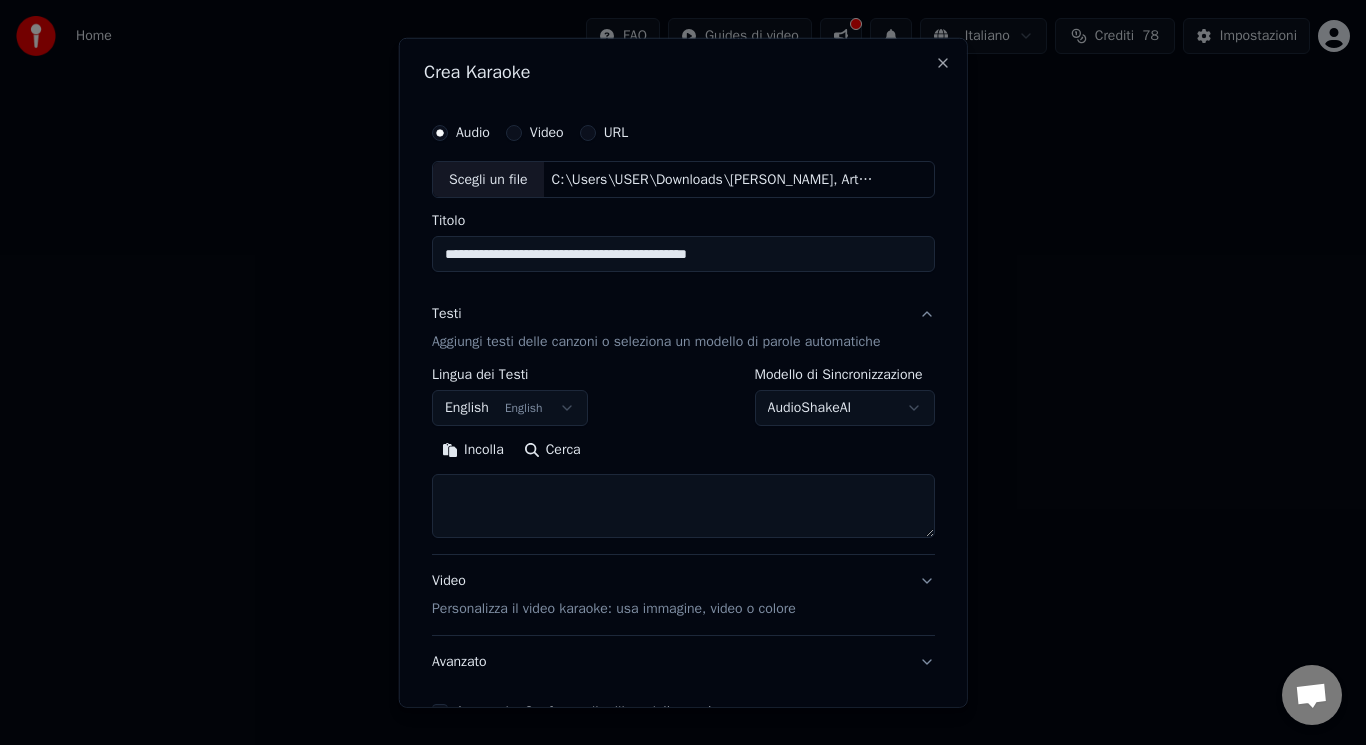 type 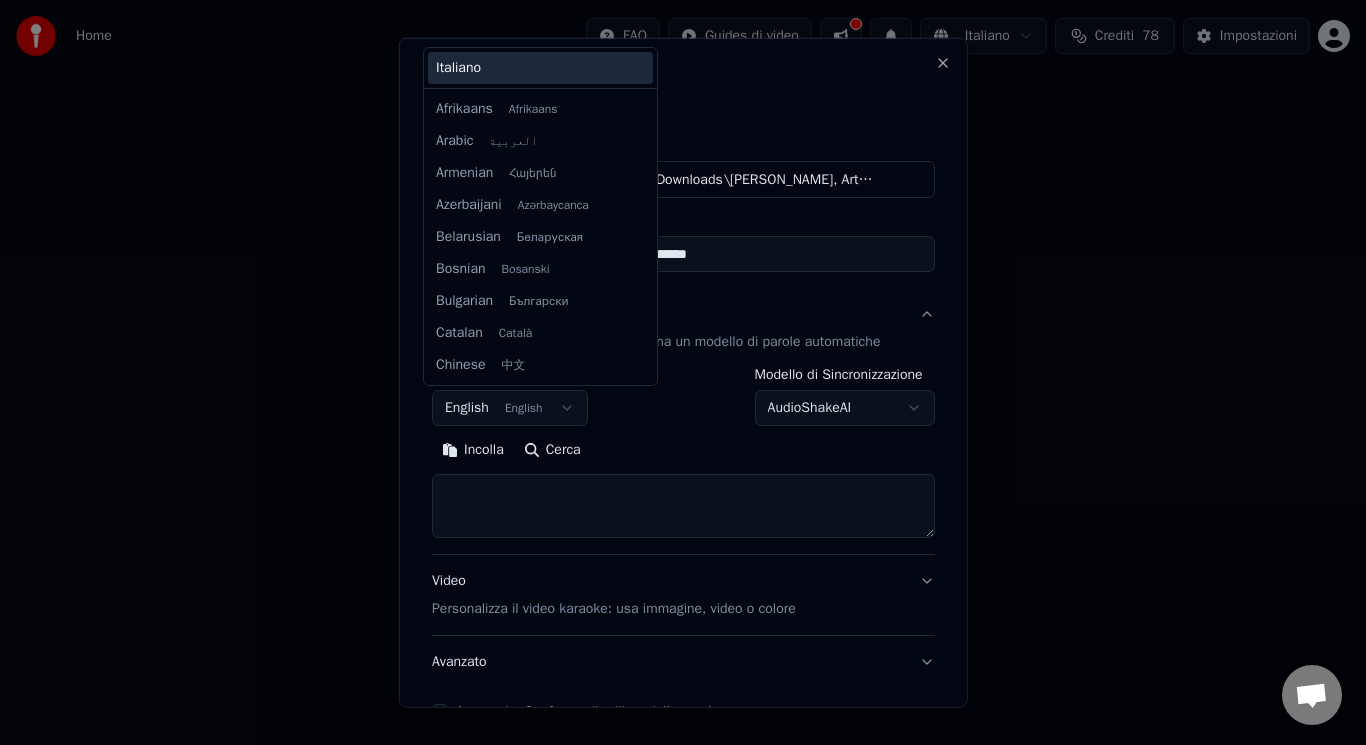 scroll, scrollTop: 160, scrollLeft: 0, axis: vertical 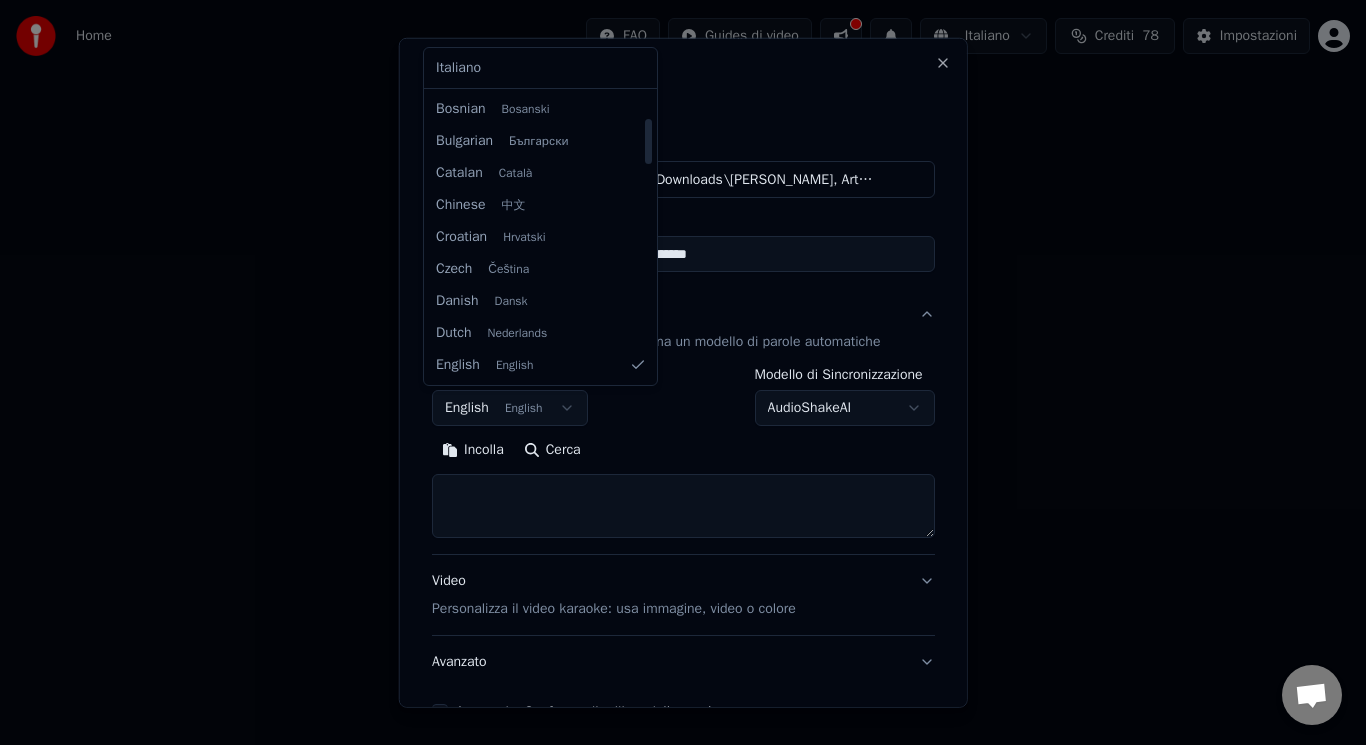 select on "**" 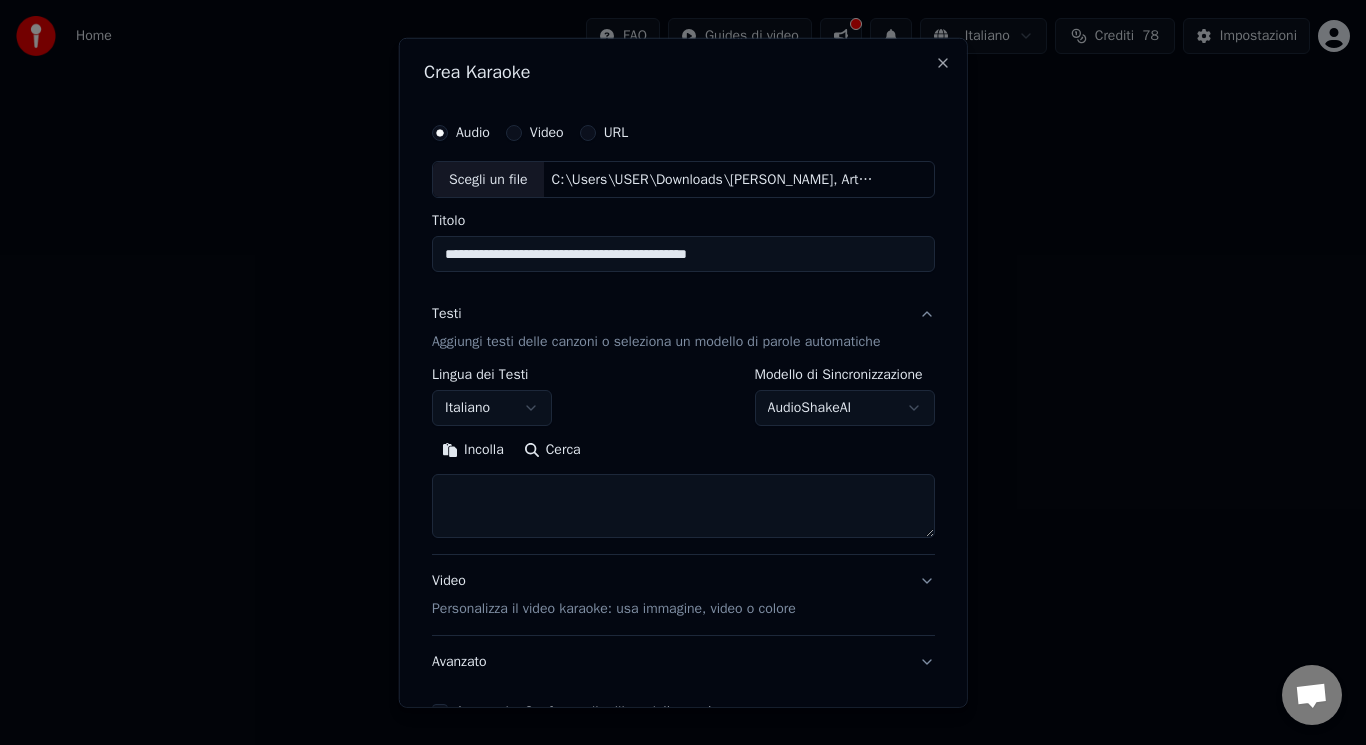 click on "Accetto la   Conferma di utilizzo della musica" at bounding box center (440, 712) 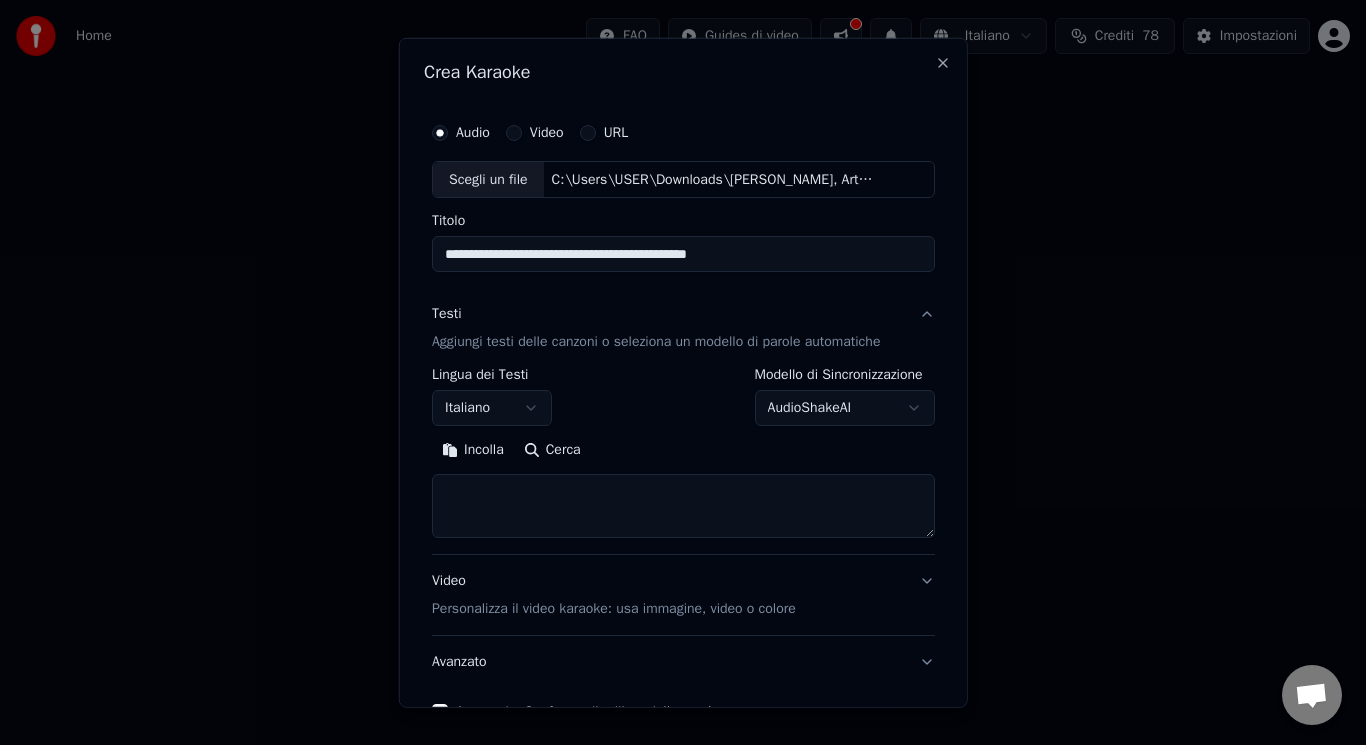 click on "Video Personalizza il video karaoke: usa immagine, video o colore" at bounding box center (683, 595) 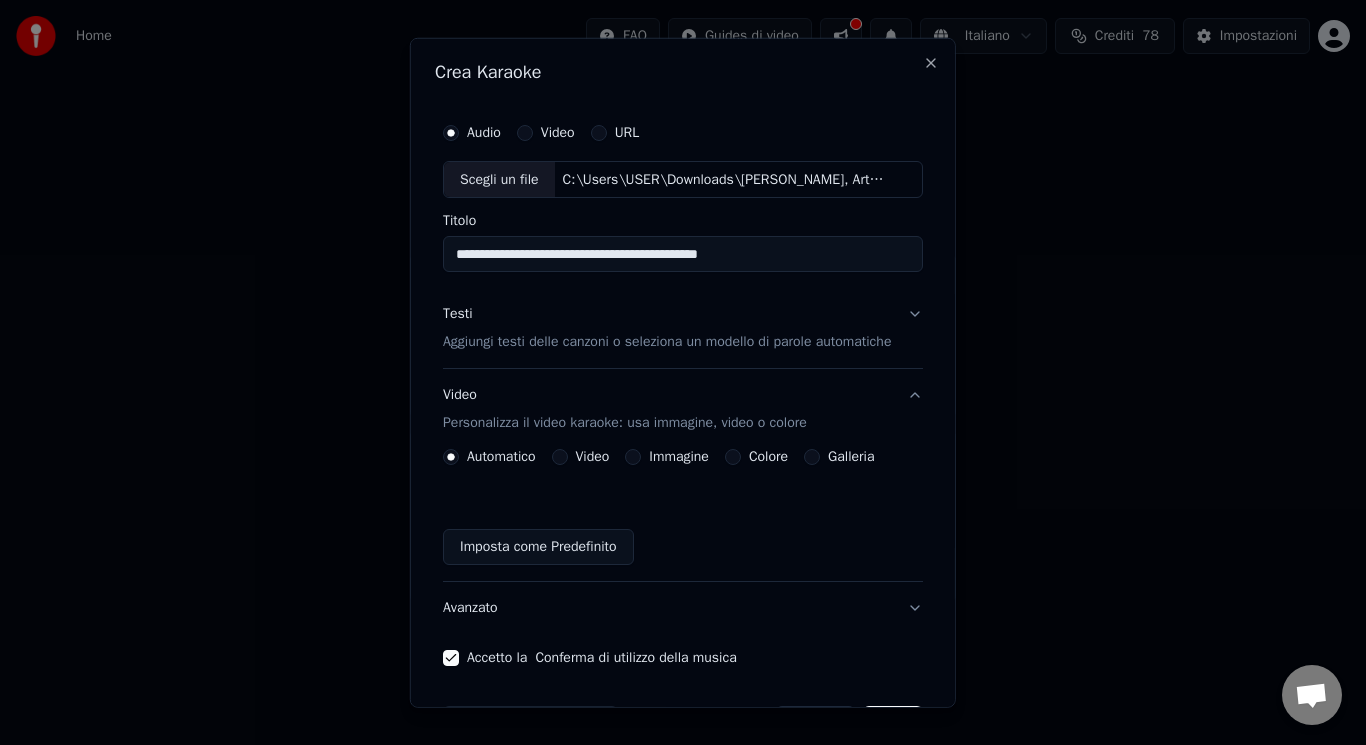 click on "Video" at bounding box center [559, 457] 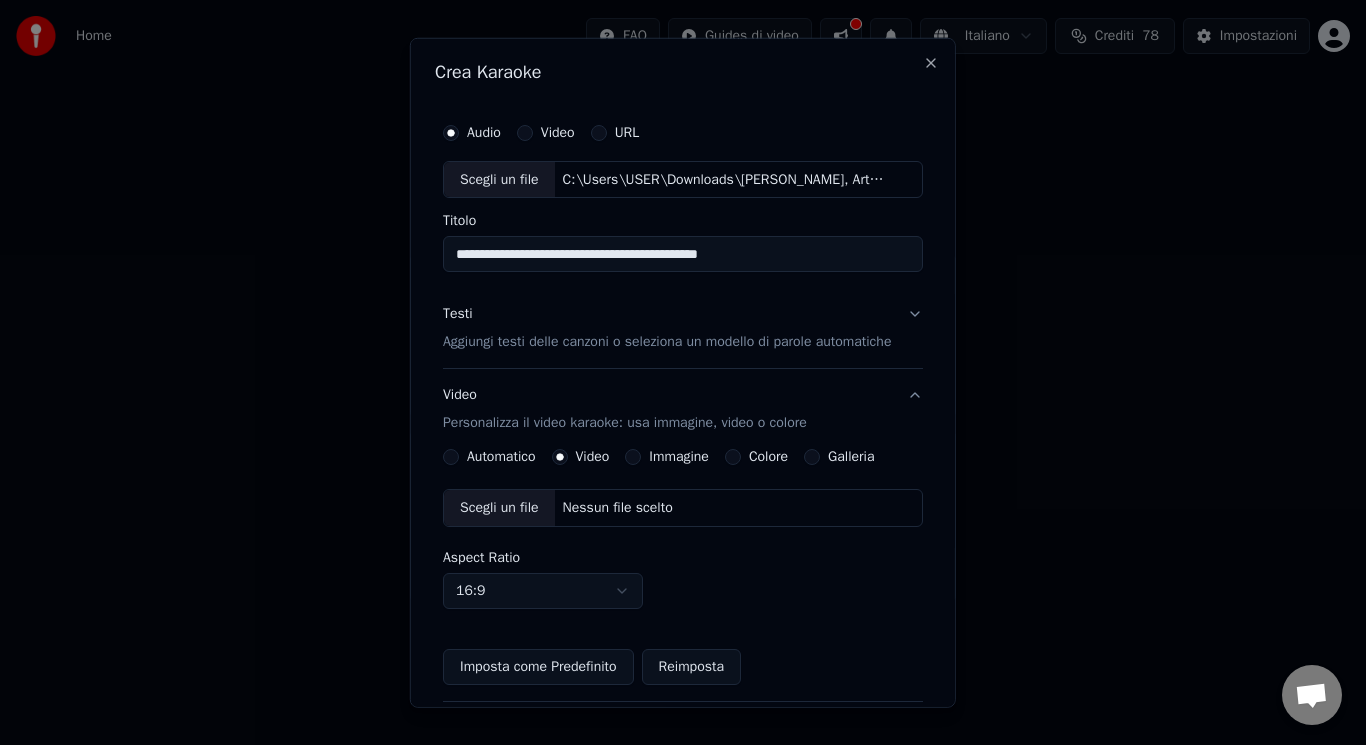 click on "Scegli un file" at bounding box center [499, 508] 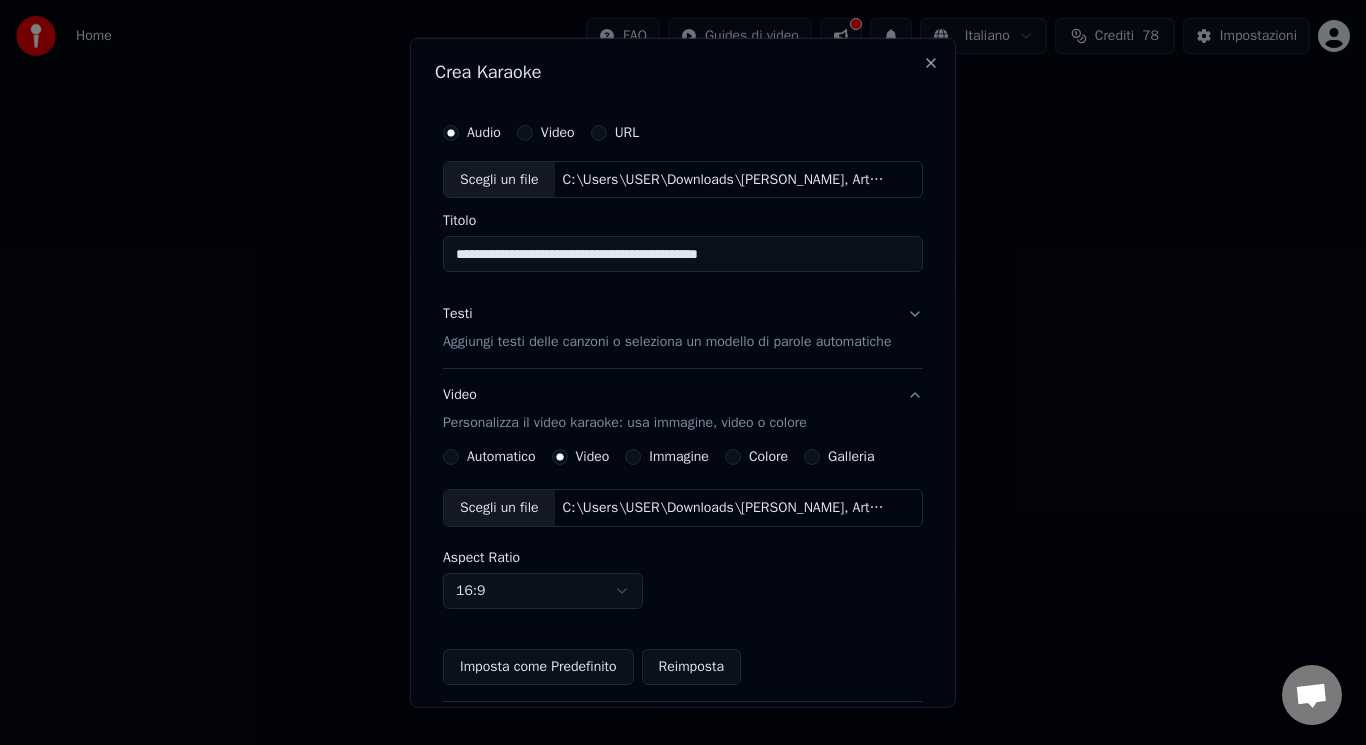 click on "Aggiungi testi delle canzoni o seleziona un modello di parole automatiche" at bounding box center (667, 342) 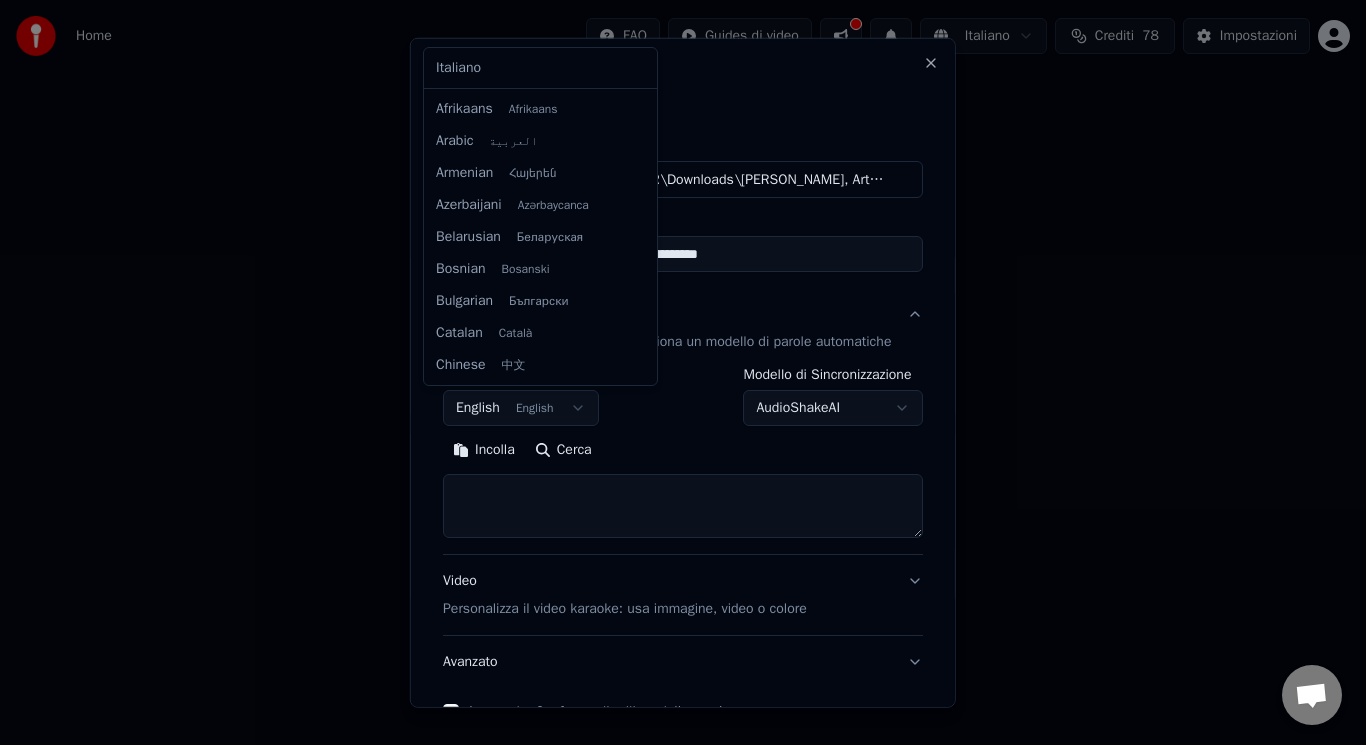 click on "Home FAQ Guides di video Italiano Crediti 78 Impostazioni Benvenuto in Youka Libreria Accedi e gestisci tutte le tracce karaoke che hai creato. Modifica, organizza e perfeziona i tuoi progetti. Crea Karaoke Crea un karaoke da file audio o video (MP3, MP4 e altro), oppure incolla un URL per generare istantaneamente un video karaoke con testi sincronizzati. Conversazione Adam da Youka Desktop Altri canali Continua su Email Rete assente. Riconnessione in corso... Nessun messaggio può essere ricevuto o inviato per ora. Youka Desktop Ciao! Come posso aiutarti?  Venerdì, 18 Luglio non funziona 18/7/2025 ci mette troppo a caricare e si blocca 18/7/2025 fate immediatamente qualcosa 18/7/2025 Adam Ho controllato i log degli errori, sembra che tu stia tentando di utilizzare un file che non esiste: C:\Users\USER\Downloads\STO BENE AL MARE - Realizzato con Clipchamp.mp4 18/7/2025 come non esiste 18/7/2025 Letto Adam Hai cambiato lo sfondo predefinito del video? 18/7/2025 no 18/7/2025 secondo me avete problemi 18/7/2025" at bounding box center (683, 300) 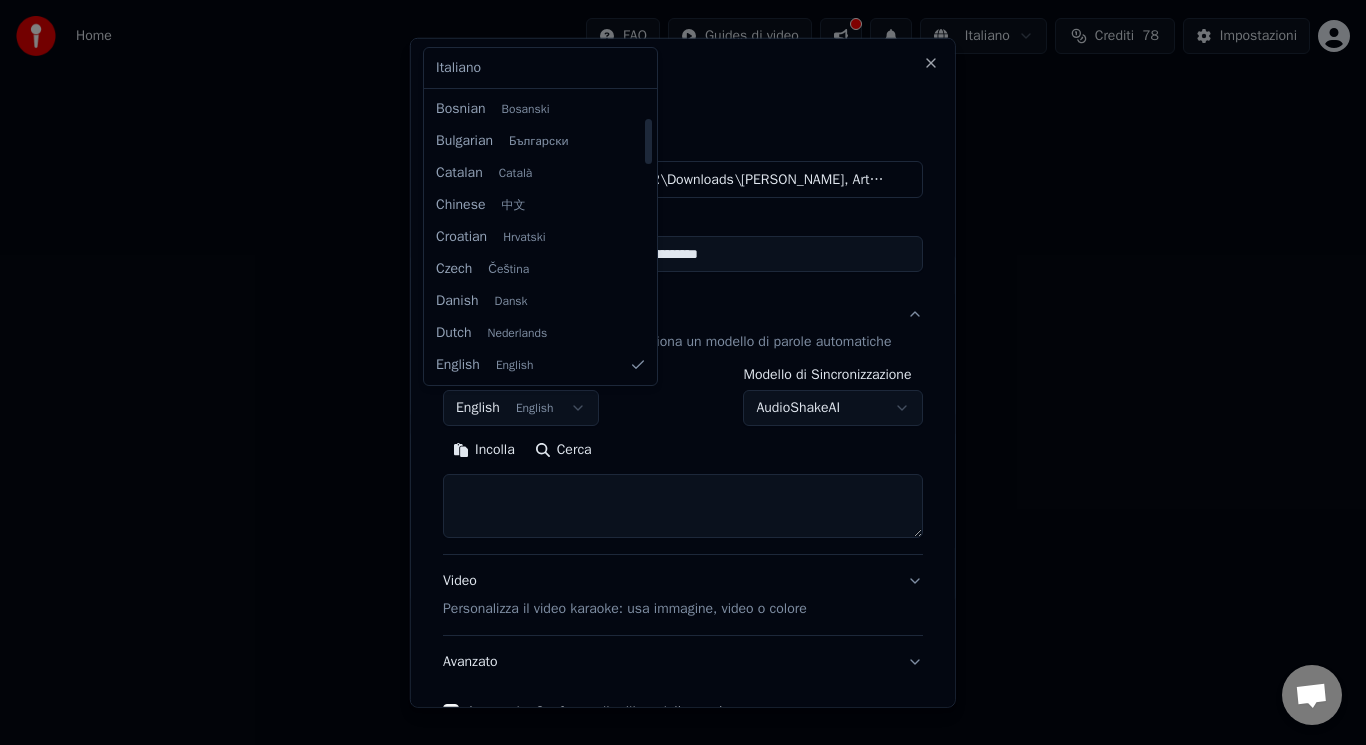 select on "**" 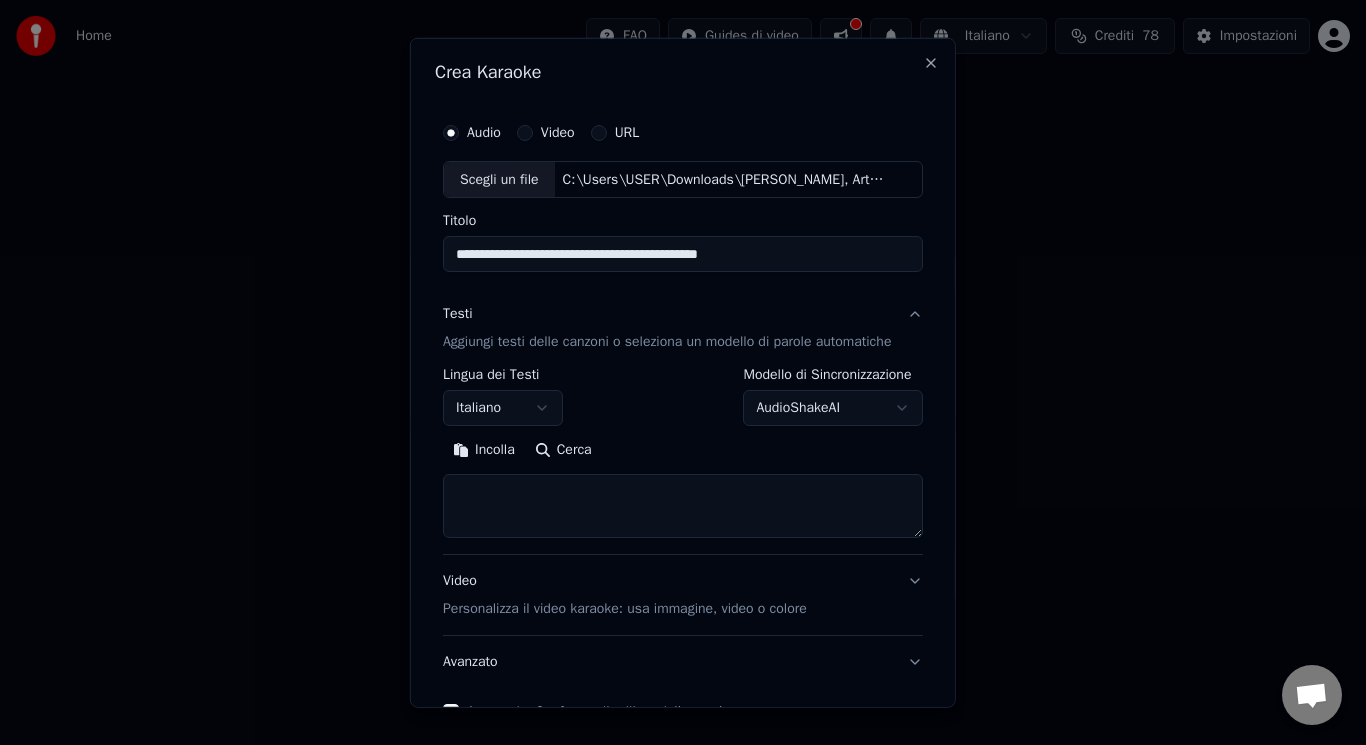 click at bounding box center (683, 506) 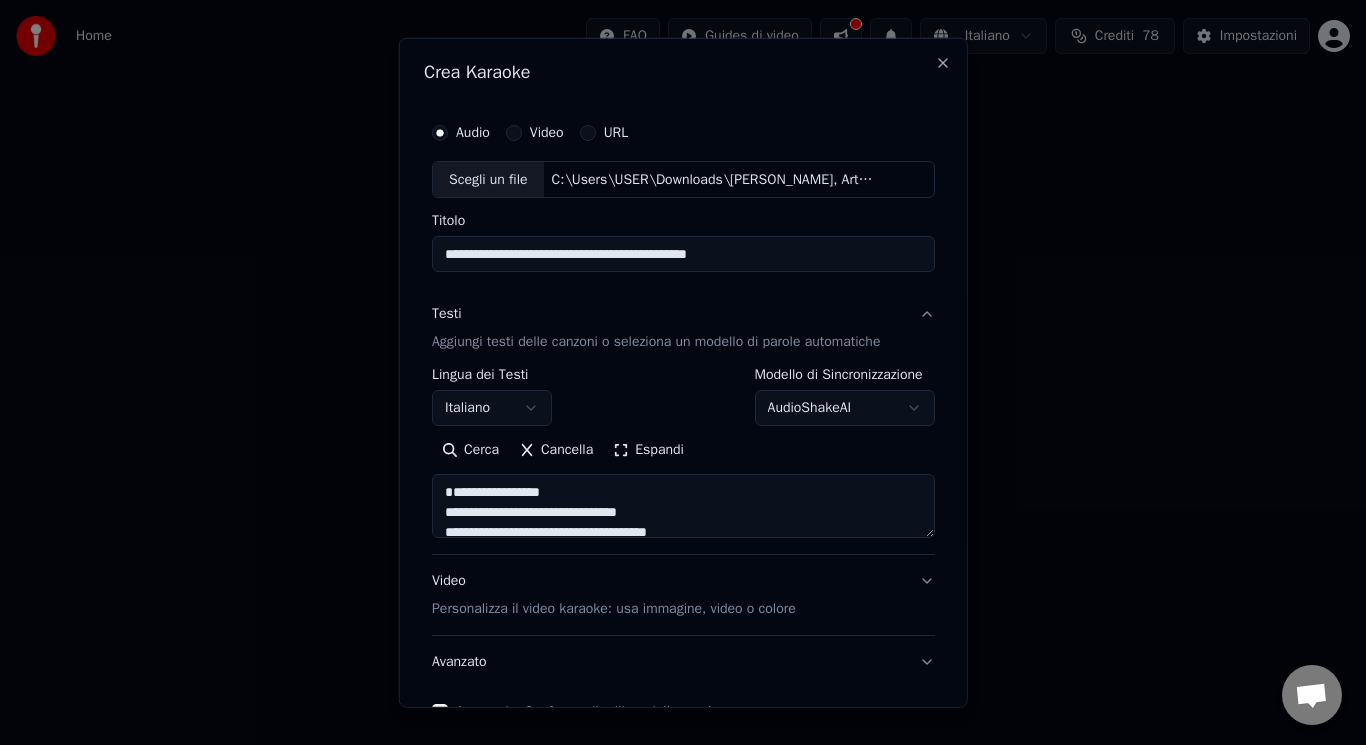 click on "Espandi" at bounding box center [648, 450] 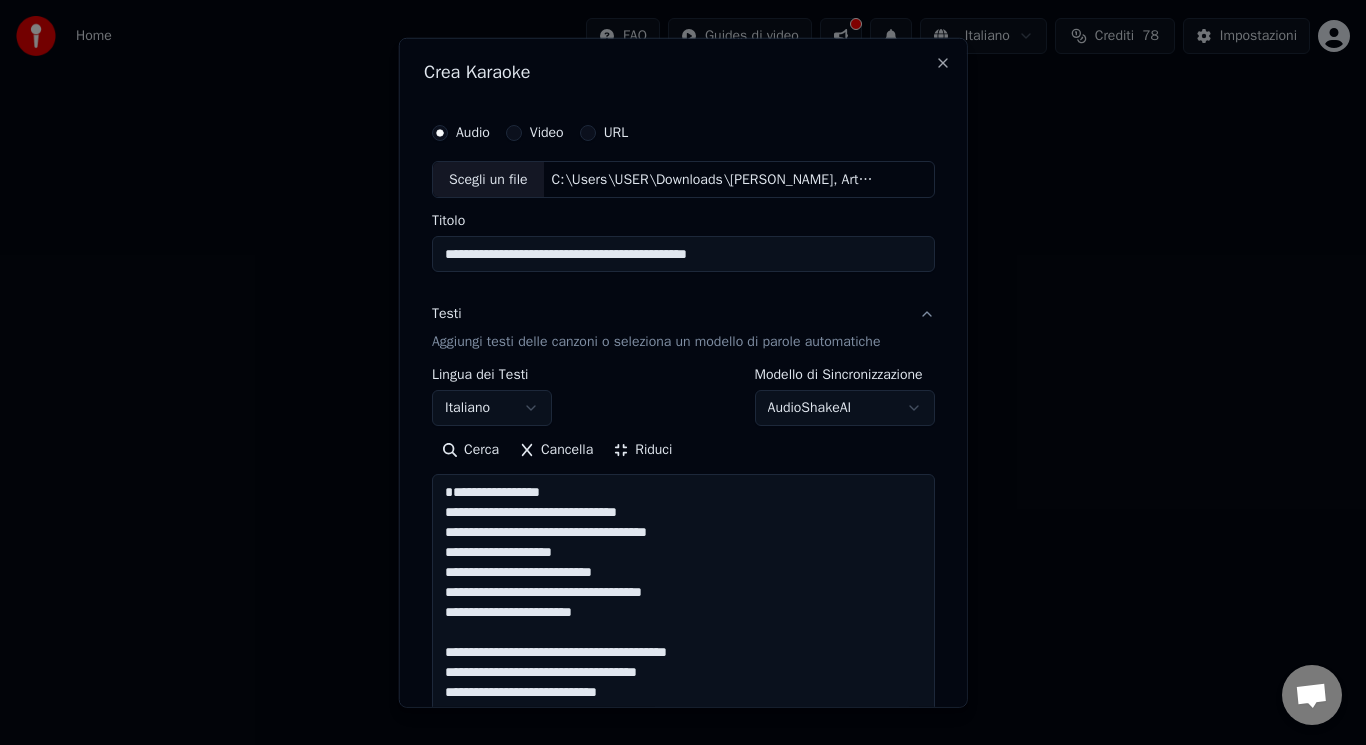 drag, startPoint x: 542, startPoint y: 516, endPoint x: 463, endPoint y: 481, distance: 86.40602 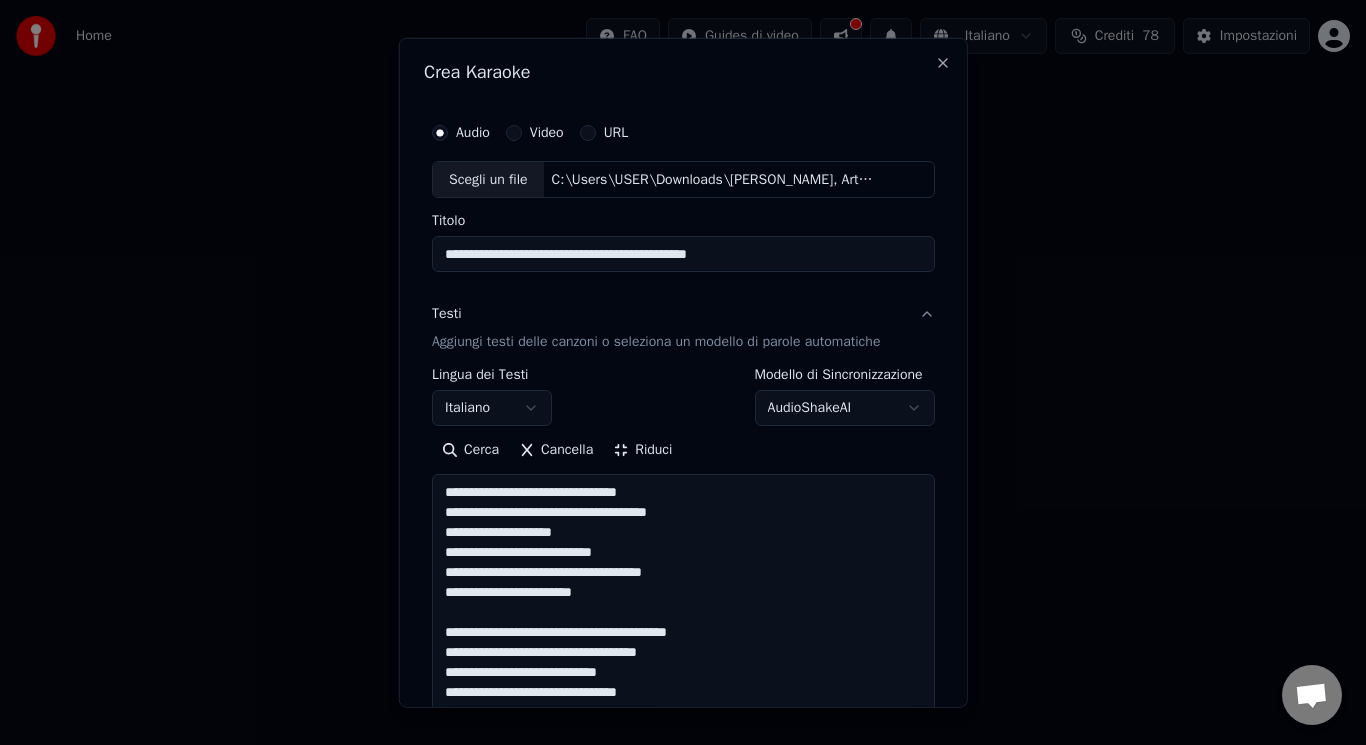 drag, startPoint x: 746, startPoint y: 631, endPoint x: 664, endPoint y: 614, distance: 83.74366 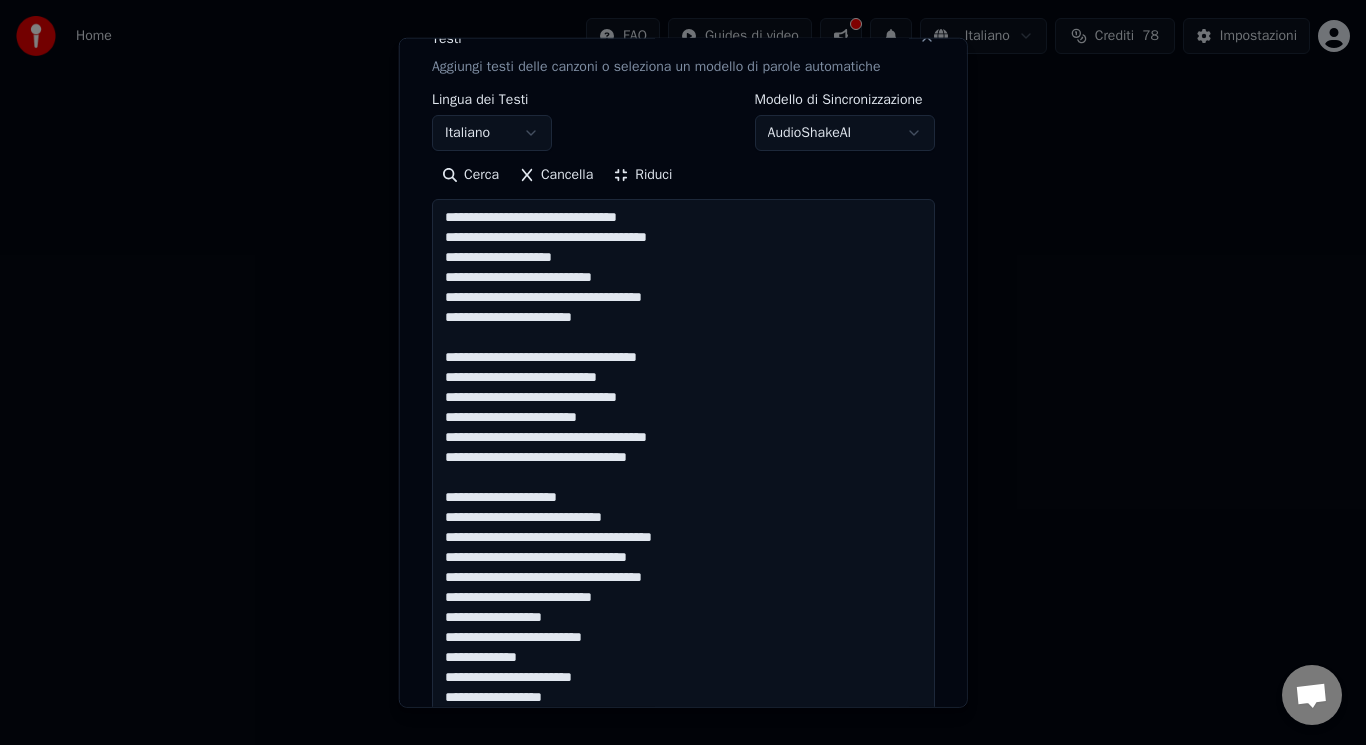 scroll, scrollTop: 375, scrollLeft: 0, axis: vertical 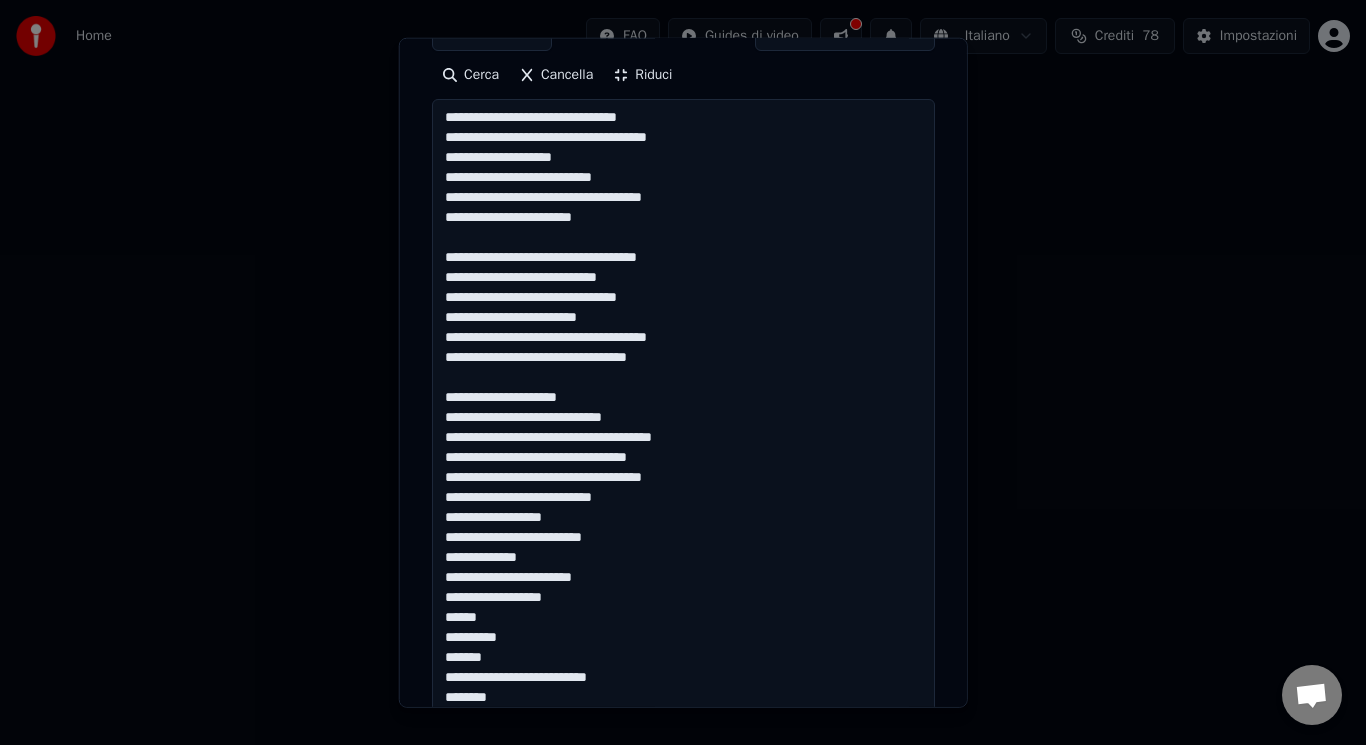 drag, startPoint x: 589, startPoint y: 407, endPoint x: 539, endPoint y: 374, distance: 59.908264 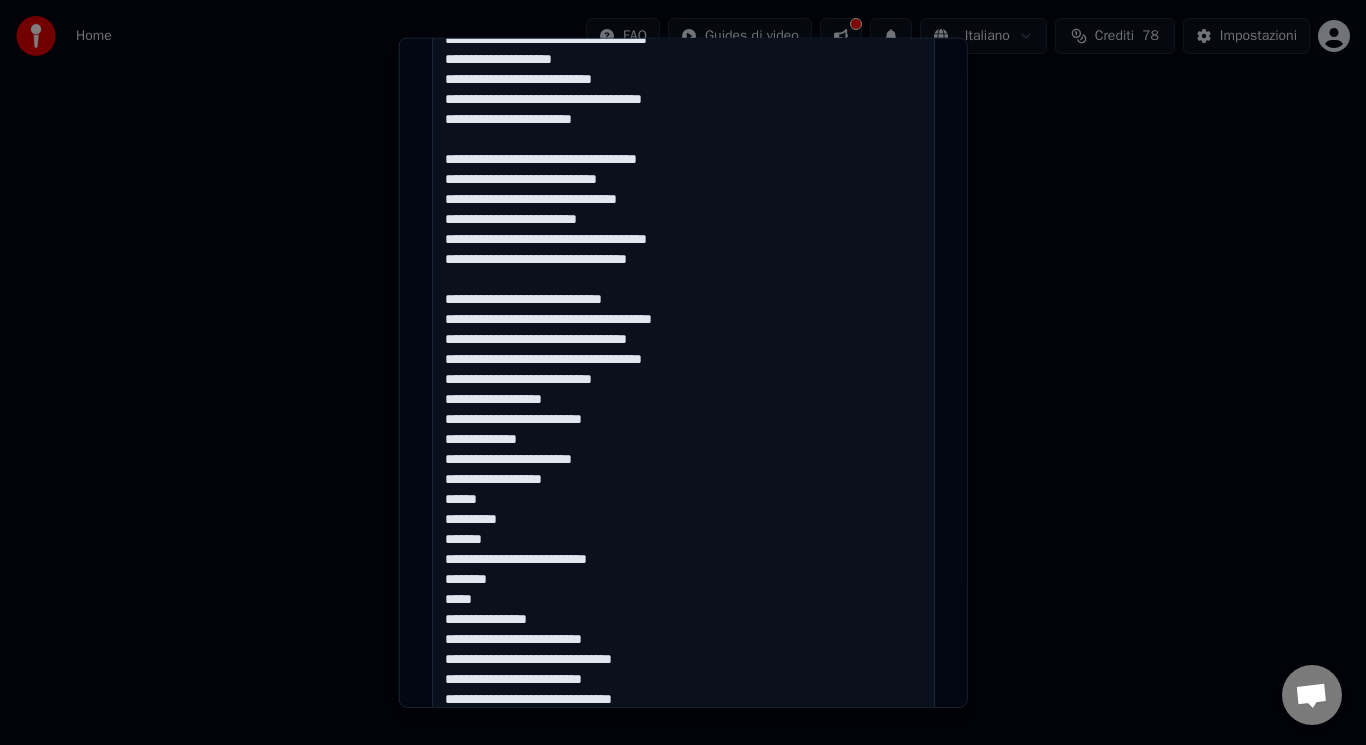 scroll, scrollTop: 497, scrollLeft: 0, axis: vertical 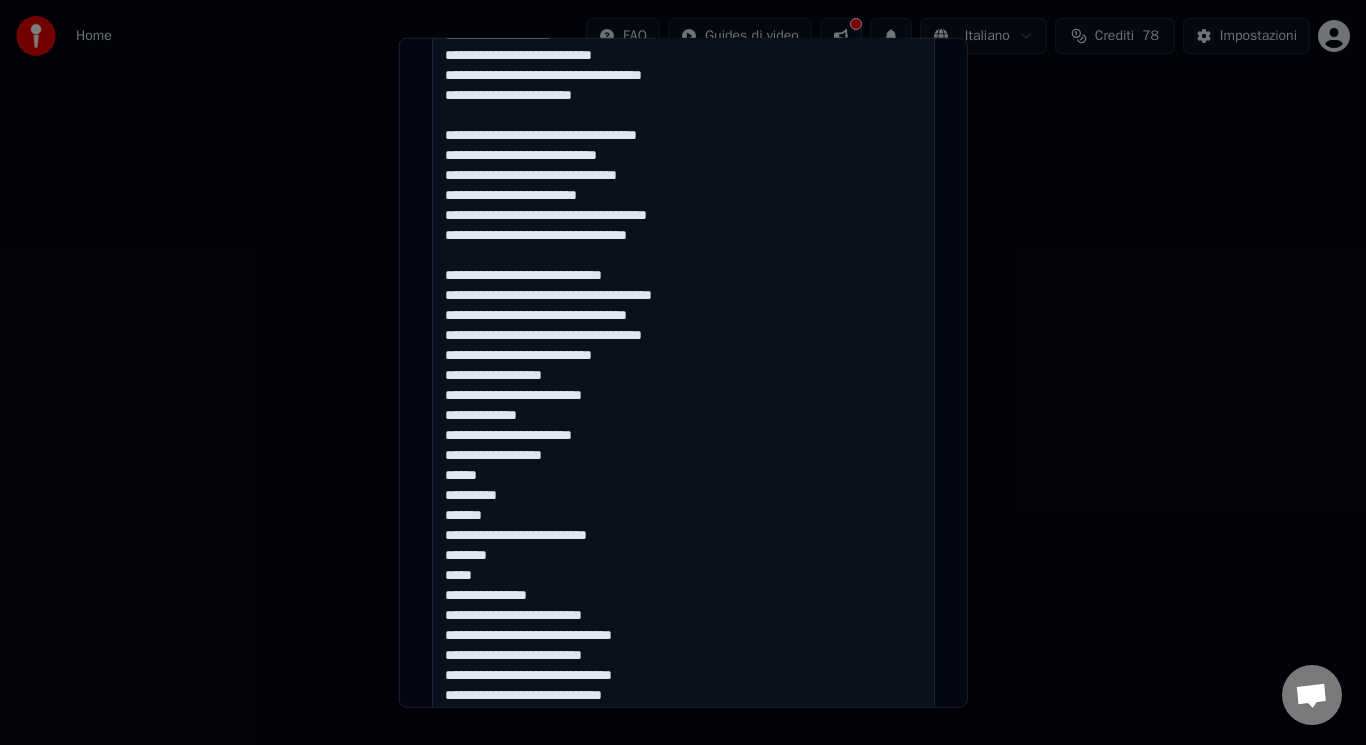 drag, startPoint x: 438, startPoint y: 538, endPoint x: 576, endPoint y: 592, distance: 148.18907 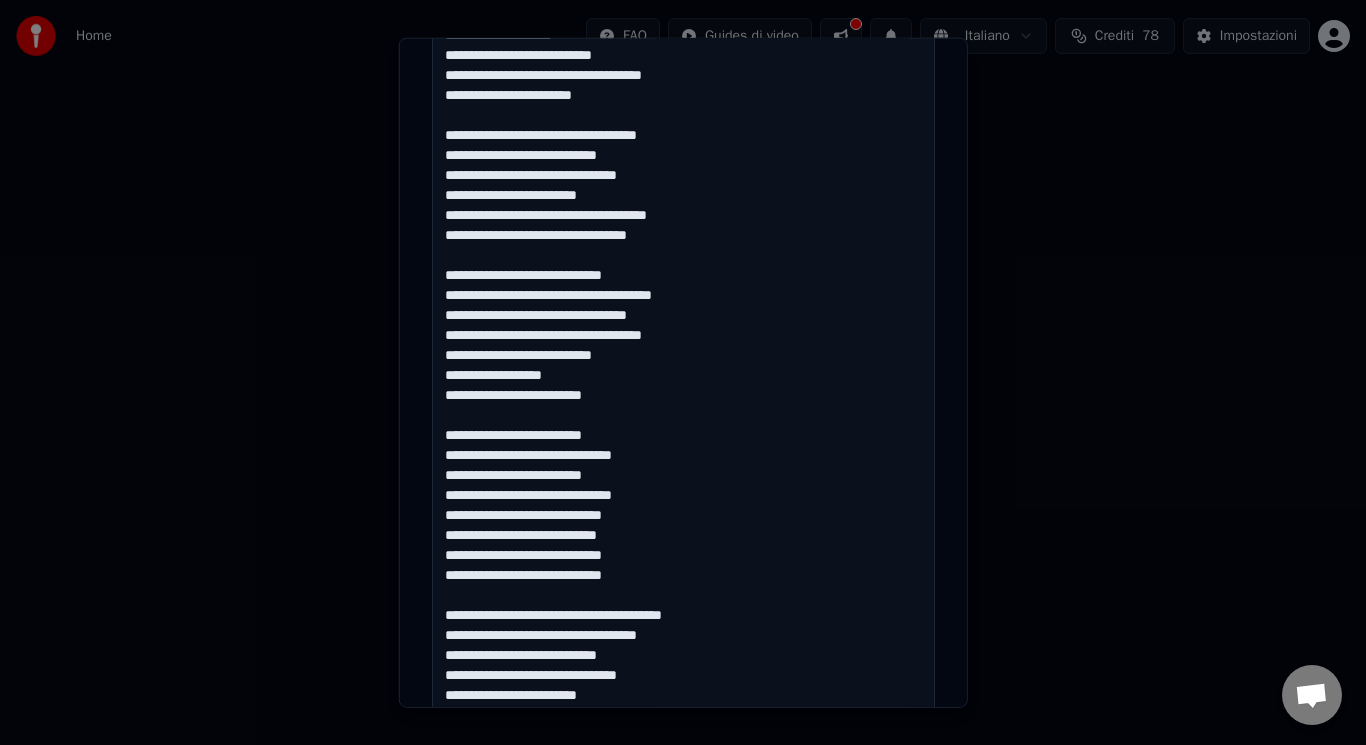 drag, startPoint x: 710, startPoint y: 614, endPoint x: 678, endPoint y: 597, distance: 36.23534 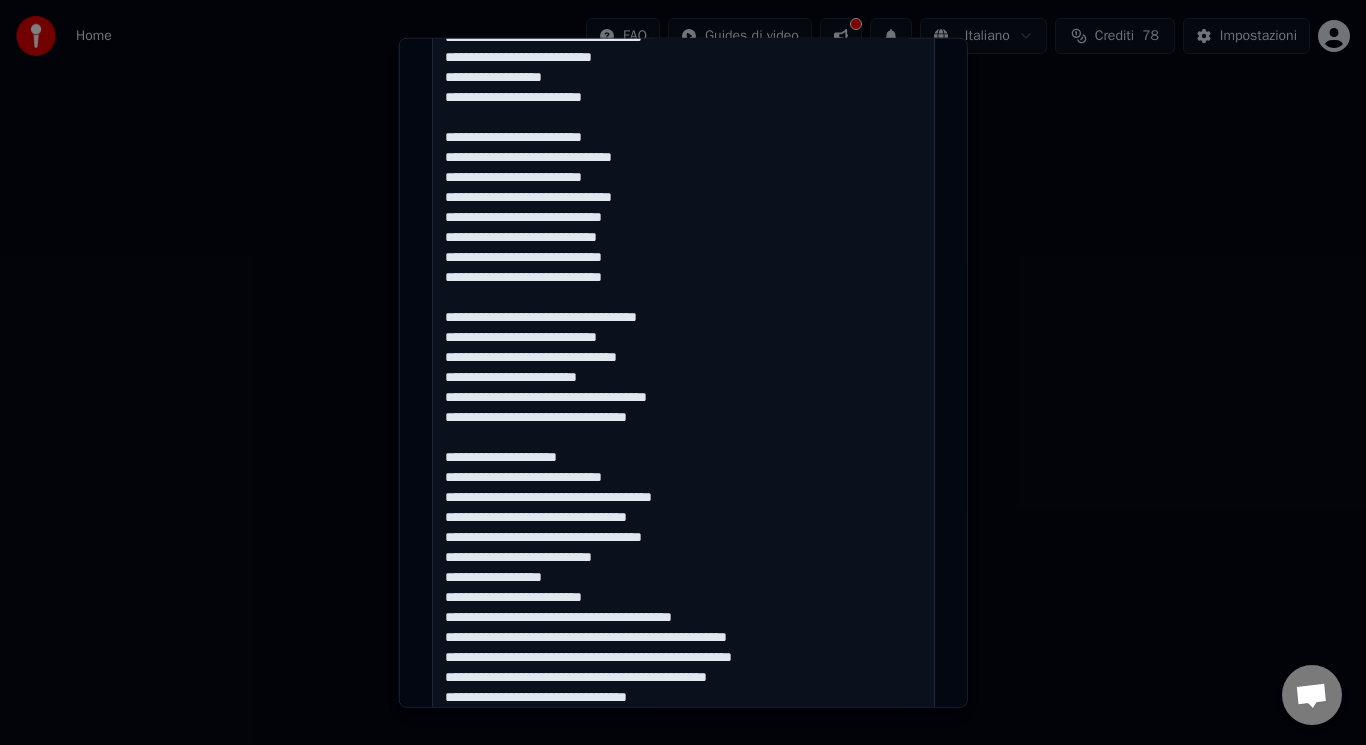 scroll, scrollTop: 835, scrollLeft: 0, axis: vertical 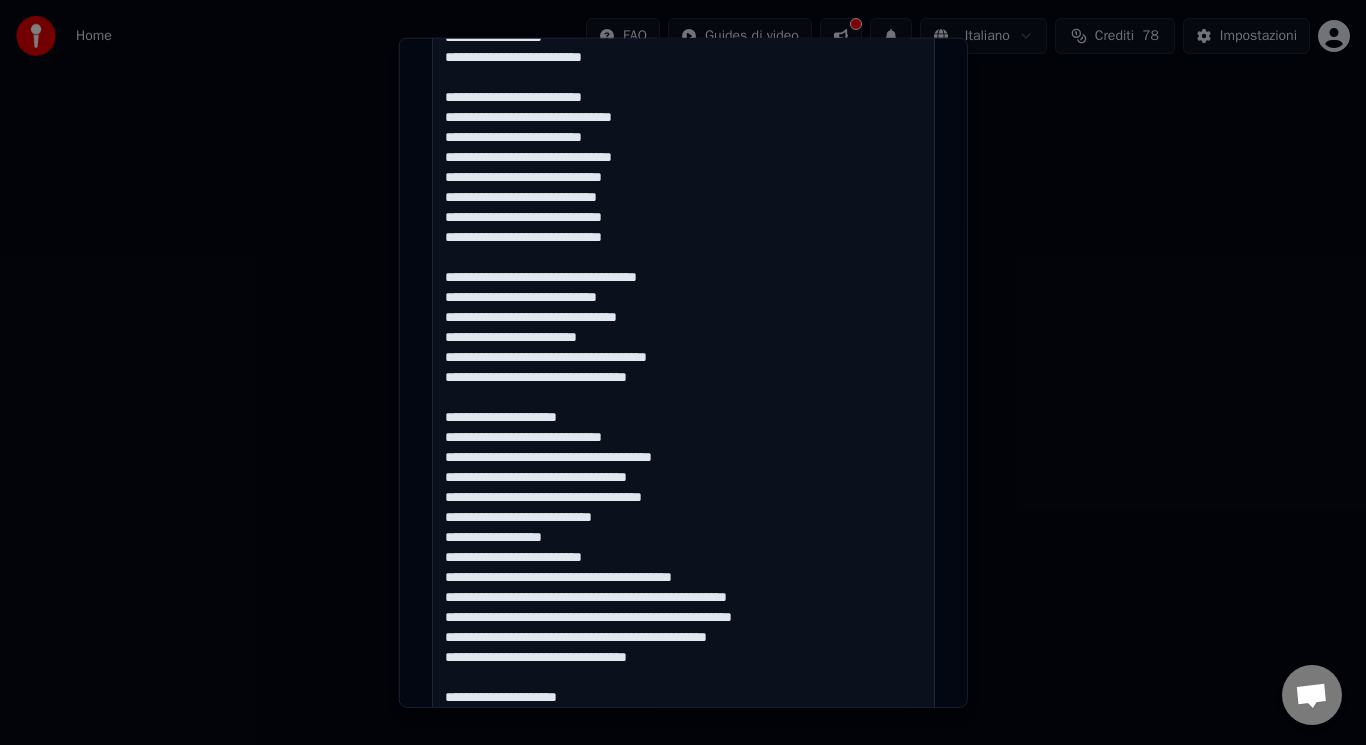 drag, startPoint x: 587, startPoint y: 418, endPoint x: 514, endPoint y: 394, distance: 76.843994 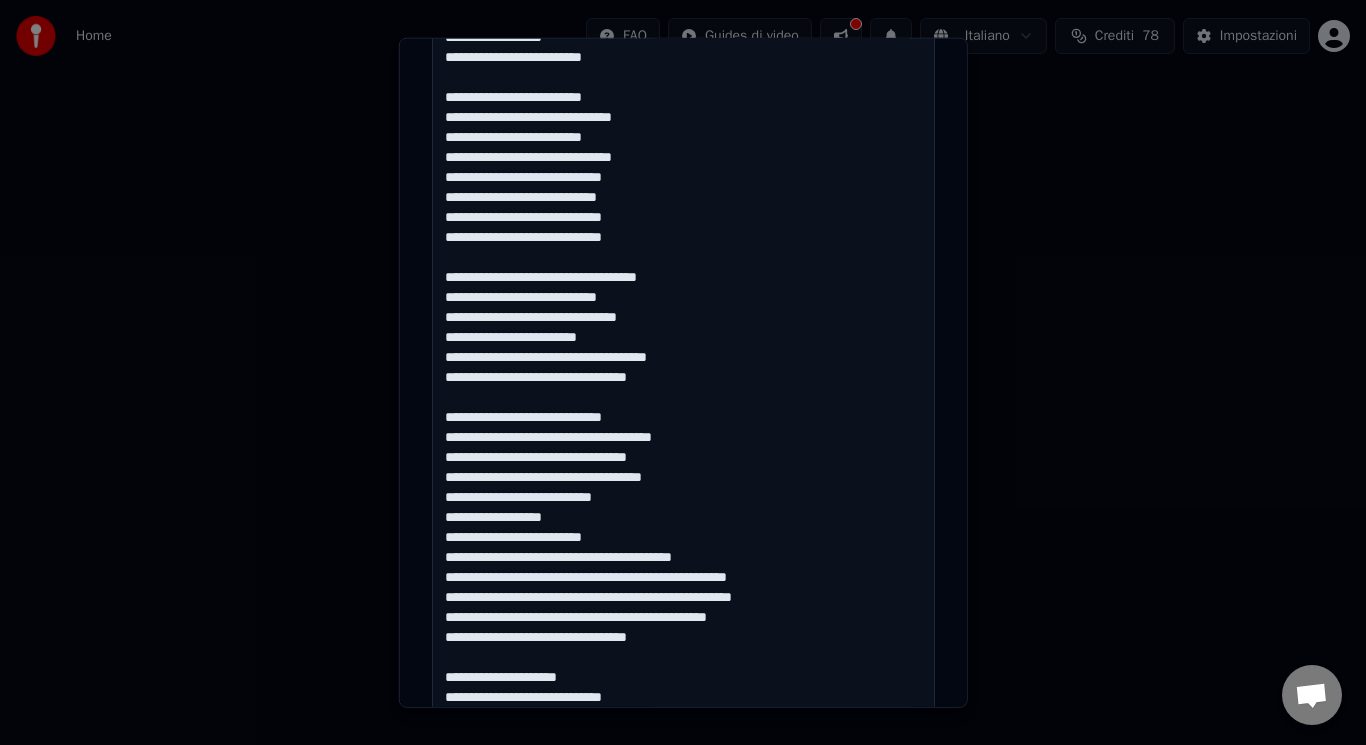 drag, startPoint x: 730, startPoint y: 552, endPoint x: 426, endPoint y: 554, distance: 304.0066 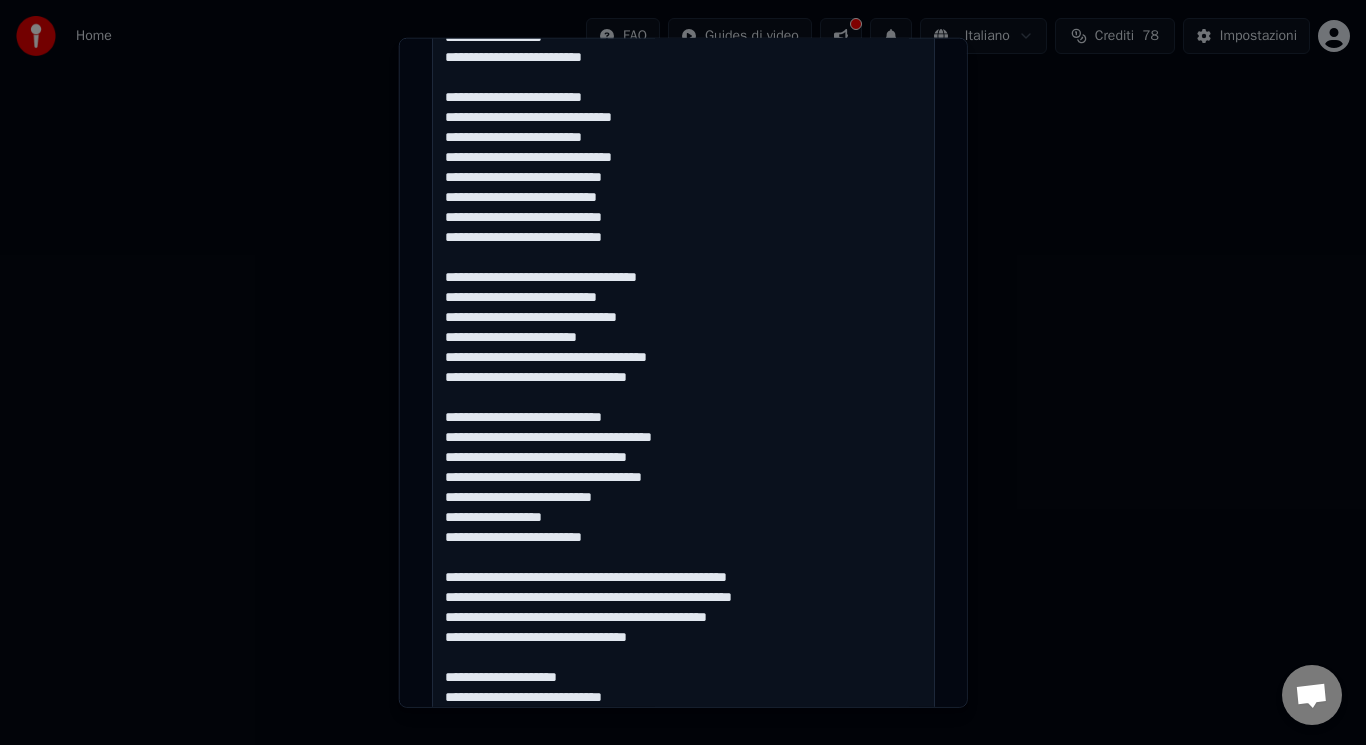drag, startPoint x: 592, startPoint y: 683, endPoint x: 540, endPoint y: 662, distance: 56.0803 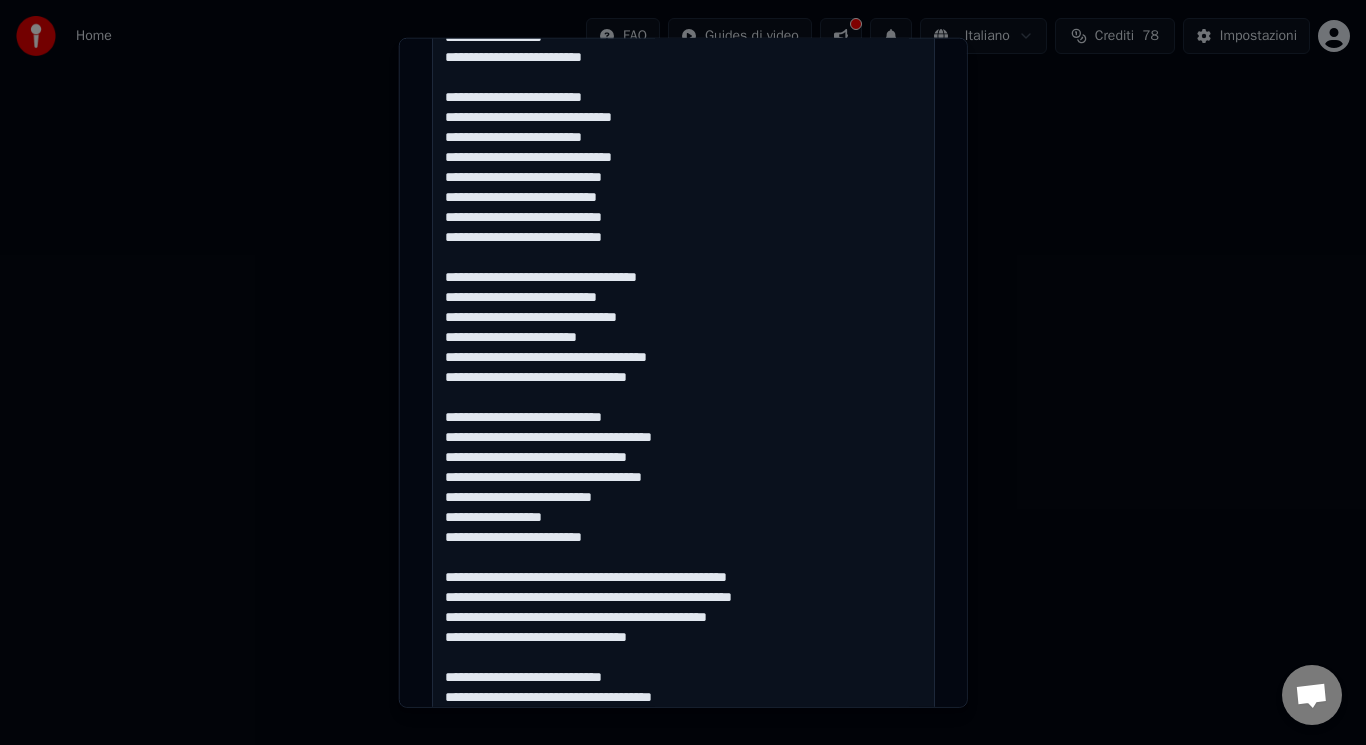 scroll, scrollTop: 935, scrollLeft: 0, axis: vertical 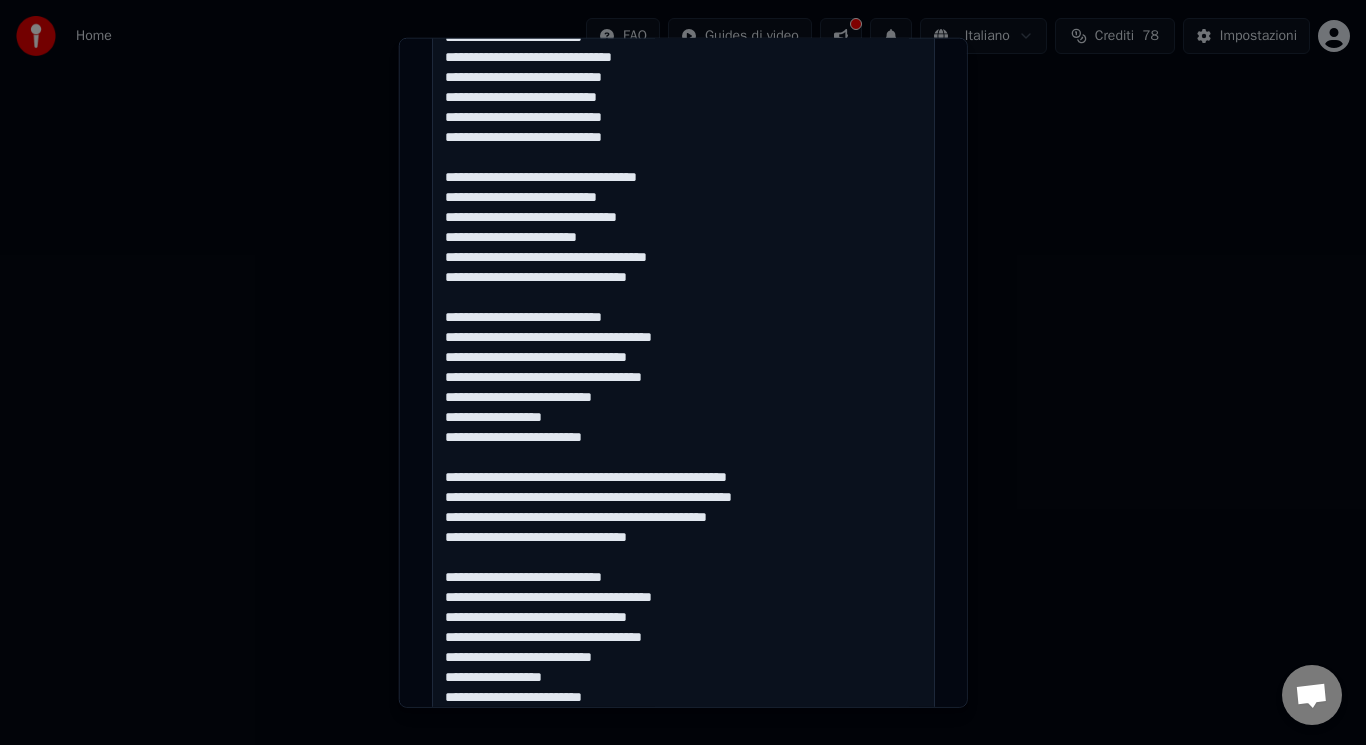 type on "**********" 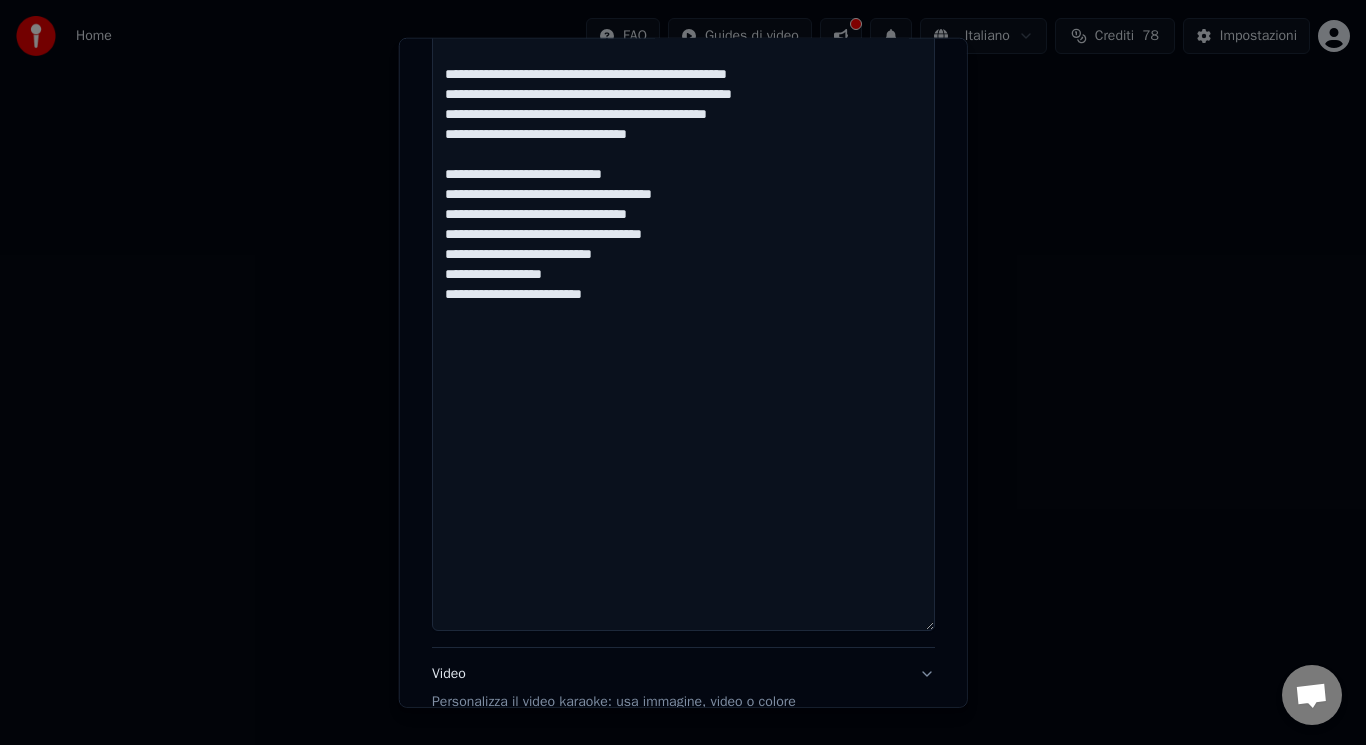 scroll, scrollTop: 1552, scrollLeft: 0, axis: vertical 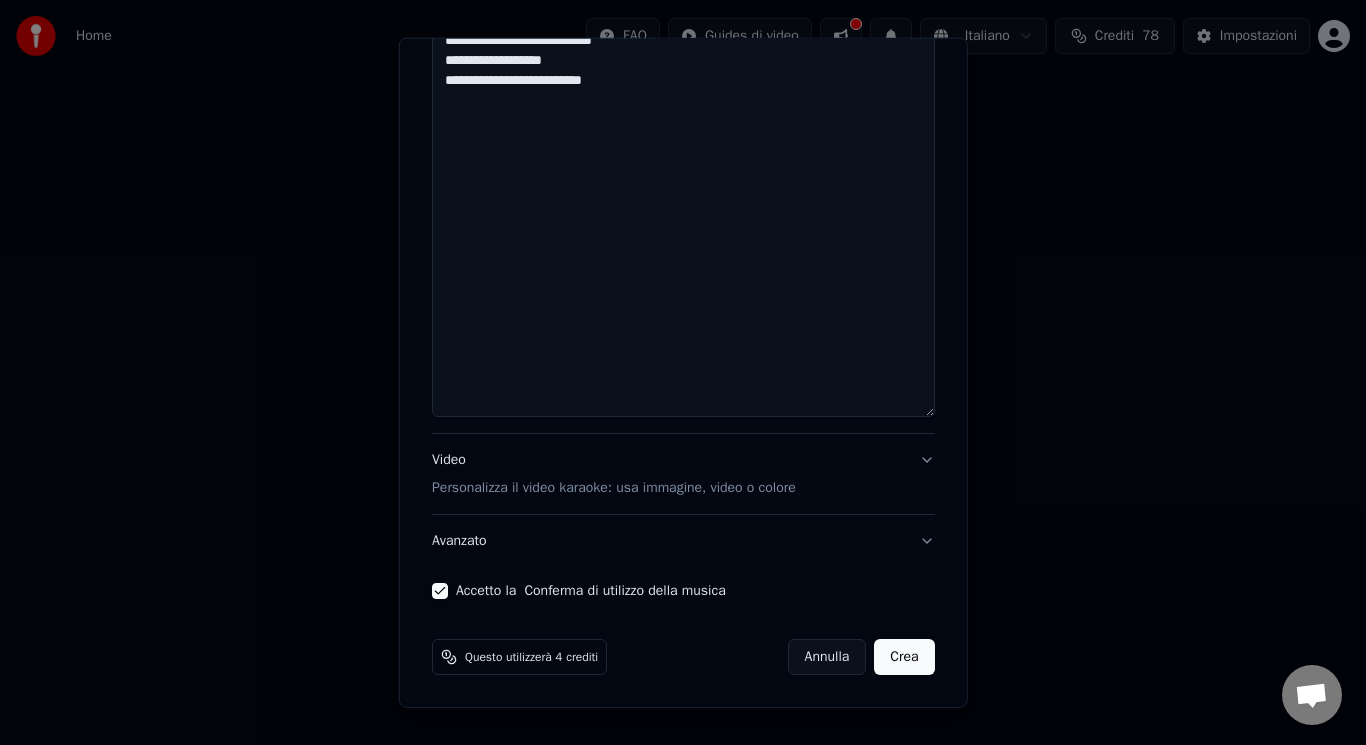 click on "Crea" at bounding box center (904, 657) 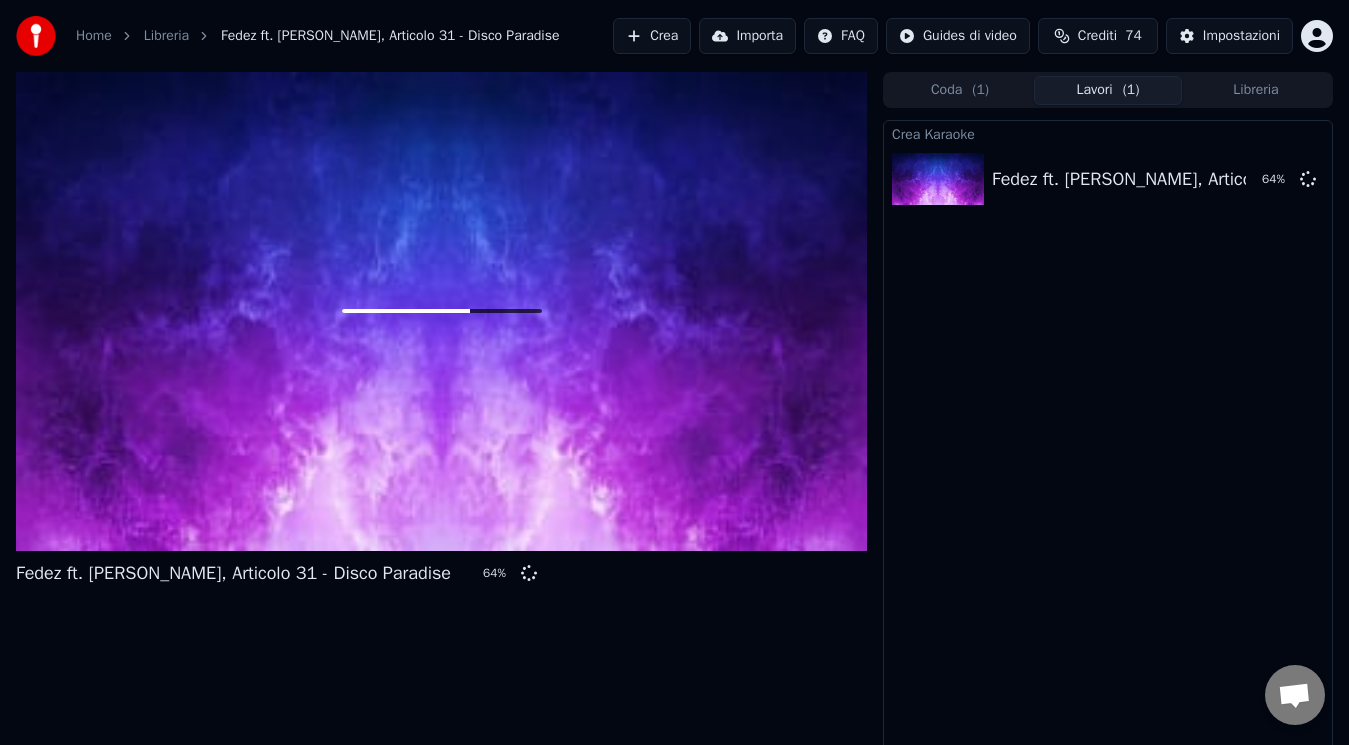 click on "Crea Karaoke Fedez ft. Annalisa, Articolo 31 - Disco Paradise 64 %" at bounding box center (1108, 436) 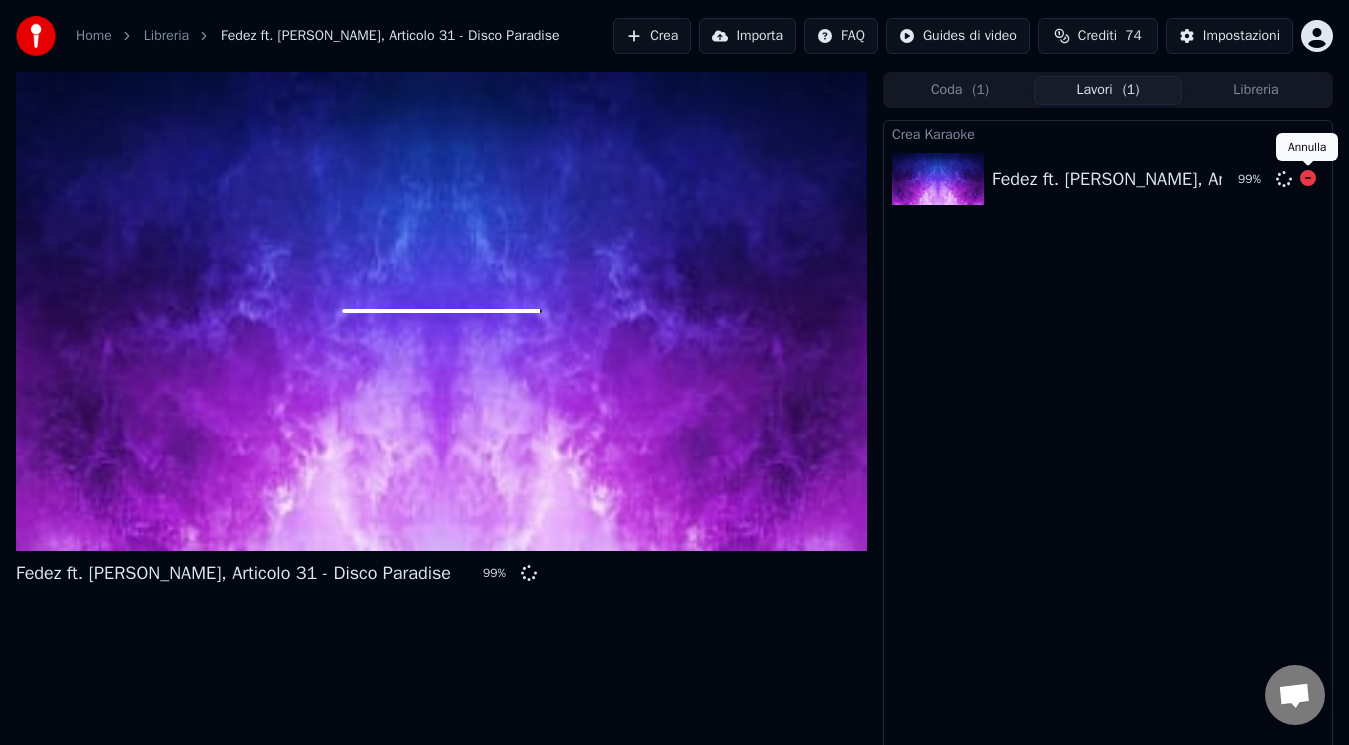 click 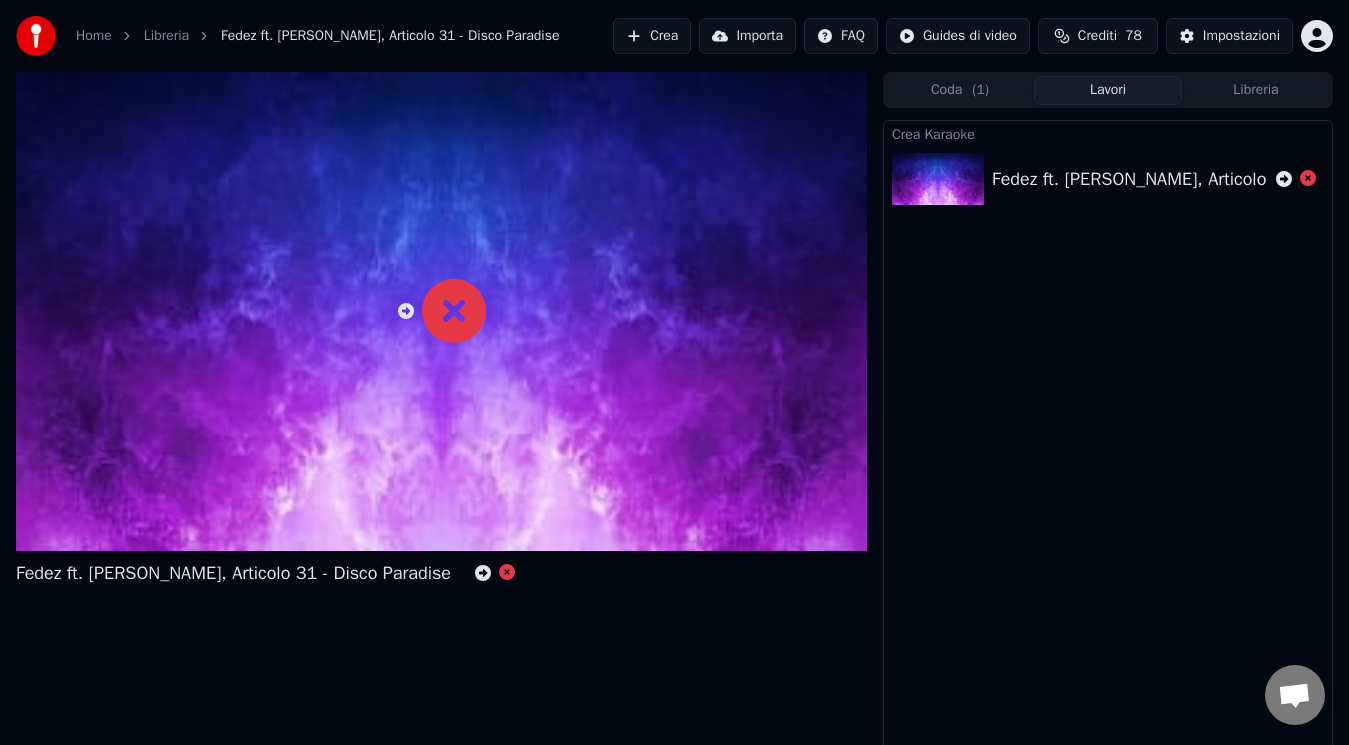 click on "Crea" at bounding box center [652, 36] 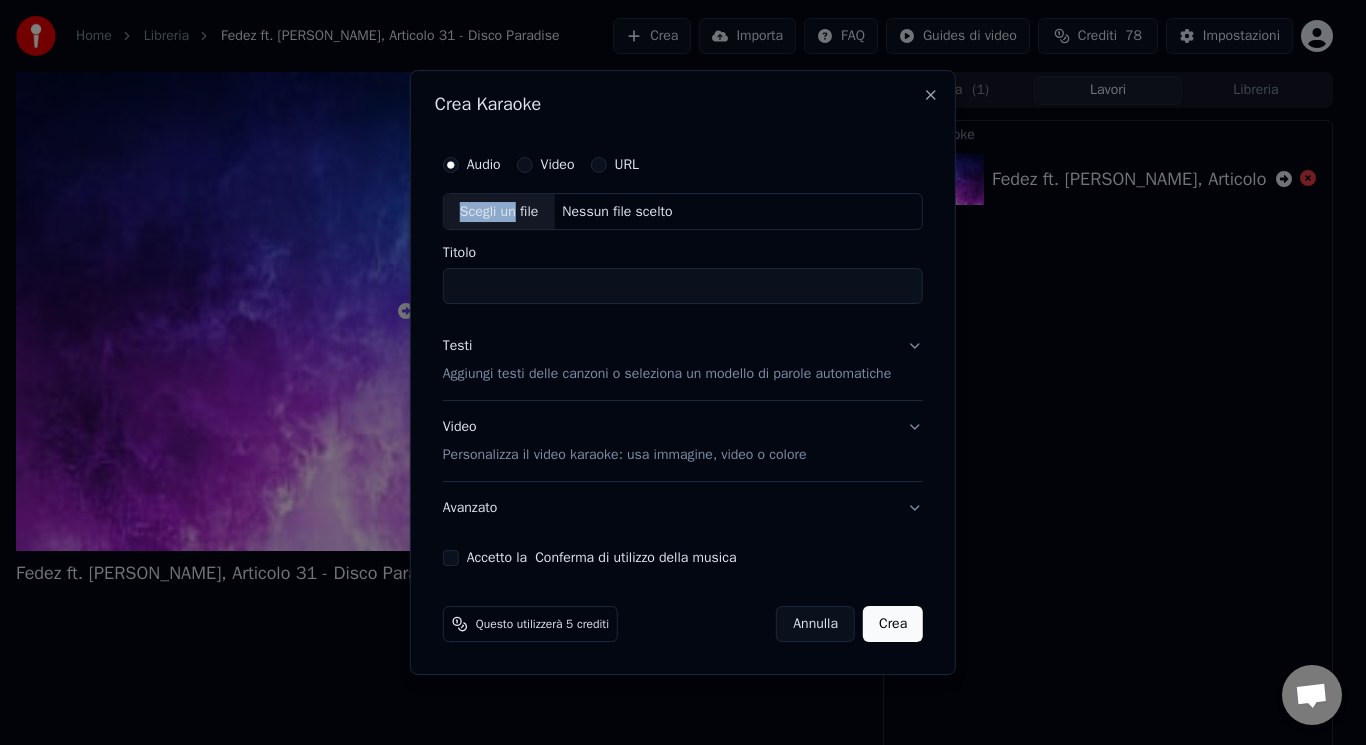 drag, startPoint x: 502, startPoint y: 231, endPoint x: 505, endPoint y: 186, distance: 45.099888 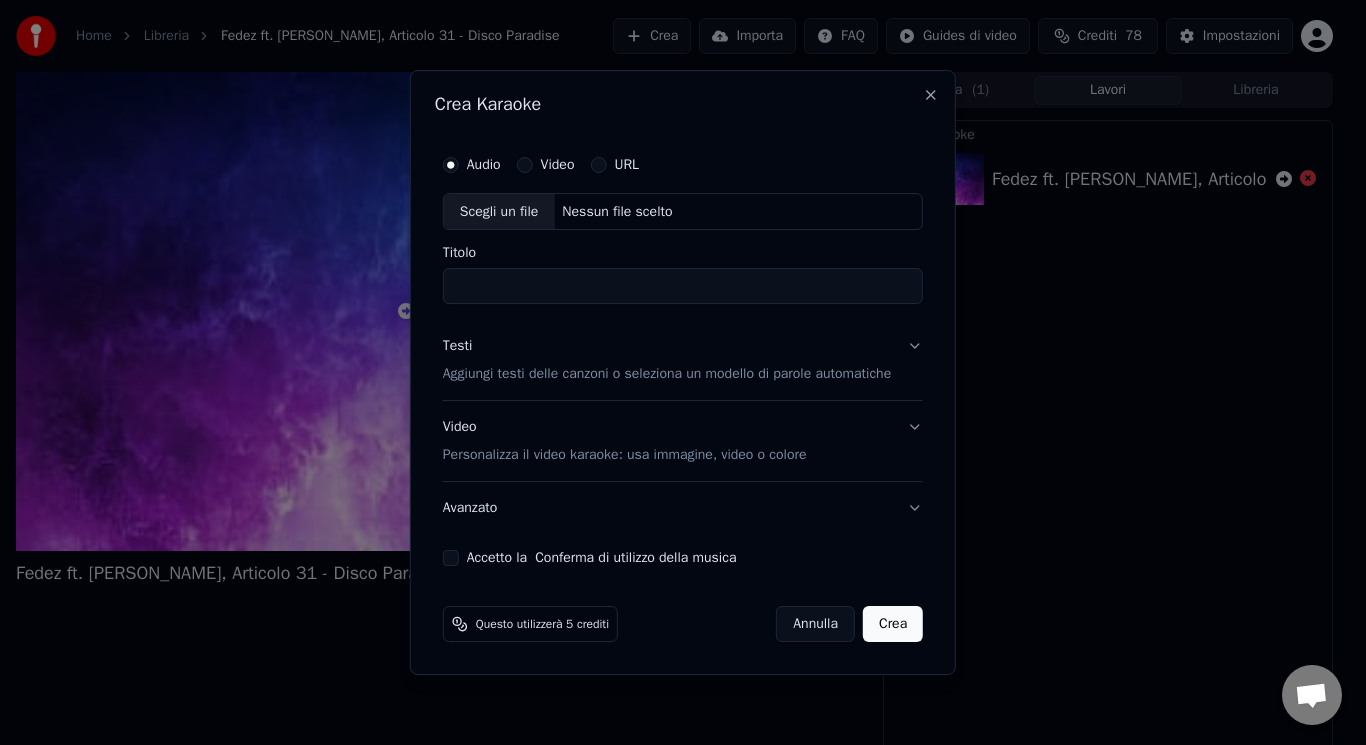 click on "Scegli un file" at bounding box center (499, 212) 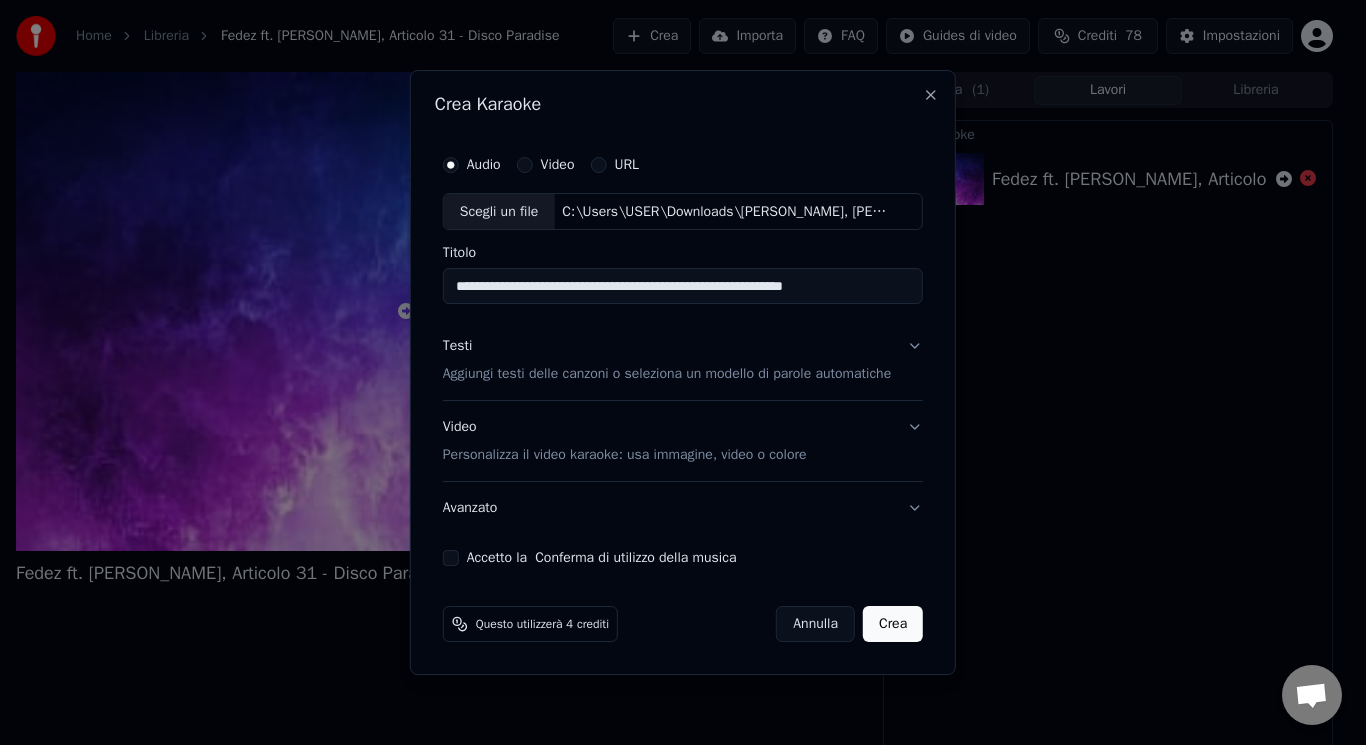 drag, startPoint x: 660, startPoint y: 289, endPoint x: 531, endPoint y: 288, distance: 129.00388 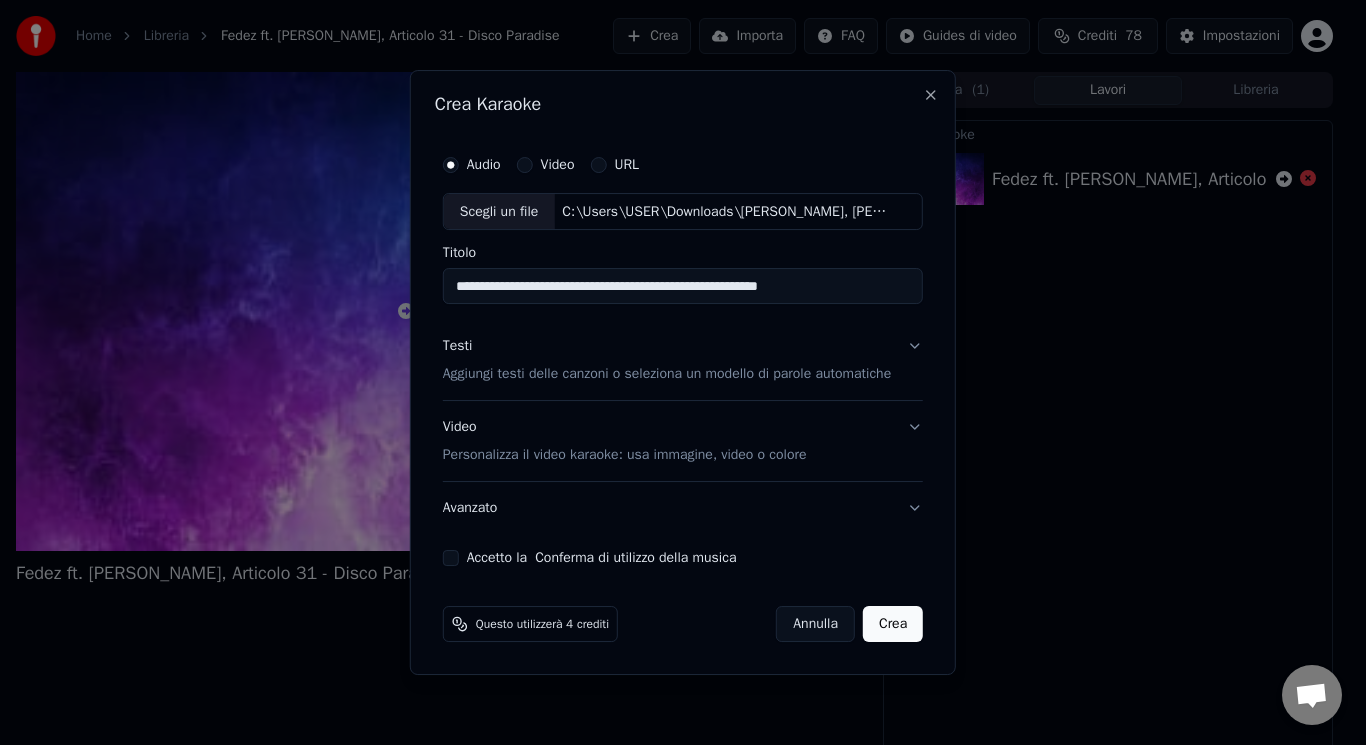 click on "**********" at bounding box center [683, 287] 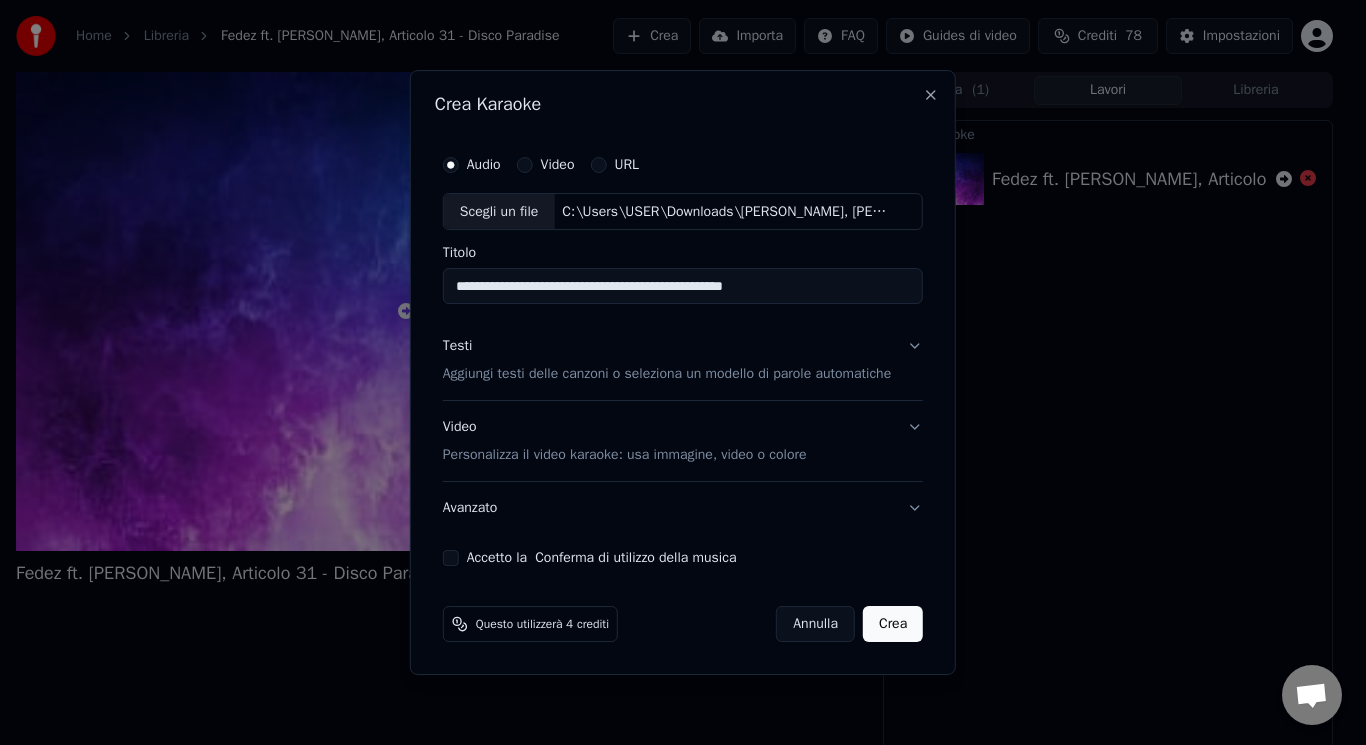 click on "**********" at bounding box center [683, 287] 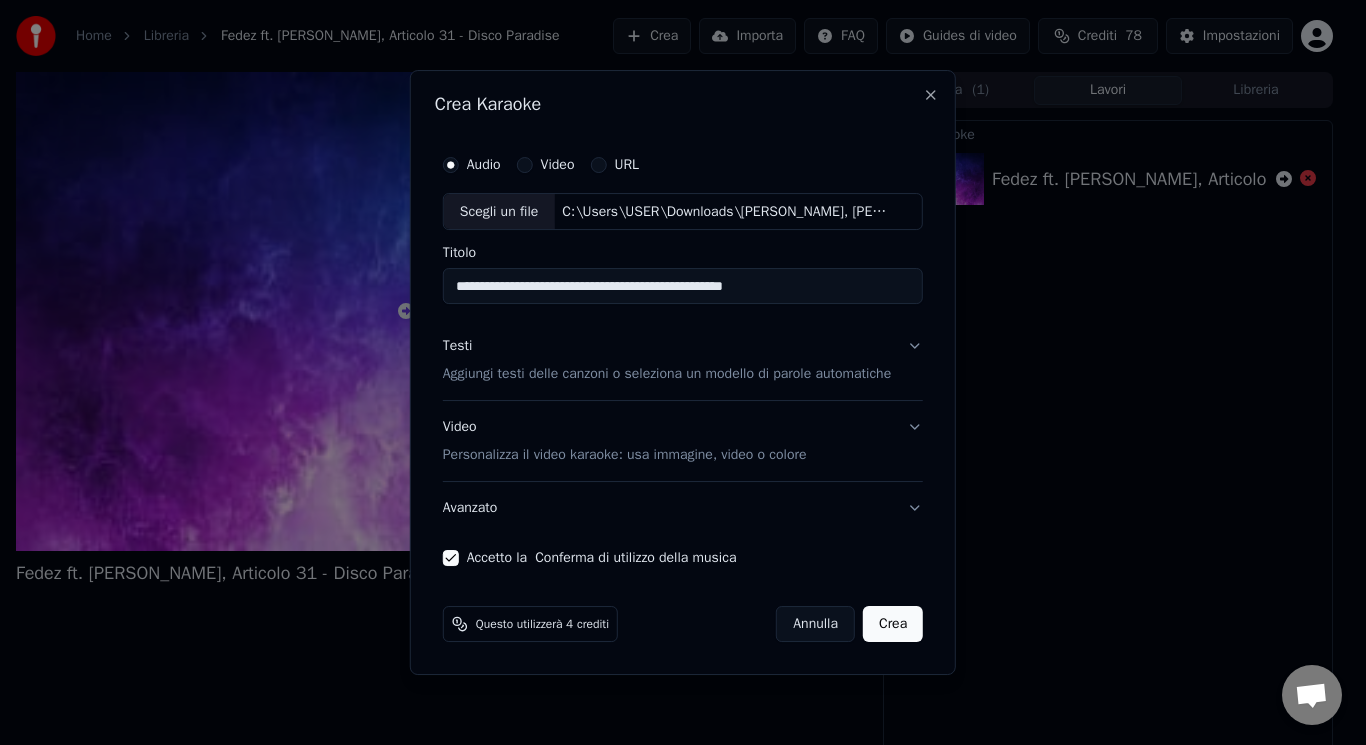 click on "Scegli un file" at bounding box center [499, 212] 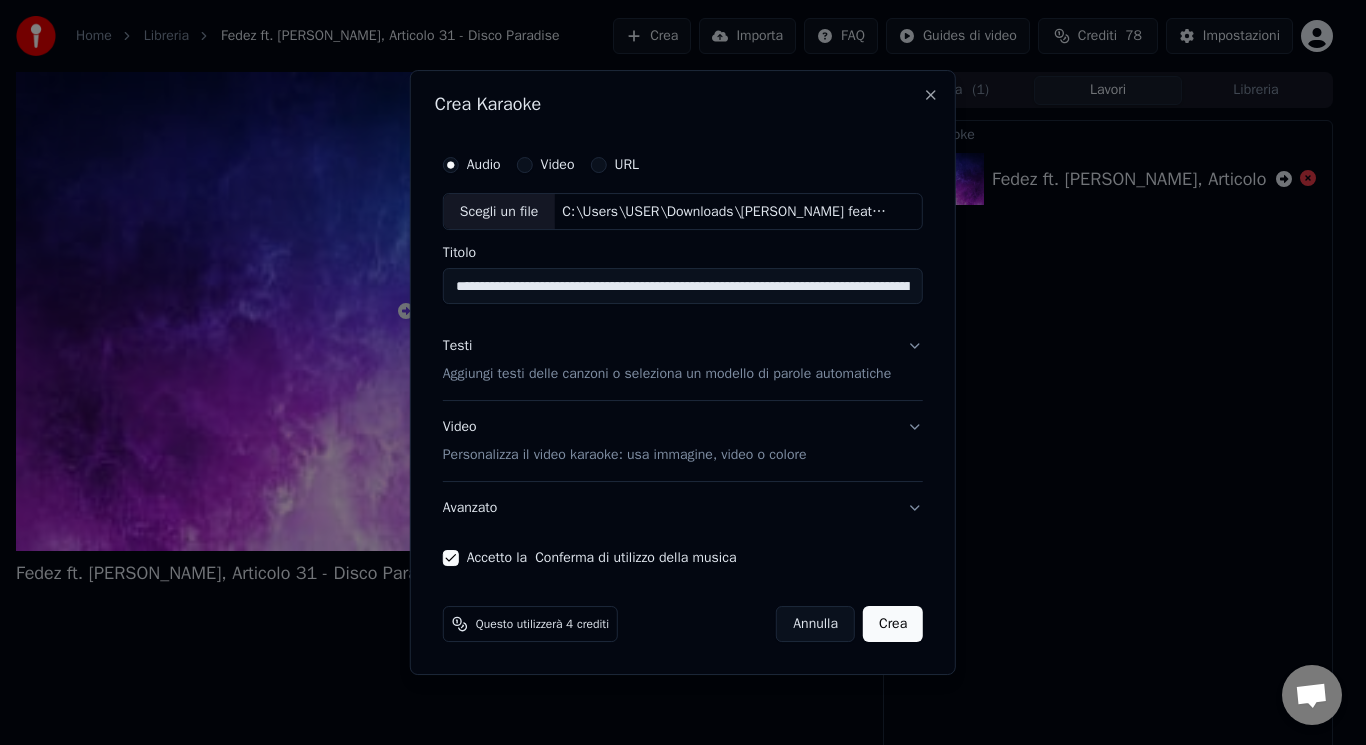 click on "Scegli un file" at bounding box center (499, 212) 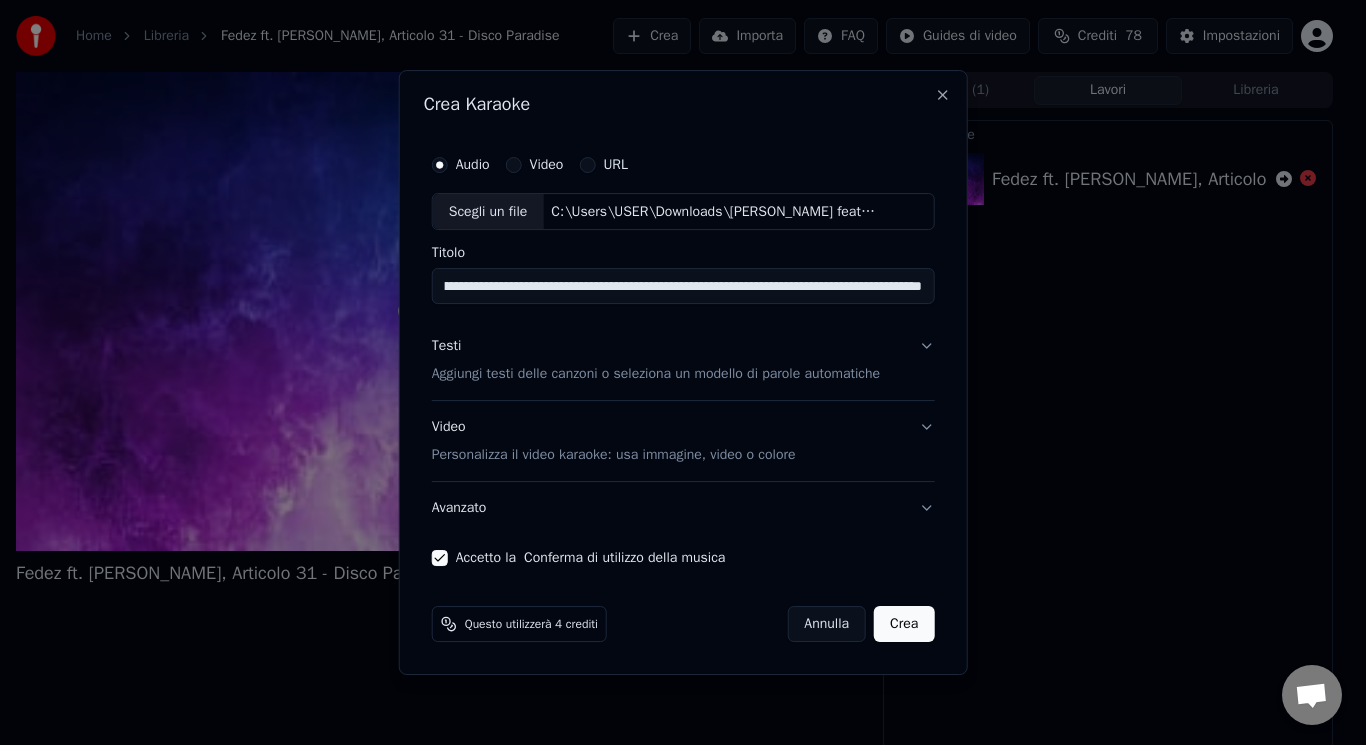 drag, startPoint x: 776, startPoint y: 285, endPoint x: 1095, endPoint y: 294, distance: 319.12692 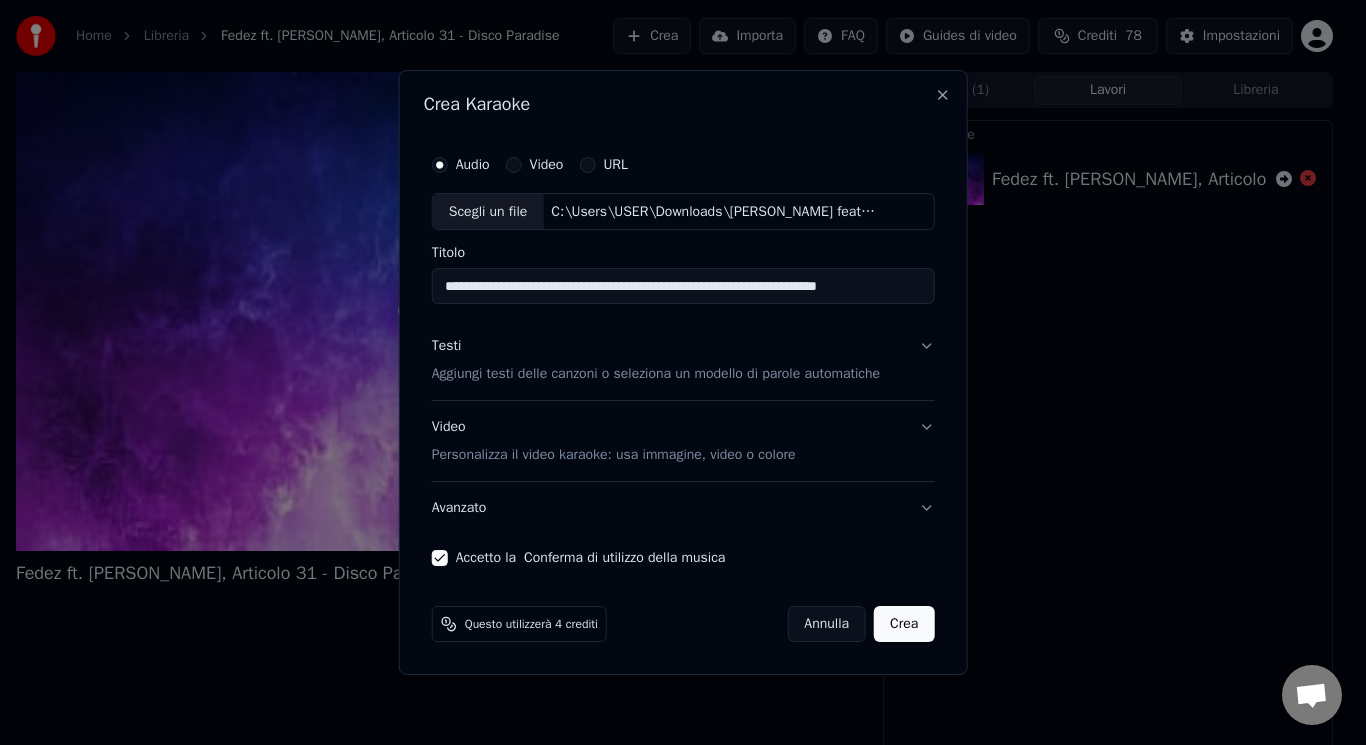 scroll, scrollTop: 0, scrollLeft: 0, axis: both 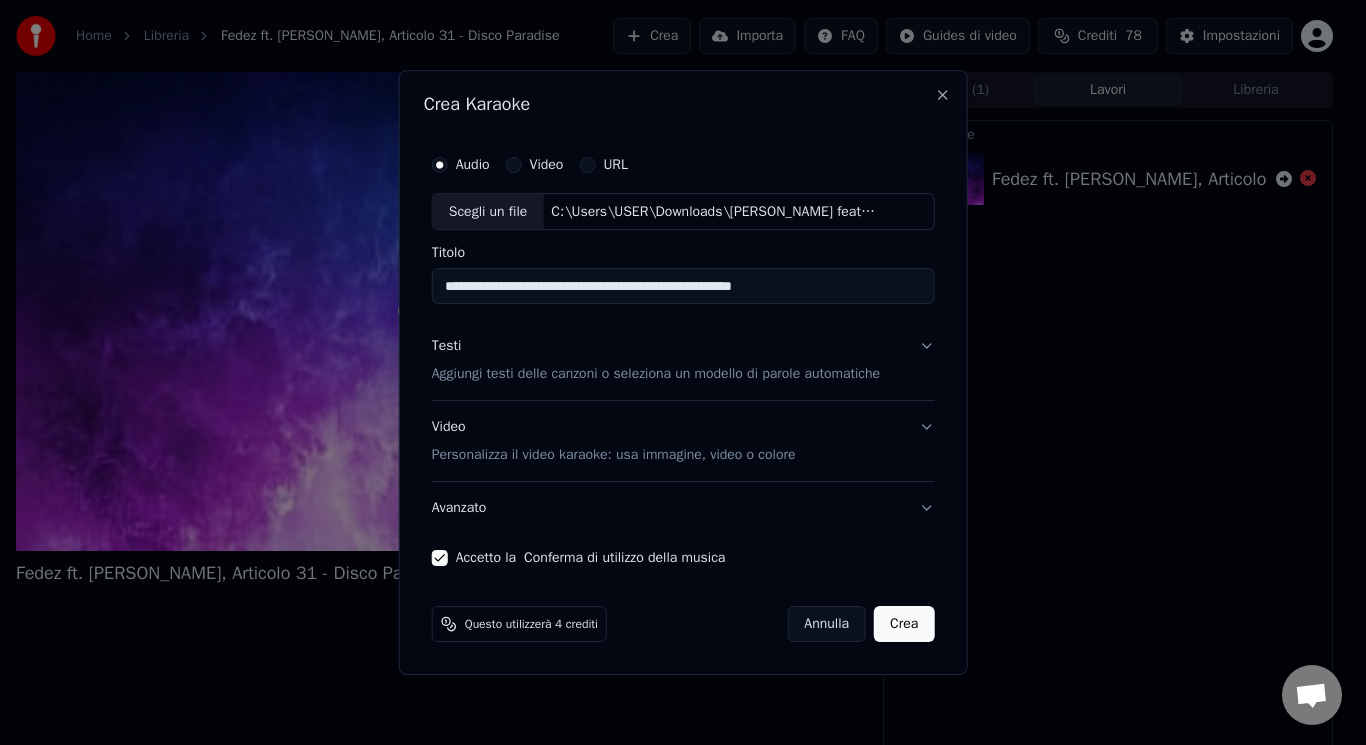click on "**********" at bounding box center [683, 287] 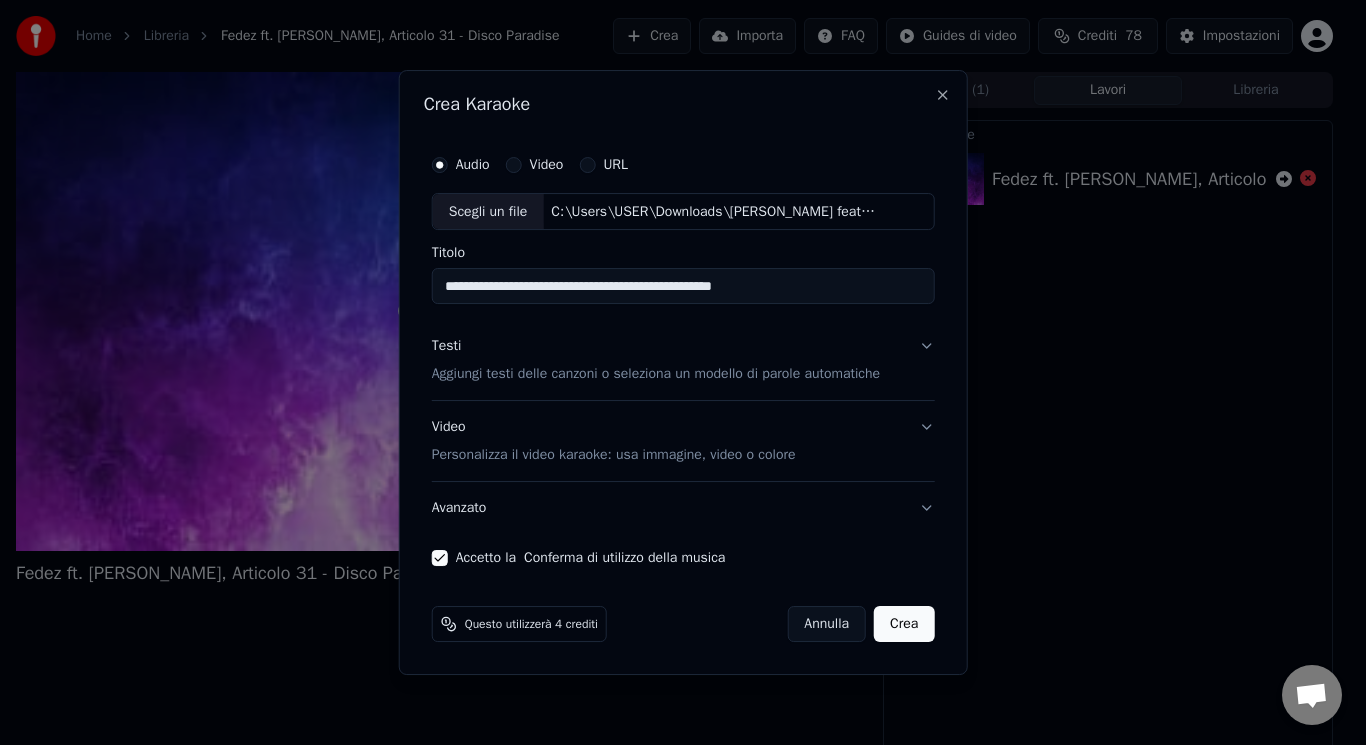 type on "**********" 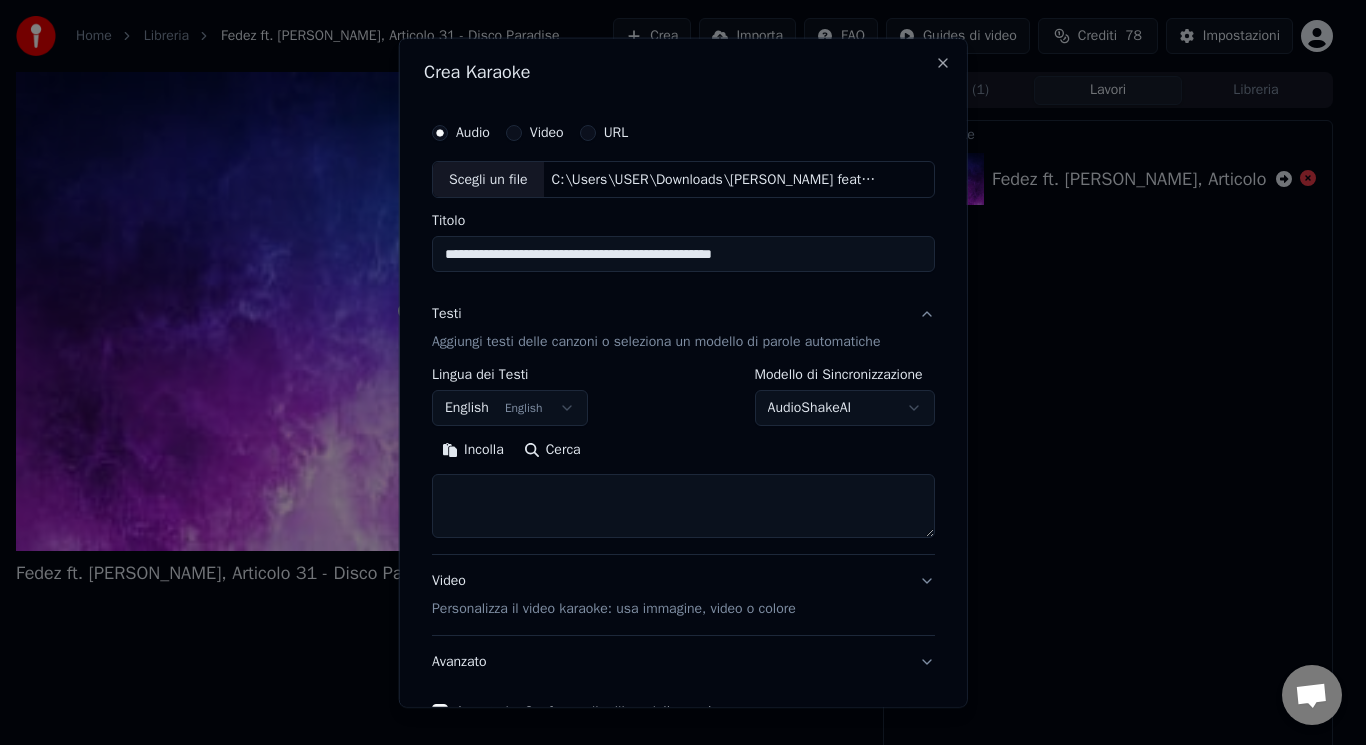 click on "English English" at bounding box center [510, 408] 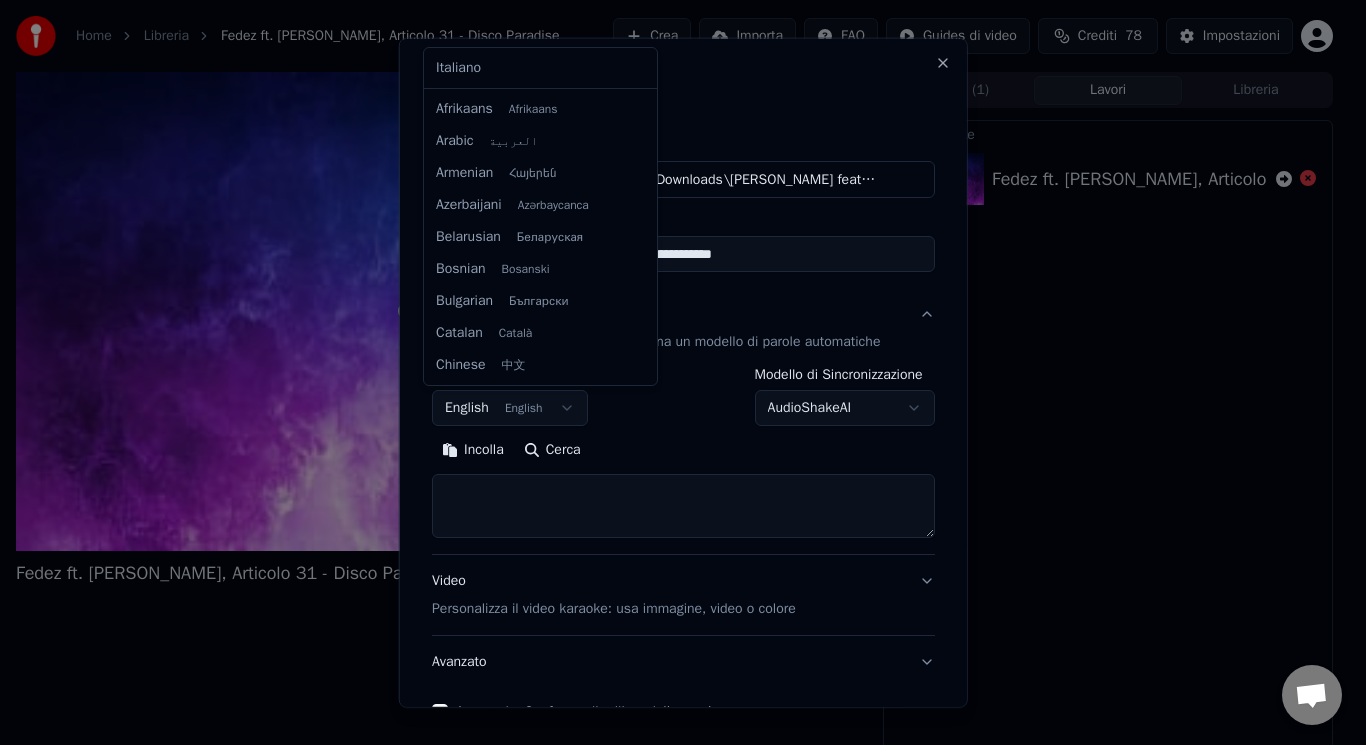 scroll, scrollTop: 160, scrollLeft: 0, axis: vertical 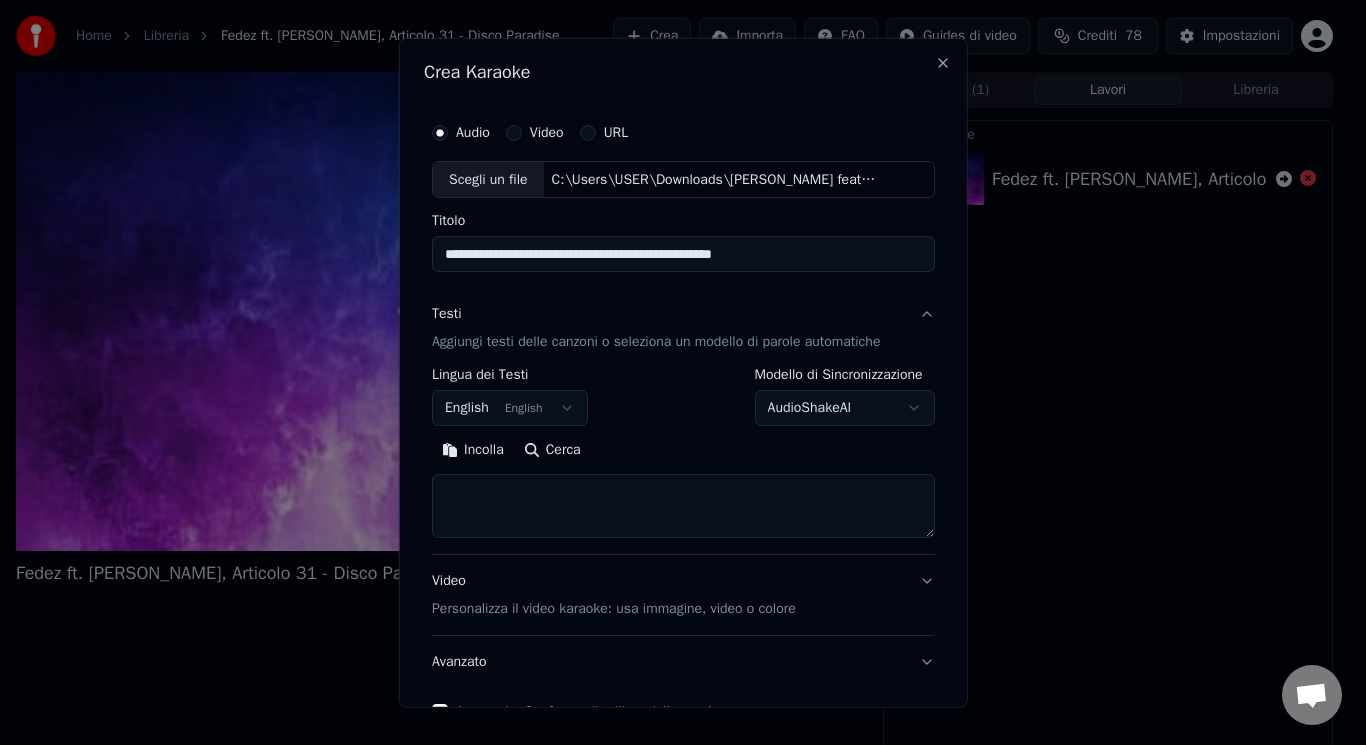 click on "Home Libreria Fedez ft. Annalisa, Articolo 31 - Disco Paradise Crea Importa FAQ Guides di video Crediti 78 Impostazioni Fedez ft. Annalisa, Articolo 31 - Disco Paradise Coda ( 1 ) Lavori Libreria Crea Karaoke Fedez ft. Annalisa, Articolo 31 - Disco Paradise Conversazione Adam da Youka Desktop Altri canali Continua su Email Rete assente. Riconnessione in corso... Nessun messaggio può essere ricevuto o inviato per ora. Youka Desktop Ciao! Come posso aiutarti?  Venerdì, 18 Luglio non funziona 18/7/2025 ci mette troppo a caricare e si blocca 18/7/2025 fate immediatamente qualcosa 18/7/2025 Adam Ho controllato i log degli errori, sembra che tu stia tentando di utilizzare un file che non esiste: C:\Users\USER\Downloads\STO BENE AL MARE - Realizzato con Clipchamp.mp4 18/7/2025 come non esiste 18/7/2025 Letto Adam Hai cambiato lo sfondo predefinito del video? 18/7/2025 no 18/7/2025 secondo me avete problemi 18/7/2025 e poi perché non ci mettete 5 secondi a caricare e anche ad esportare i karaoke 18/7/2025 Crisp" at bounding box center [674, 372] 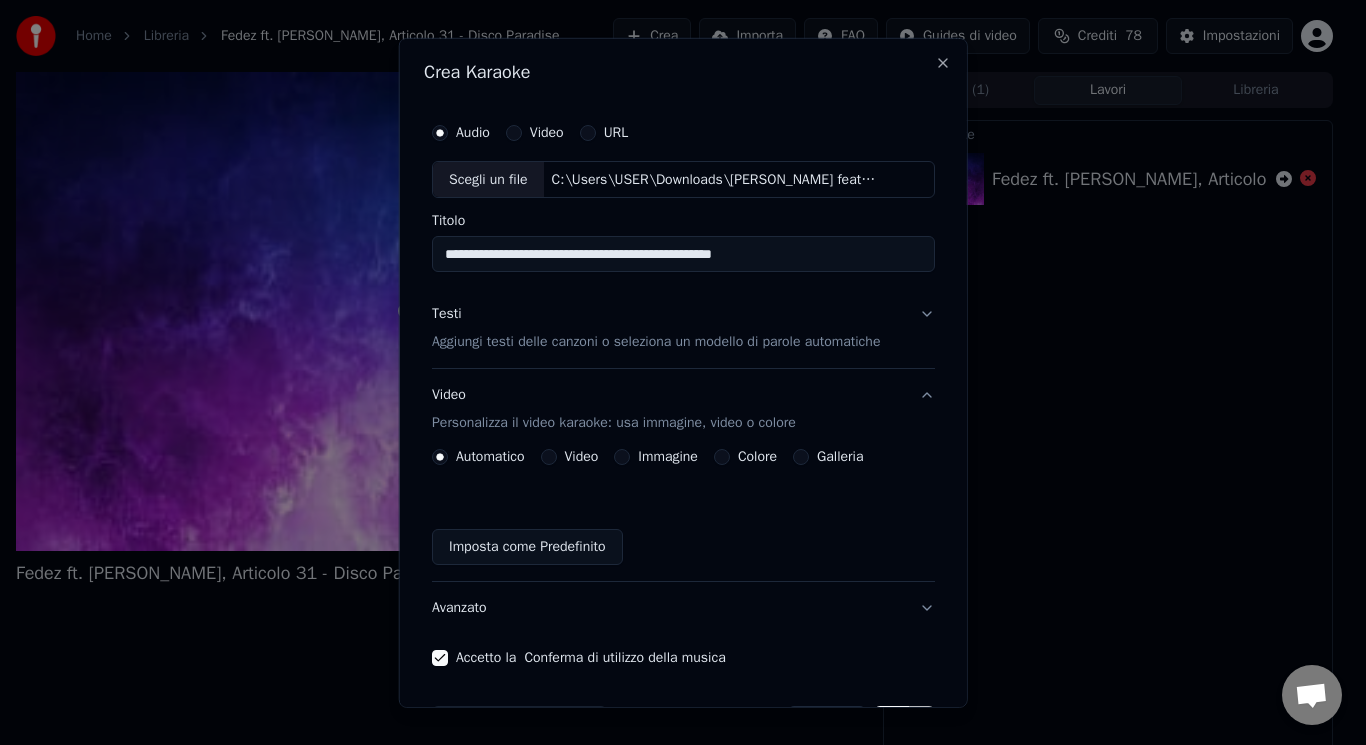 click on "Video" at bounding box center [548, 457] 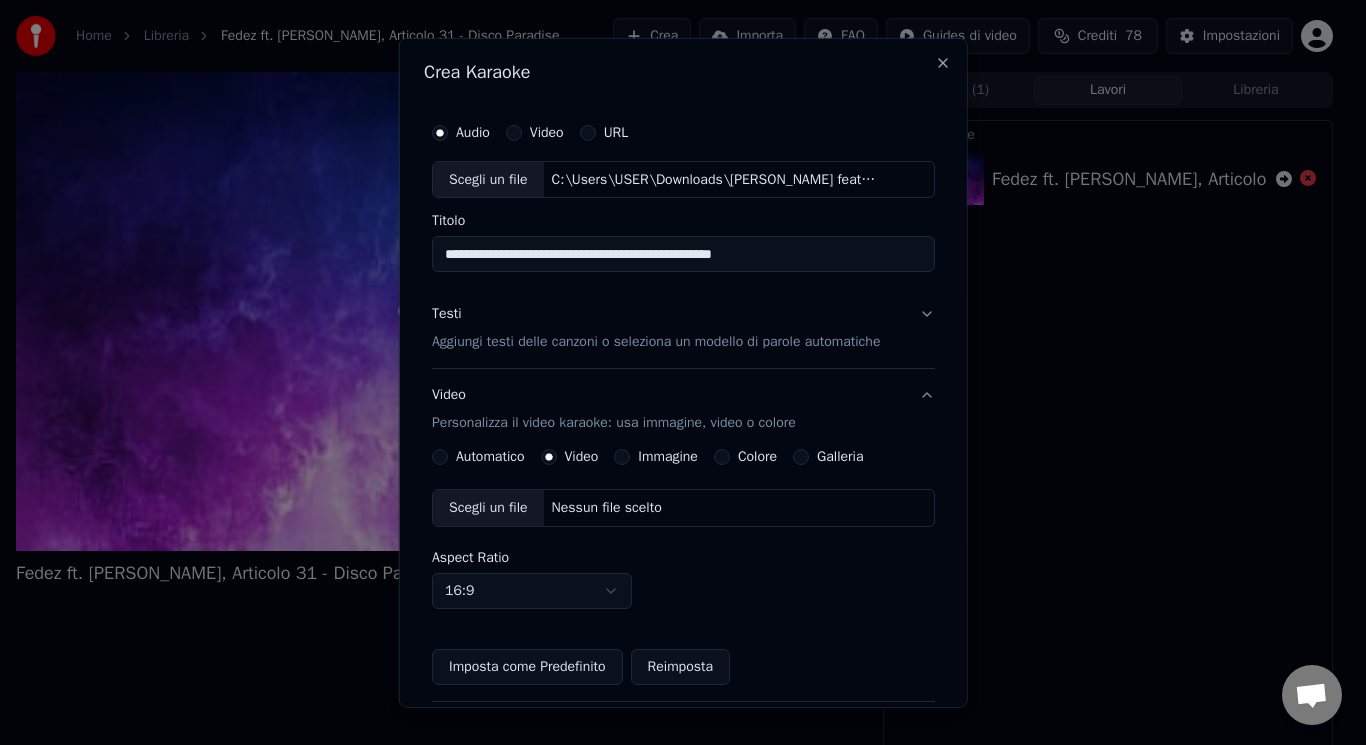 click on "Scegli un file" at bounding box center [488, 508] 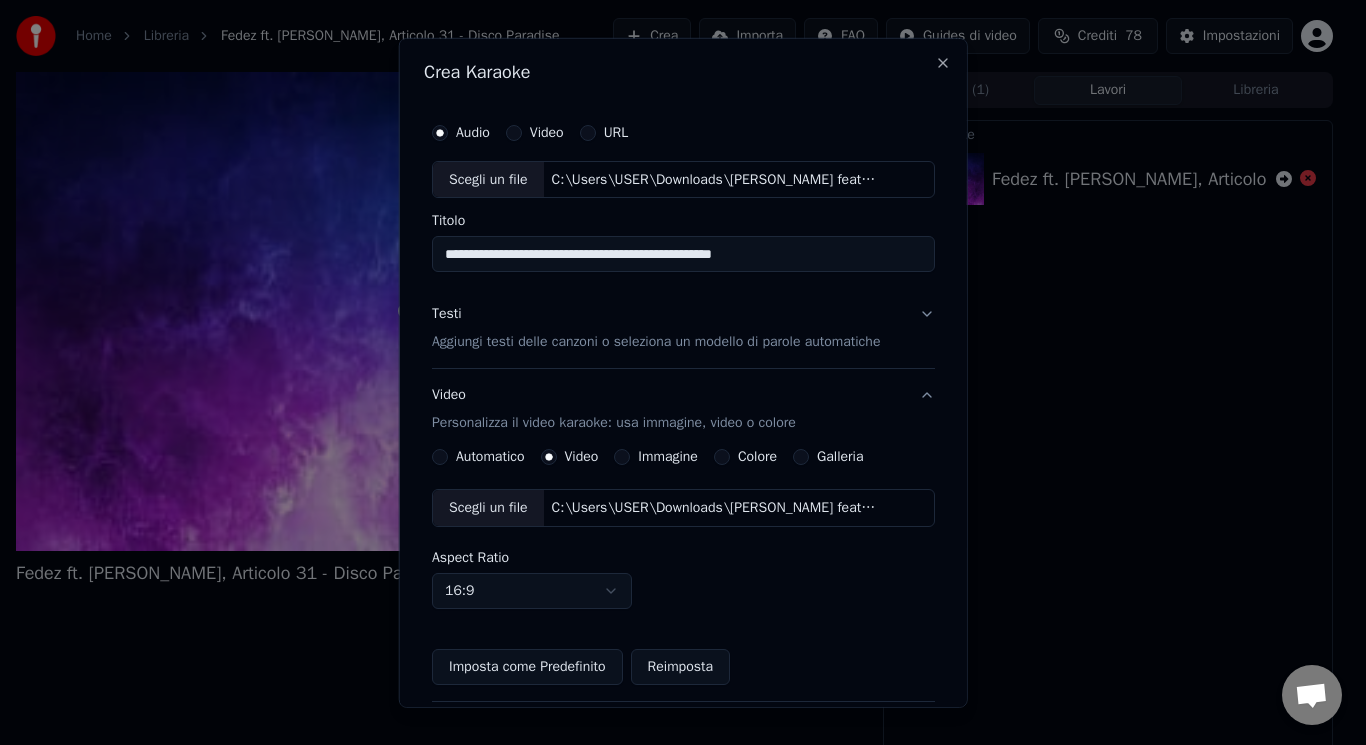 click on "C:\Users\USER\Downloads\Fabio Rovazzi feat. Orietta Berti - La Discoteca Italiana (Official Video) (online-video-cutter.com).mp4" at bounding box center [713, 508] 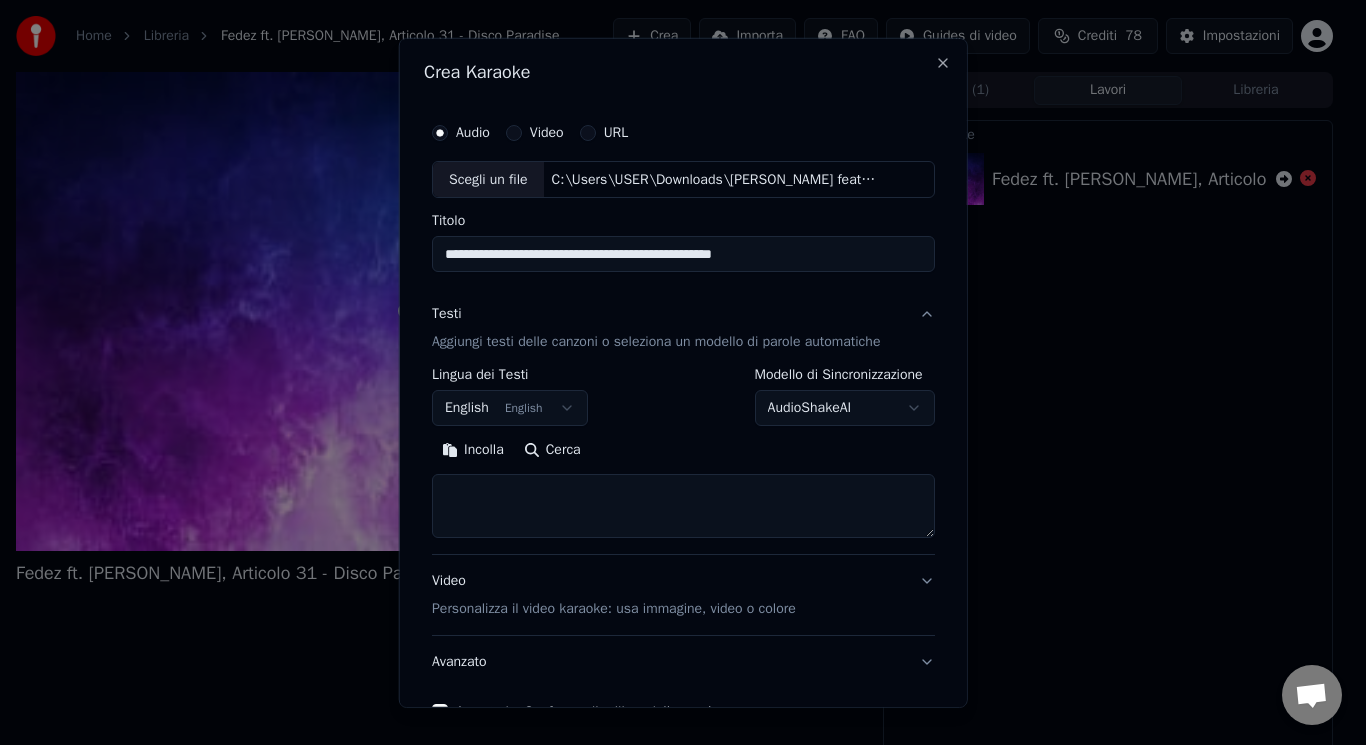 click at bounding box center (683, 506) 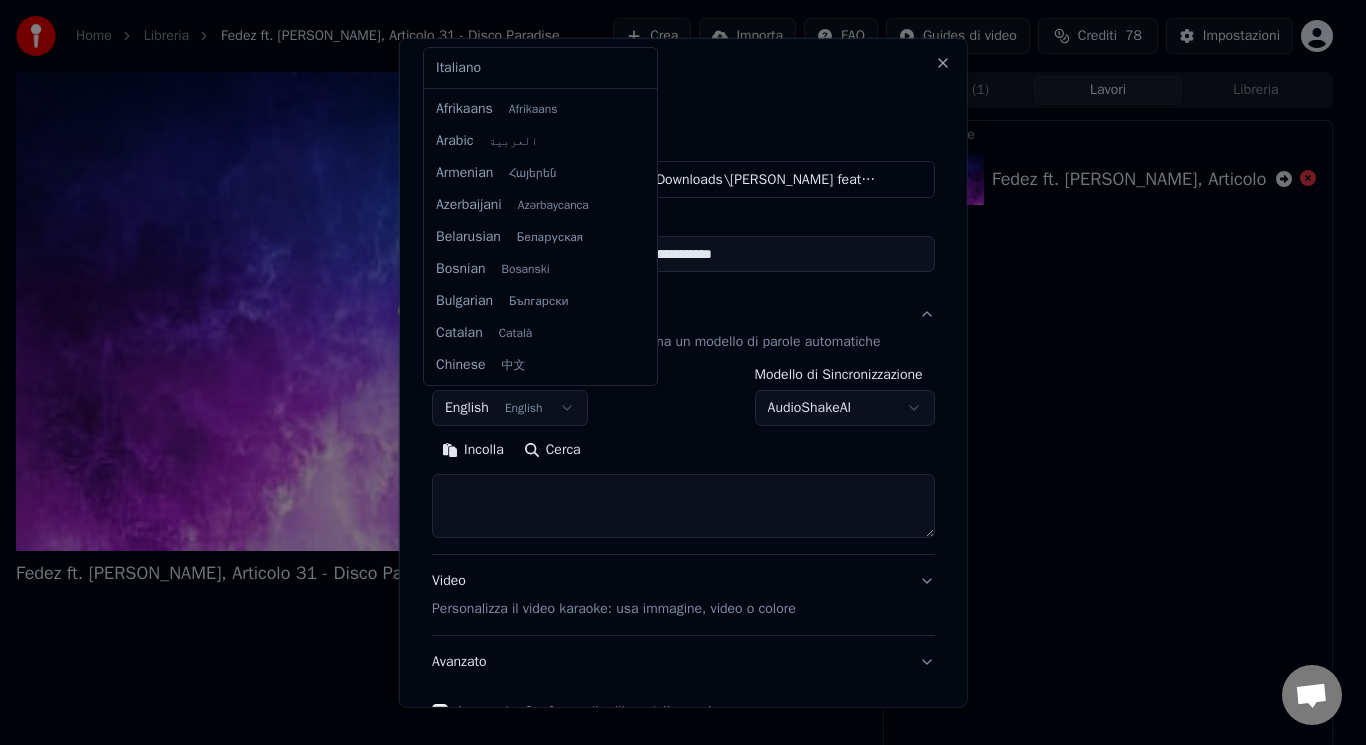 scroll, scrollTop: 160, scrollLeft: 0, axis: vertical 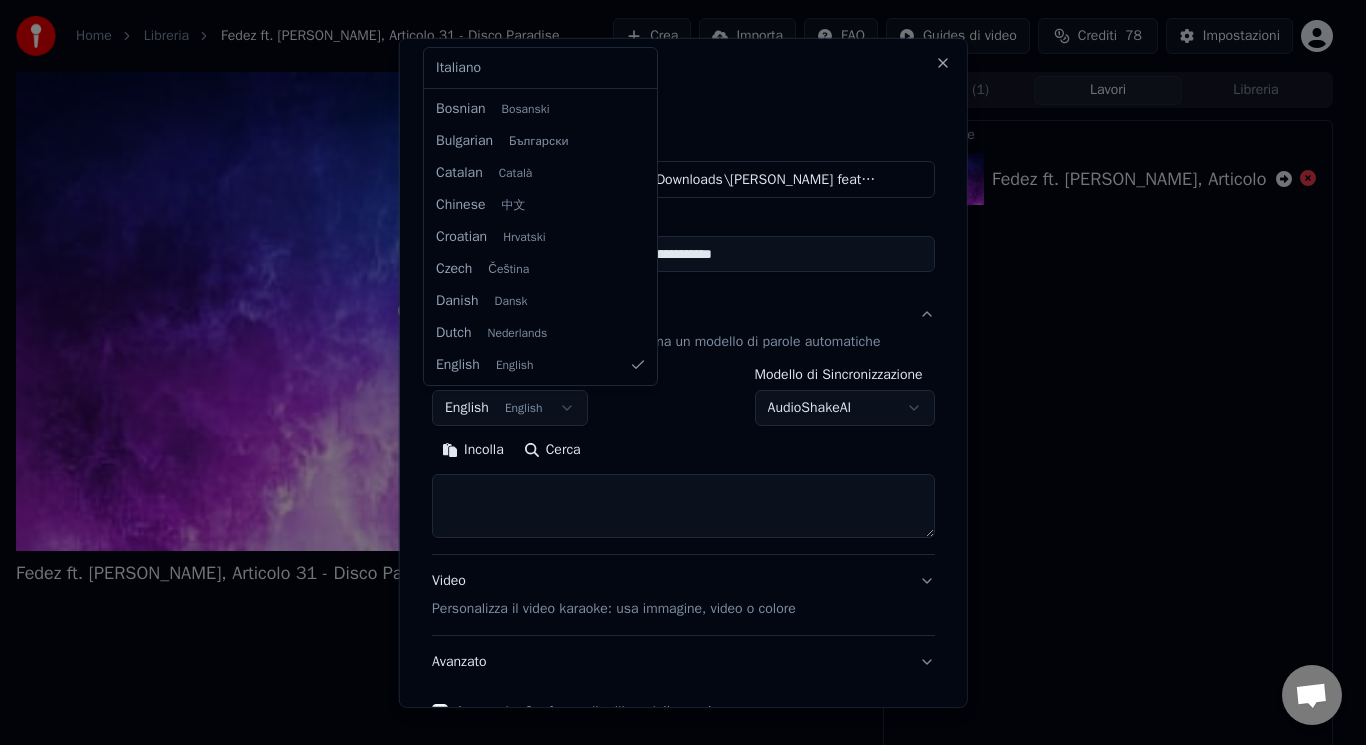 select on "**" 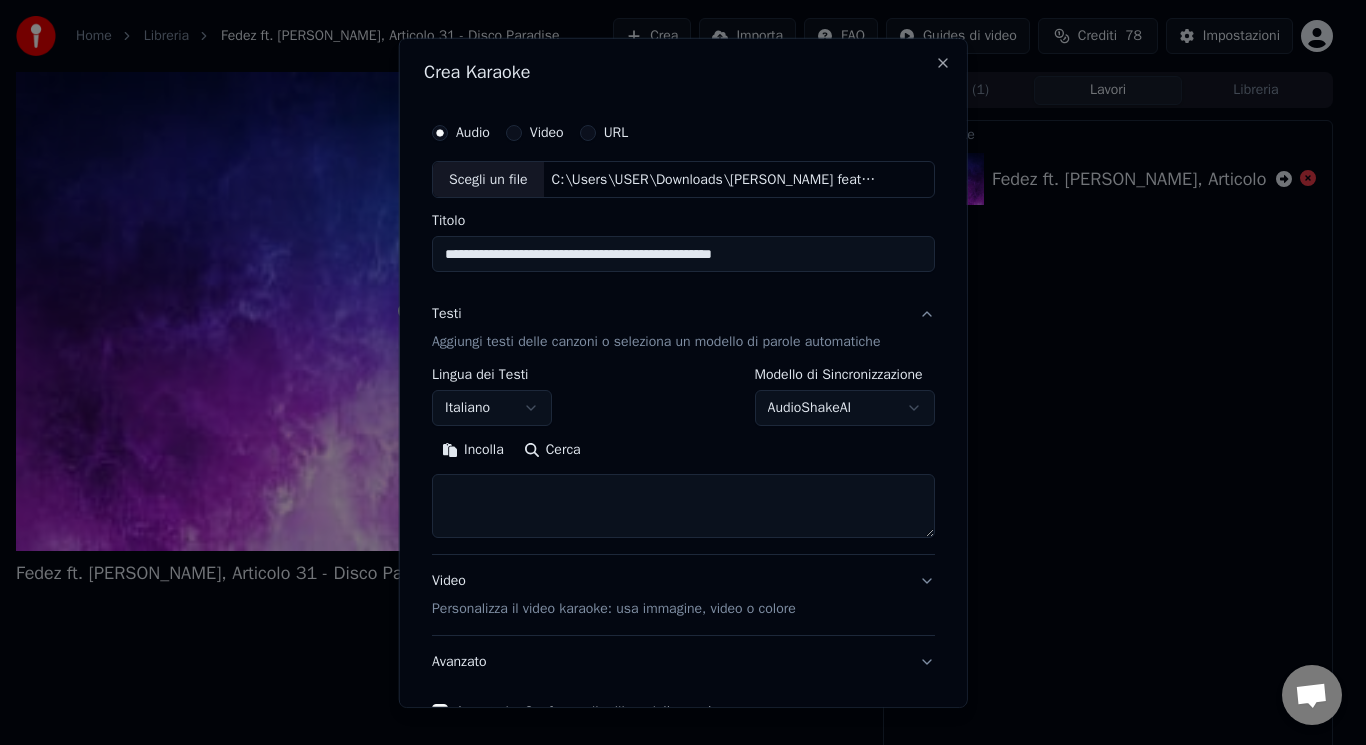 click at bounding box center [683, 506] 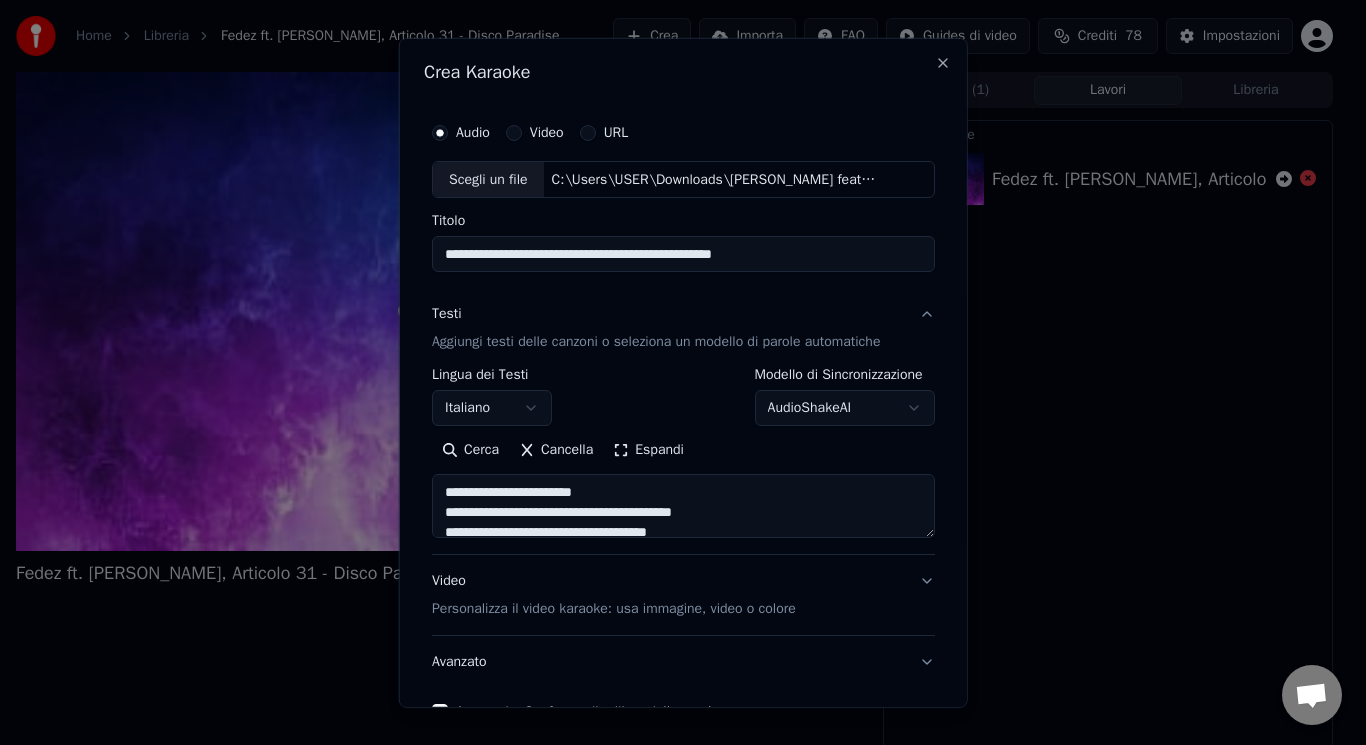 click on "Espandi" at bounding box center [648, 450] 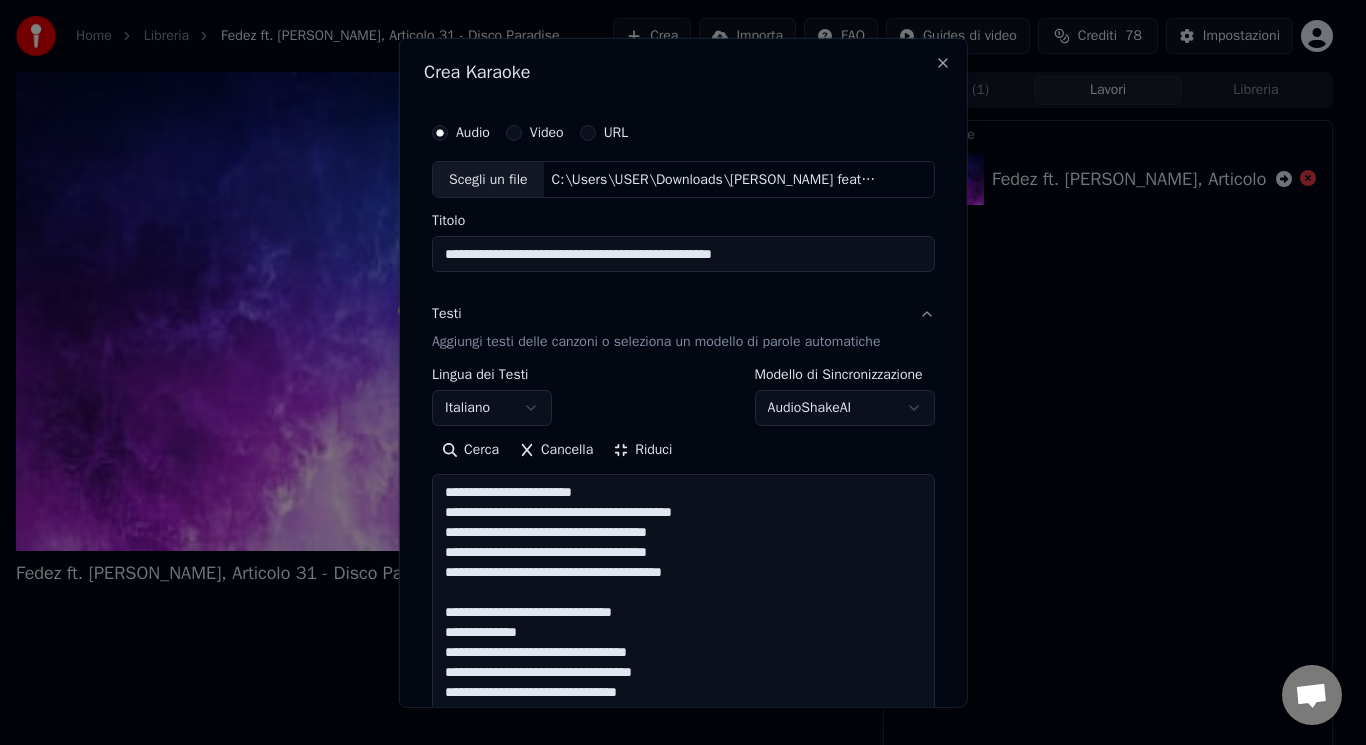 drag, startPoint x: 590, startPoint y: 491, endPoint x: 415, endPoint y: 484, distance: 175.13994 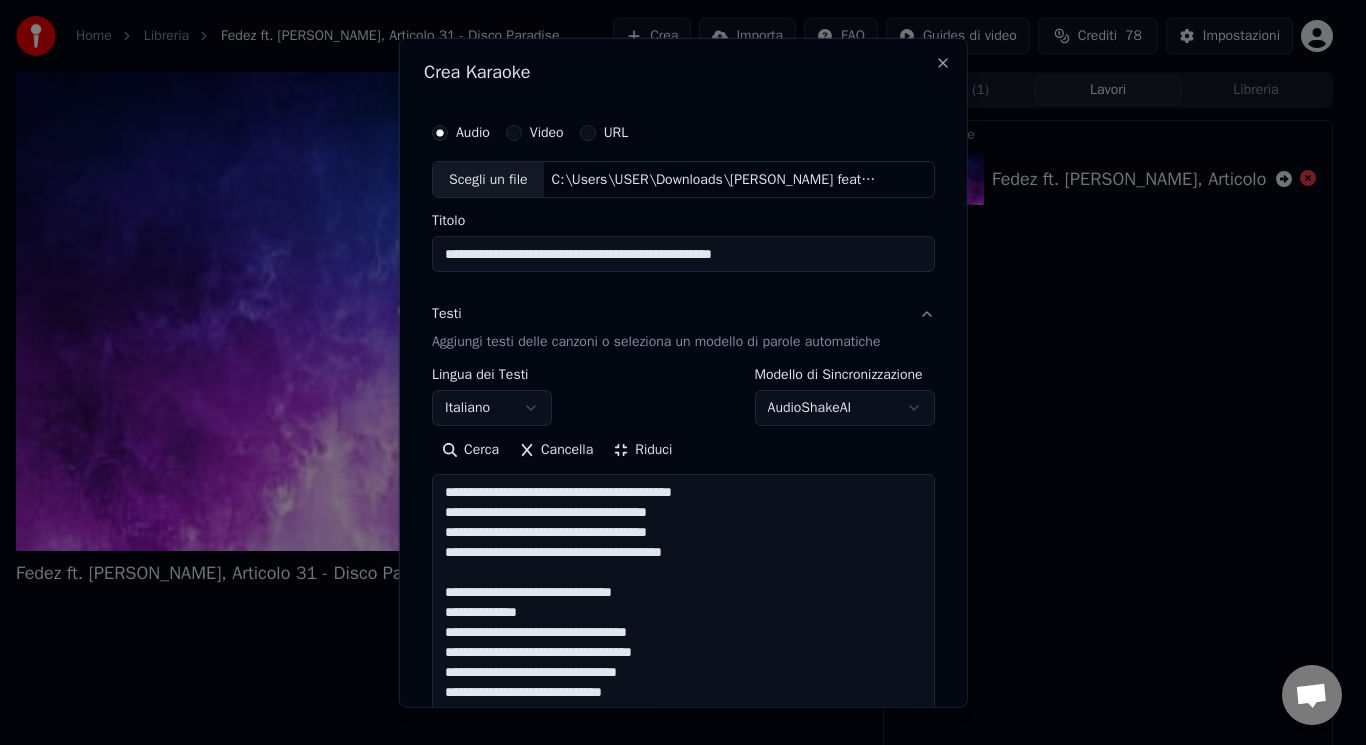 drag, startPoint x: 632, startPoint y: 590, endPoint x: 561, endPoint y: 572, distance: 73.24616 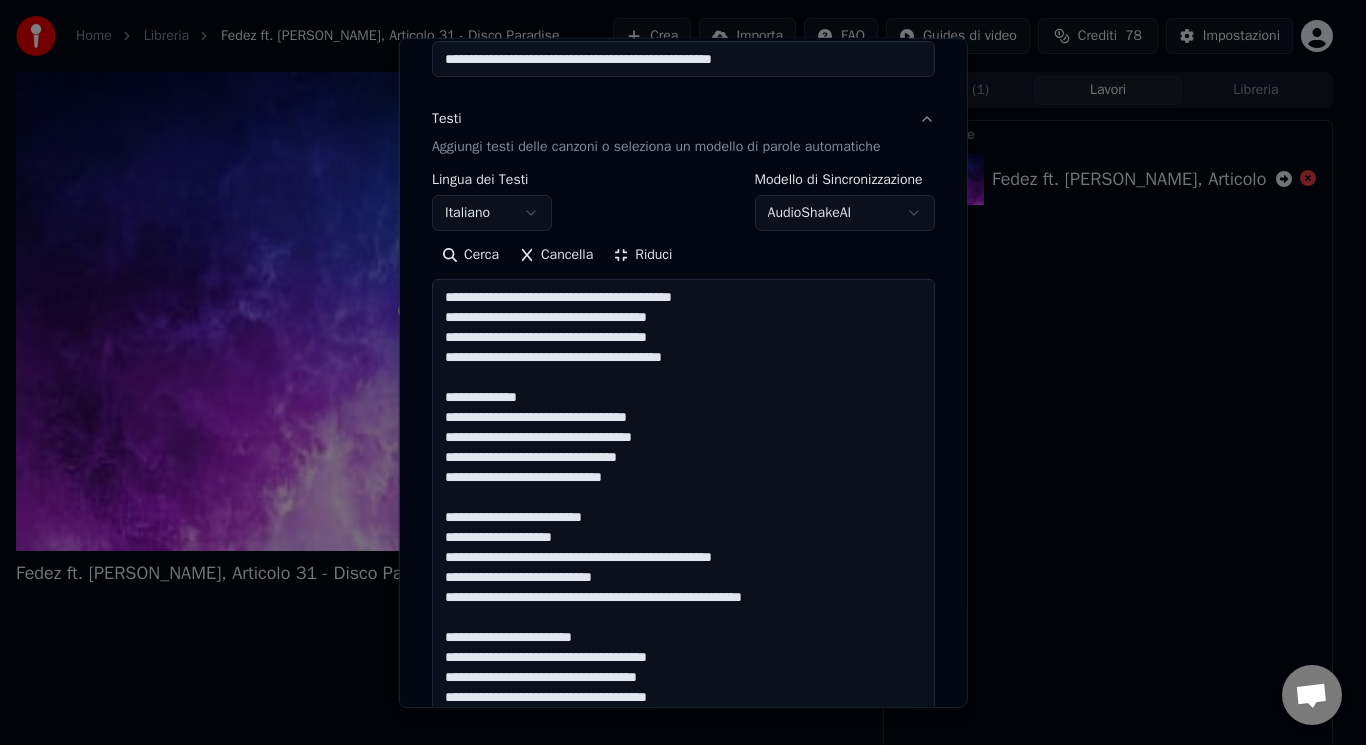 scroll, scrollTop: 235, scrollLeft: 0, axis: vertical 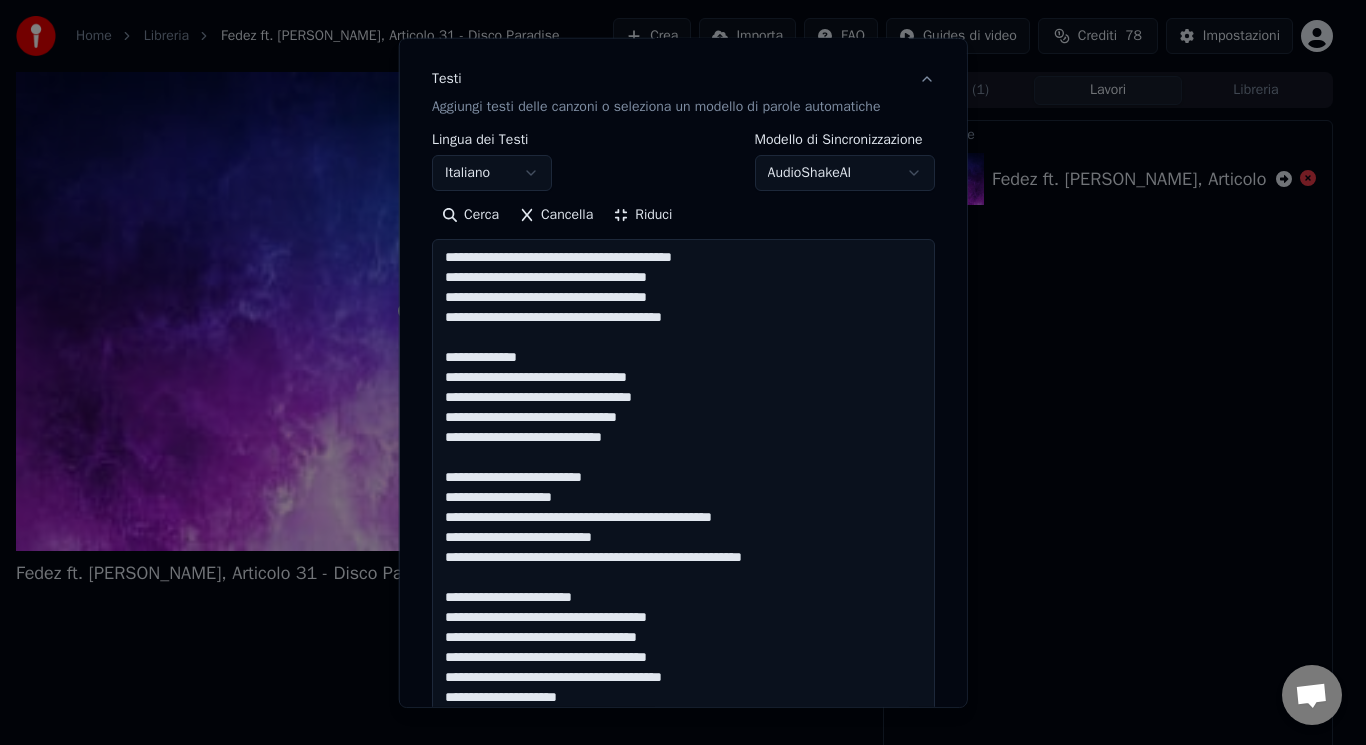 drag, startPoint x: 600, startPoint y: 477, endPoint x: 565, endPoint y: 460, distance: 38.910152 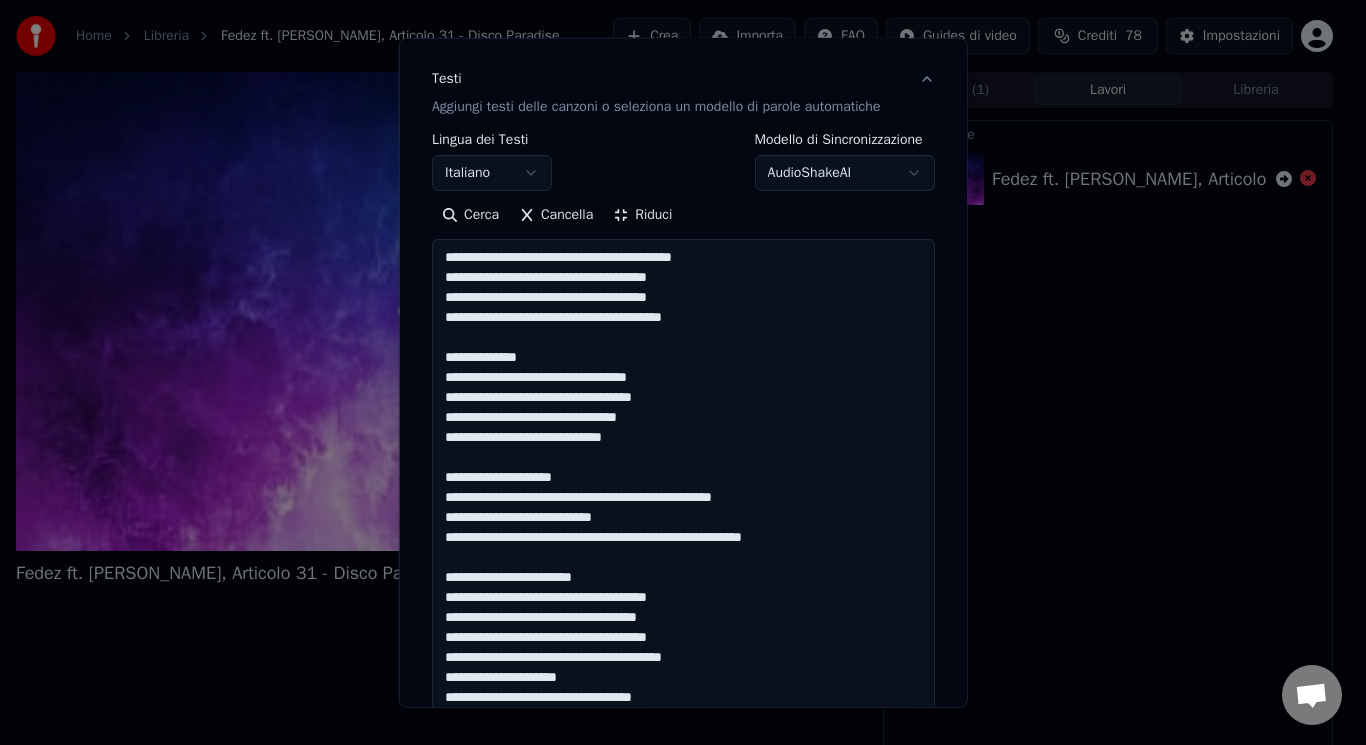 drag, startPoint x: 596, startPoint y: 580, endPoint x: 539, endPoint y: 560, distance: 60.40695 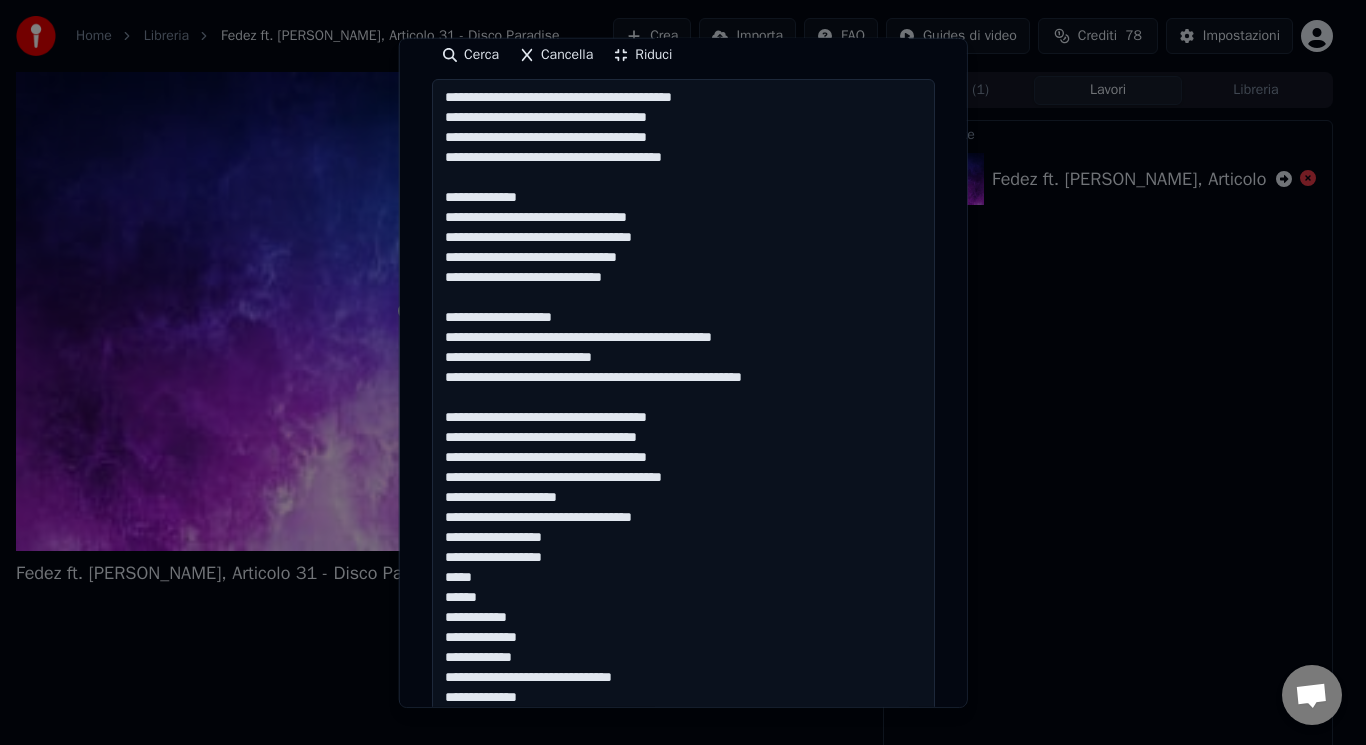 scroll, scrollTop: 435, scrollLeft: 0, axis: vertical 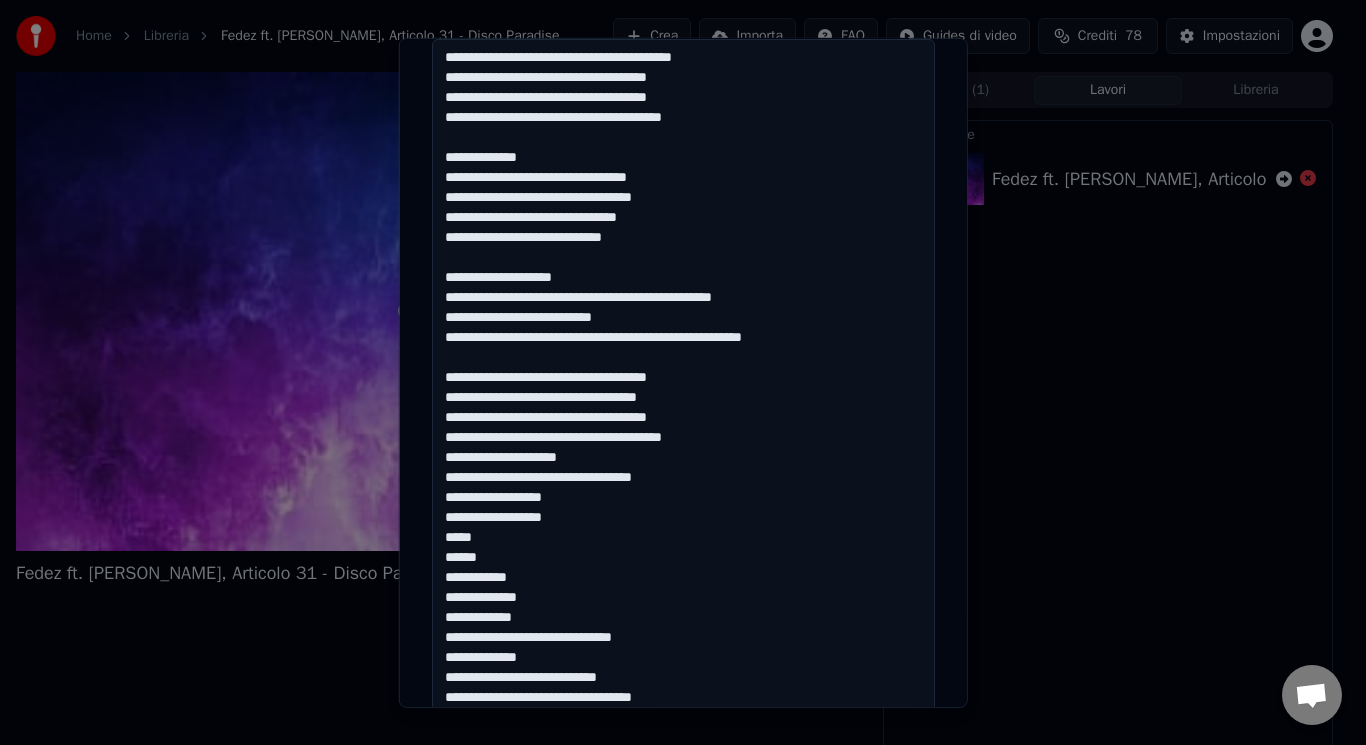 drag, startPoint x: 432, startPoint y: 456, endPoint x: 654, endPoint y: 636, distance: 285.80414 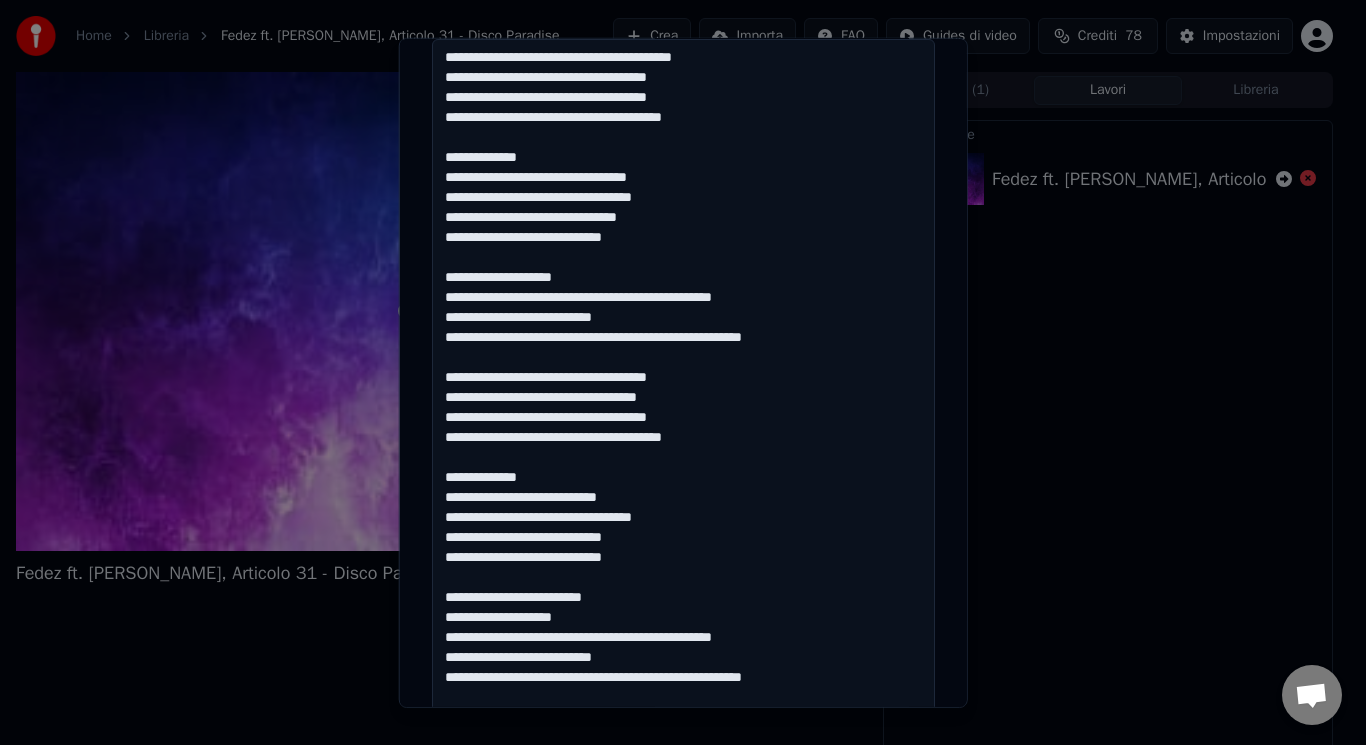 drag, startPoint x: 597, startPoint y: 598, endPoint x: 552, endPoint y: 570, distance: 53 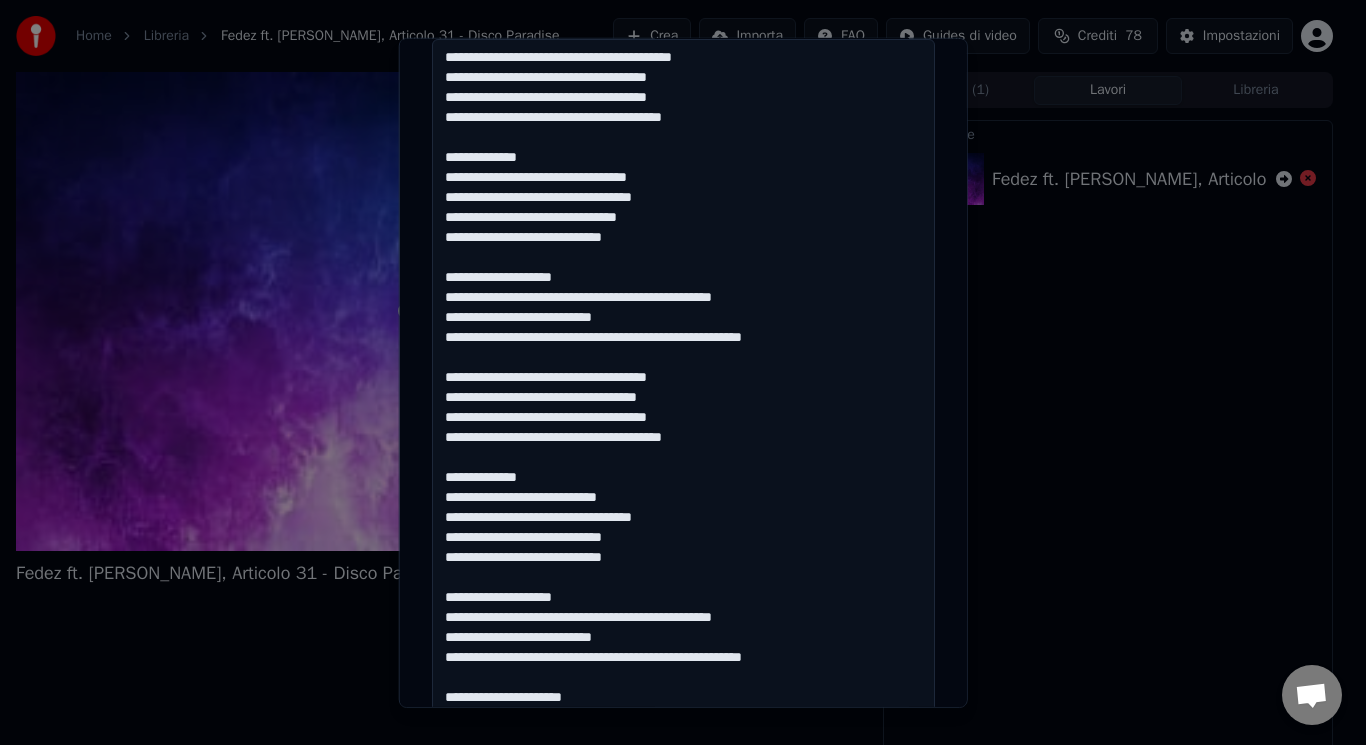 drag, startPoint x: 605, startPoint y: 692, endPoint x: 567, endPoint y: 674, distance: 42.047592 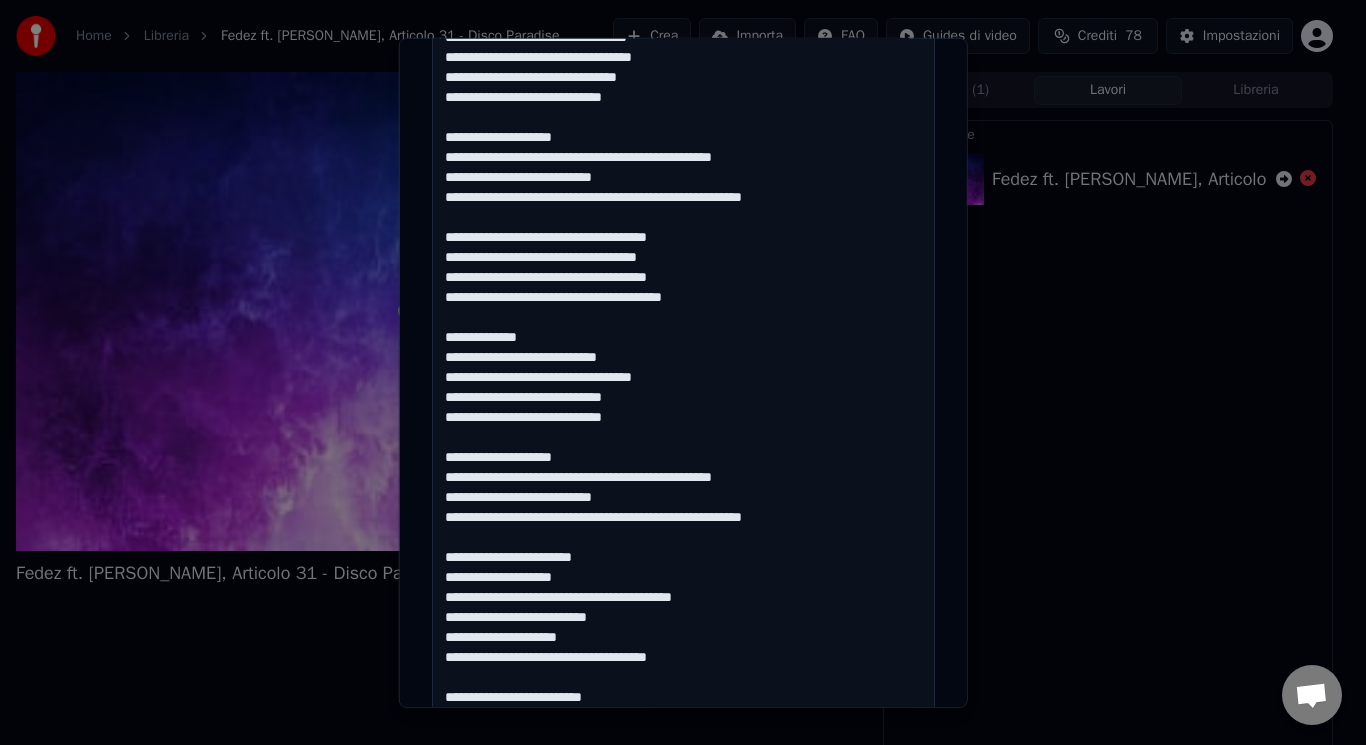 scroll, scrollTop: 695, scrollLeft: 0, axis: vertical 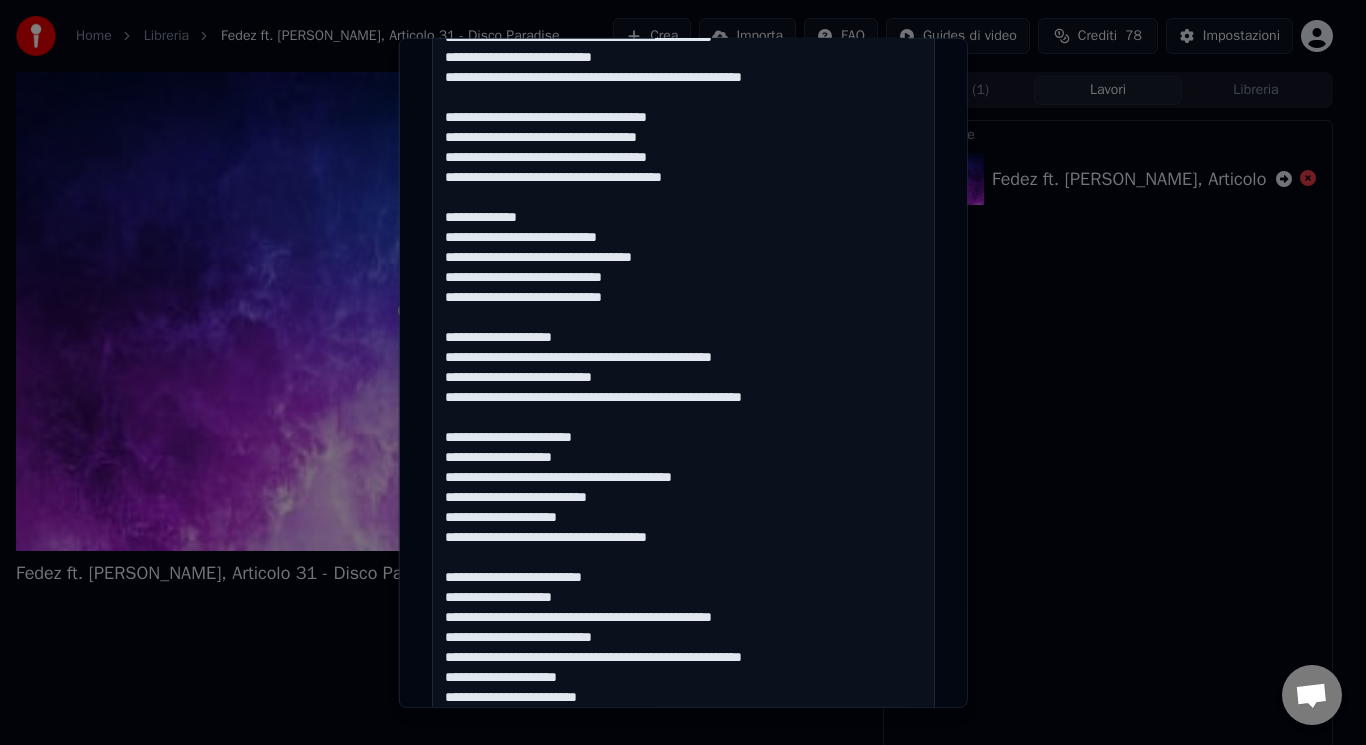 drag, startPoint x: 752, startPoint y: 473, endPoint x: 657, endPoint y: 475, distance: 95.02105 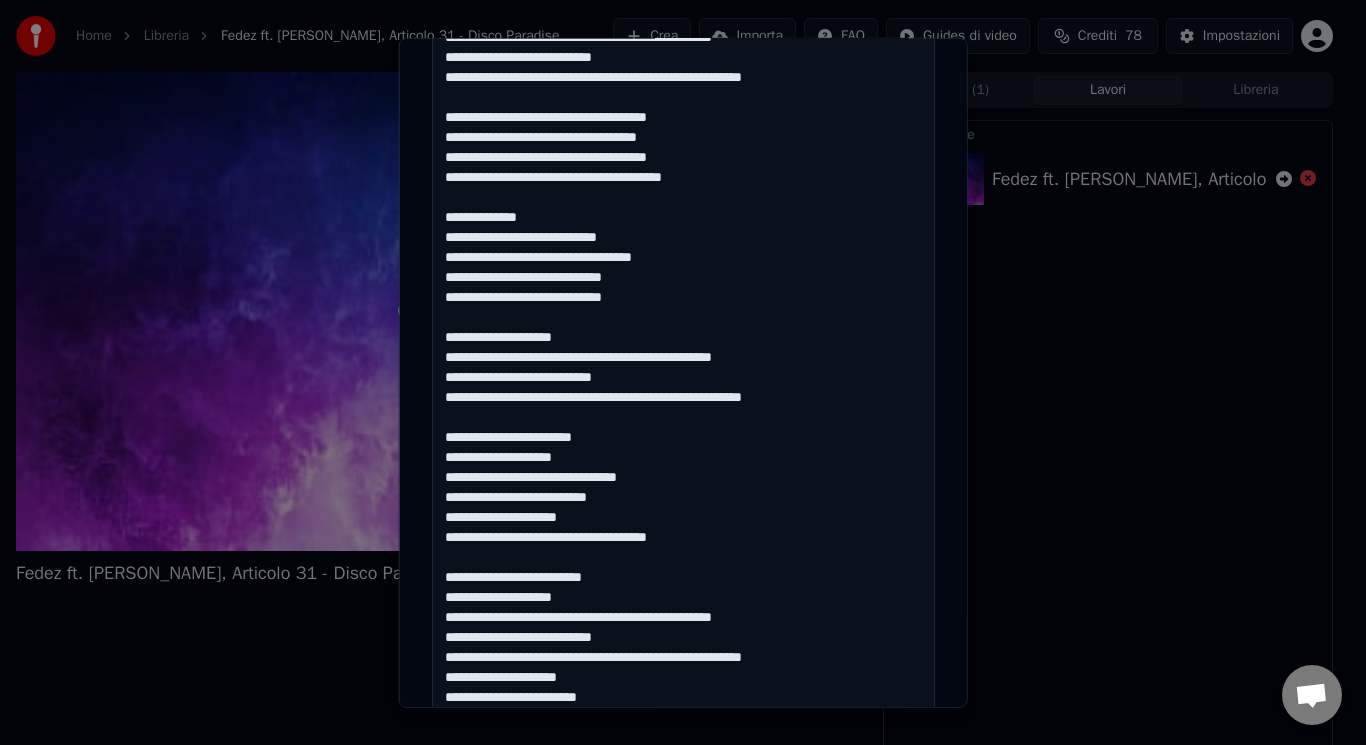 drag, startPoint x: 585, startPoint y: 578, endPoint x: 551, endPoint y: 558, distance: 39.446167 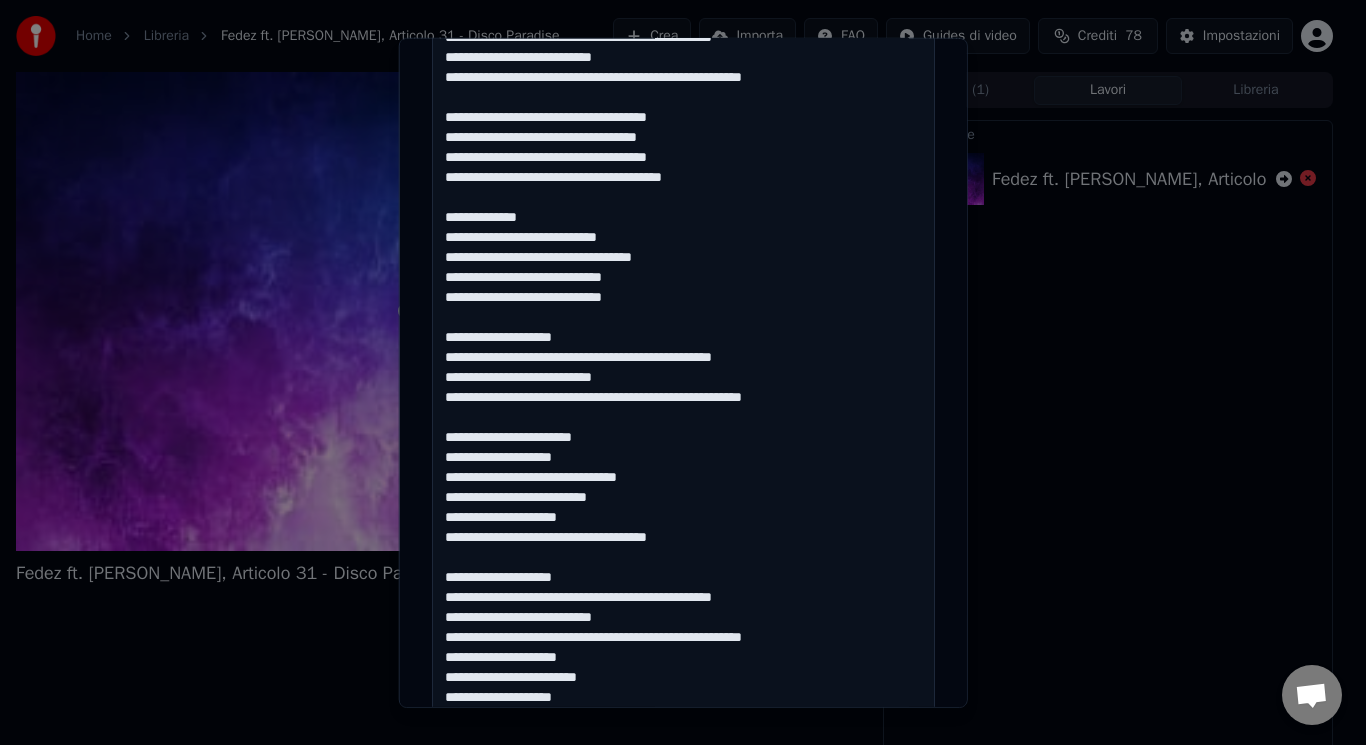 drag, startPoint x: 564, startPoint y: 662, endPoint x: 427, endPoint y: 657, distance: 137.09122 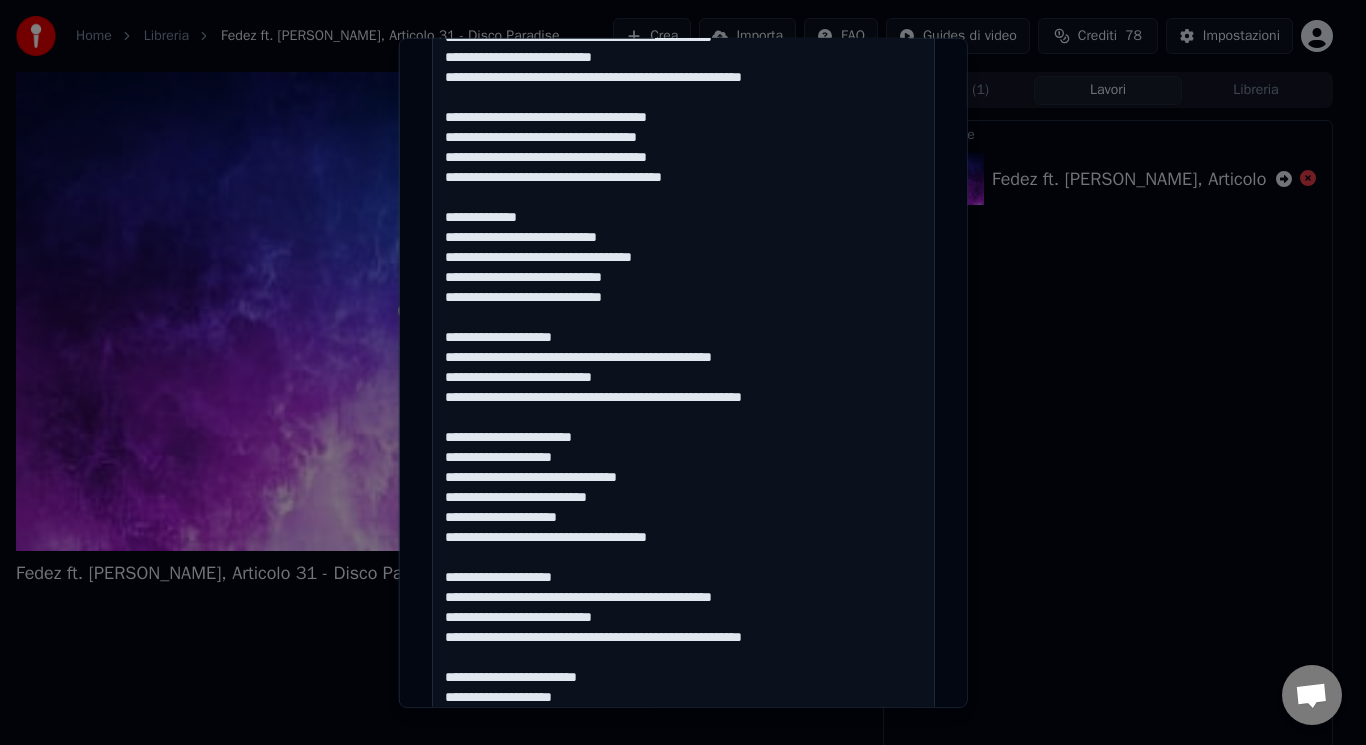 type on "**********" 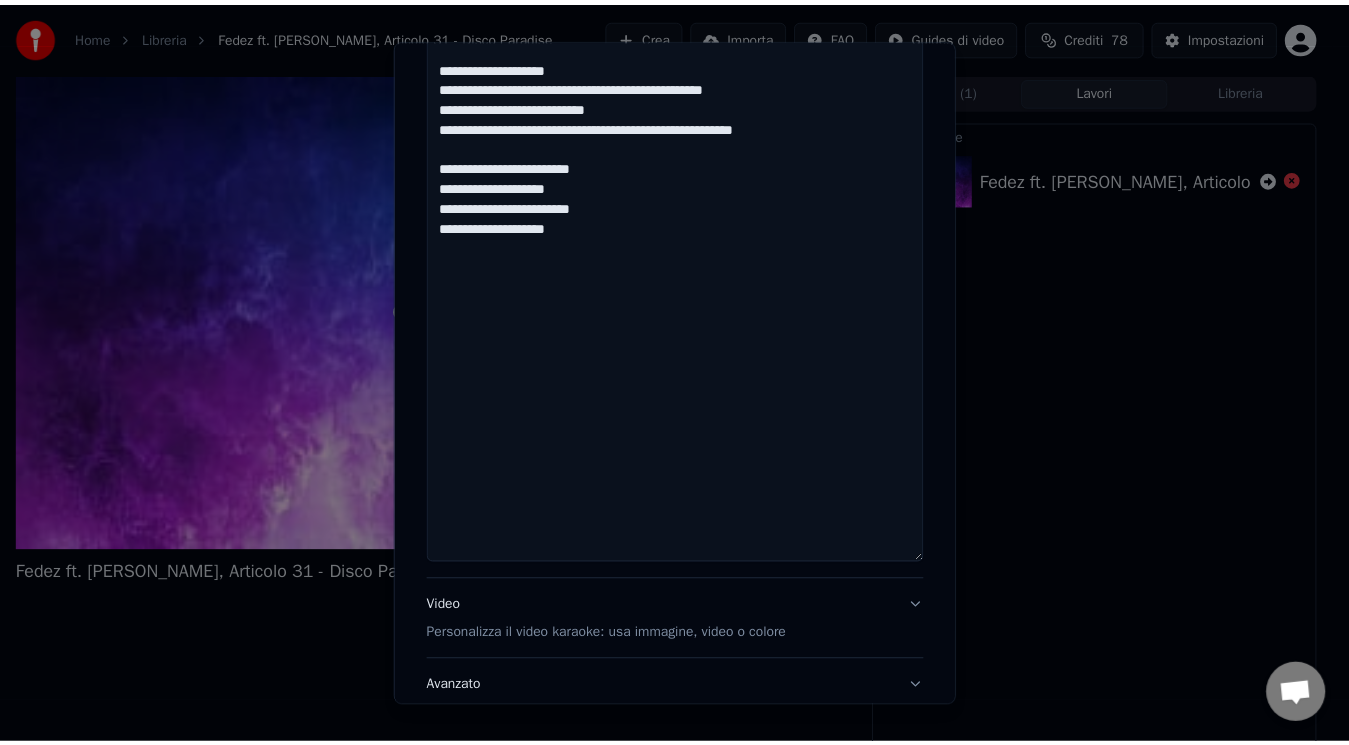 scroll, scrollTop: 1352, scrollLeft: 0, axis: vertical 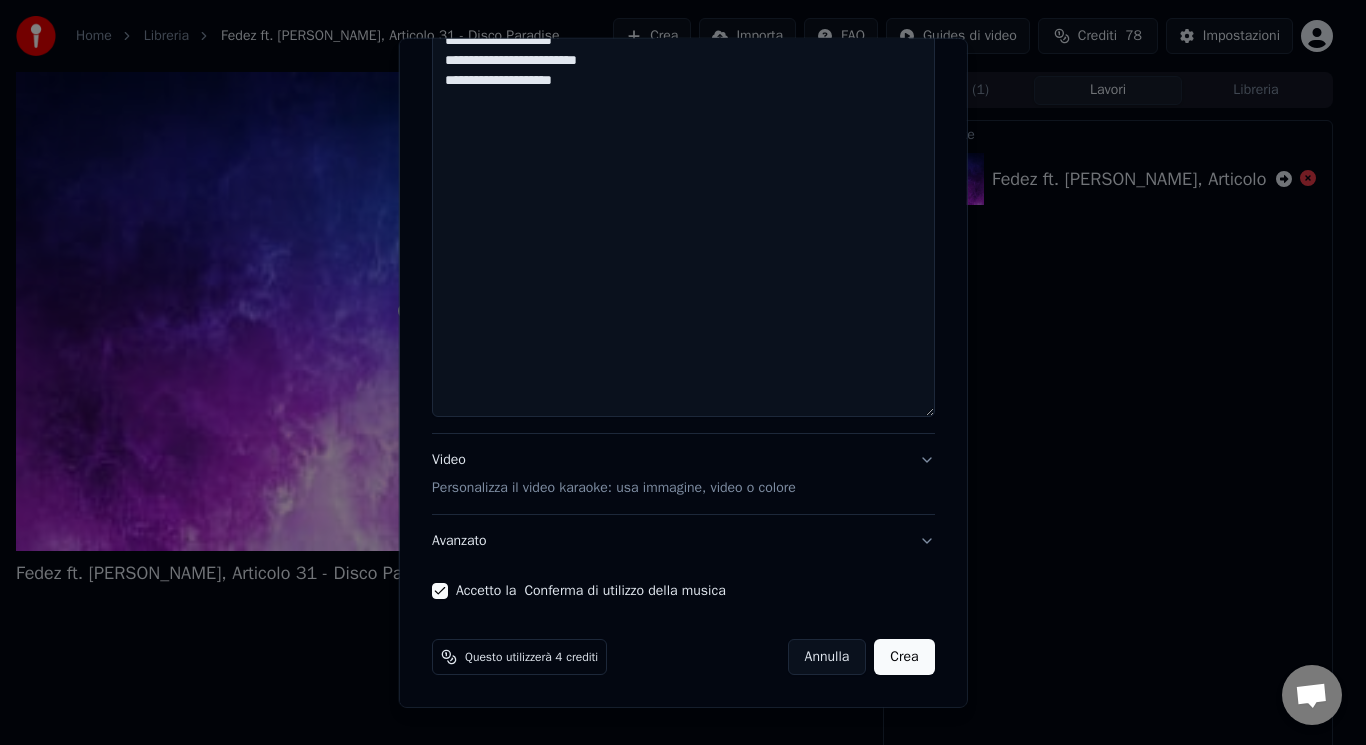 click on "Crea" at bounding box center (904, 657) 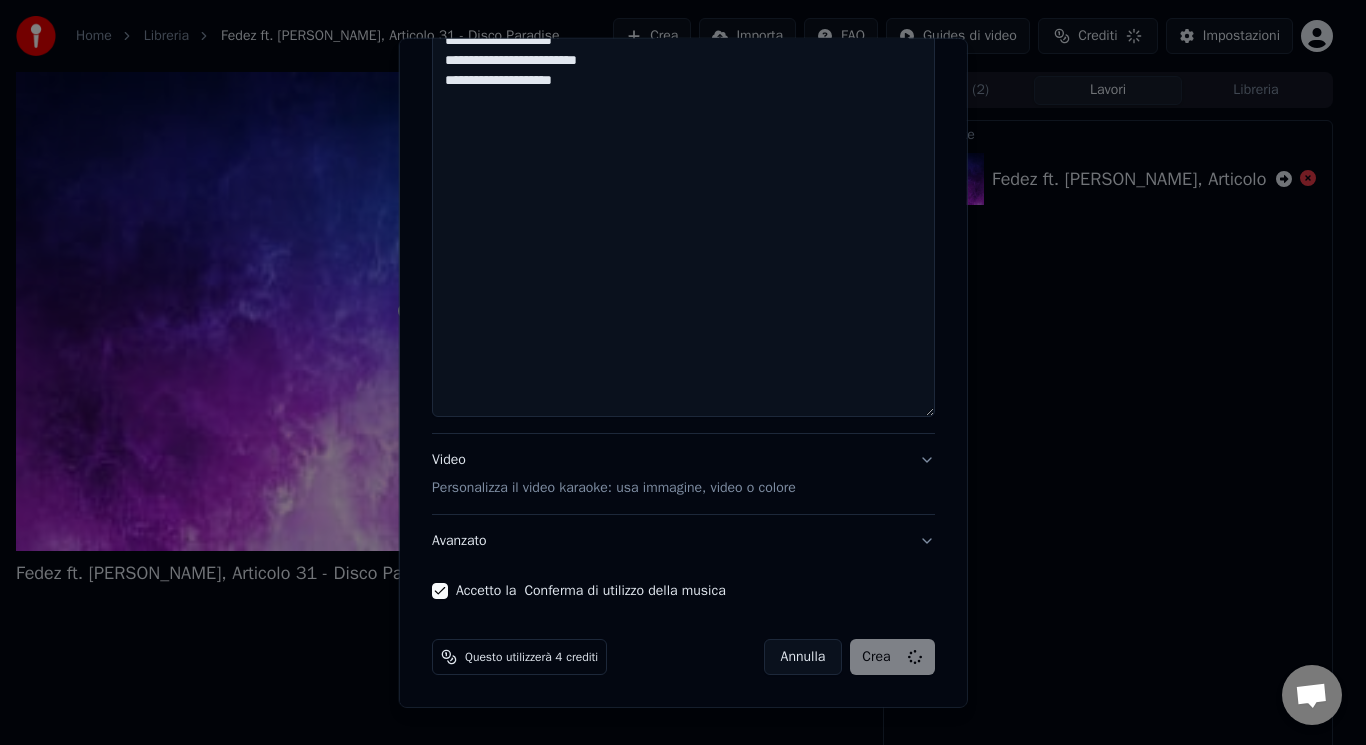 select 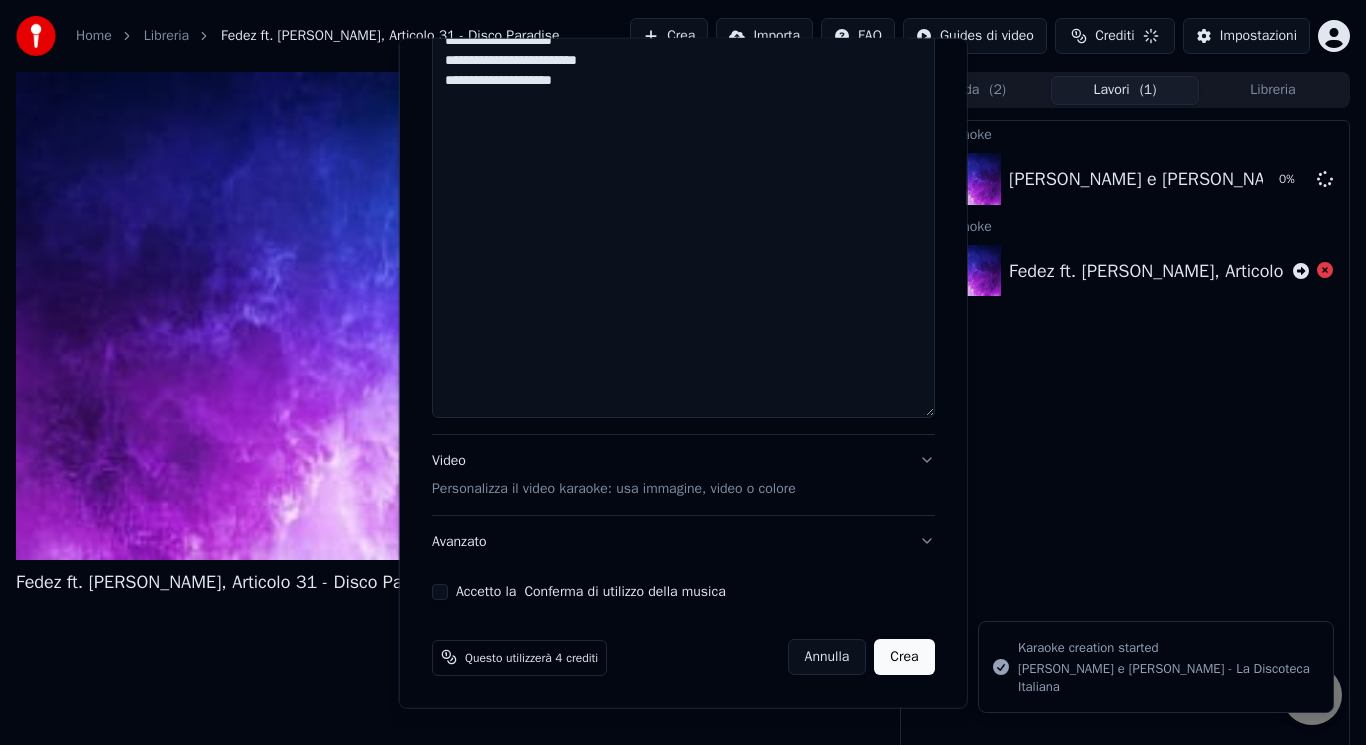 type 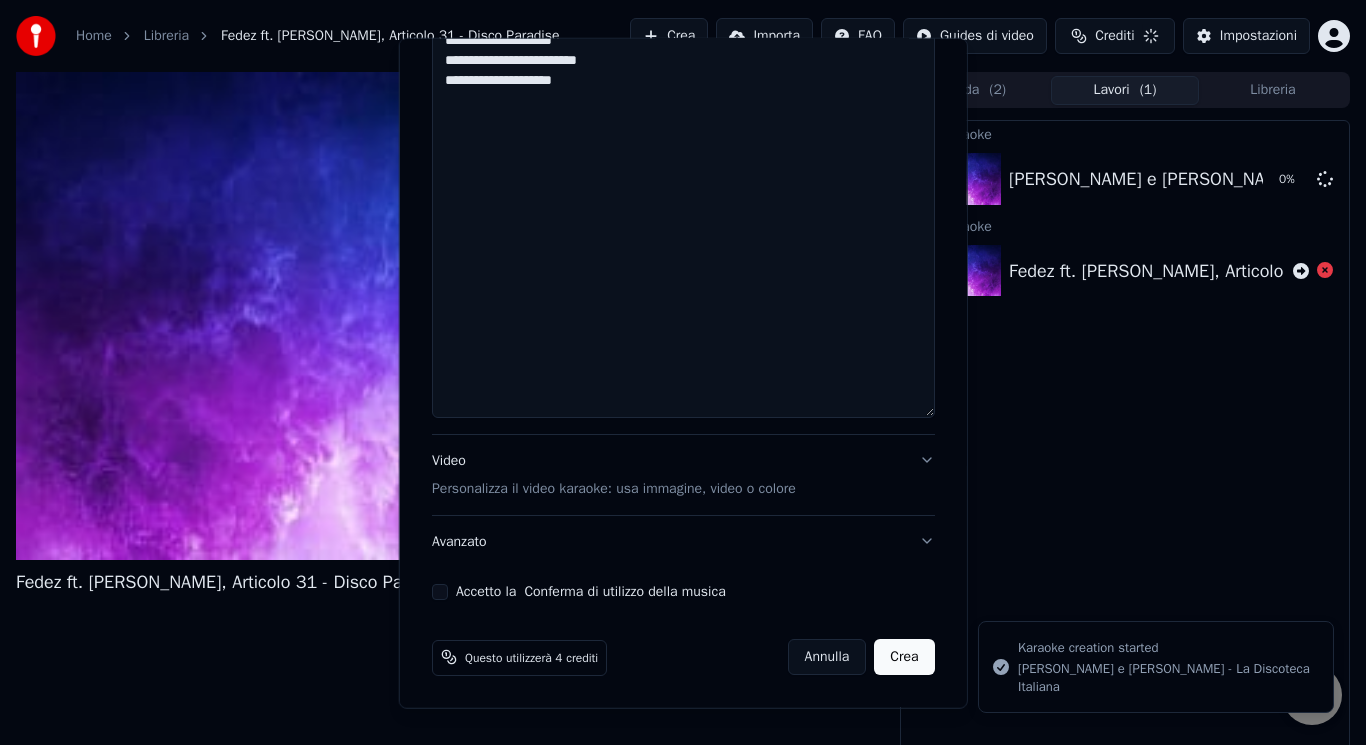 type 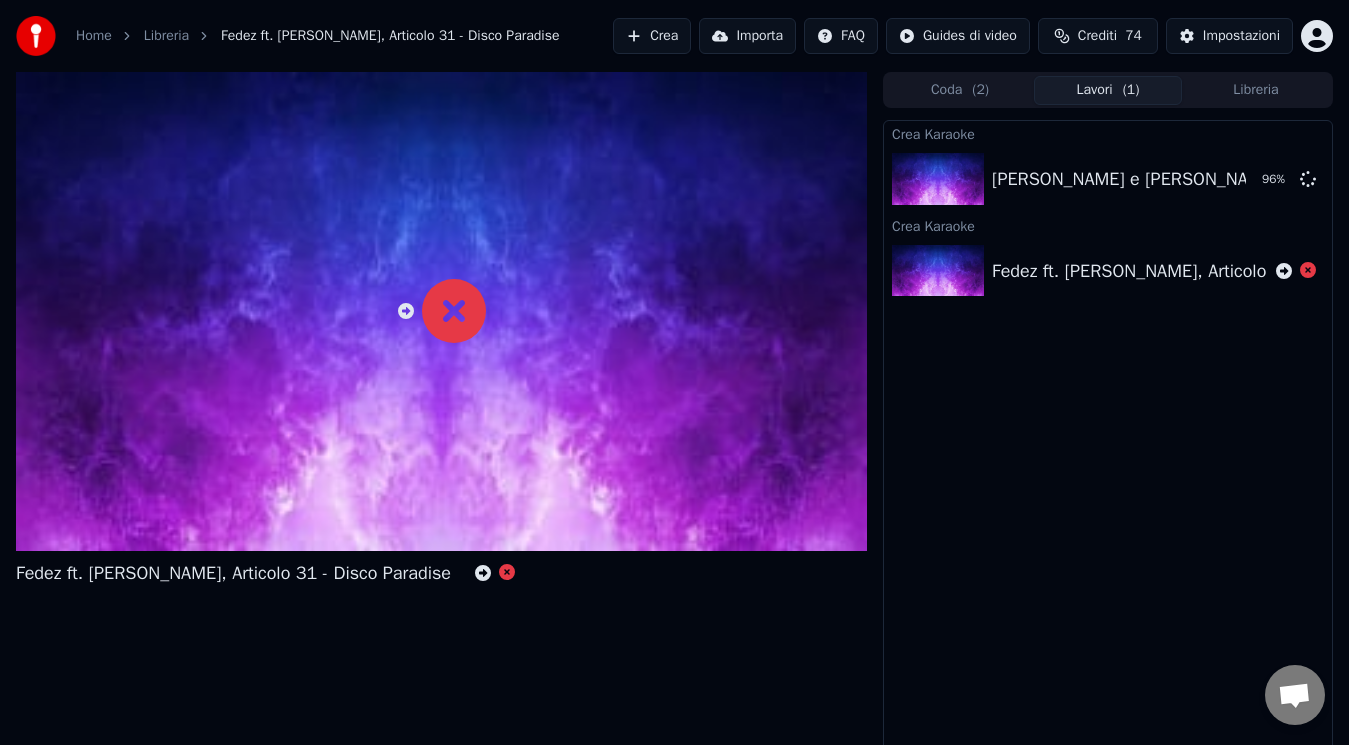 click on "Crea Karaoke Fabio Rovazzi e Orietta Berti - La Discoteca Italiana 96 % Crea Karaoke Fedez ft. Annalisa, Articolo 31 - Disco Paradise" at bounding box center [1108, 436] 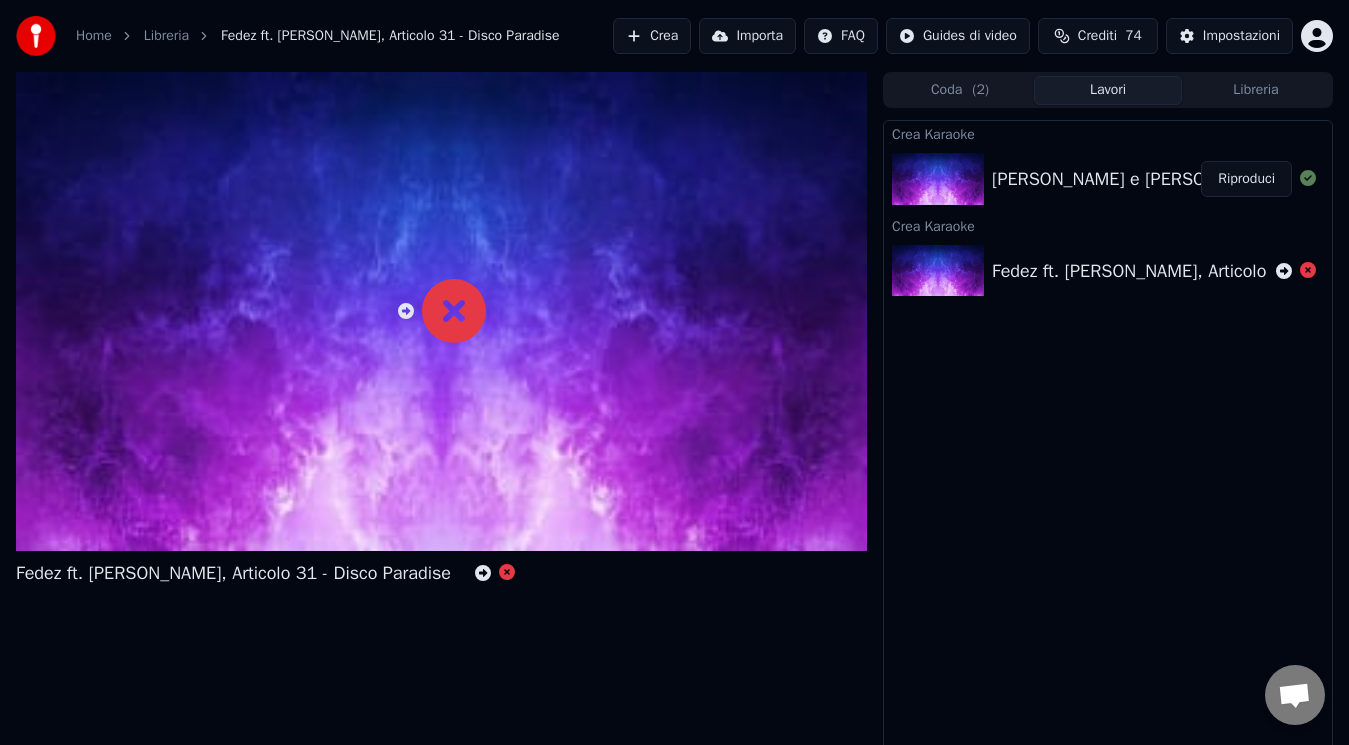 click on "Riproduci" at bounding box center (1246, 179) 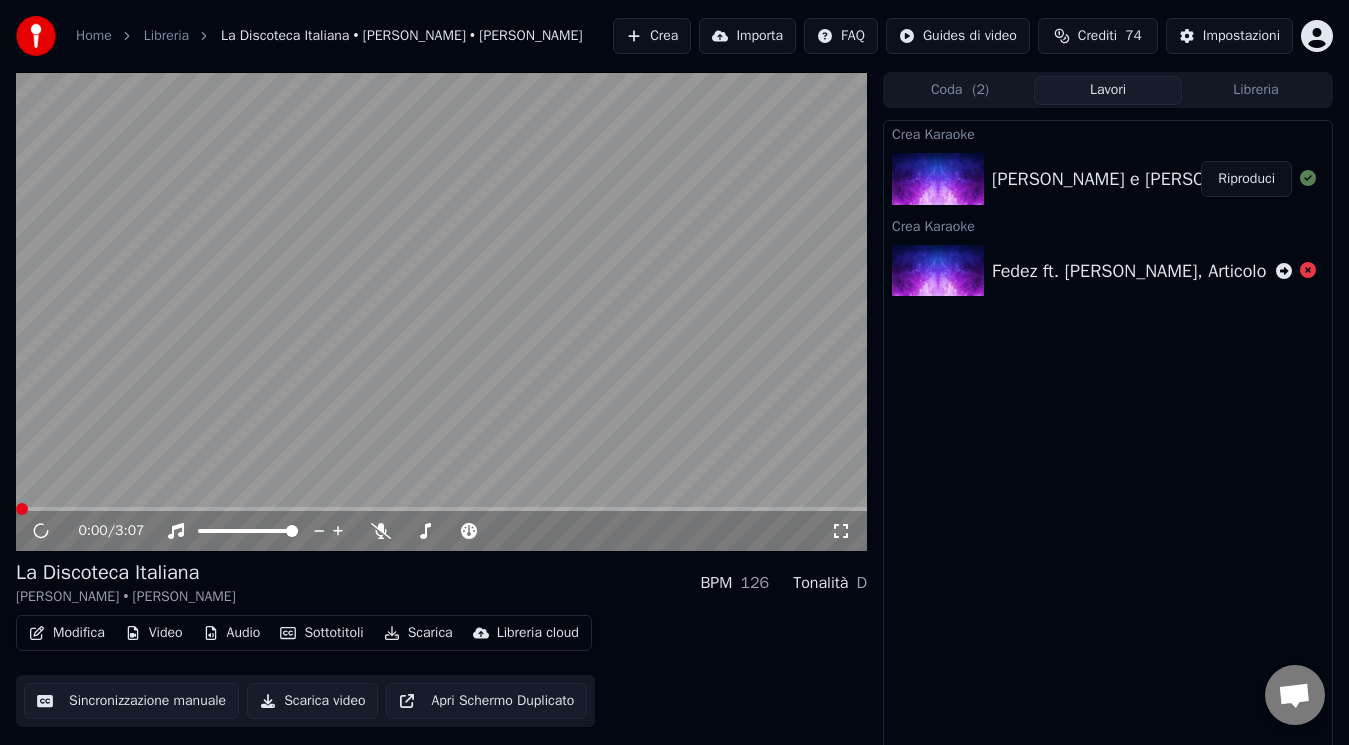 click on "Scarica video" at bounding box center [312, 701] 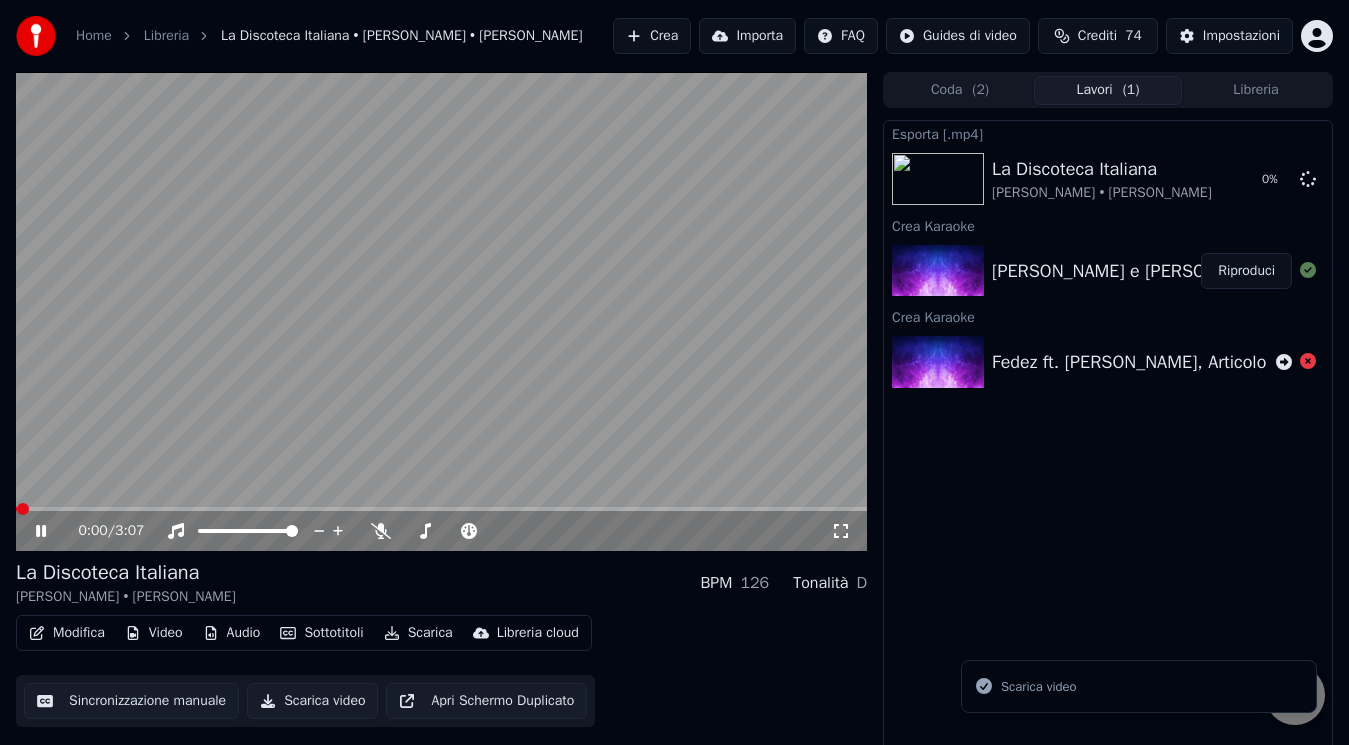 click 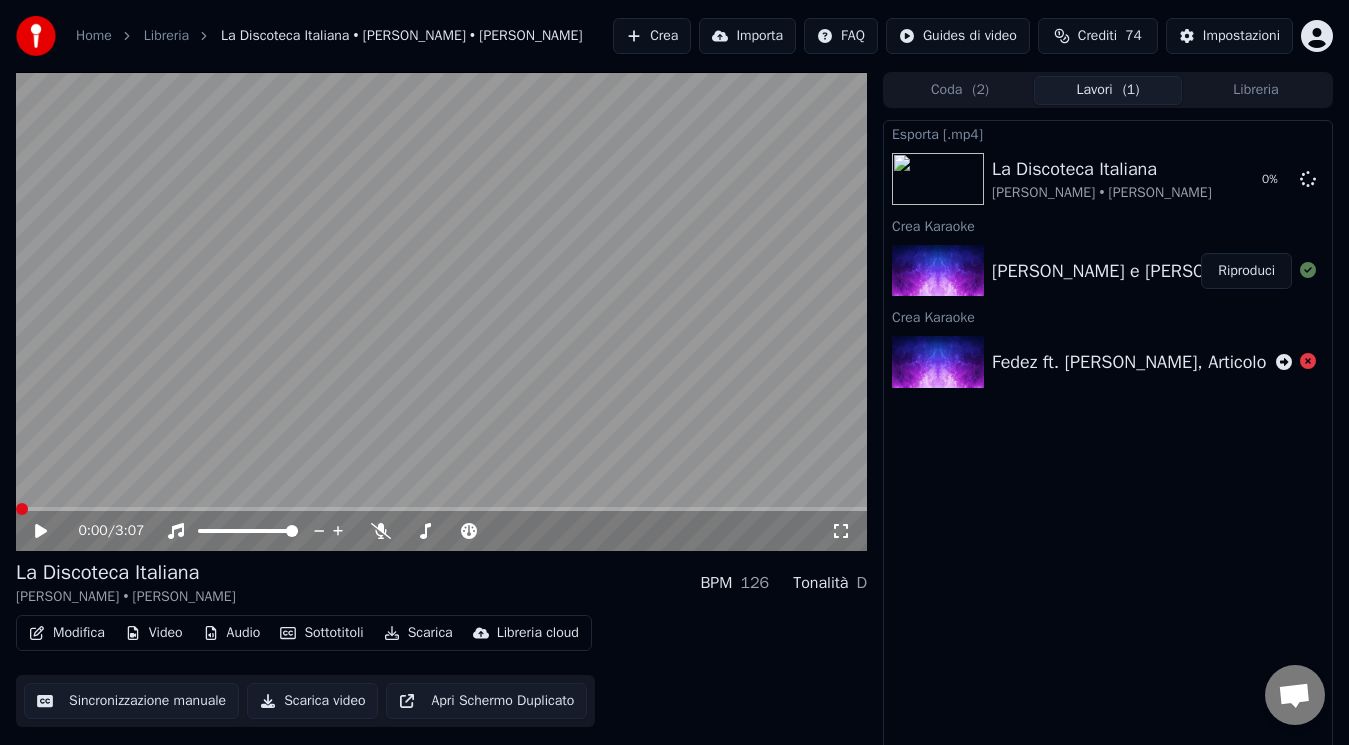 click at bounding box center (22, 509) 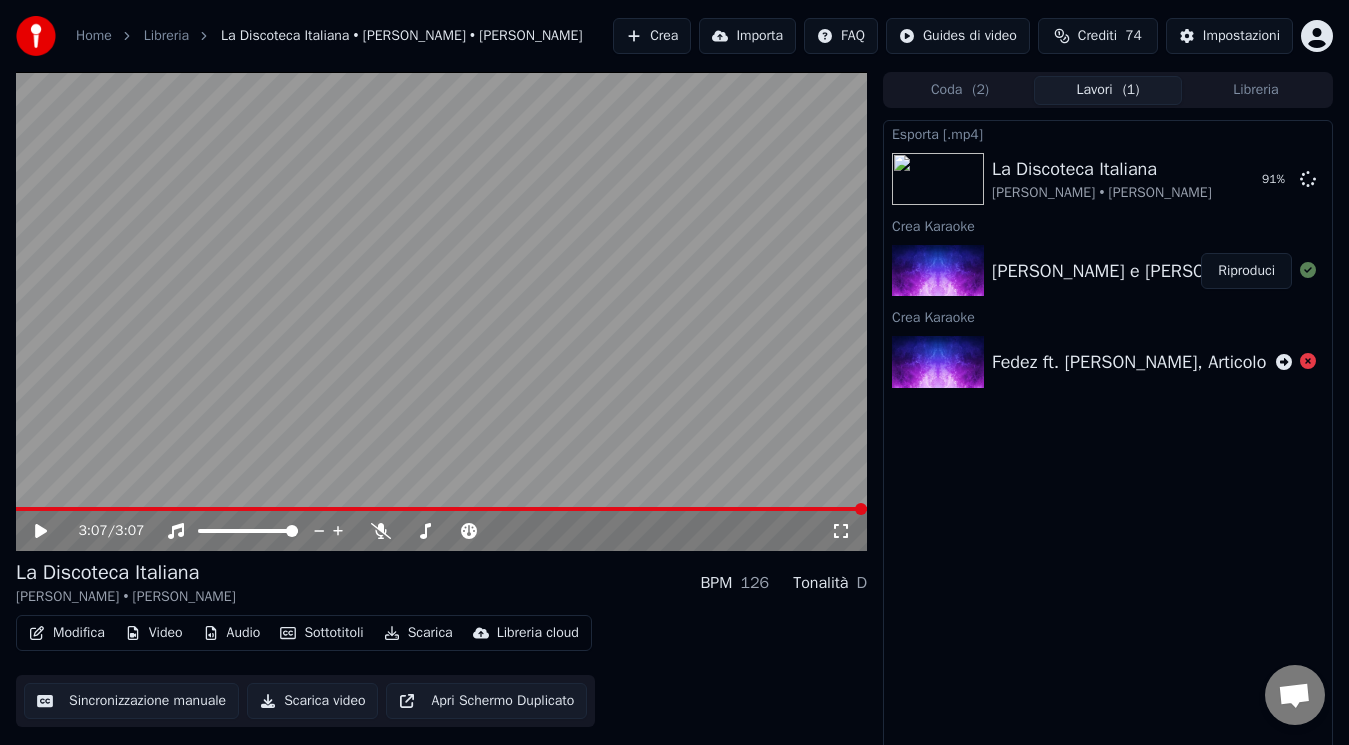 scroll, scrollTop: 443, scrollLeft: 0, axis: vertical 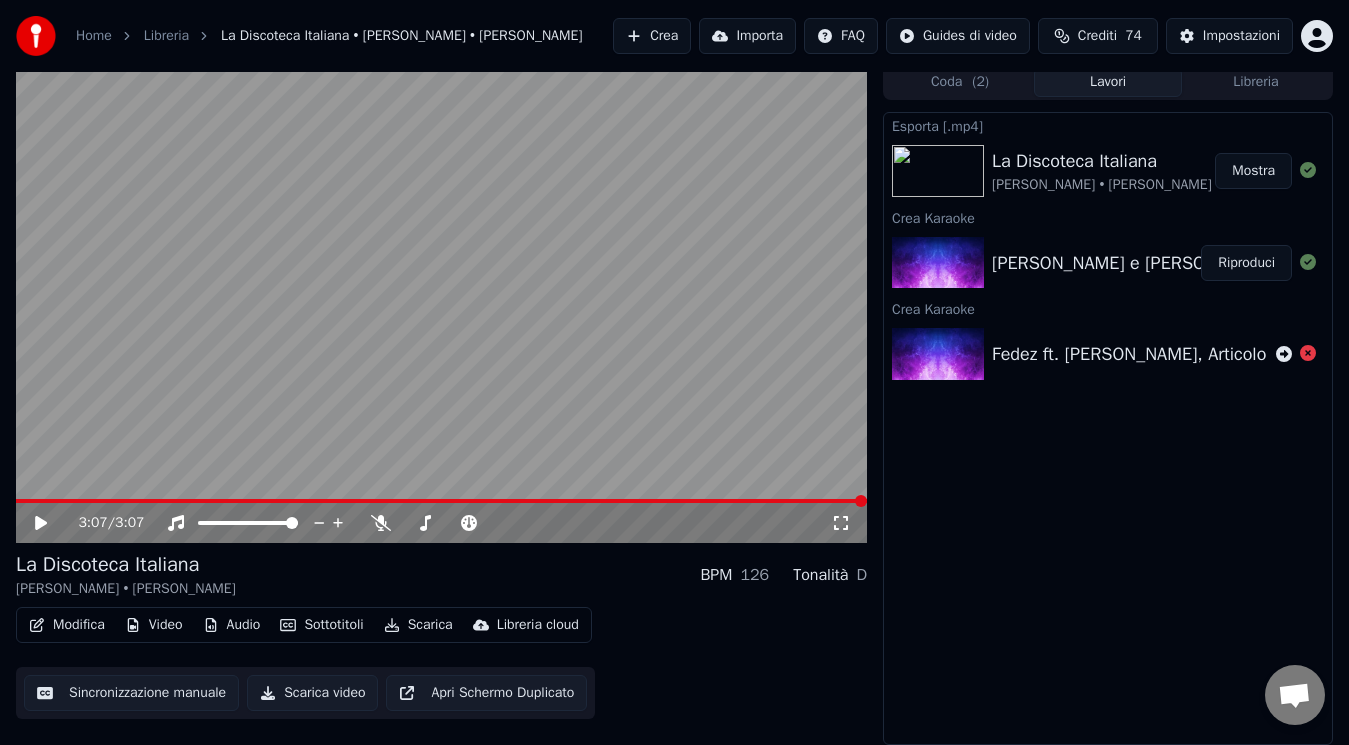click on "Mostra" at bounding box center (1253, 171) 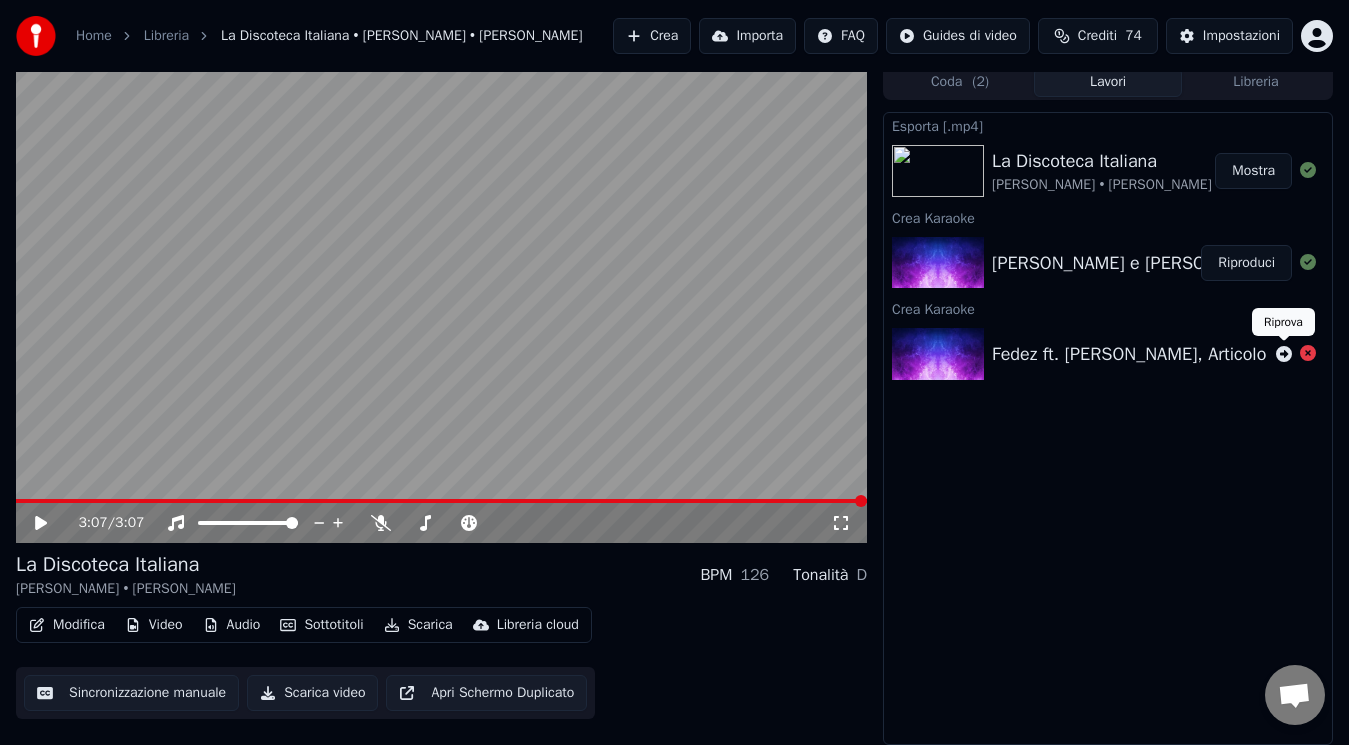 click 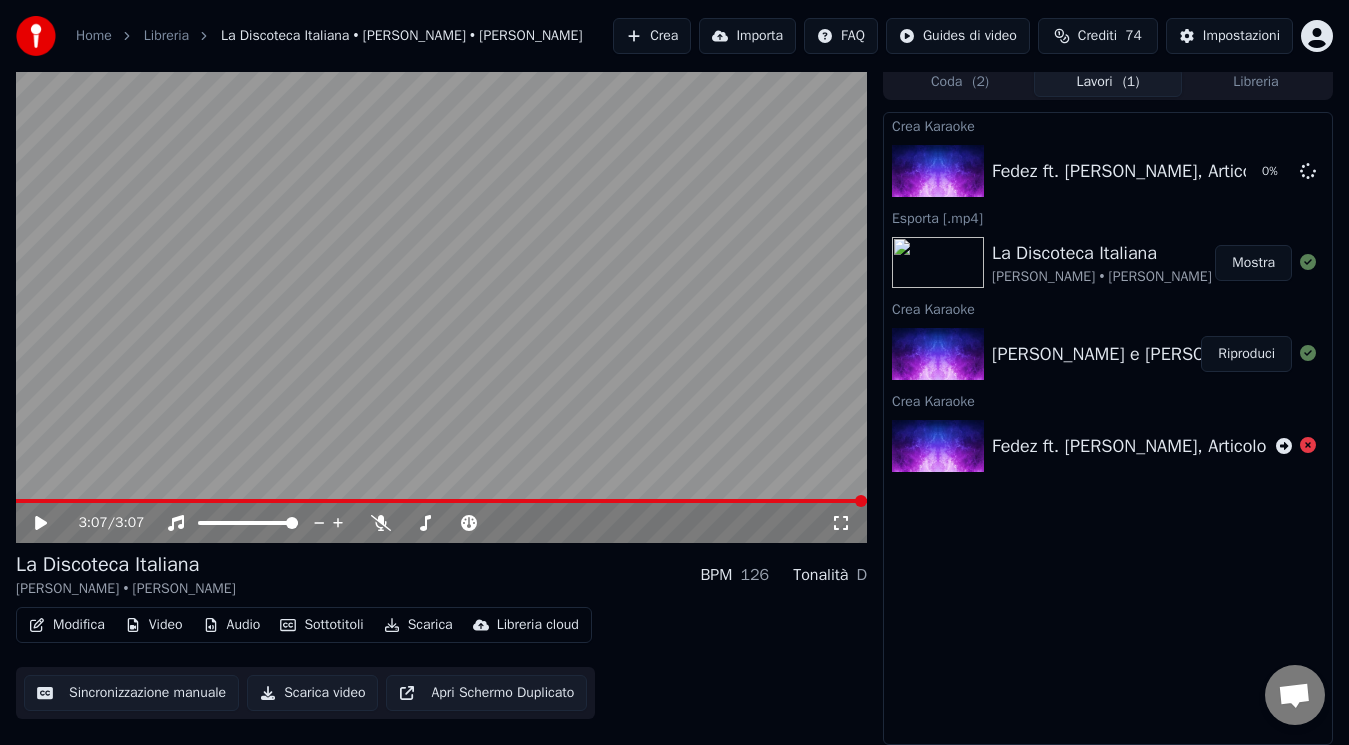 click on "3:07  /  3:07" at bounding box center [441, 523] 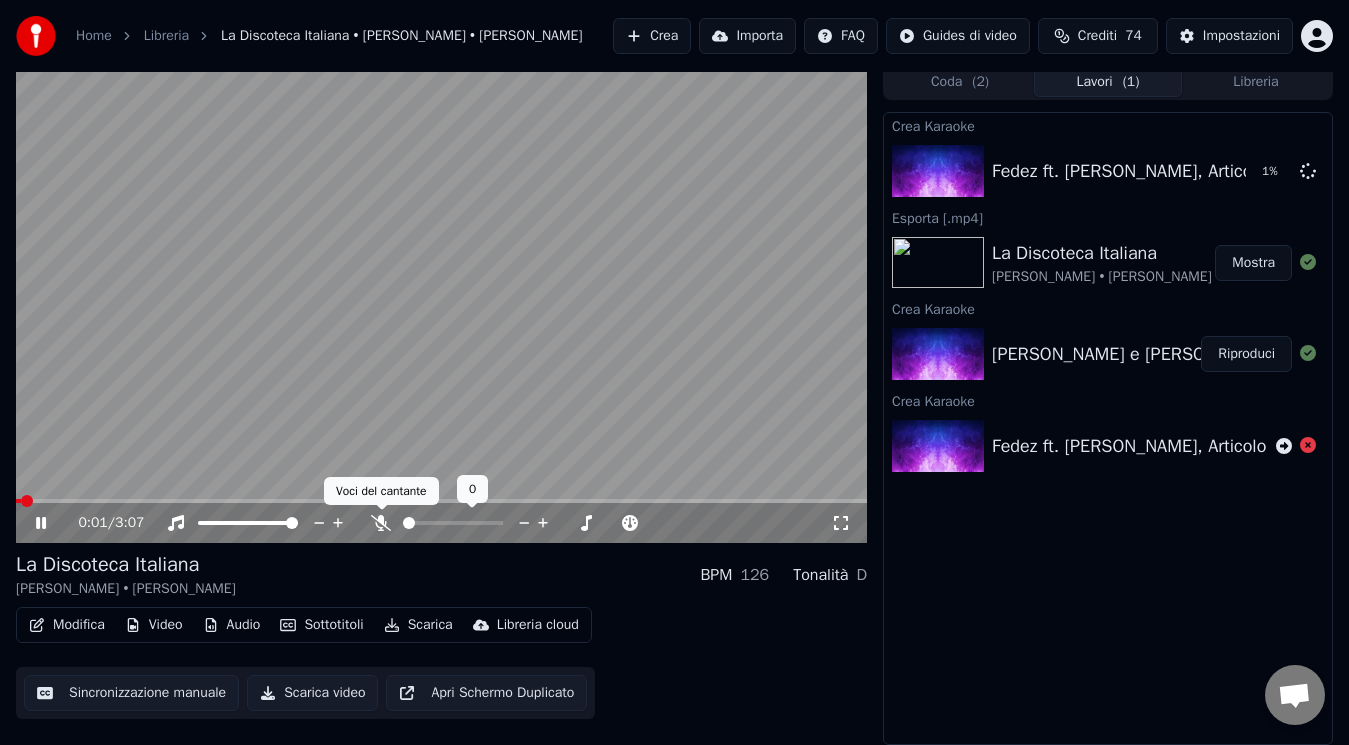 click 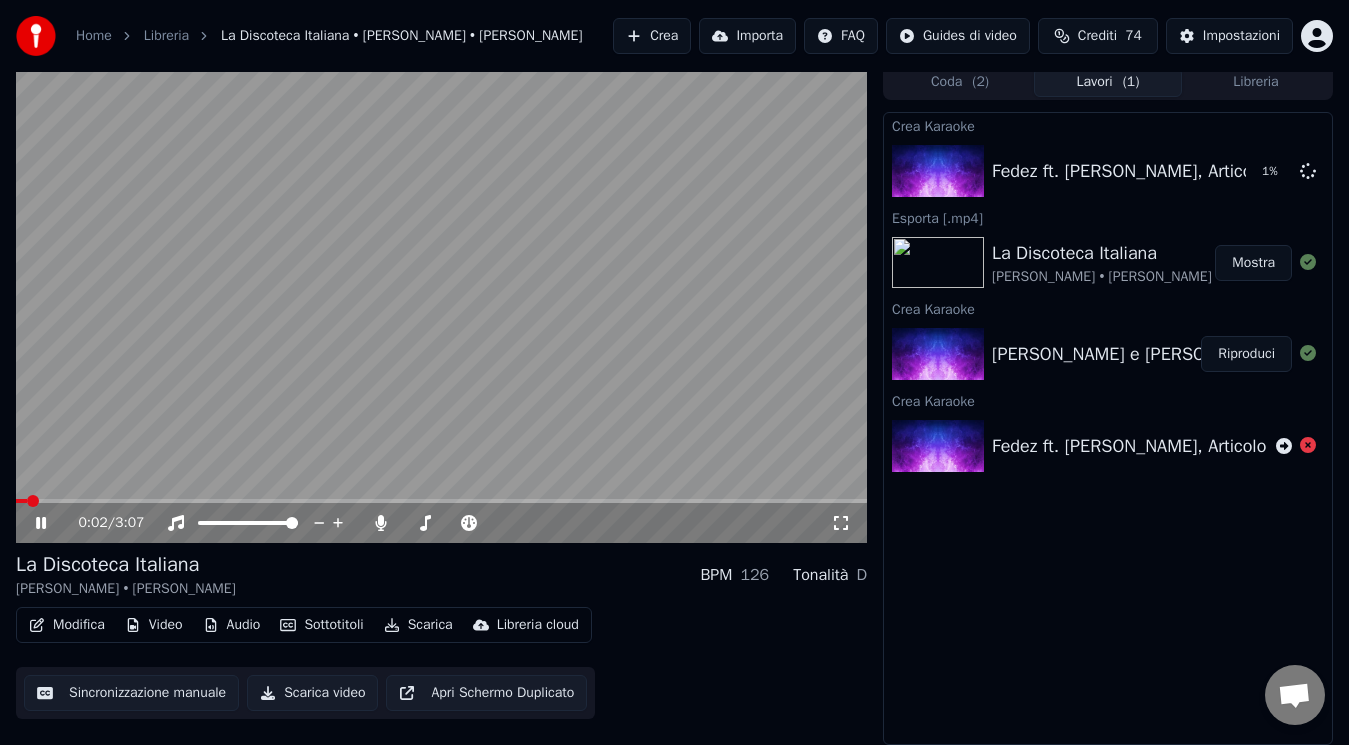 click at bounding box center [33, 501] 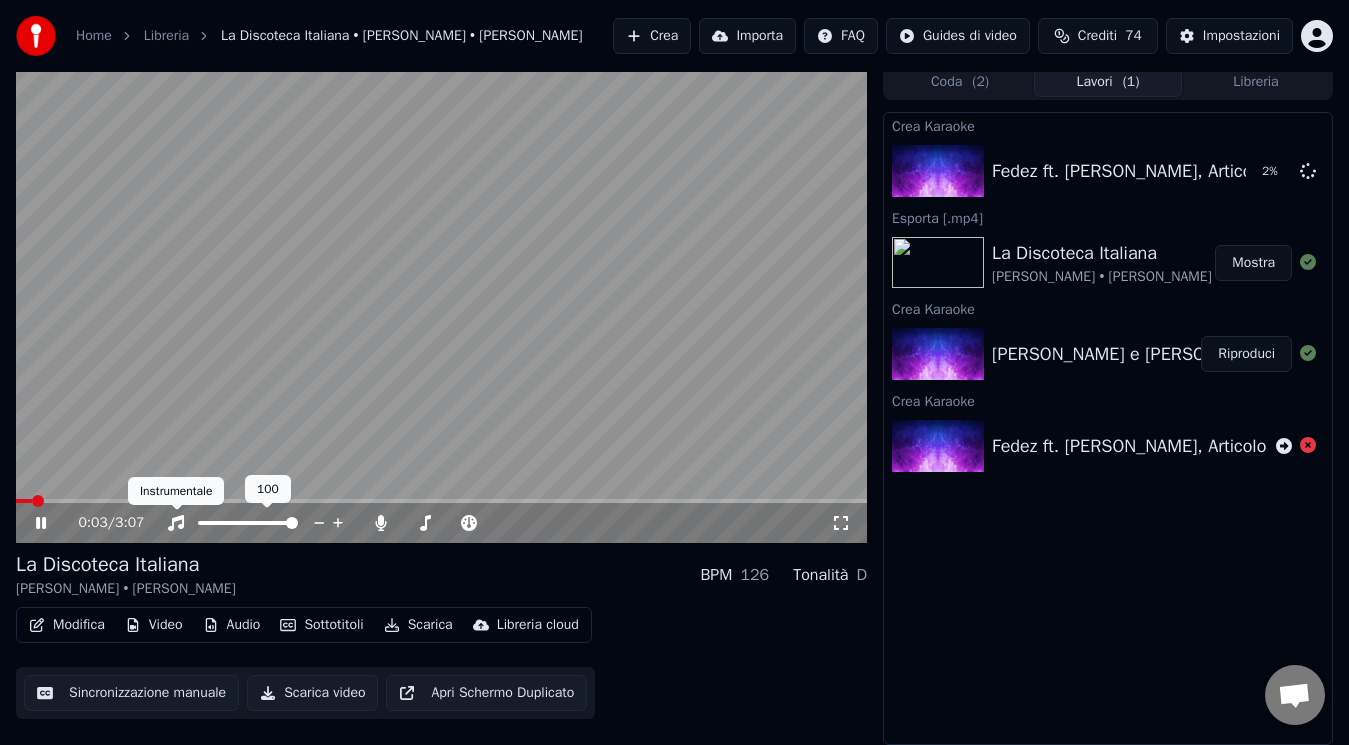 click 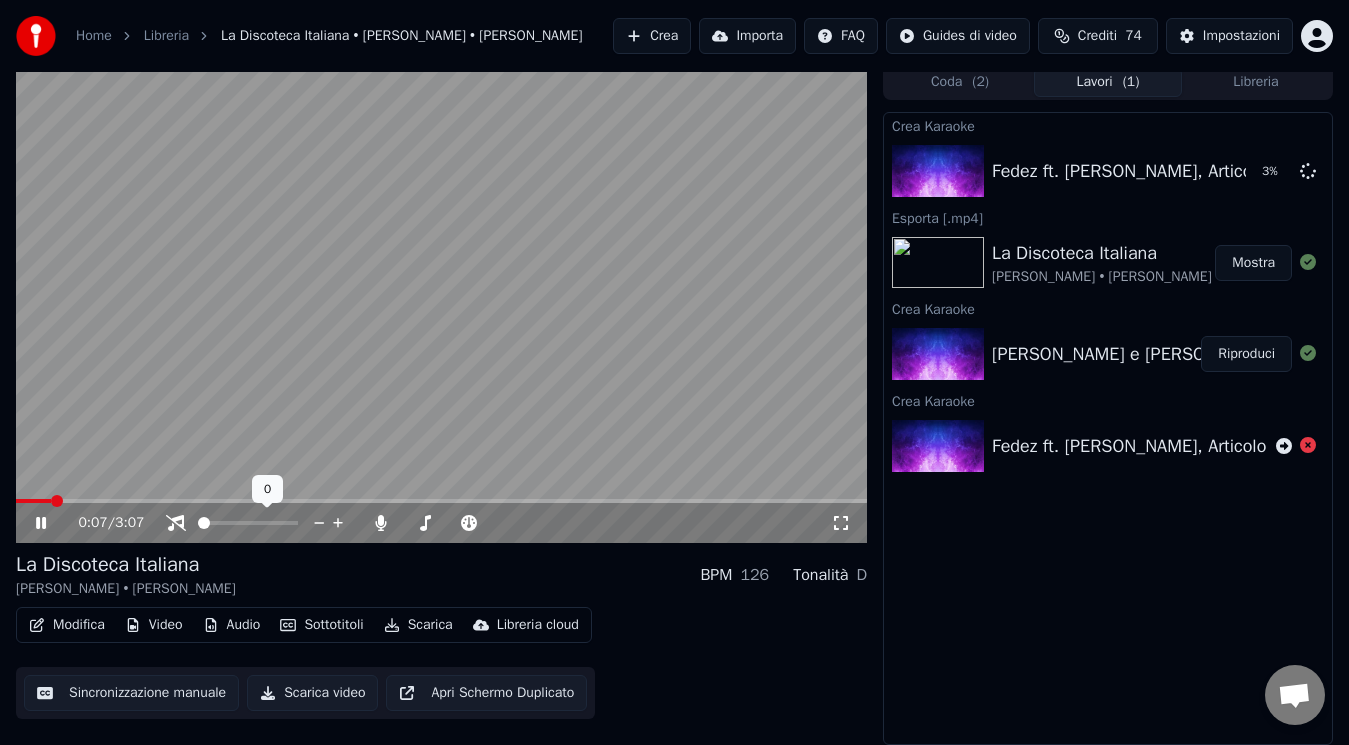 click 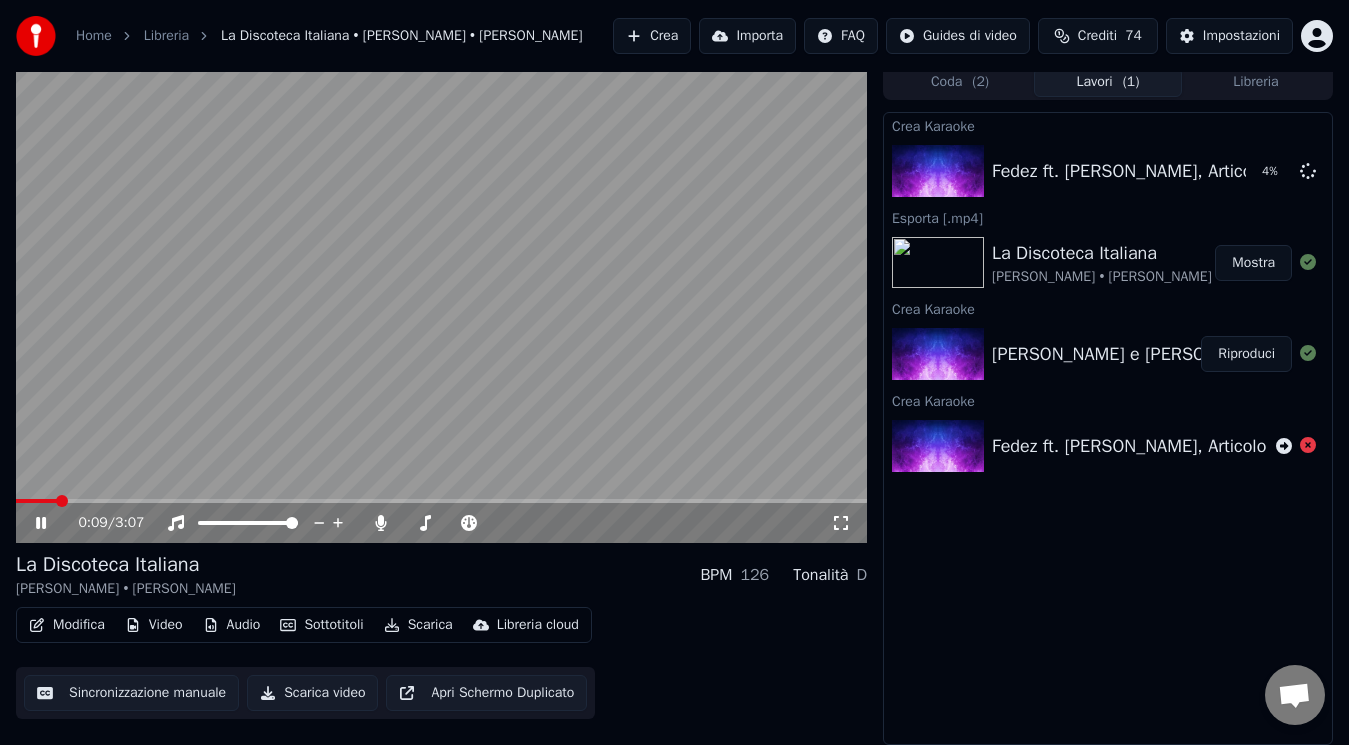 click at bounding box center [36, 501] 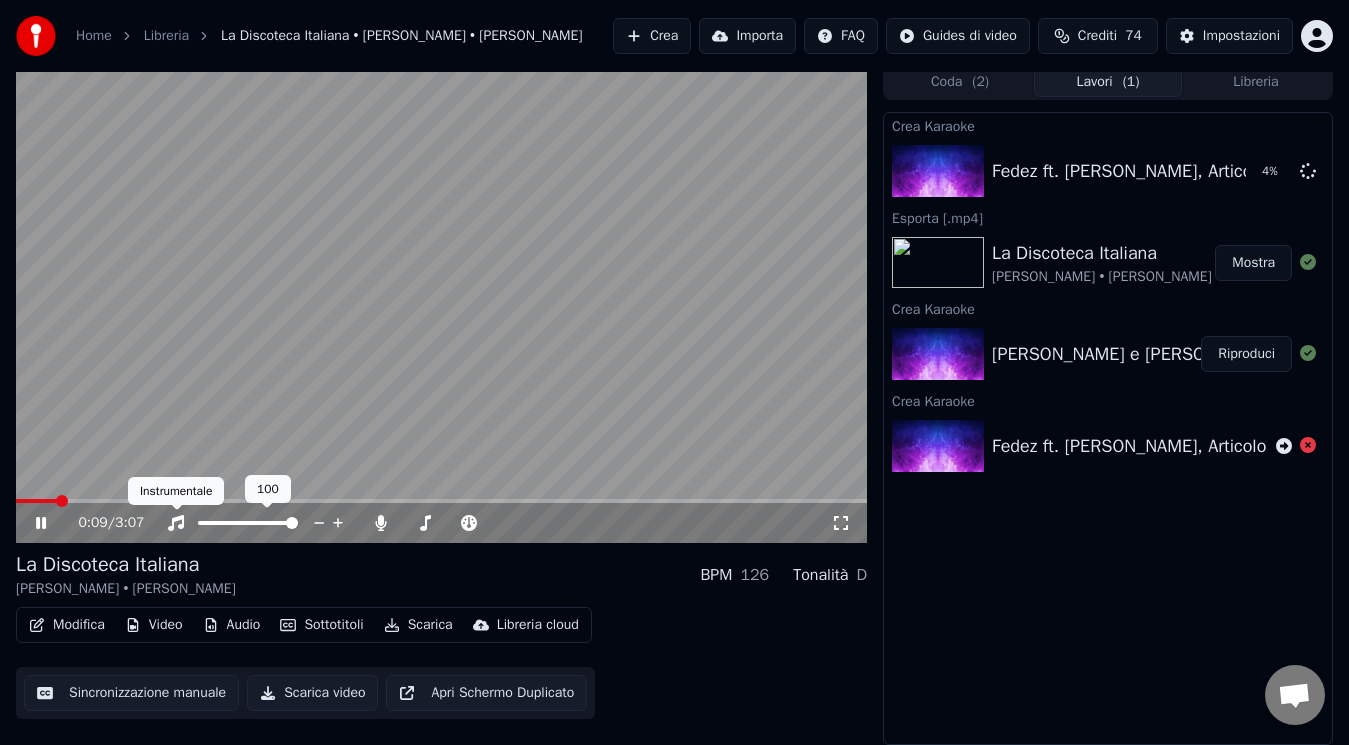 click 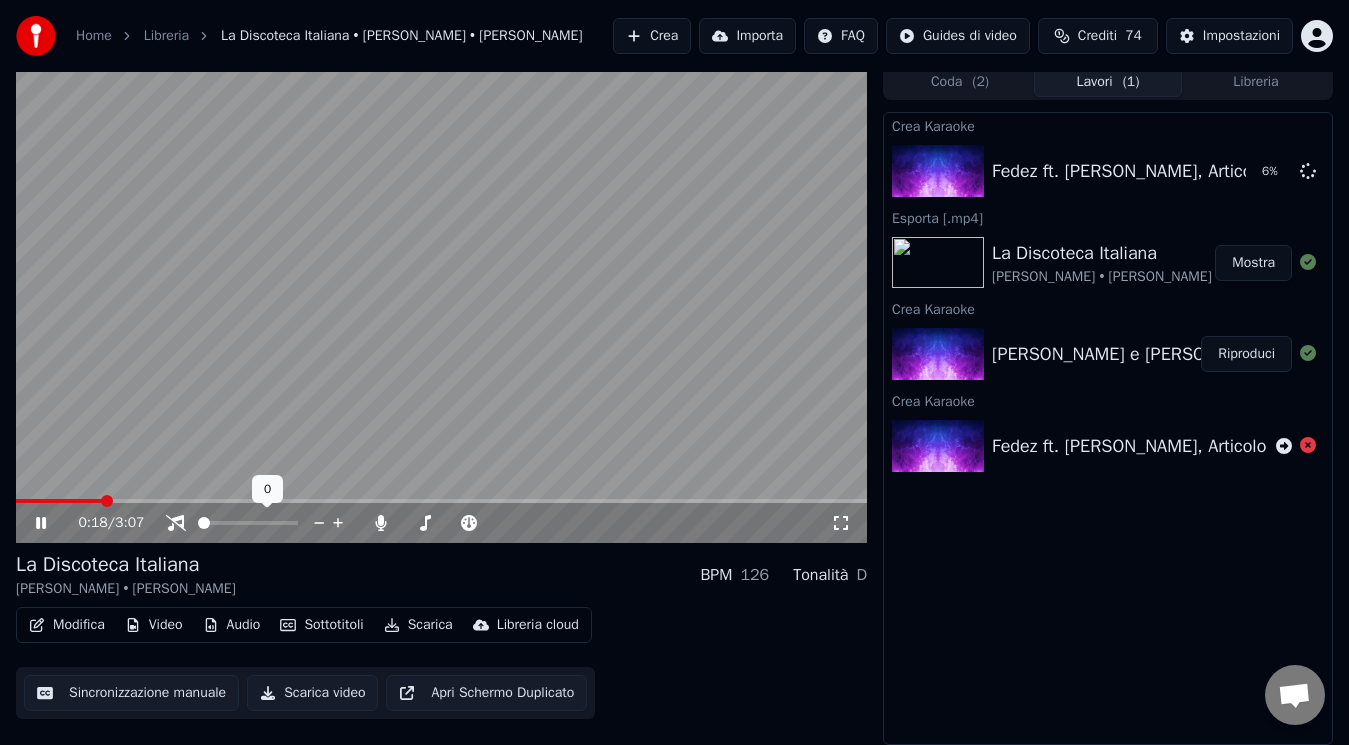 click 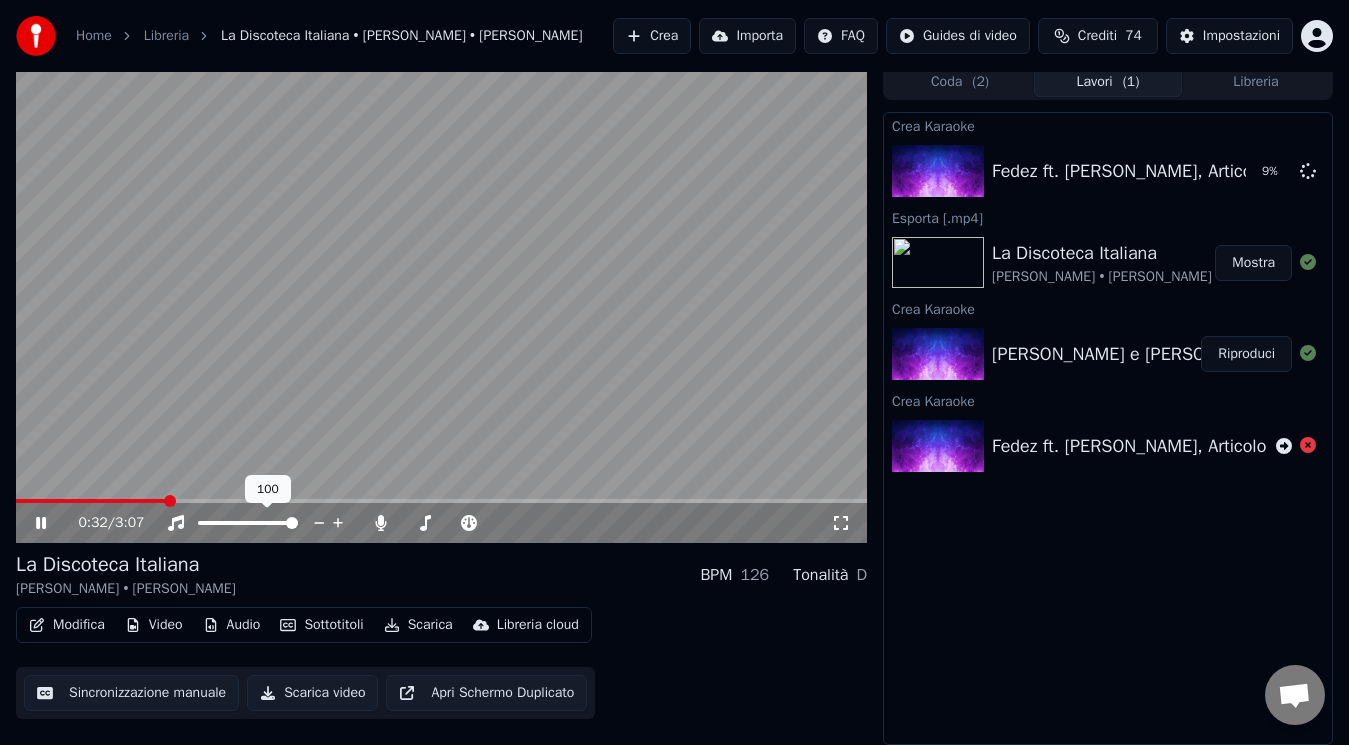click 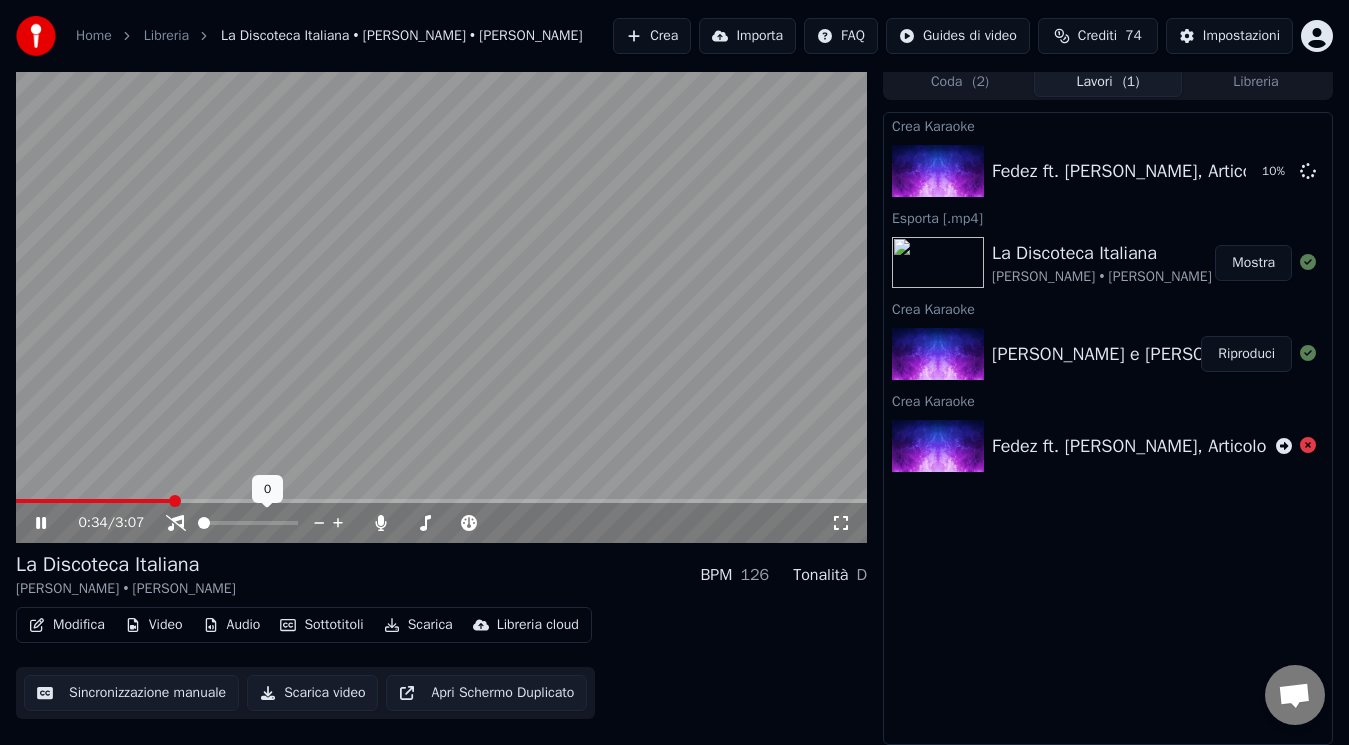 click 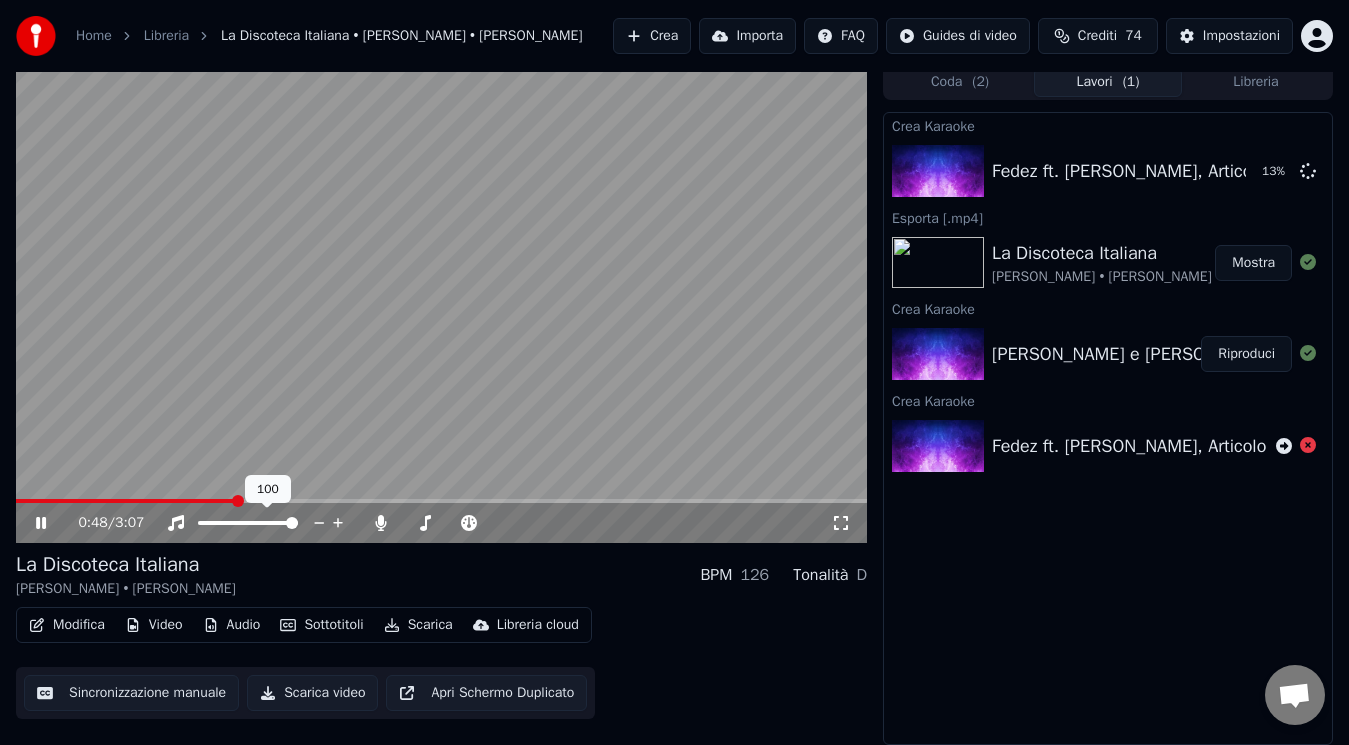 click 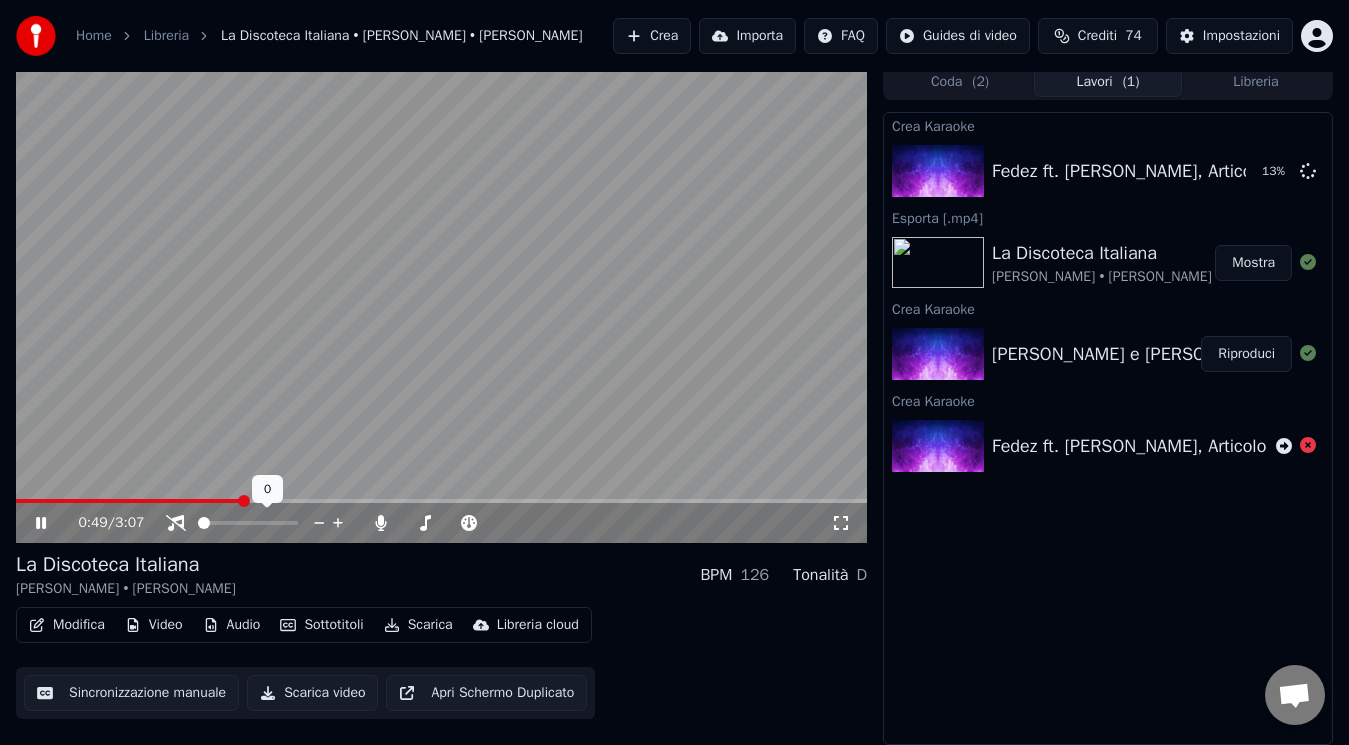 click 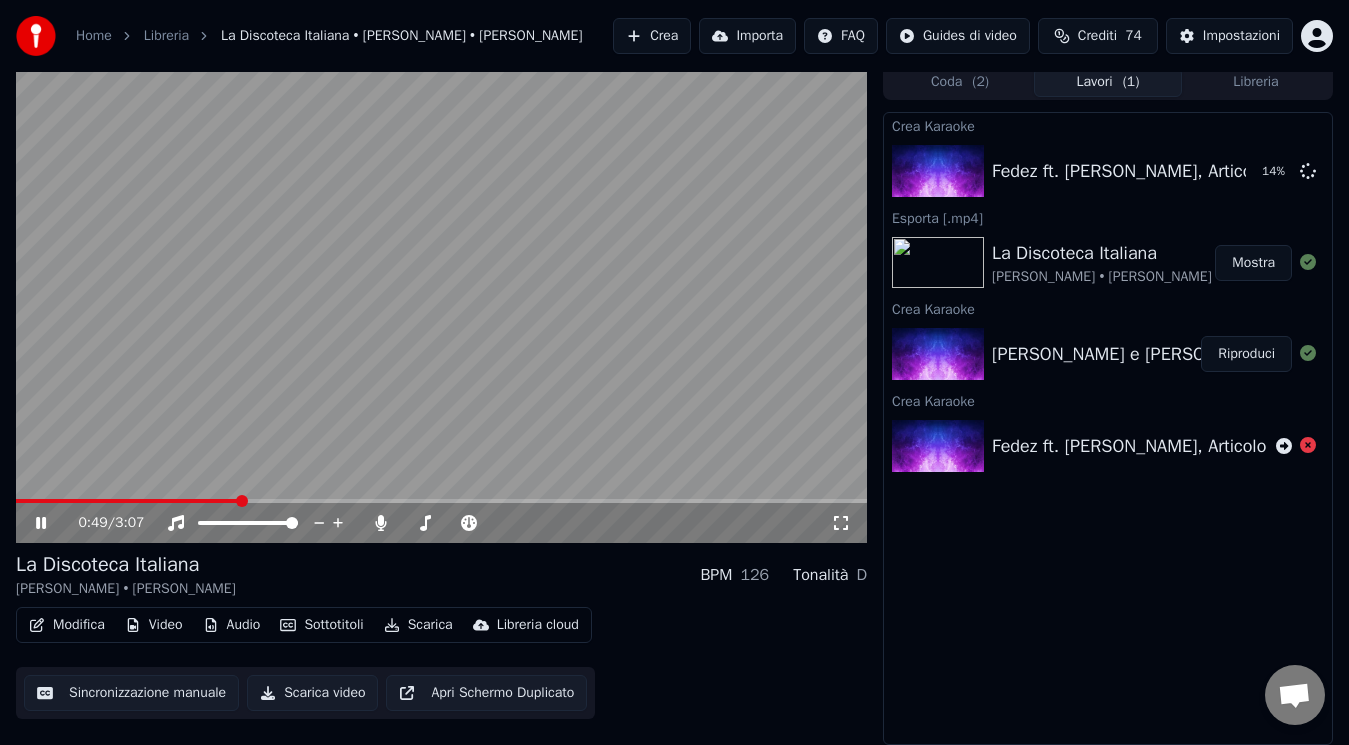 click at bounding box center [127, 501] 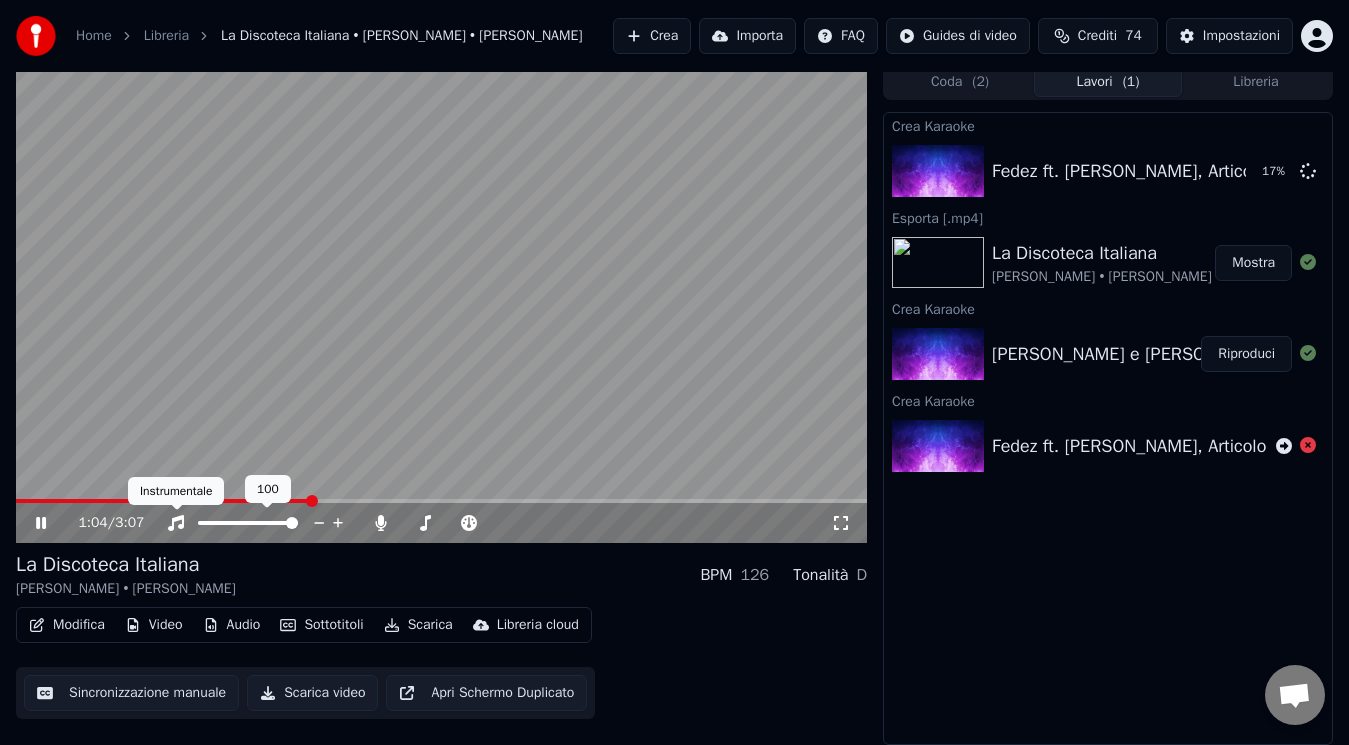 click 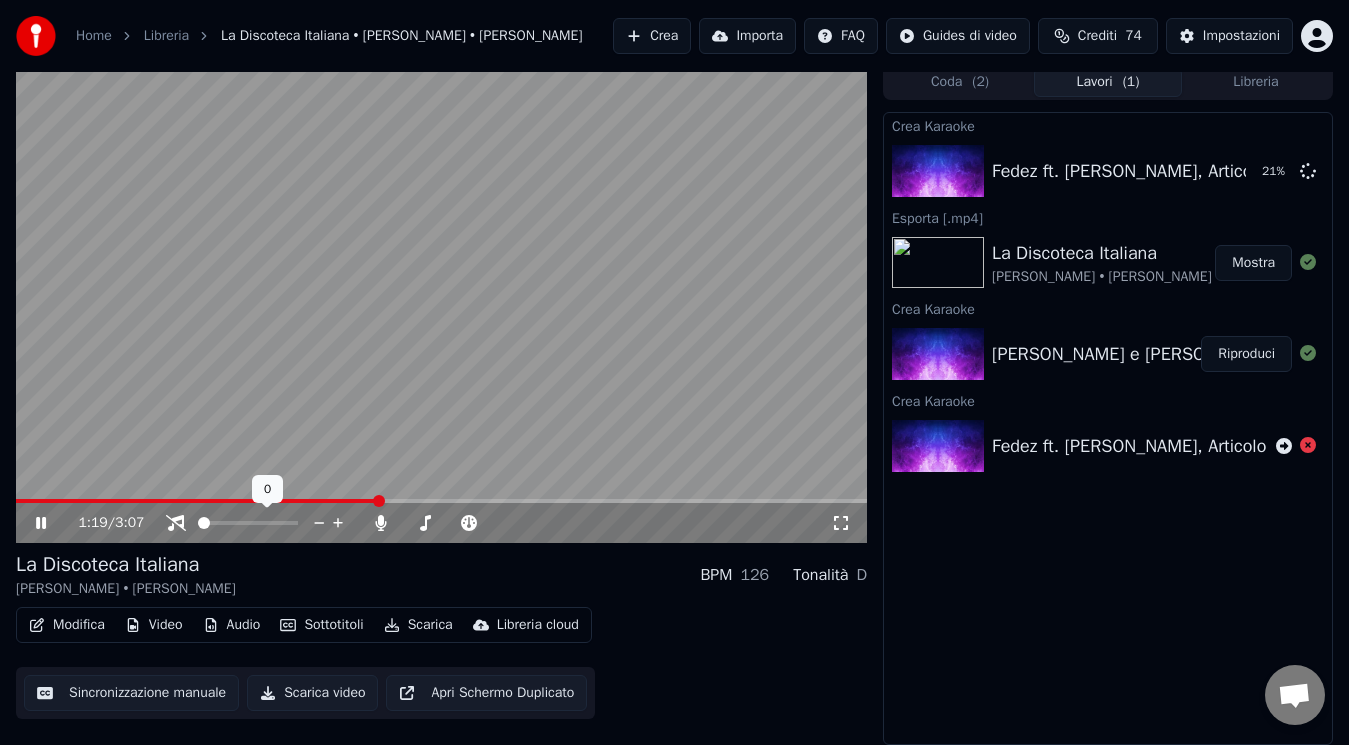 click 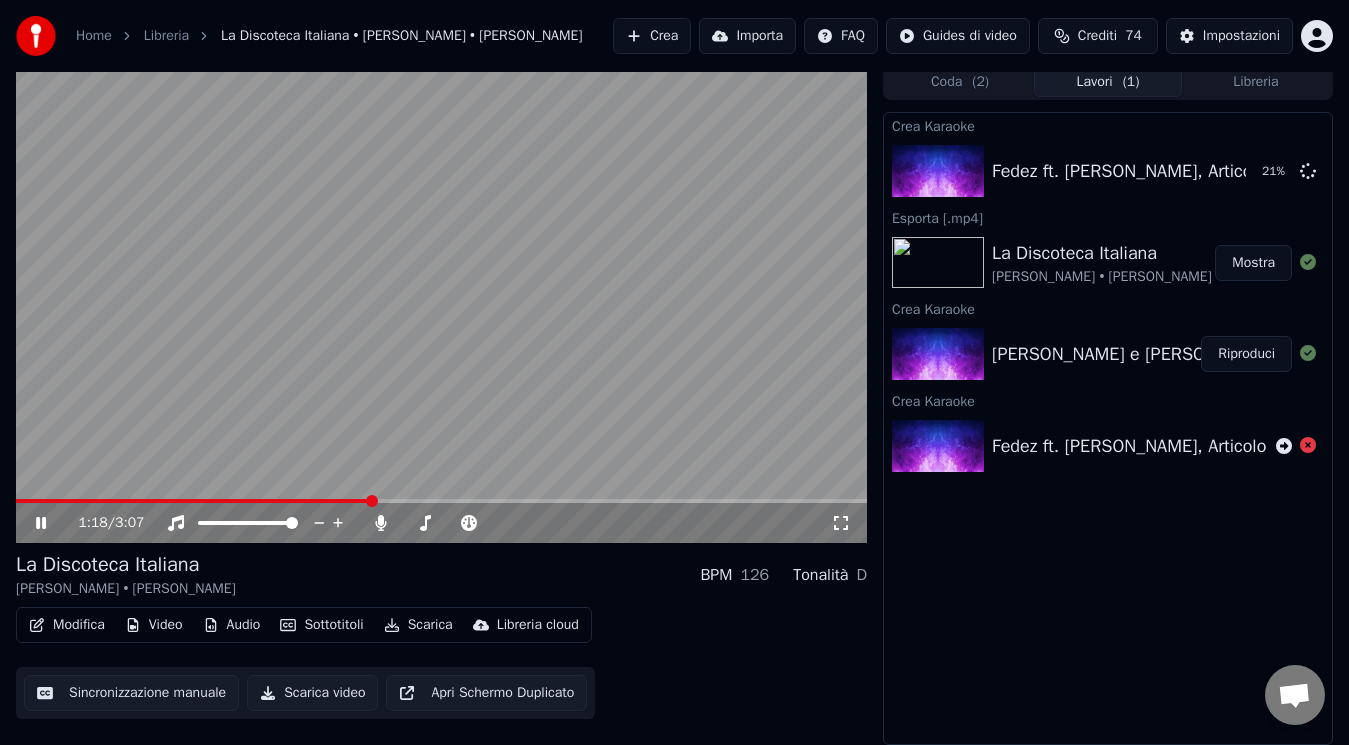 click at bounding box center [193, 501] 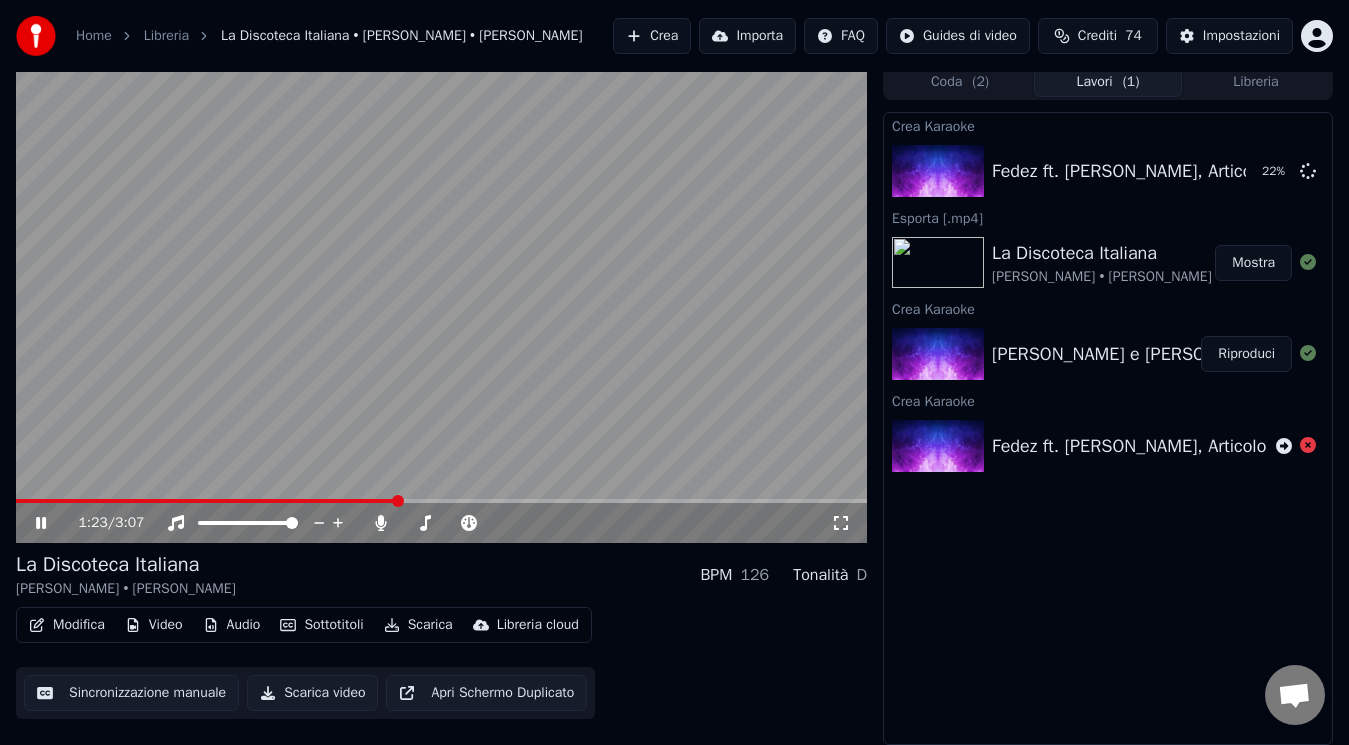 click at bounding box center [441, 303] 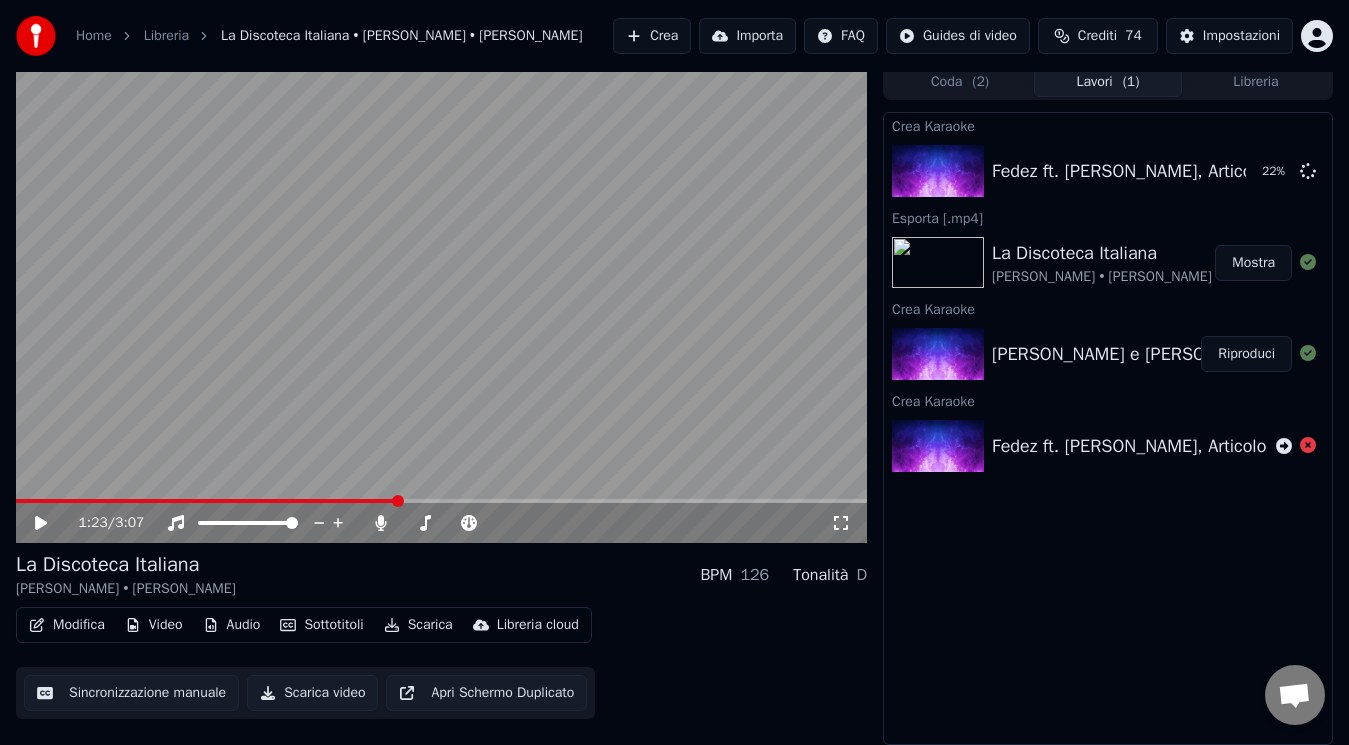 click at bounding box center [206, 501] 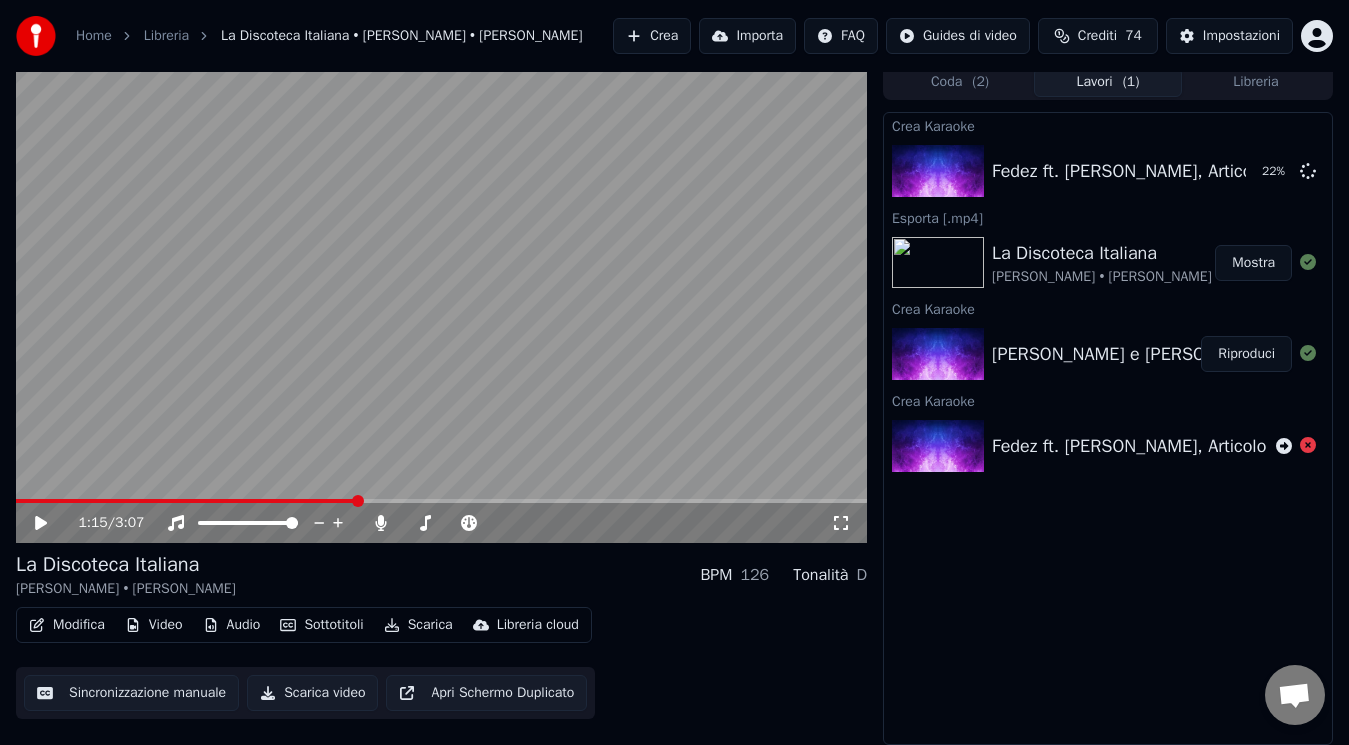 click 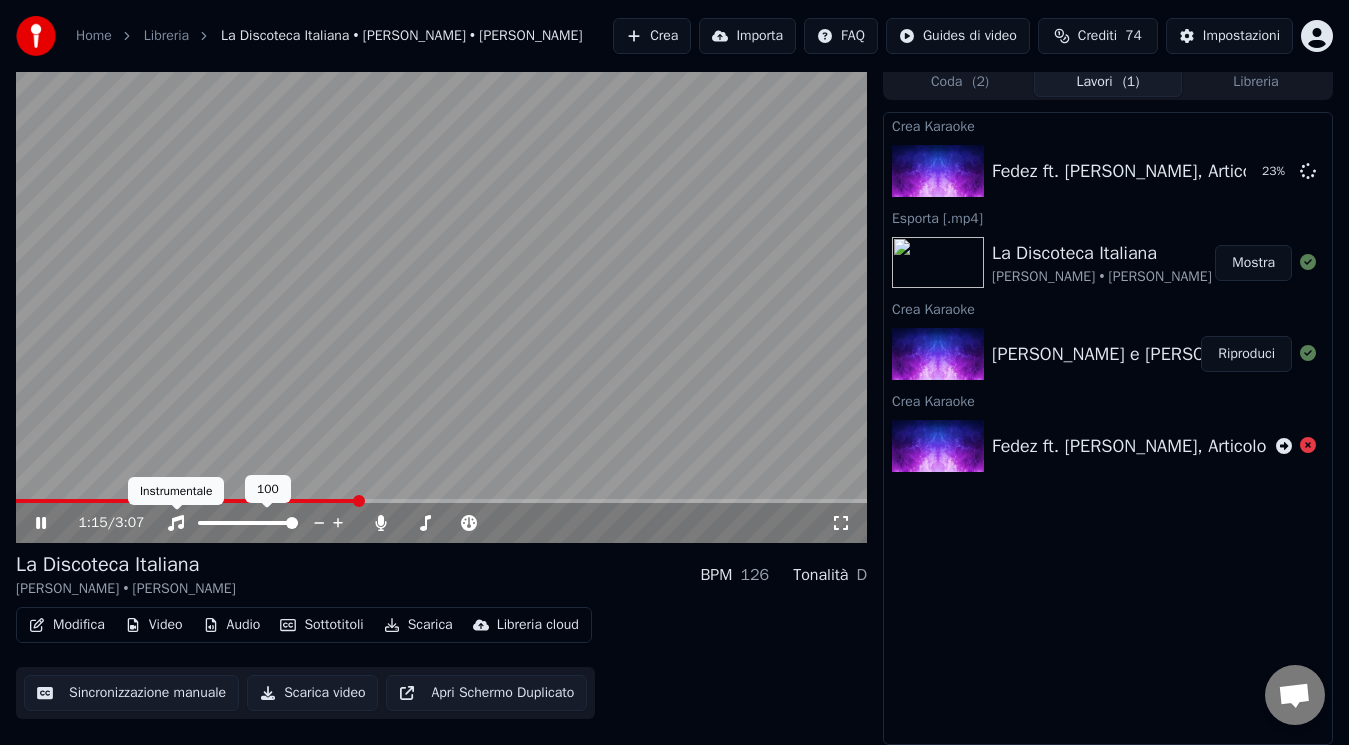 click 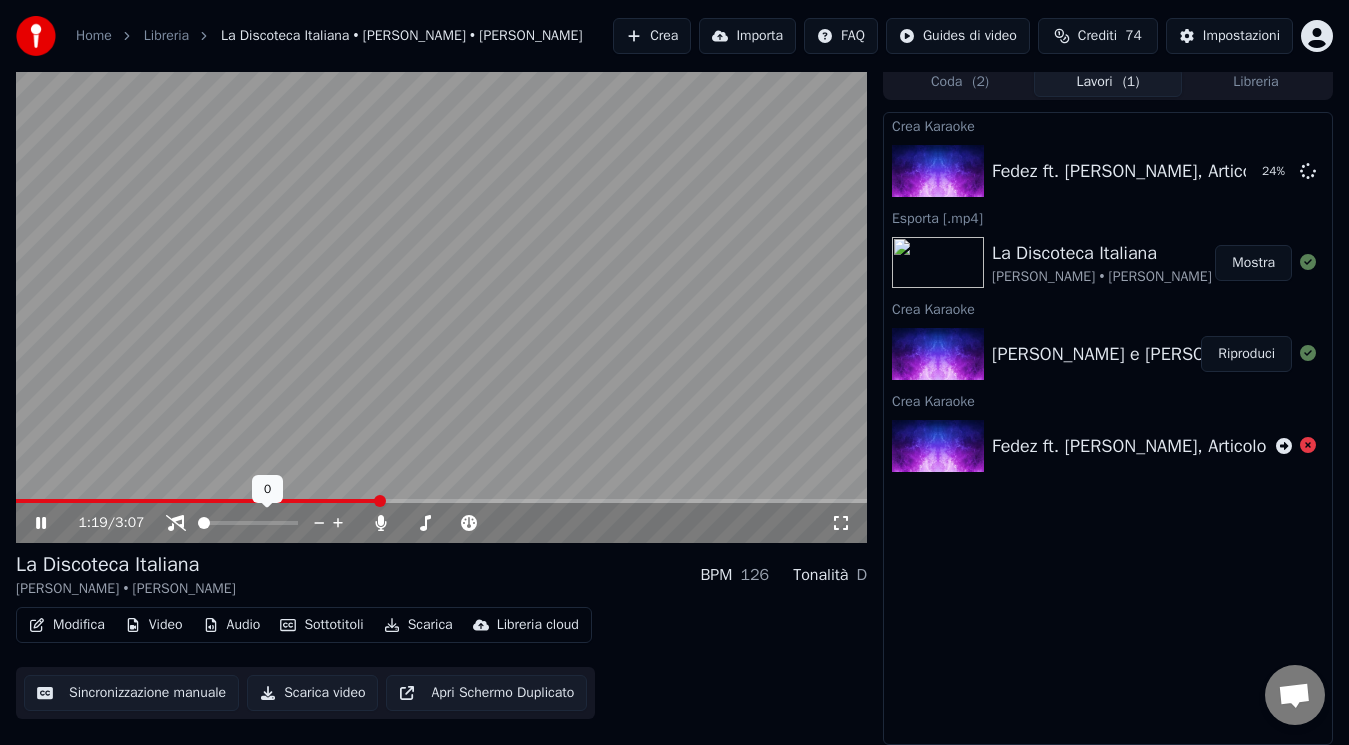 click 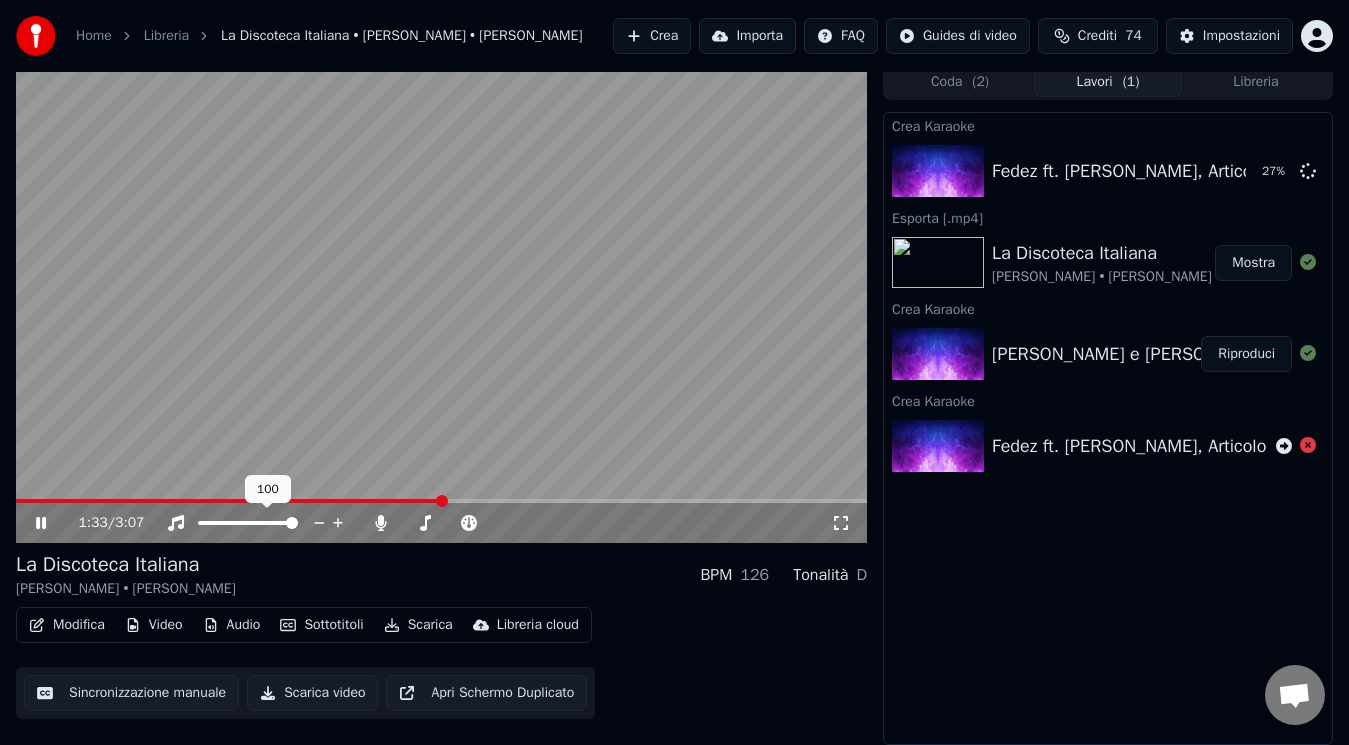 click 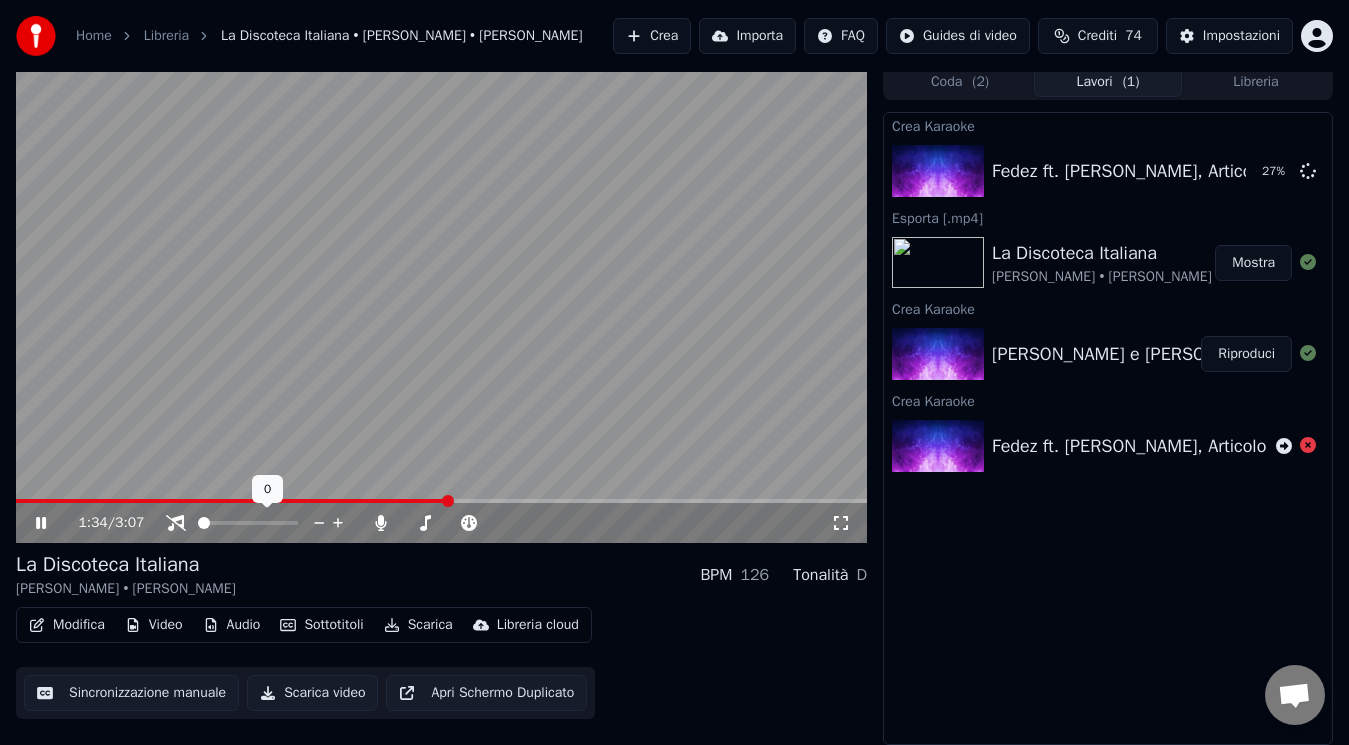 click 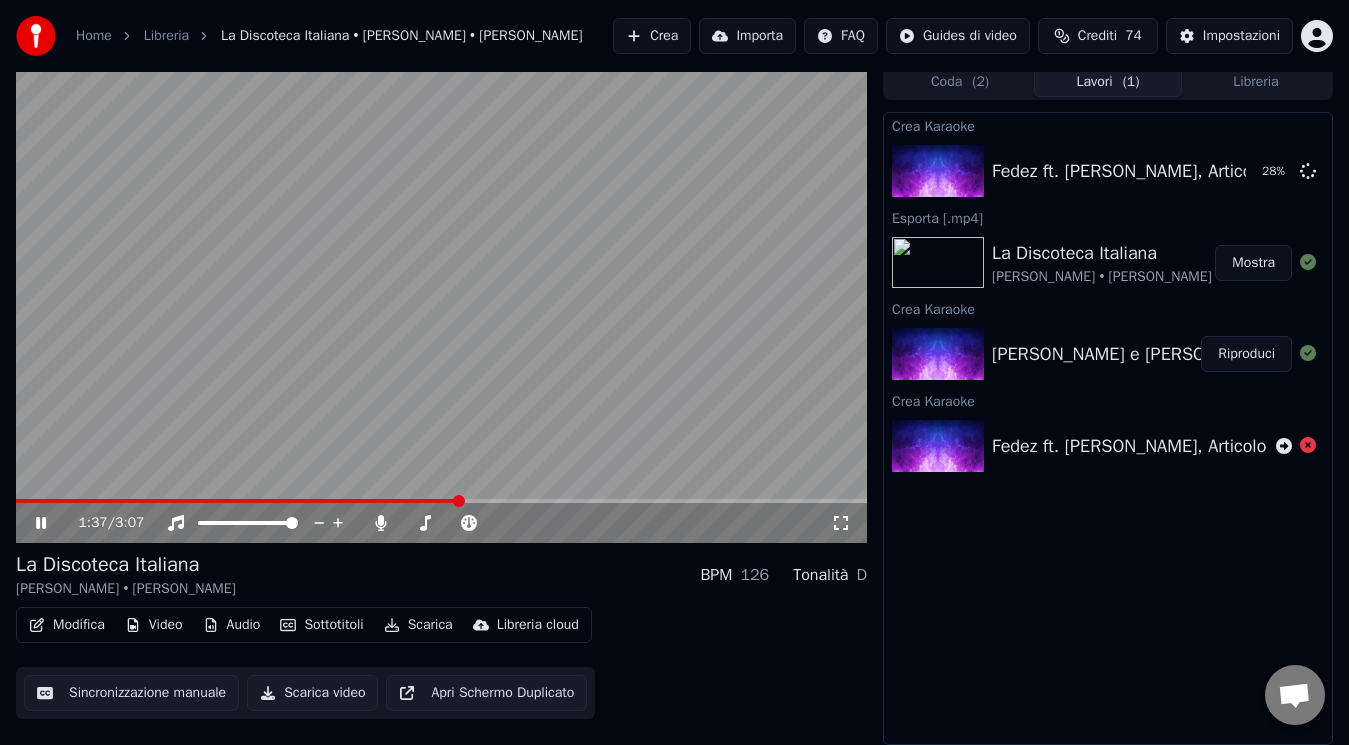 click on "La Discoteca Italiana Fabio Rovazzi • Orietta Berti BPM 126 Tonalità D" at bounding box center (441, 575) 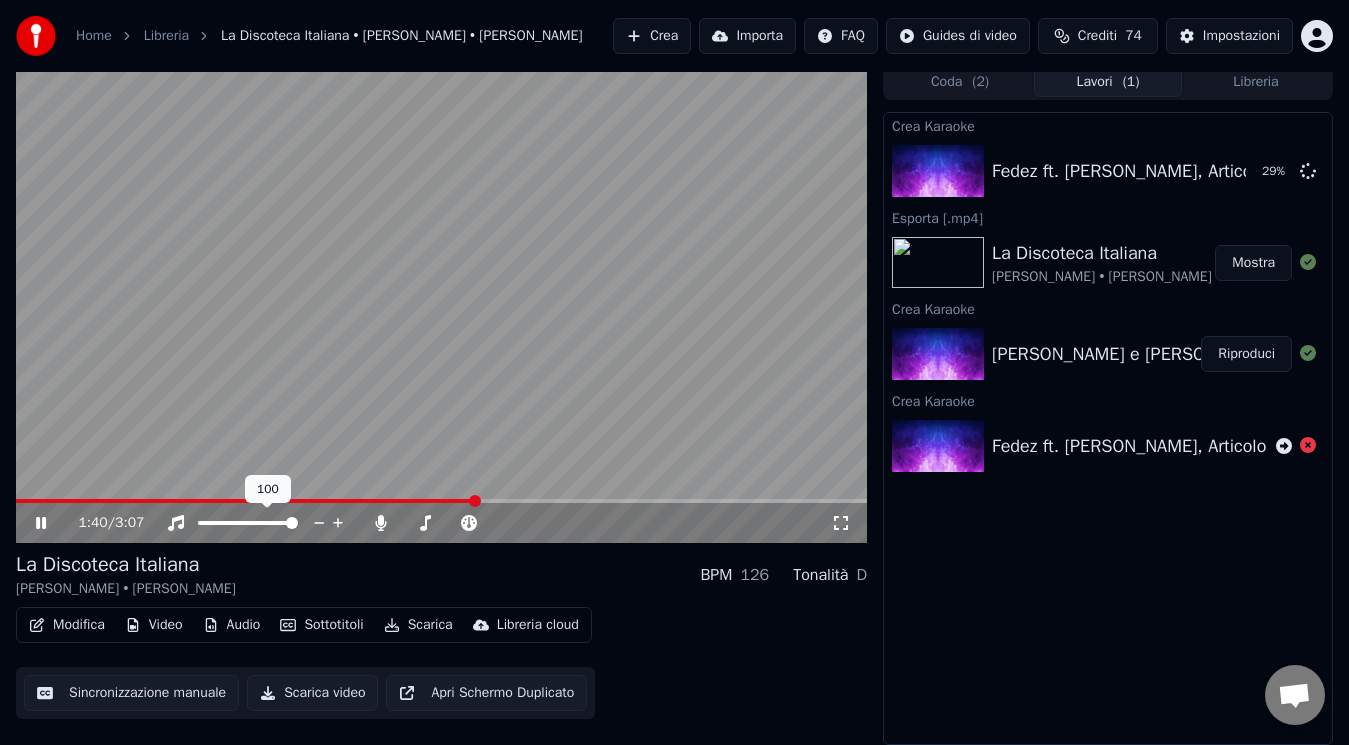 click 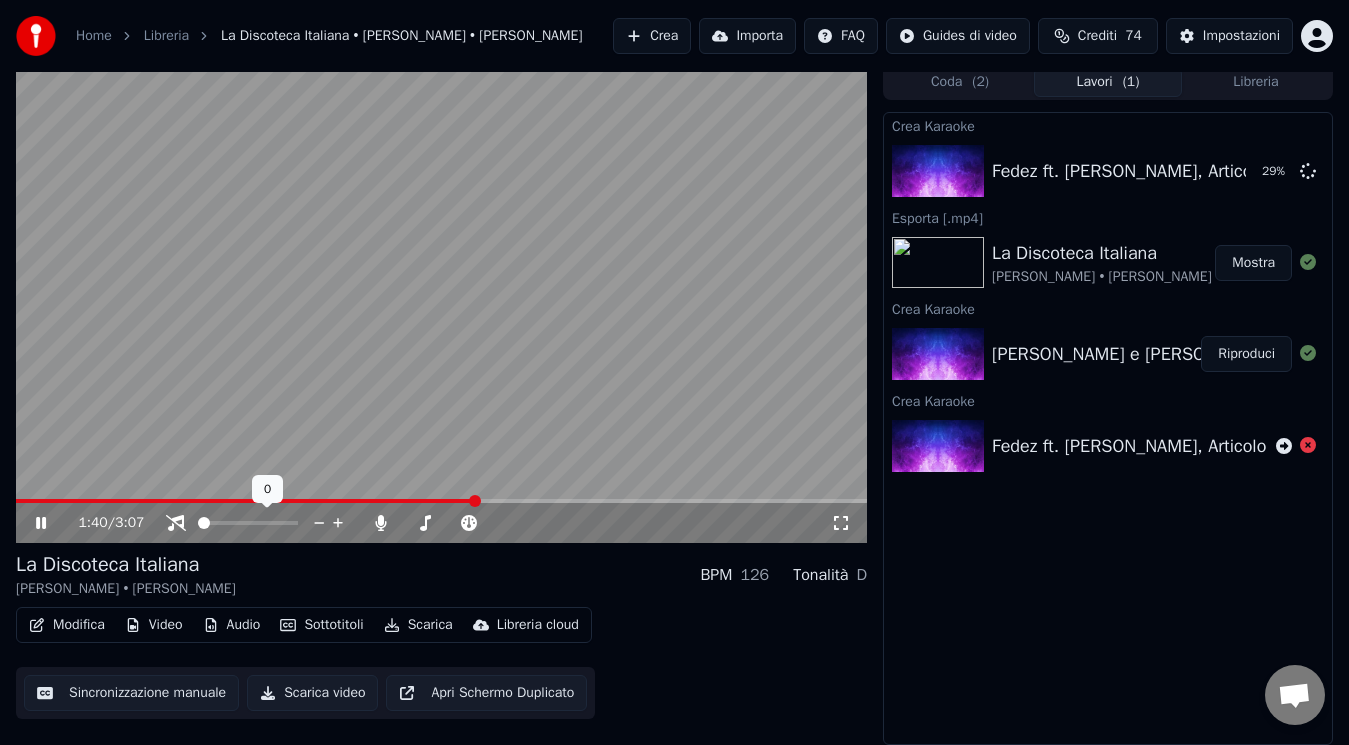 click 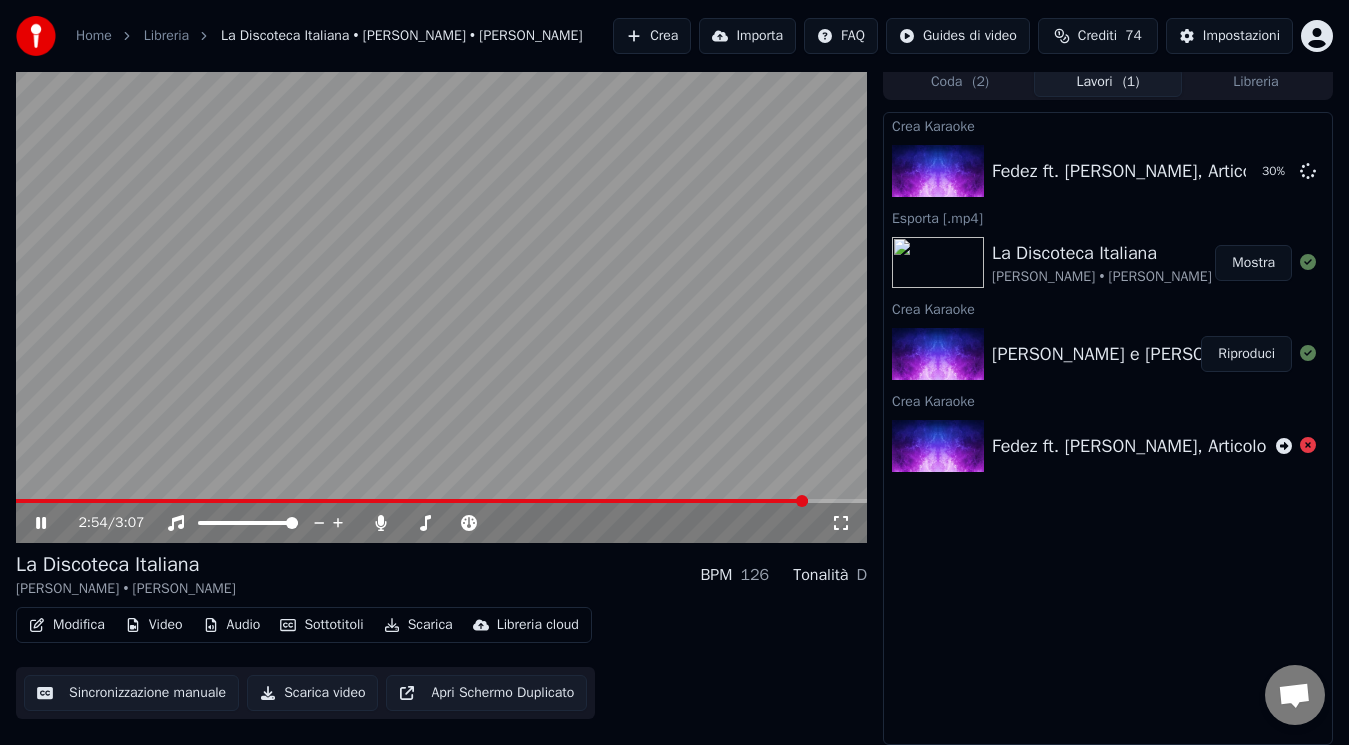 click at bounding box center (441, 501) 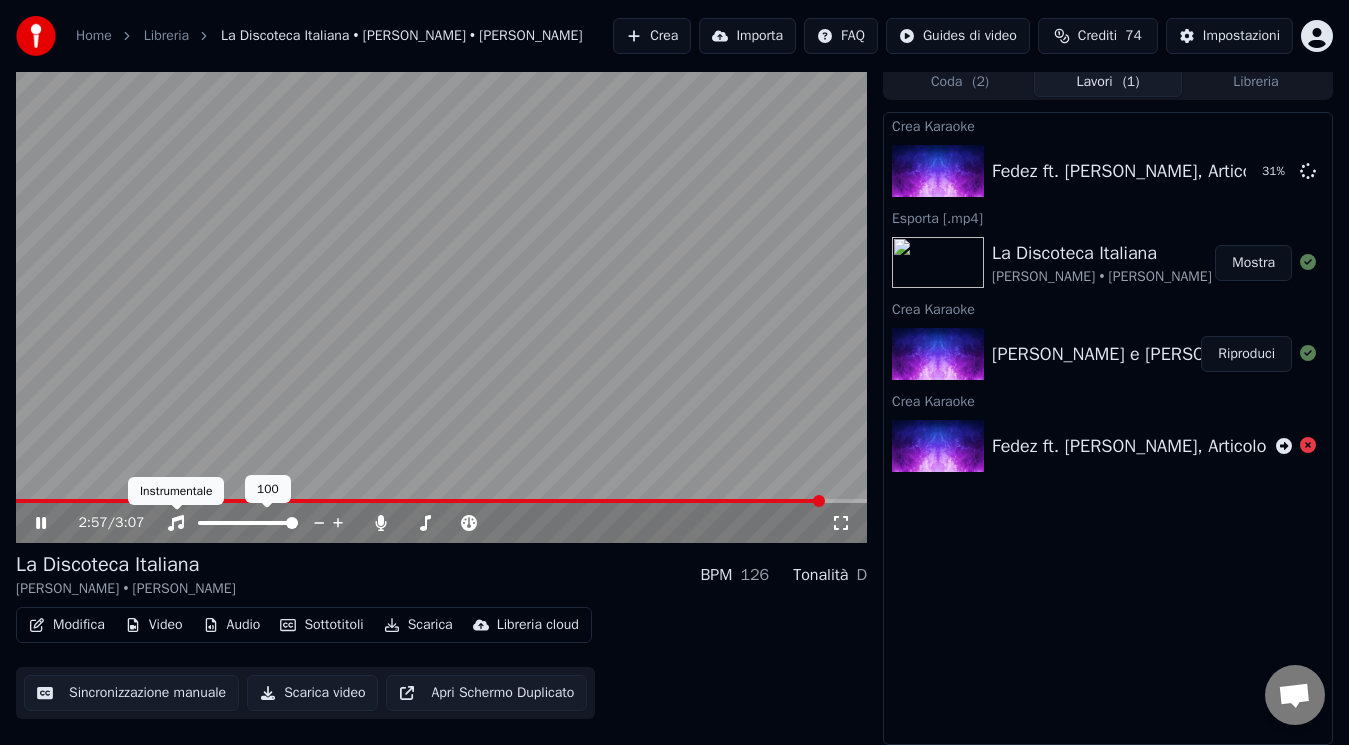 click 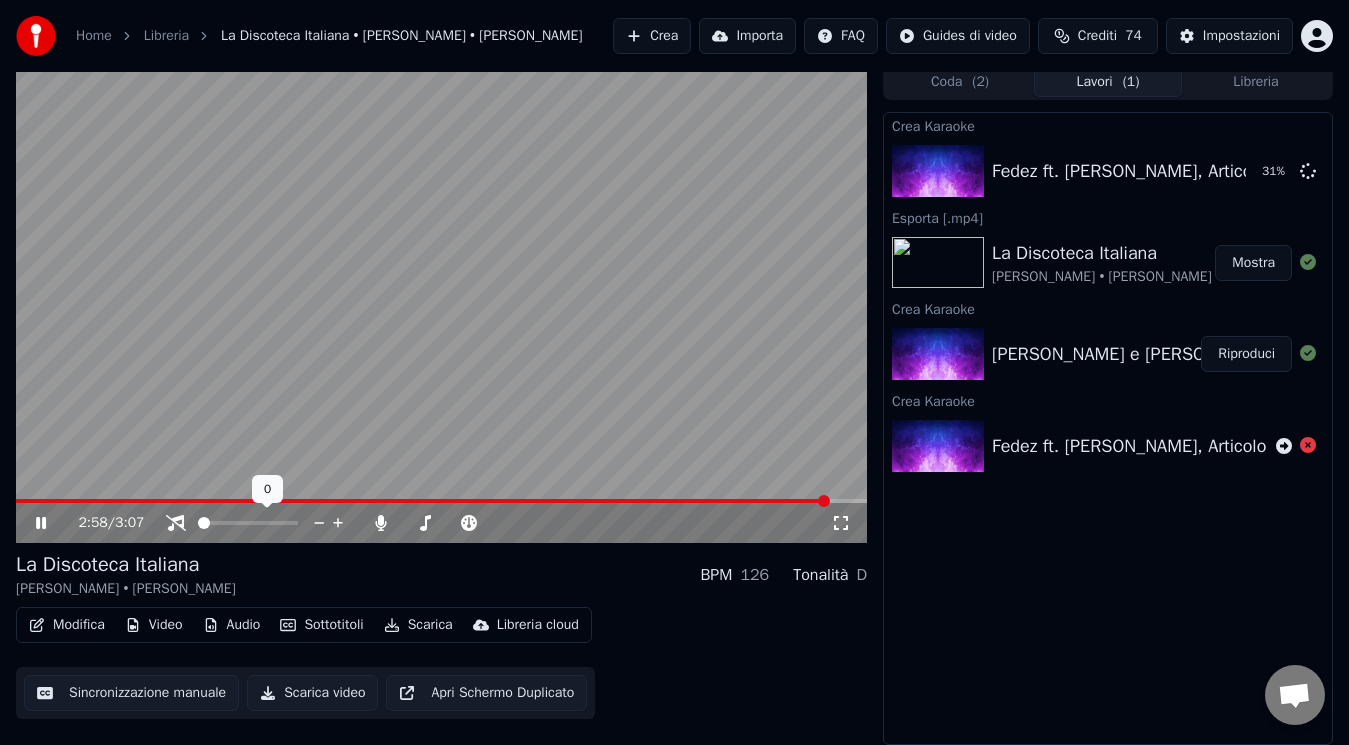 click 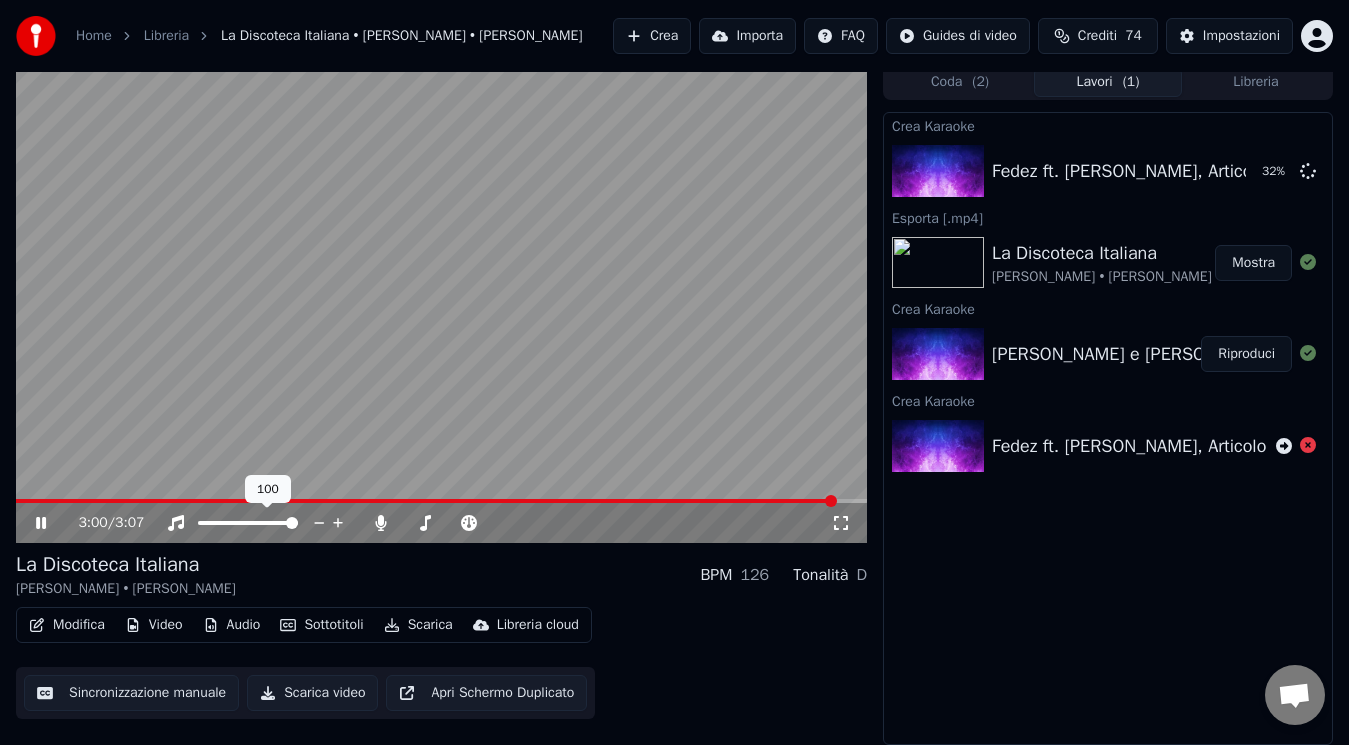 click 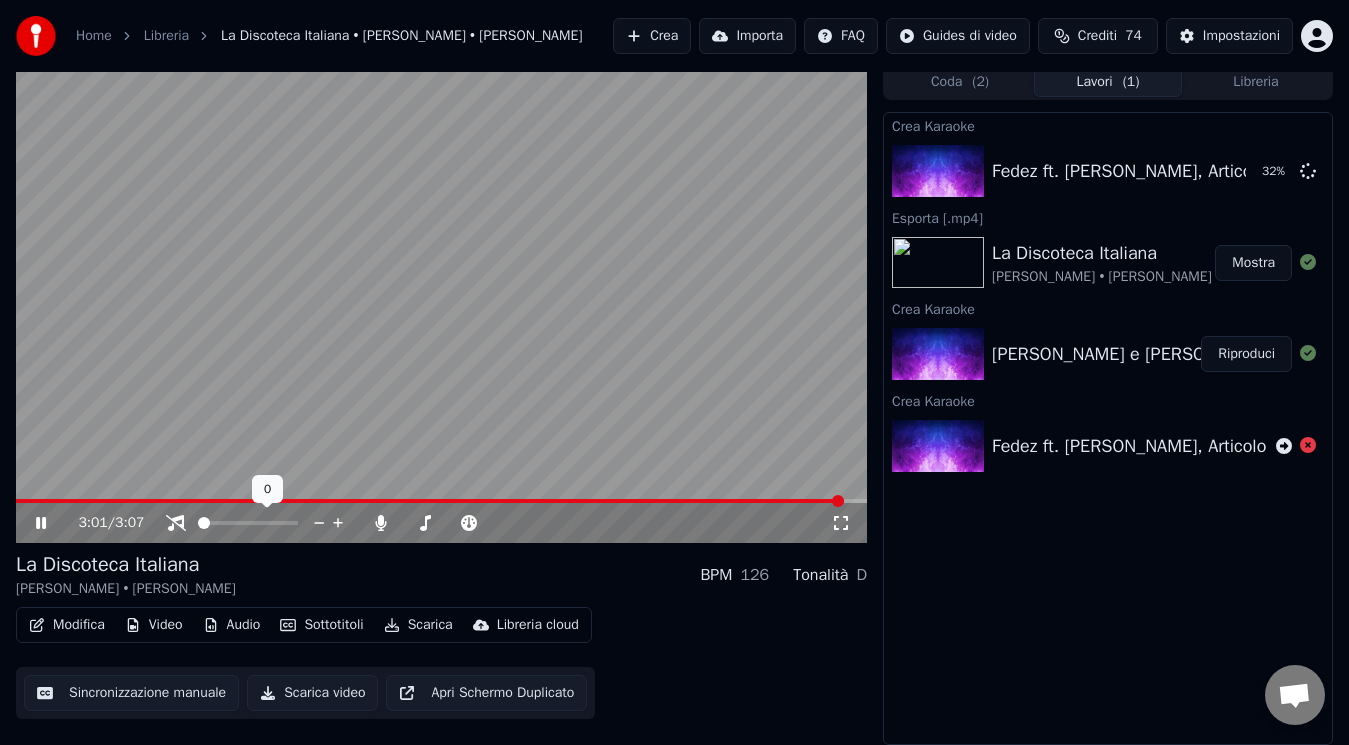 click 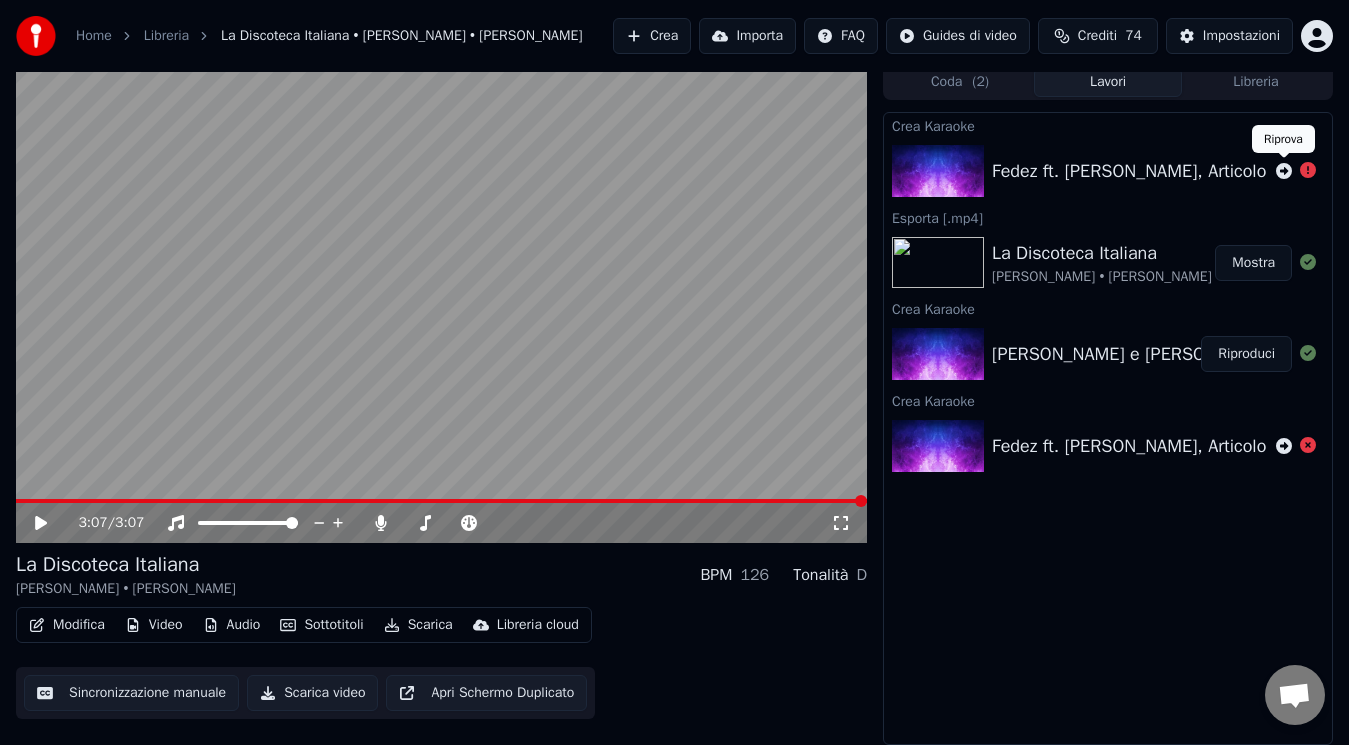 click 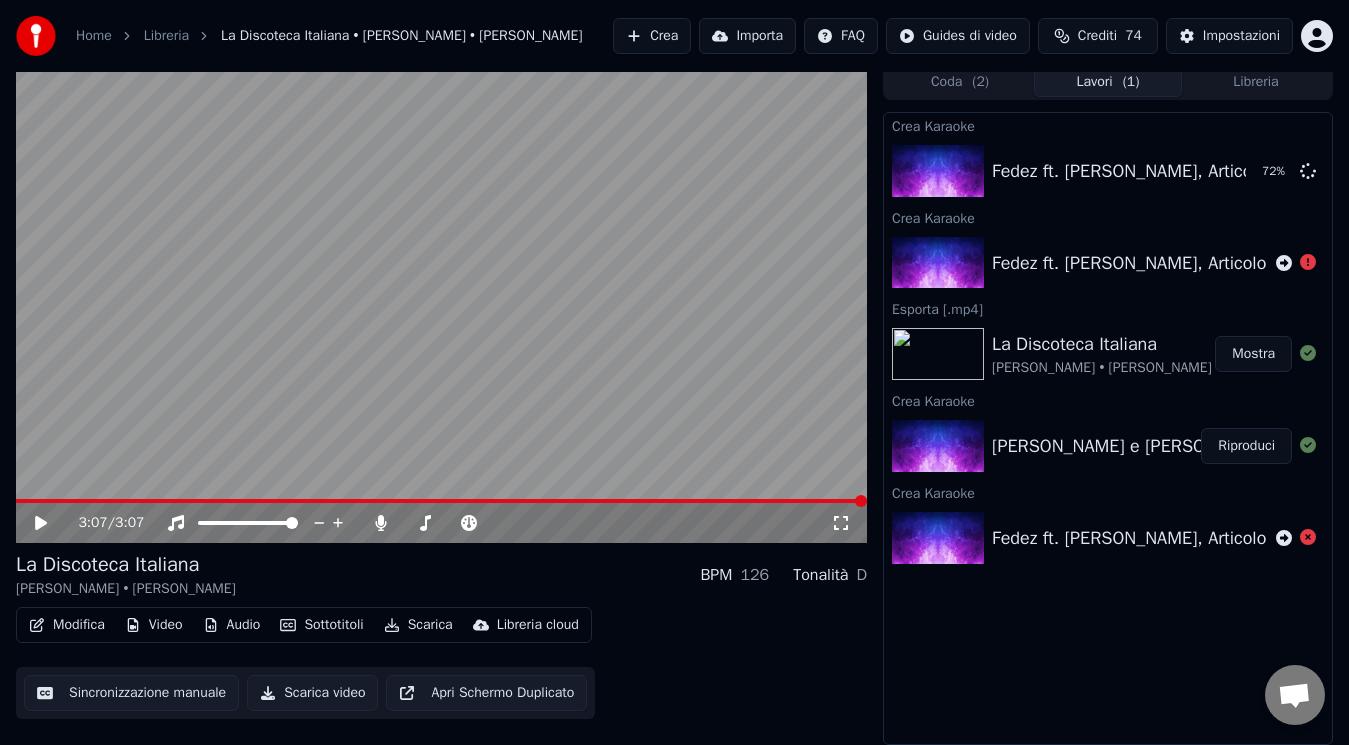 click on "Crea Karaoke Fedez ft. Annalisa, Articolo 31 - Disco Paradise 72 % Crea Karaoke Fedez ft. Annalisa, Articolo 31 - Disco Paradise Esporta [.mp4] La Discoteca Italiana Fabio Rovazzi • Orietta Berti Mostra Crea Karaoke Fabio Rovazzi e Orietta Berti - La Discoteca Italiana Riproduci Crea Karaoke Fedez ft. Annalisa, Articolo 31 - Disco Paradise" at bounding box center [1108, 428] 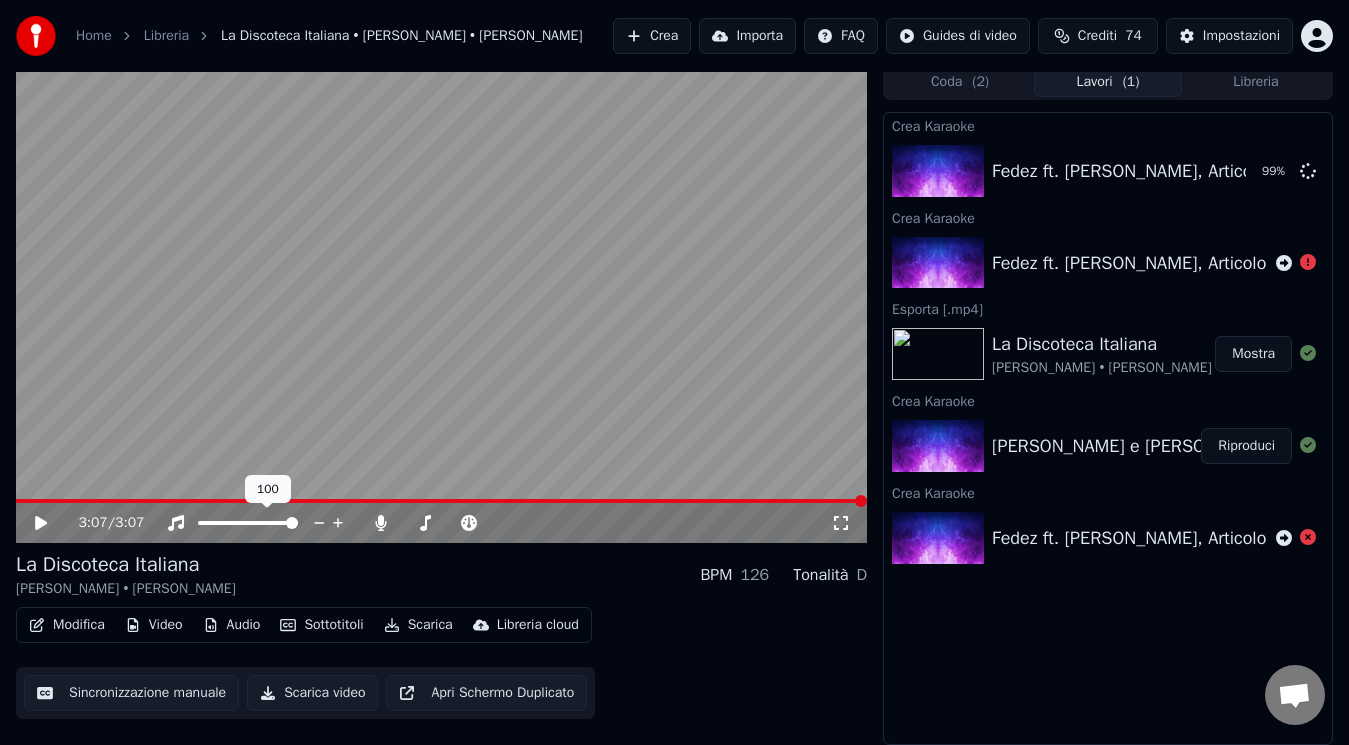 click on "3:07  /  3:07" at bounding box center (441, 523) 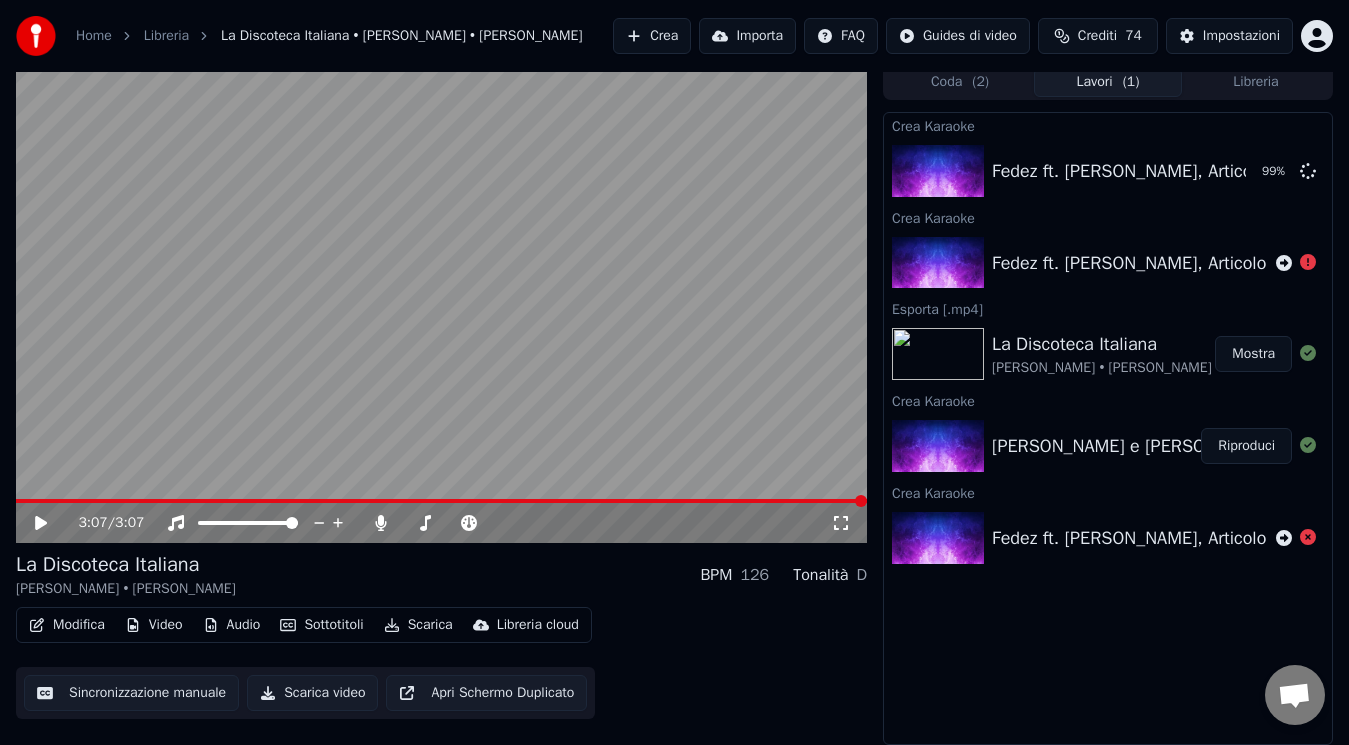 click 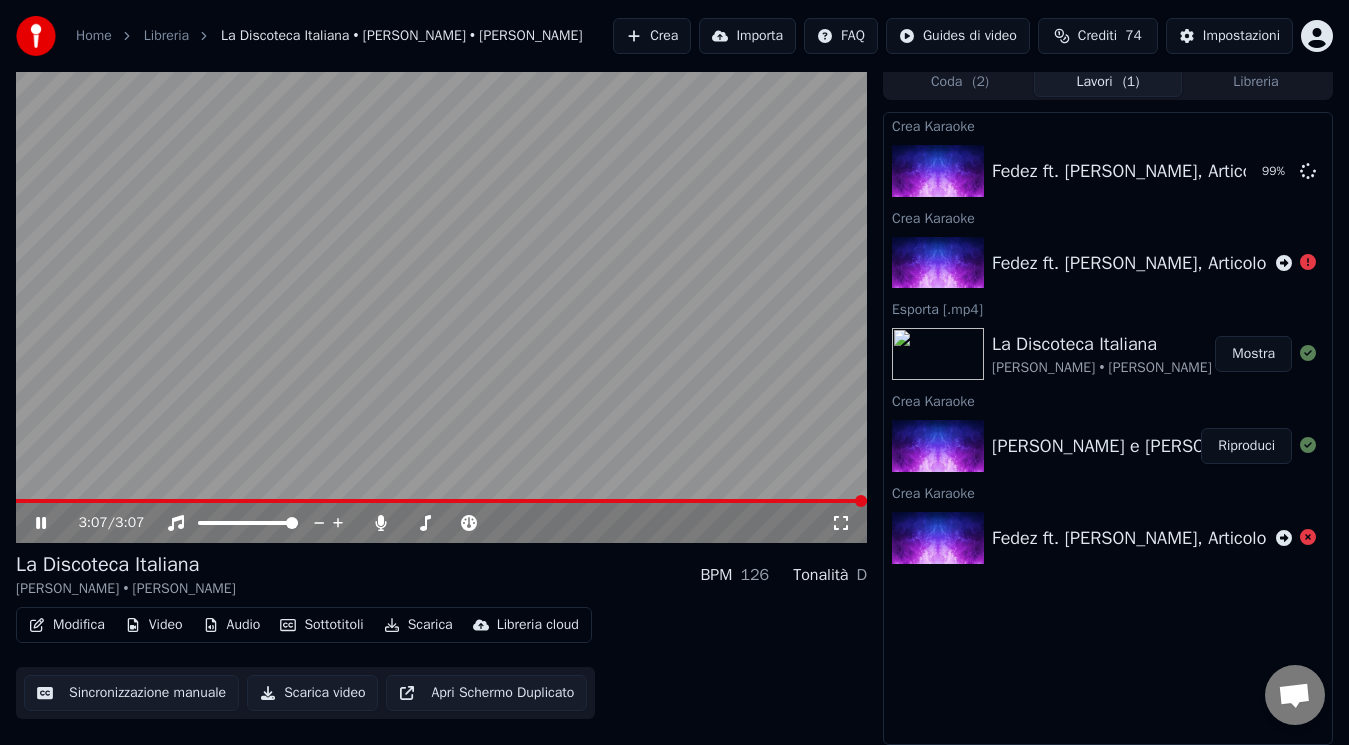 click 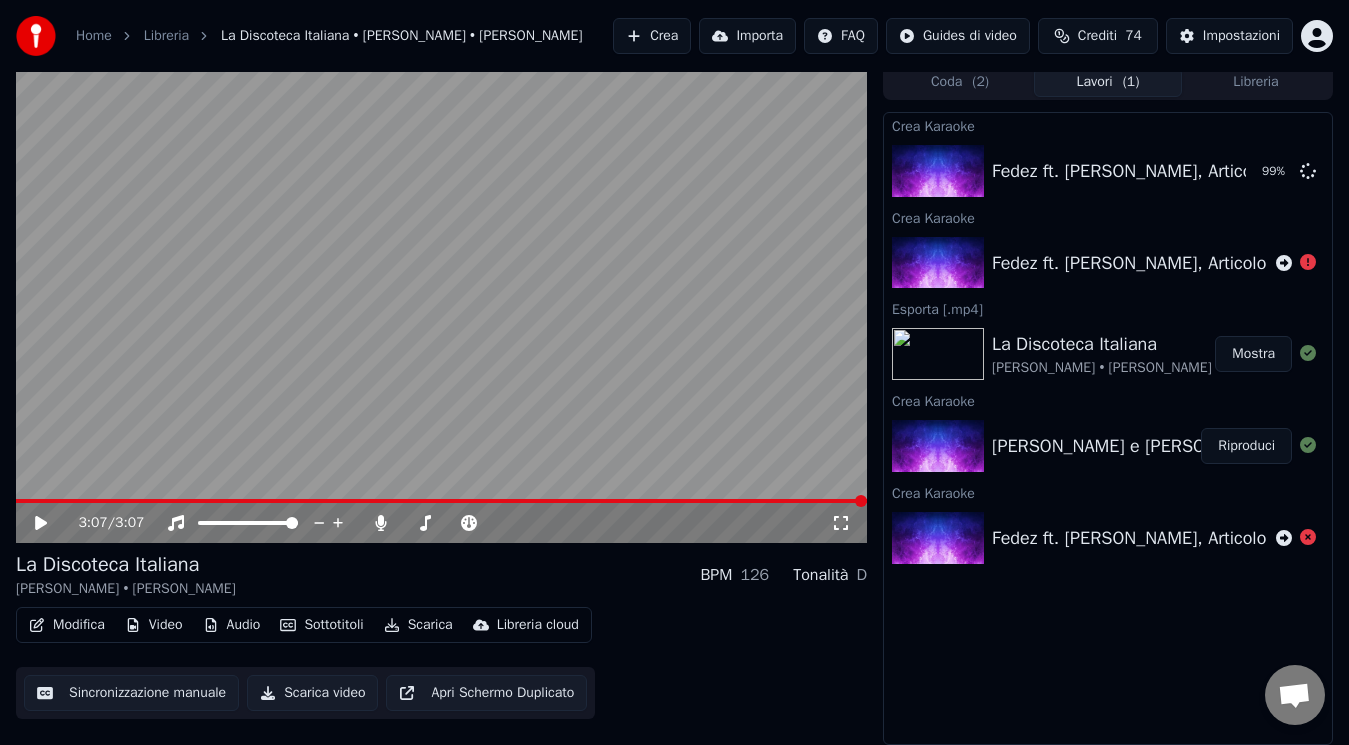 click 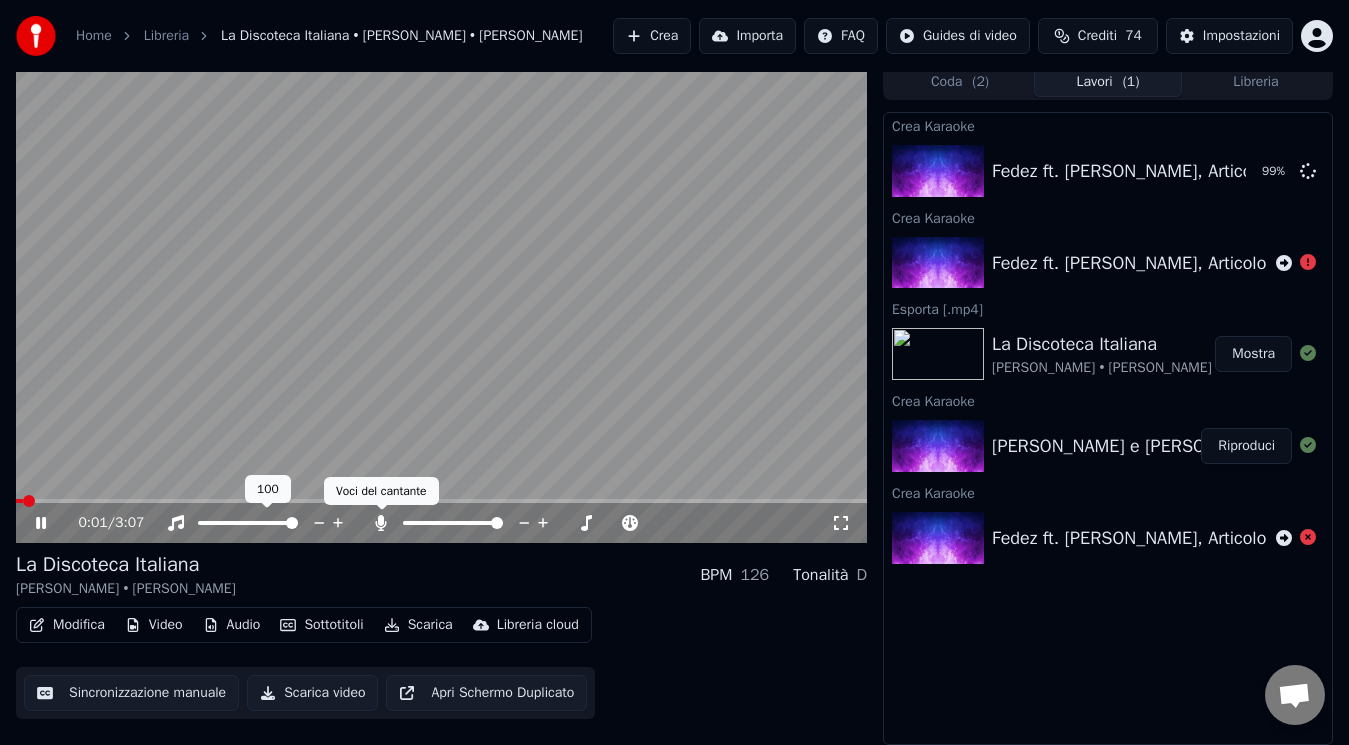 click 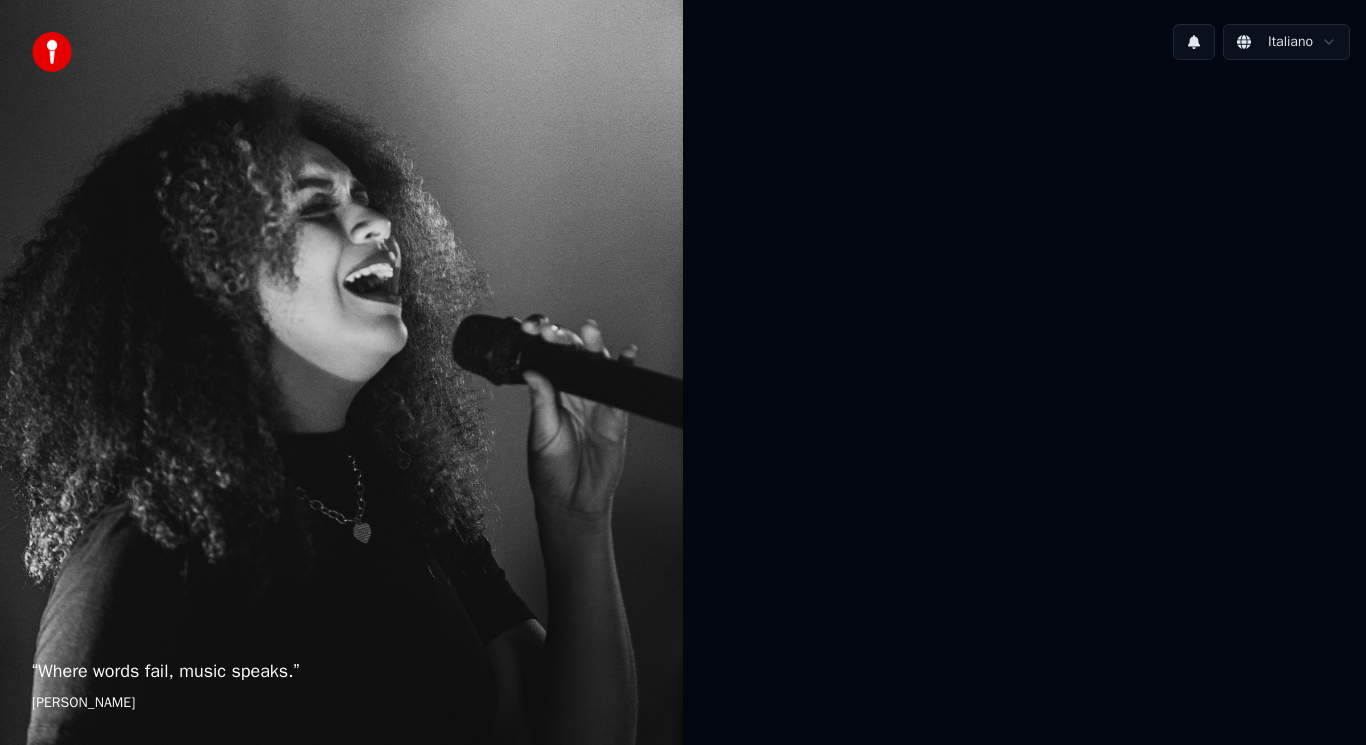 scroll, scrollTop: 0, scrollLeft: 0, axis: both 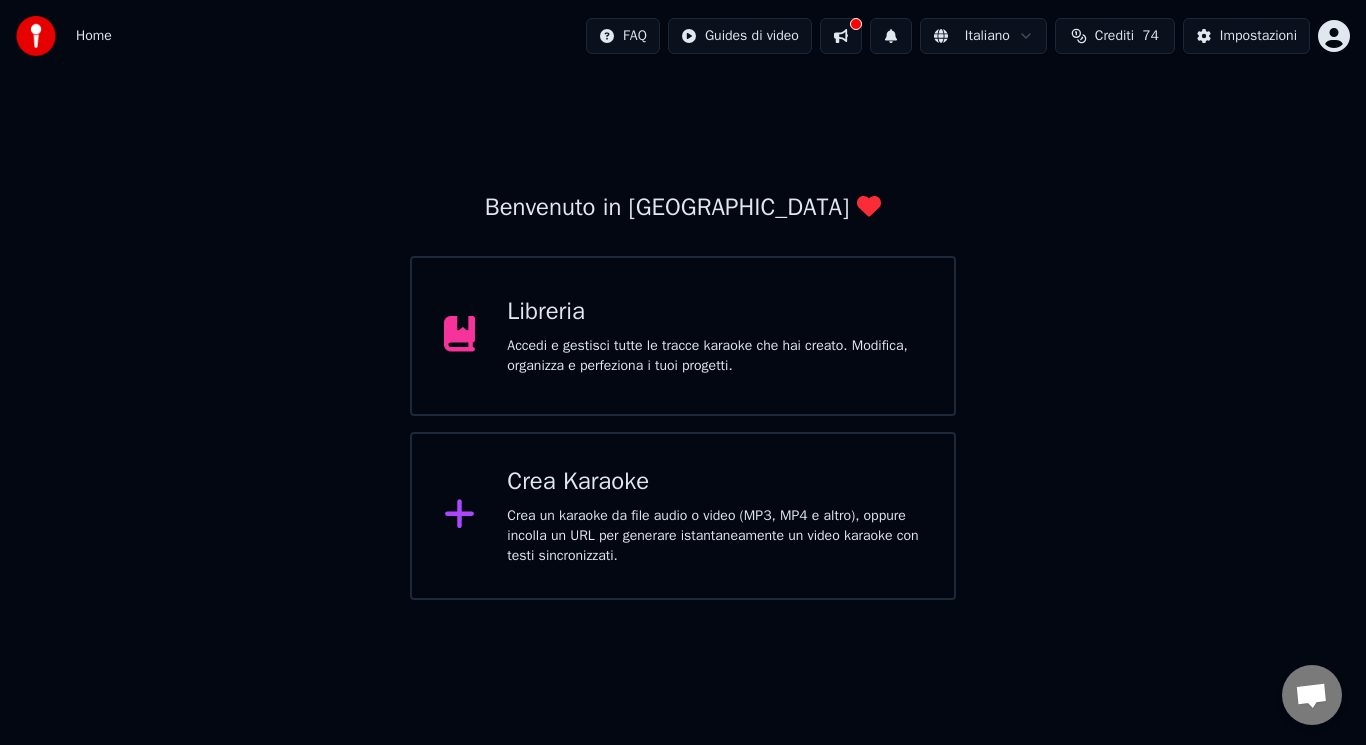 click on "Crea Karaoke Crea un karaoke da file audio o video (MP3, MP4 e altro), oppure incolla un URL per generare istantaneamente un video karaoke con testi sincronizzati." at bounding box center [683, 516] 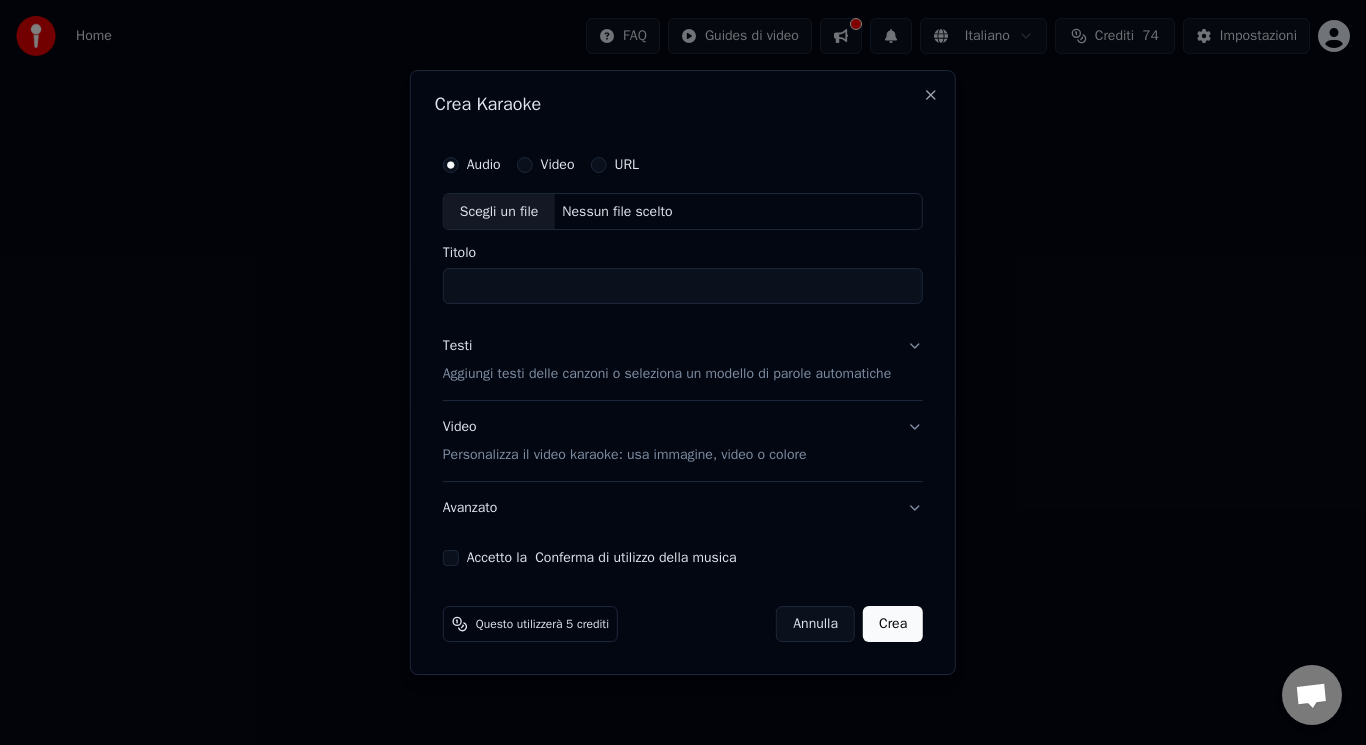 click on "Scegli un file" at bounding box center [499, 212] 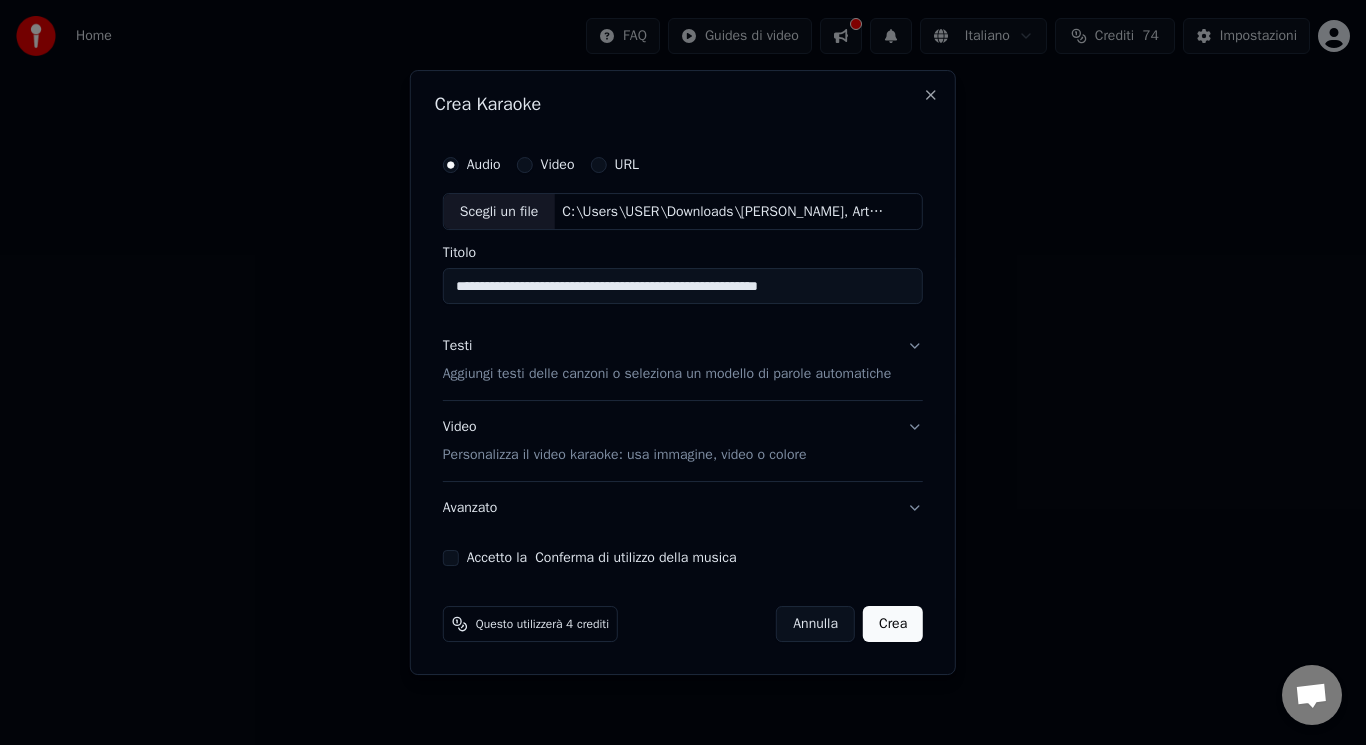 click on "**********" at bounding box center (683, 287) 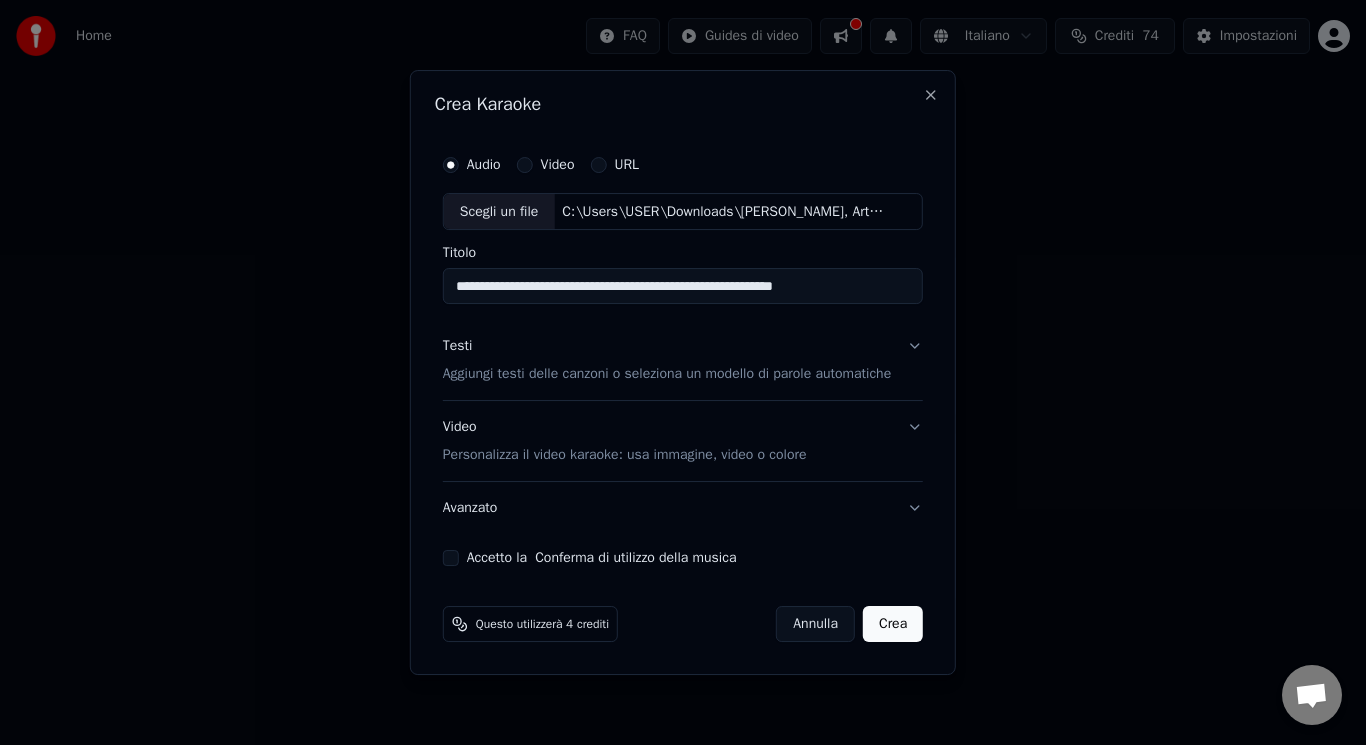 drag, startPoint x: 851, startPoint y: 286, endPoint x: 649, endPoint y: 287, distance: 202.00247 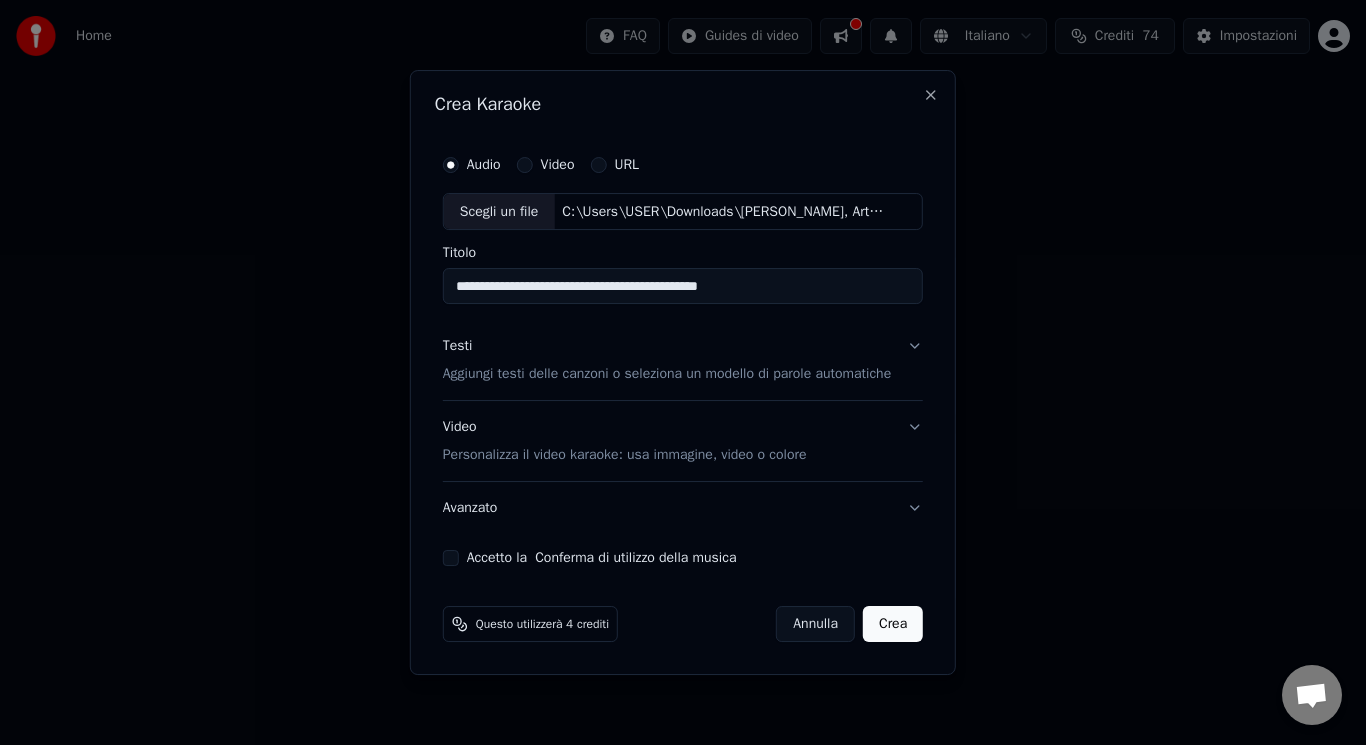 type on "**********" 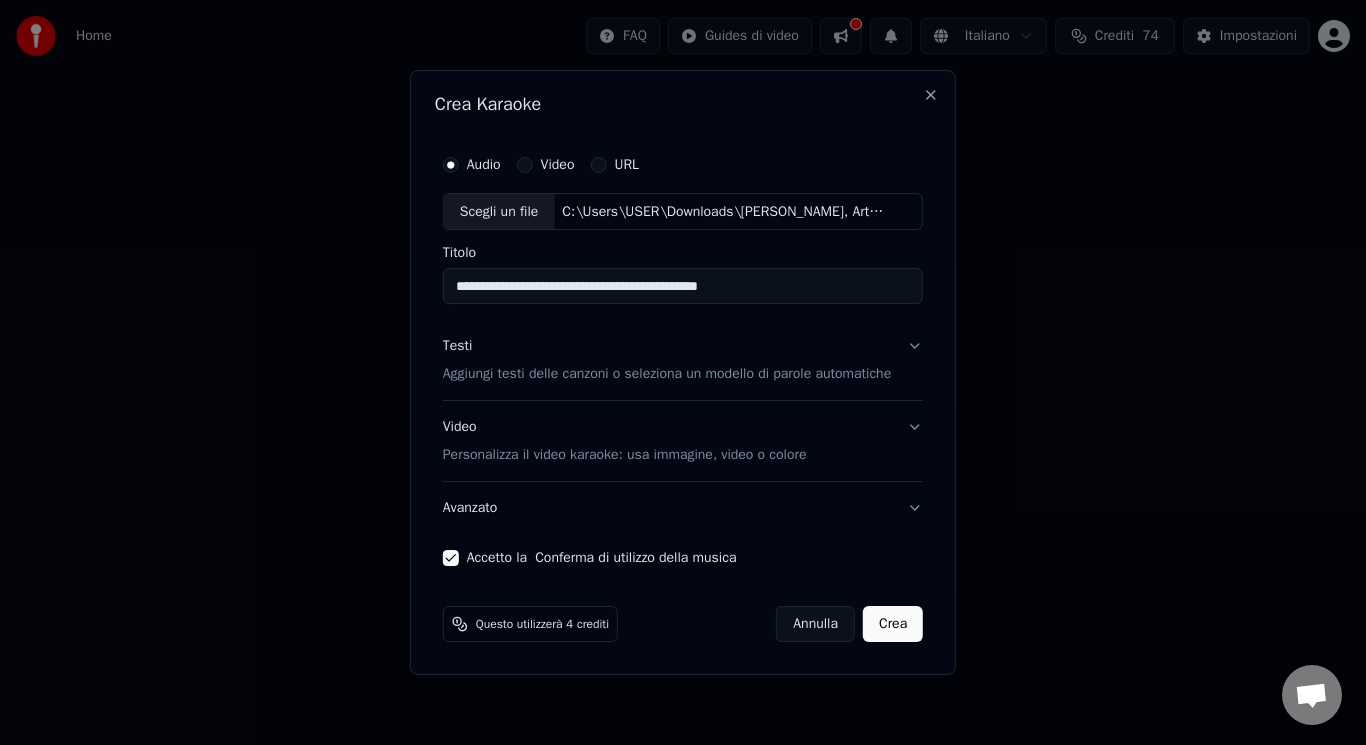 click on "Video Personalizza il video karaoke: usa immagine, video o colore" at bounding box center (683, 442) 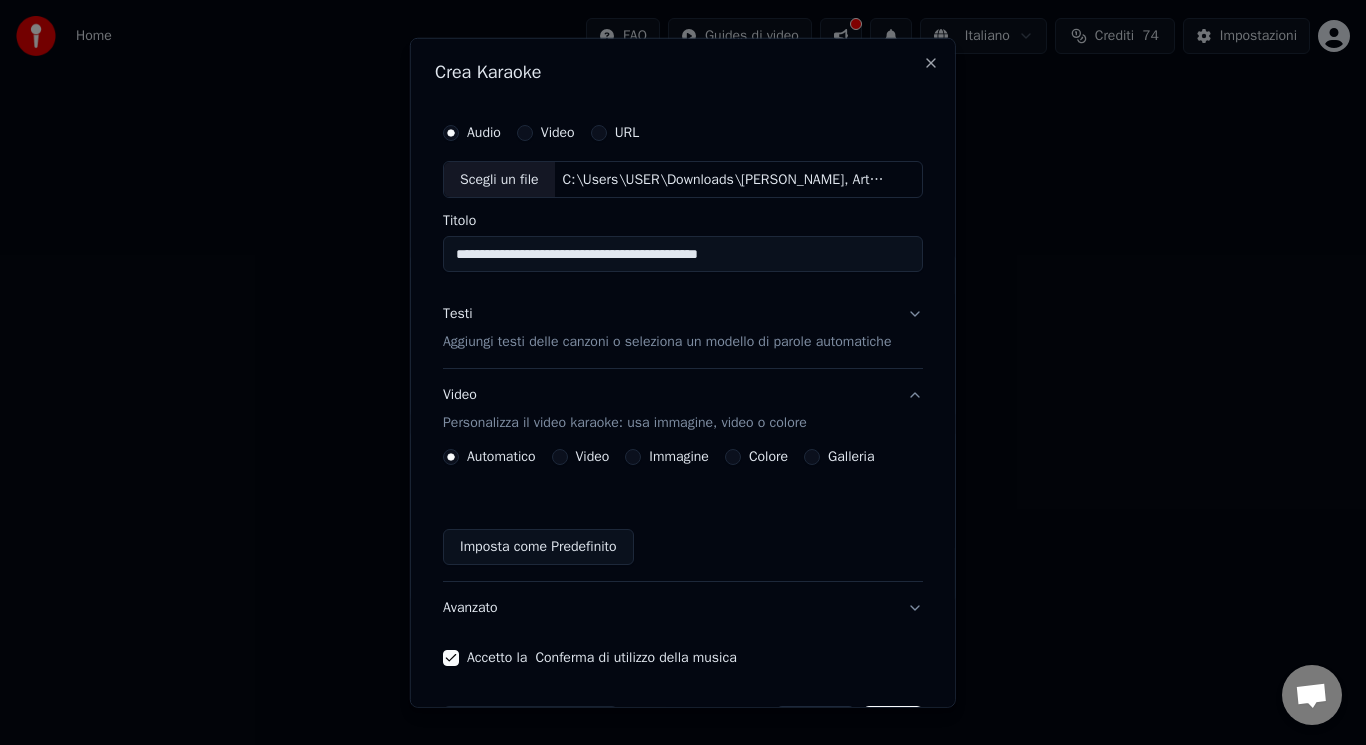 click on "Video" at bounding box center (559, 457) 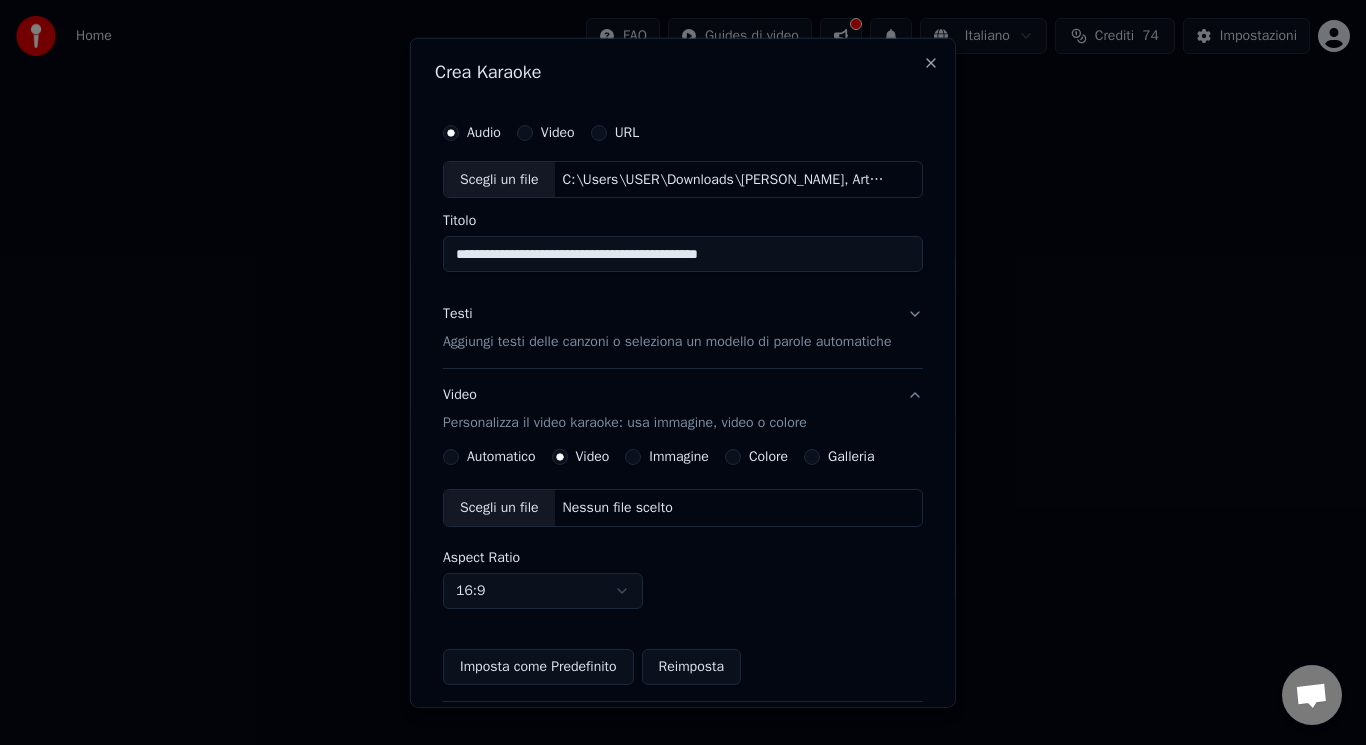 click on "Scegli un file" at bounding box center (499, 508) 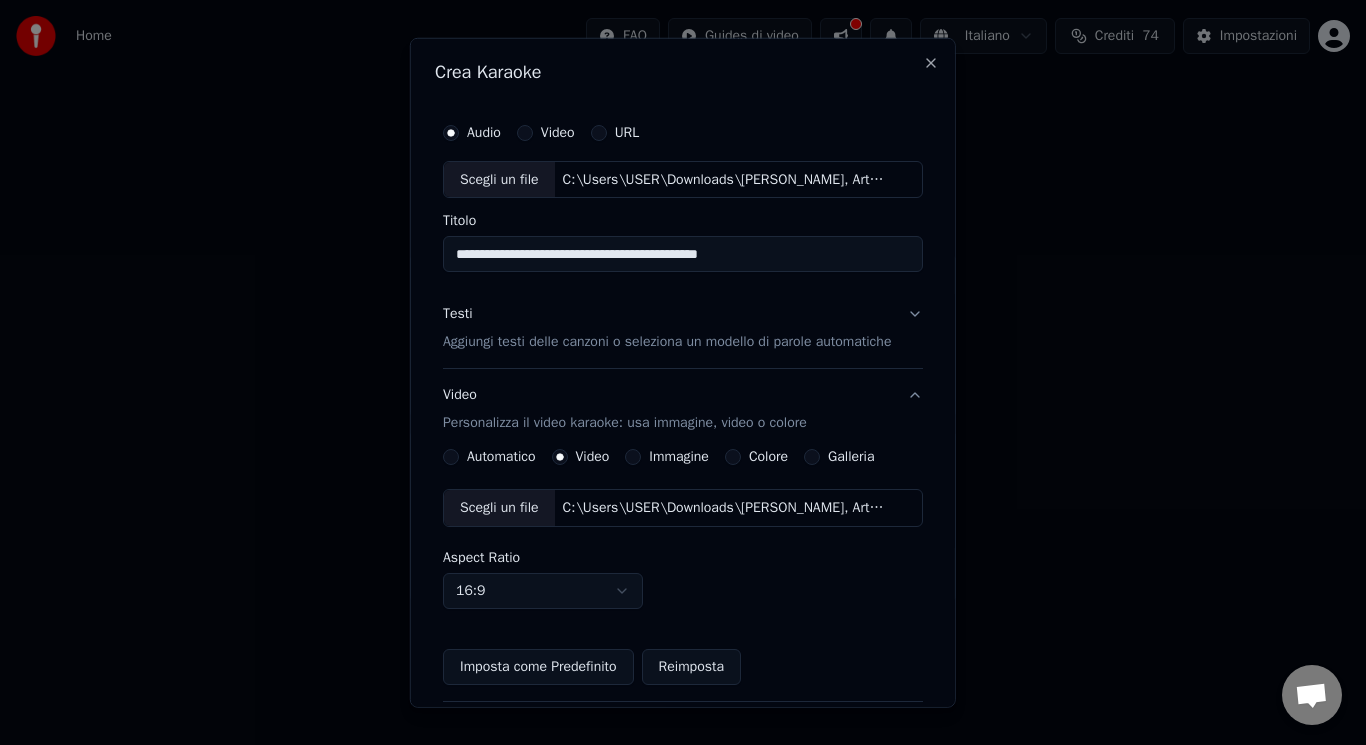 click on "Testi Aggiungi testi delle canzoni o seleziona un modello di parole automatiche" at bounding box center [667, 328] 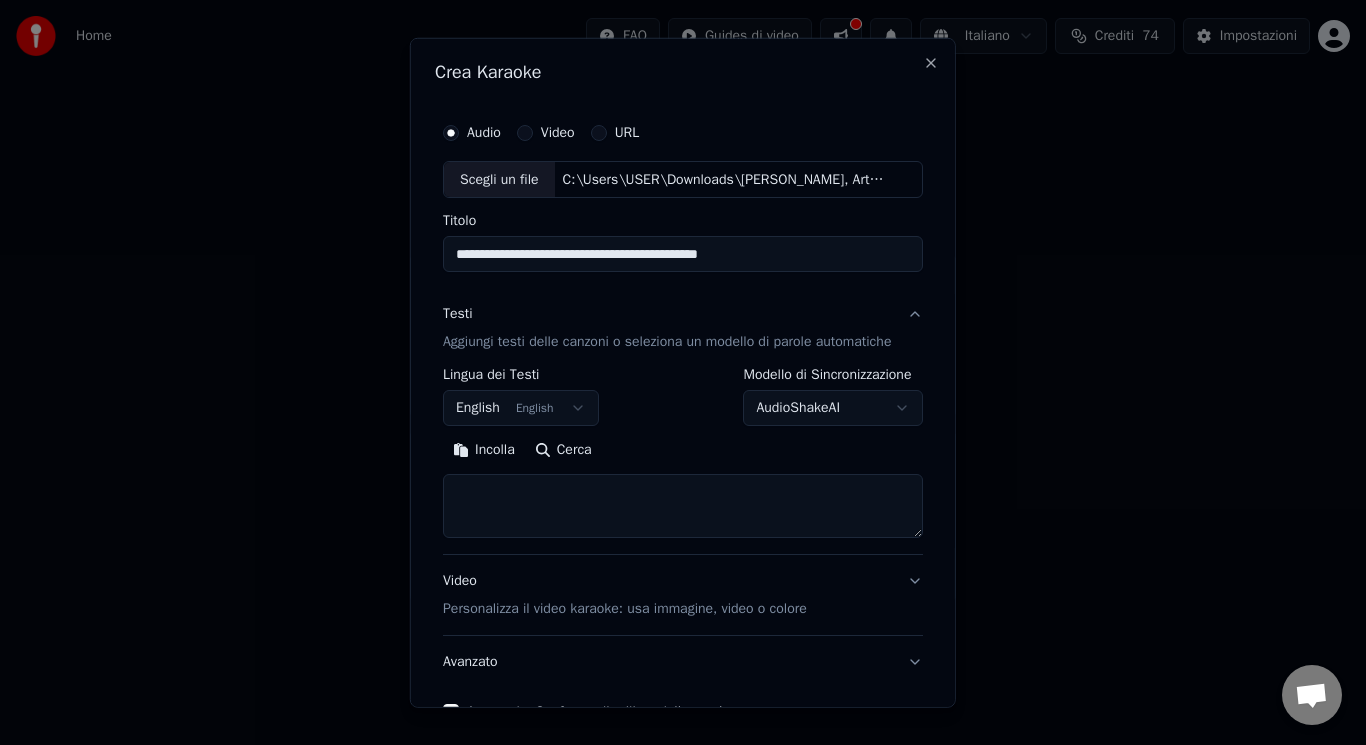 click on "English English" at bounding box center (521, 408) 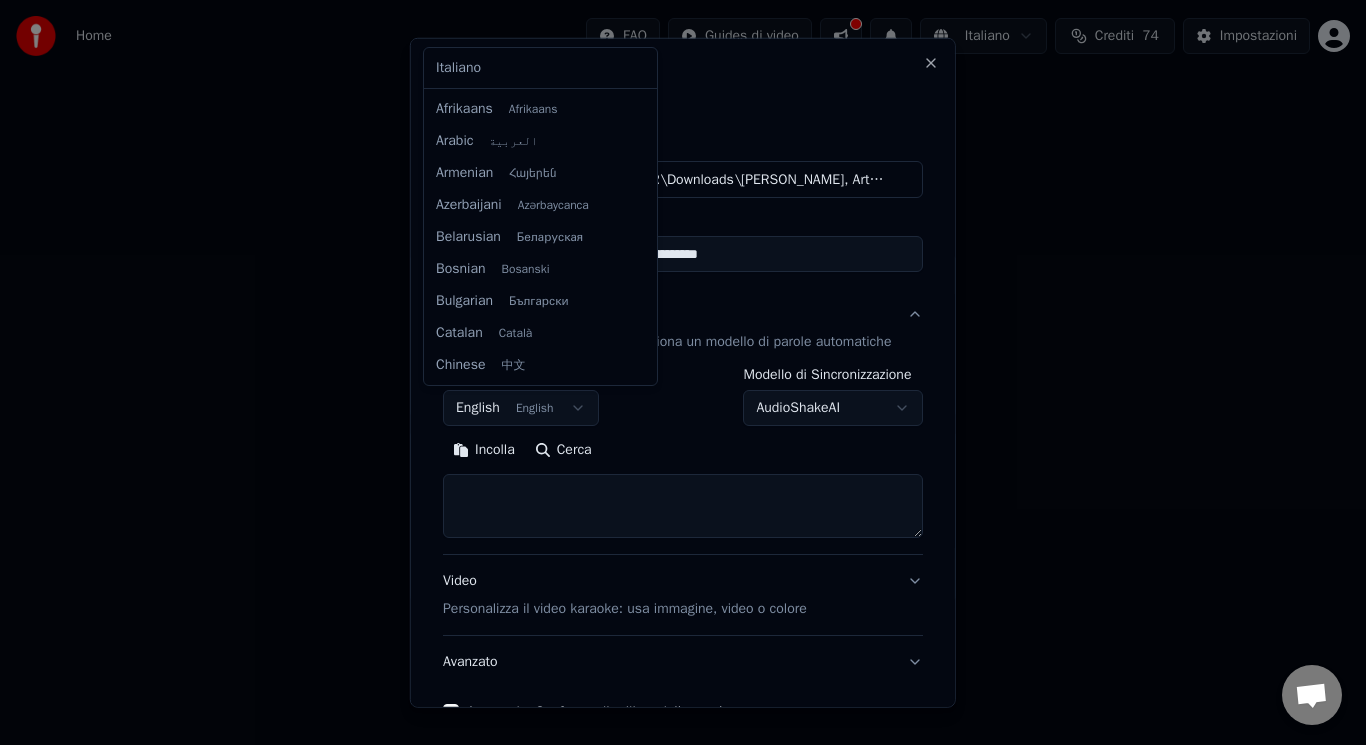 scroll, scrollTop: 160, scrollLeft: 0, axis: vertical 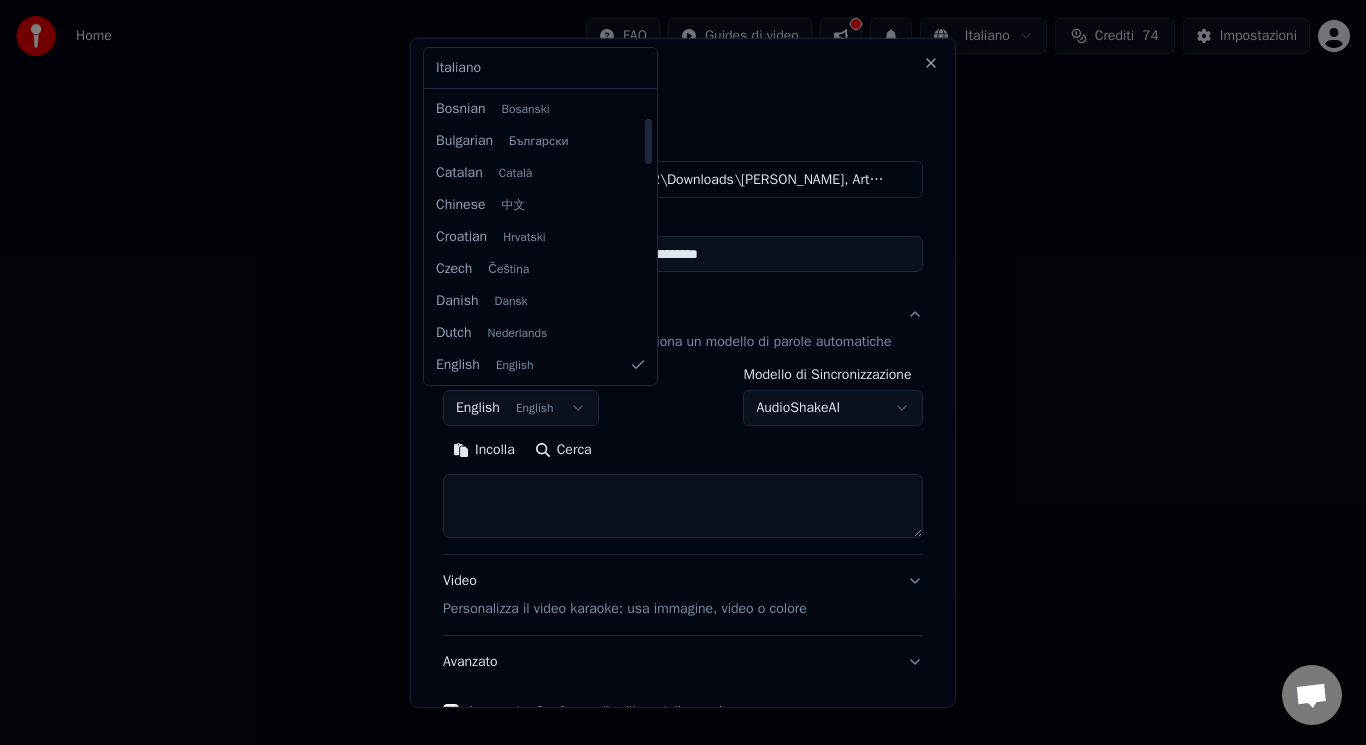 select on "**" 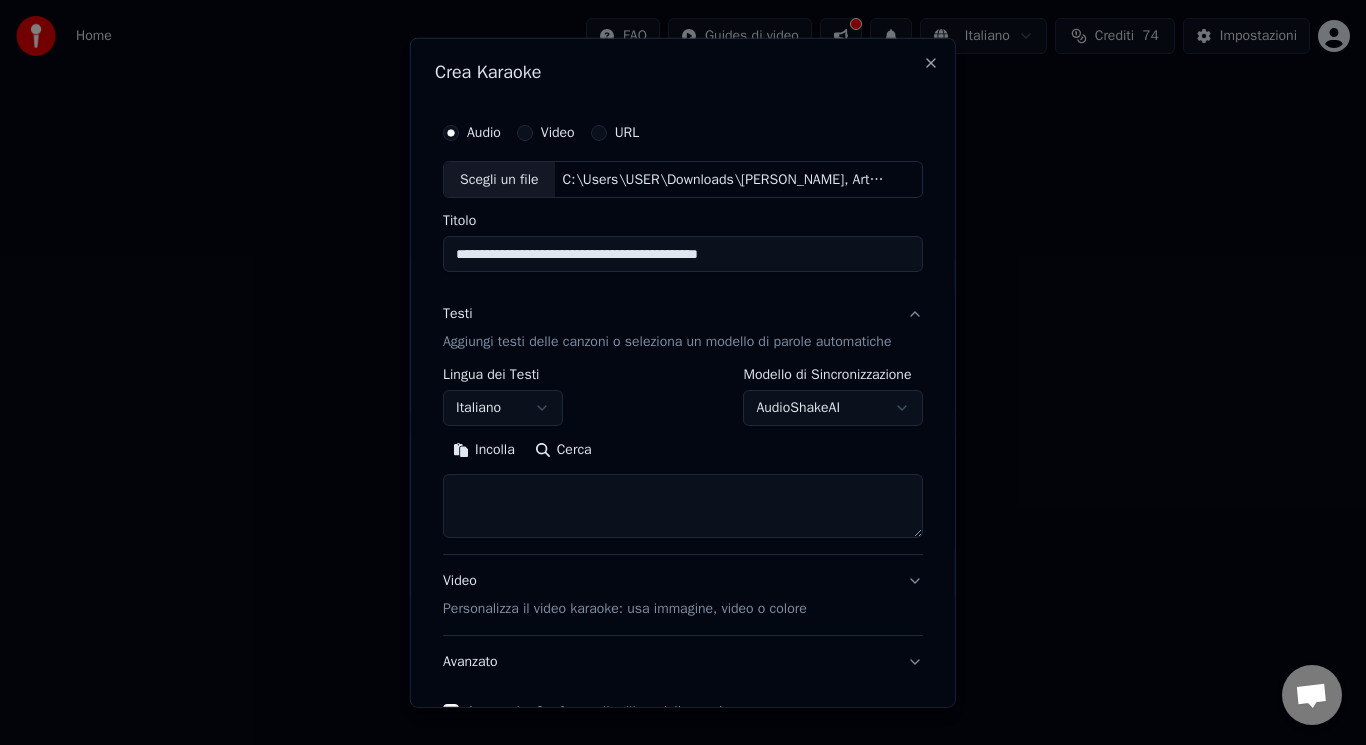 click at bounding box center [683, 506] 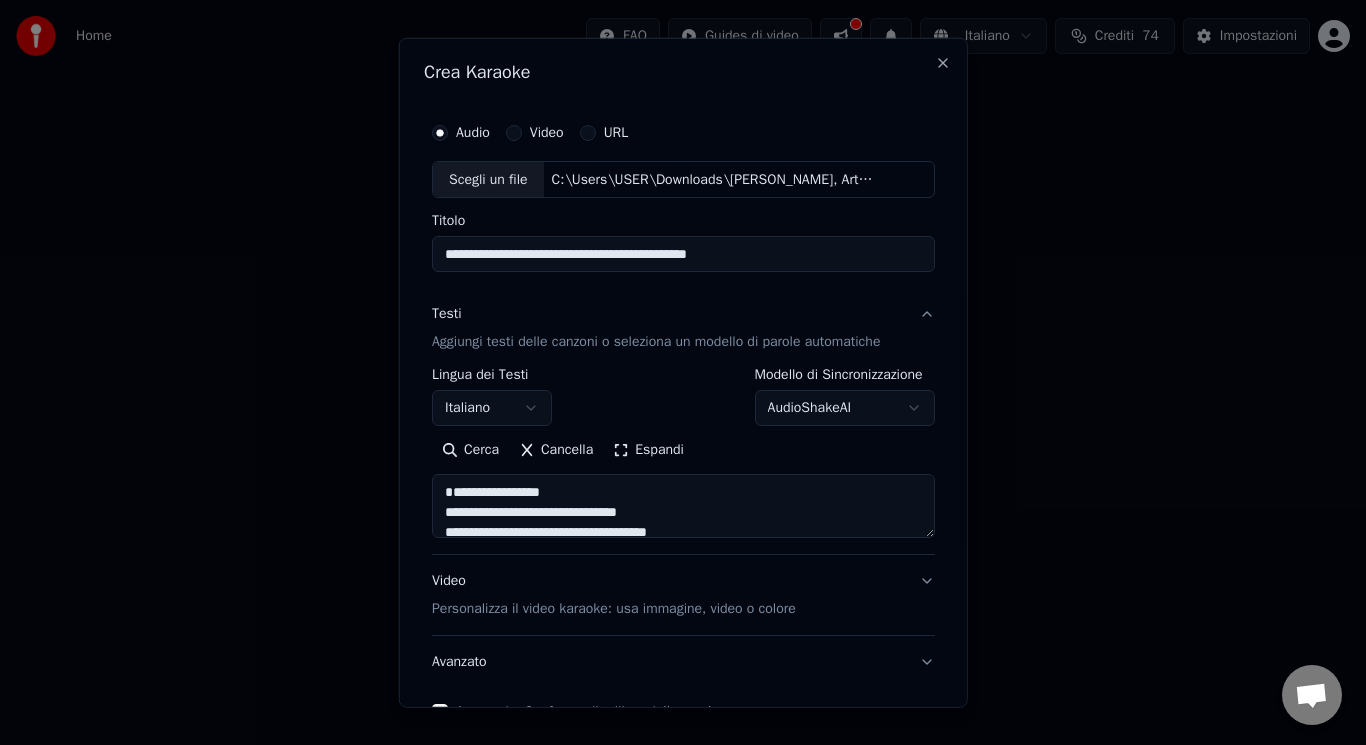 click on "Espandi" at bounding box center (648, 450) 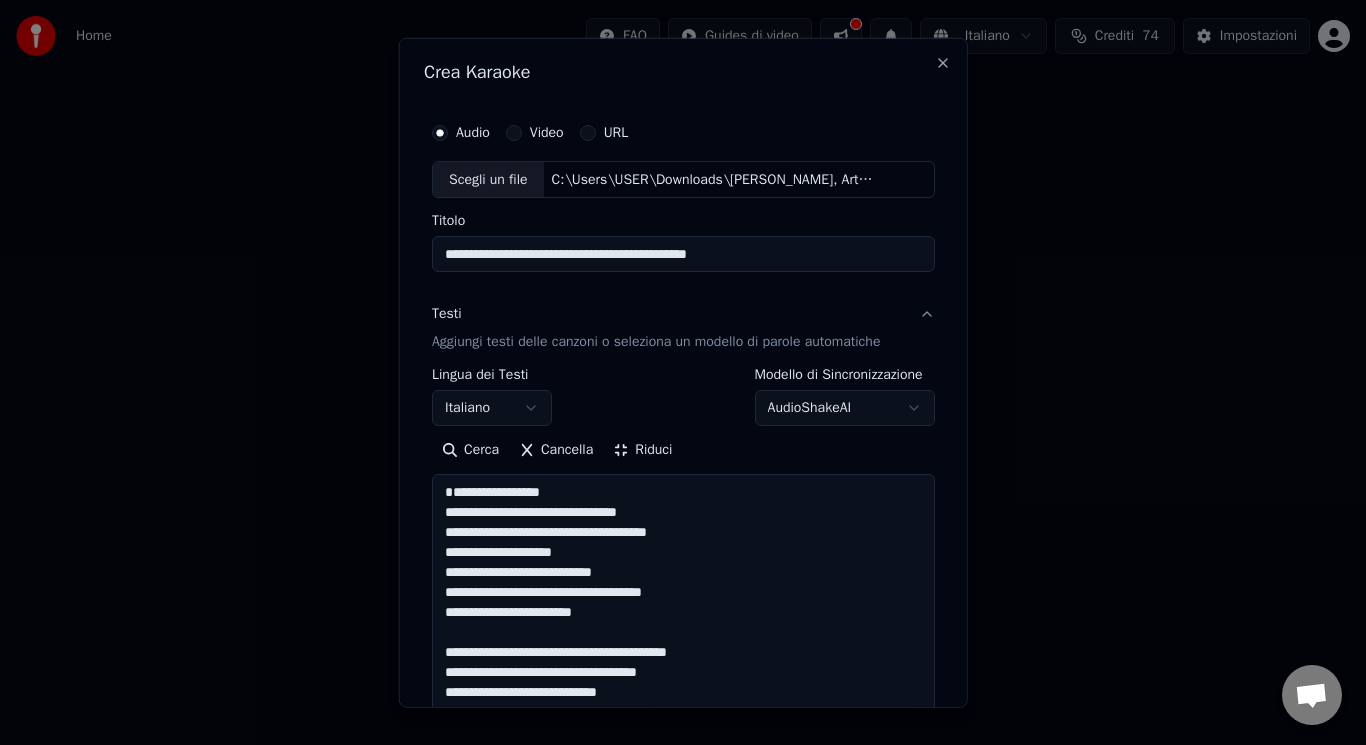 drag, startPoint x: 569, startPoint y: 516, endPoint x: 432, endPoint y: 466, distance: 145.83896 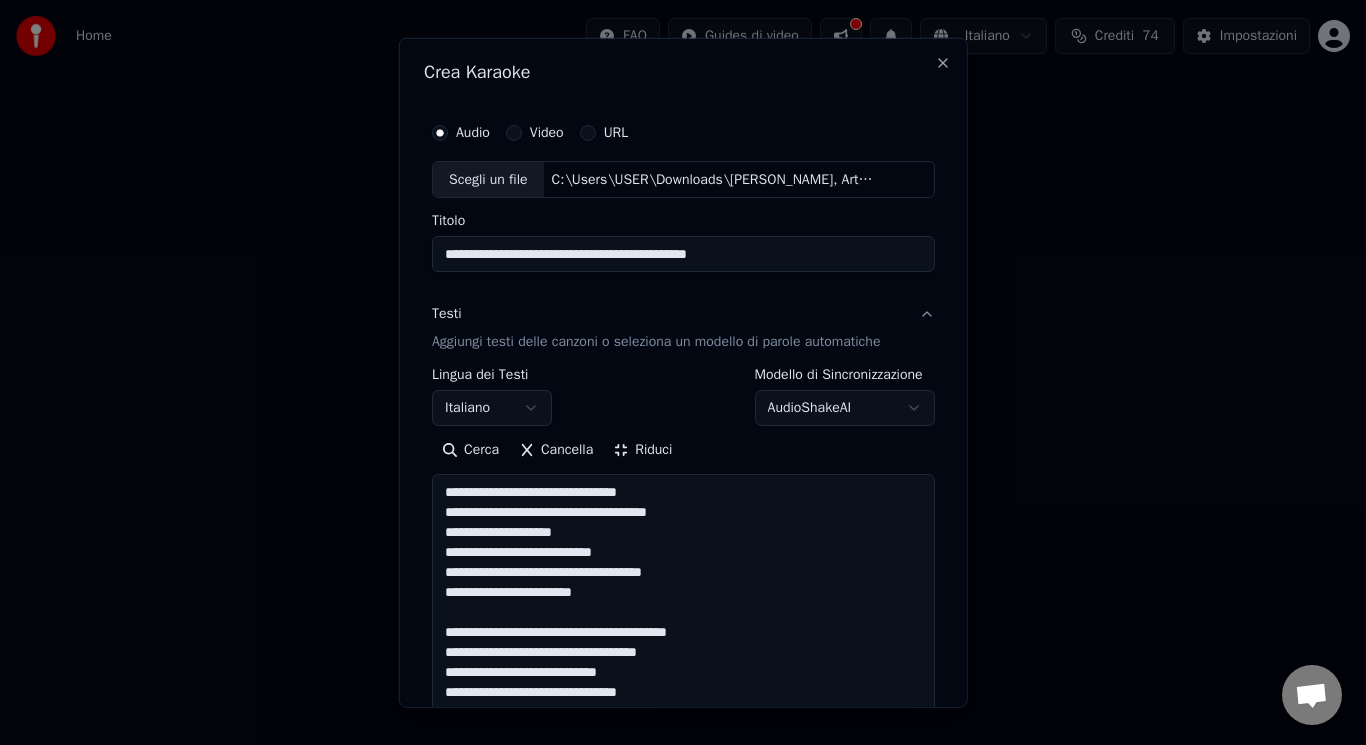 drag, startPoint x: 729, startPoint y: 637, endPoint x: 648, endPoint y: 614, distance: 84.20214 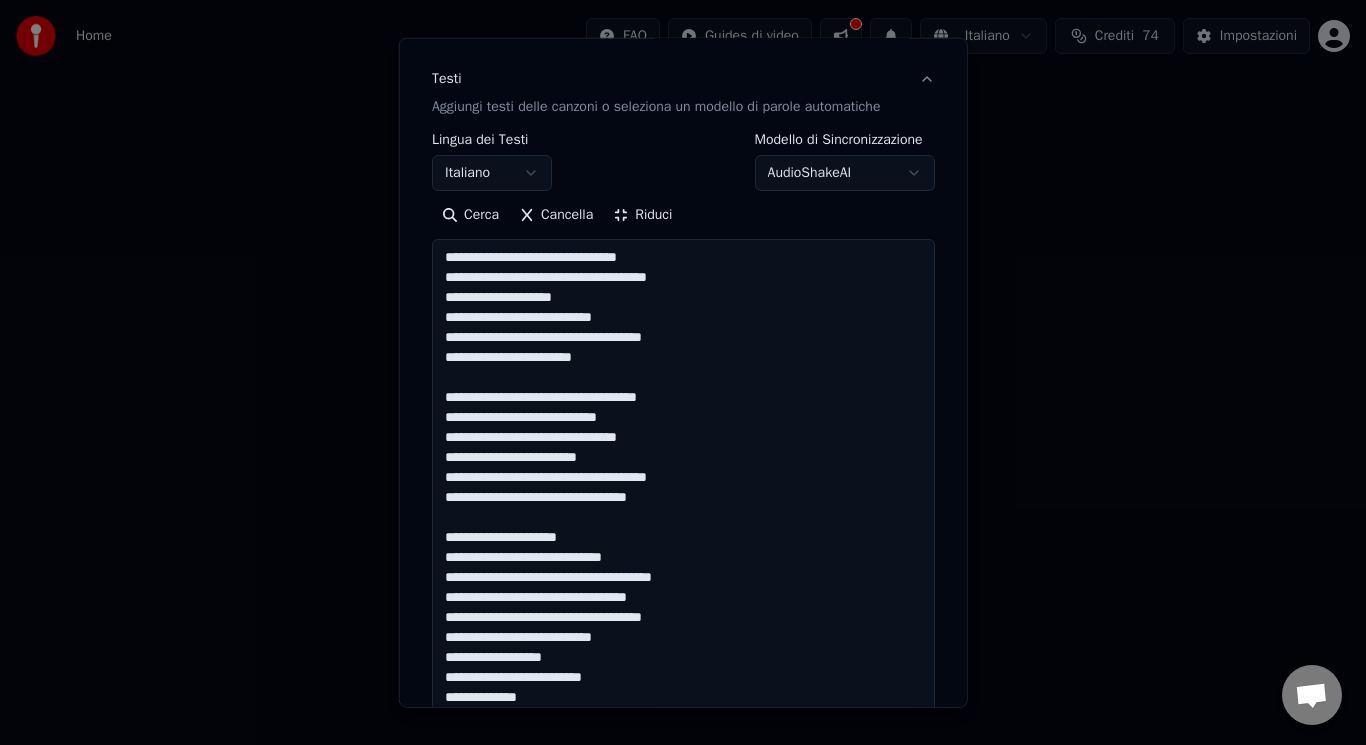 scroll, scrollTop: 255, scrollLeft: 0, axis: vertical 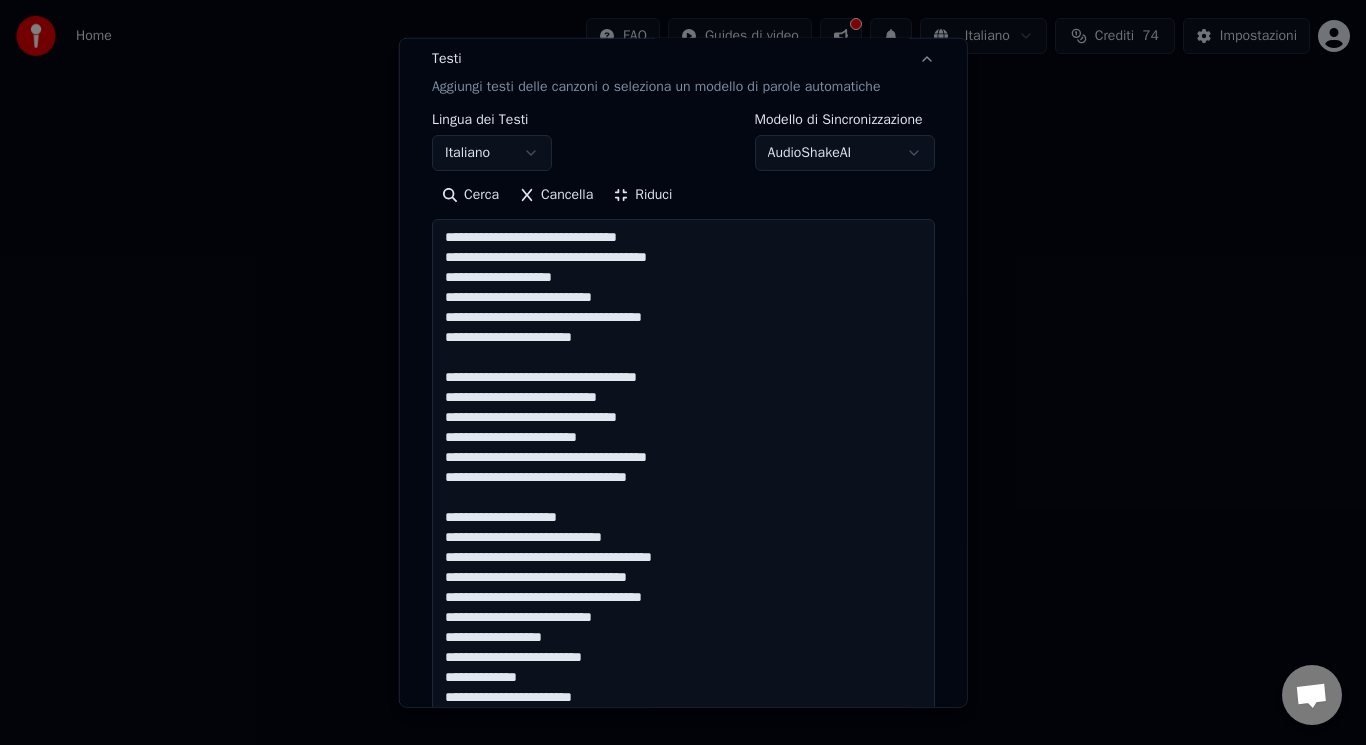 drag, startPoint x: 666, startPoint y: 508, endPoint x: 615, endPoint y: 494, distance: 52.886673 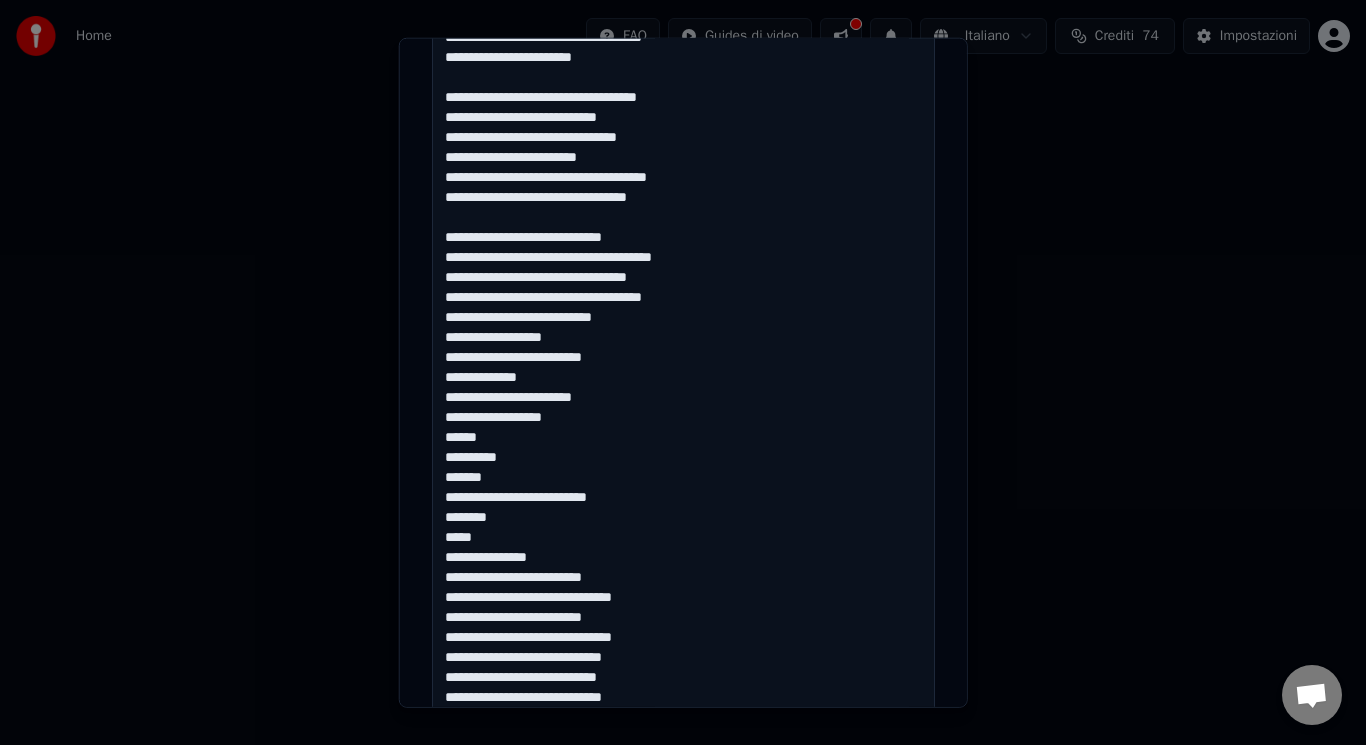 scroll, scrollTop: 635, scrollLeft: 0, axis: vertical 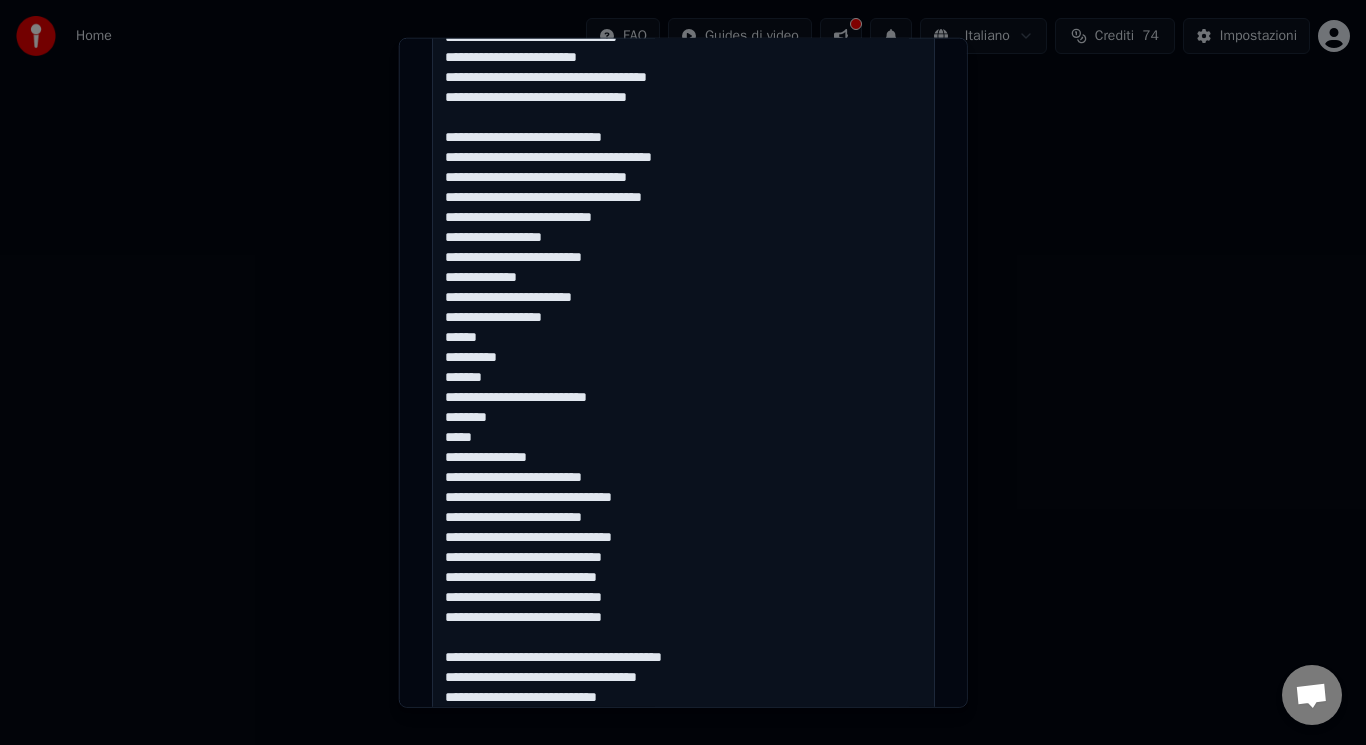 drag, startPoint x: 435, startPoint y: 276, endPoint x: 560, endPoint y: 453, distance: 216.68872 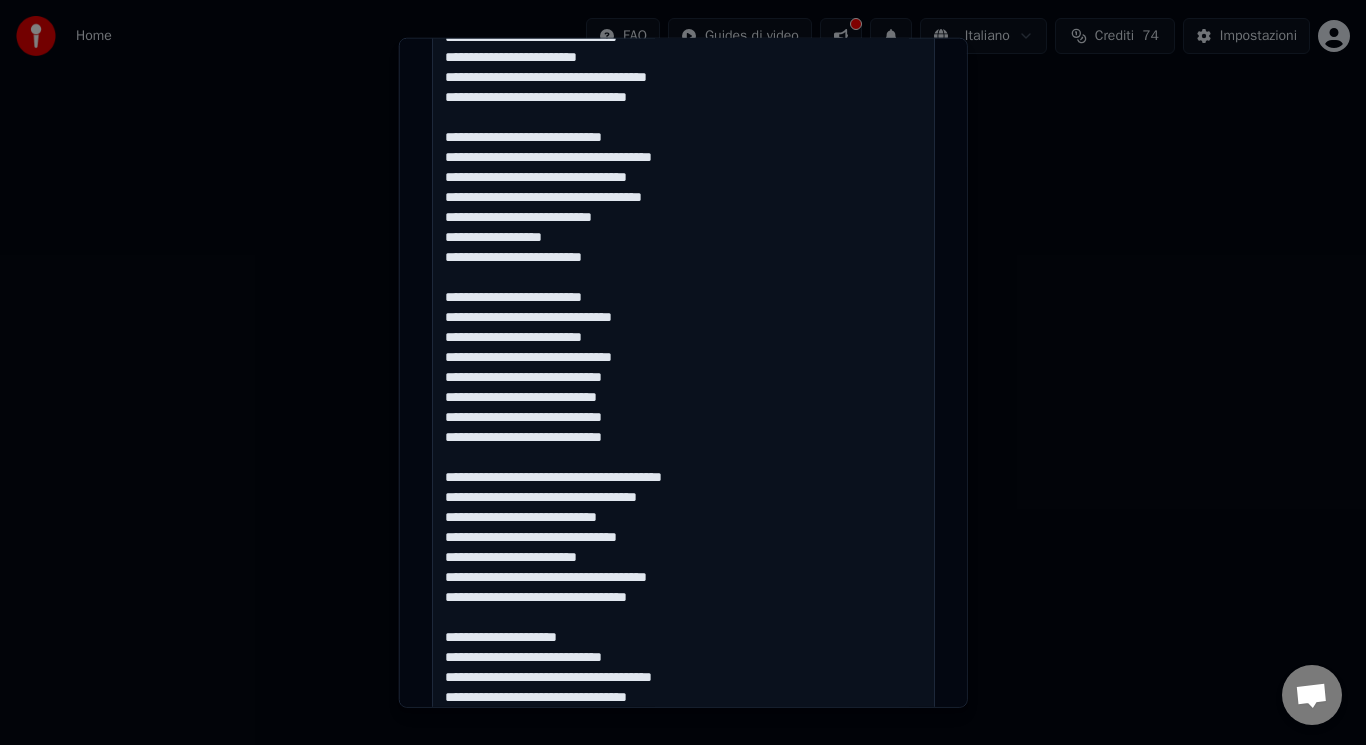 drag, startPoint x: 713, startPoint y: 479, endPoint x: 635, endPoint y: 459, distance: 80.523285 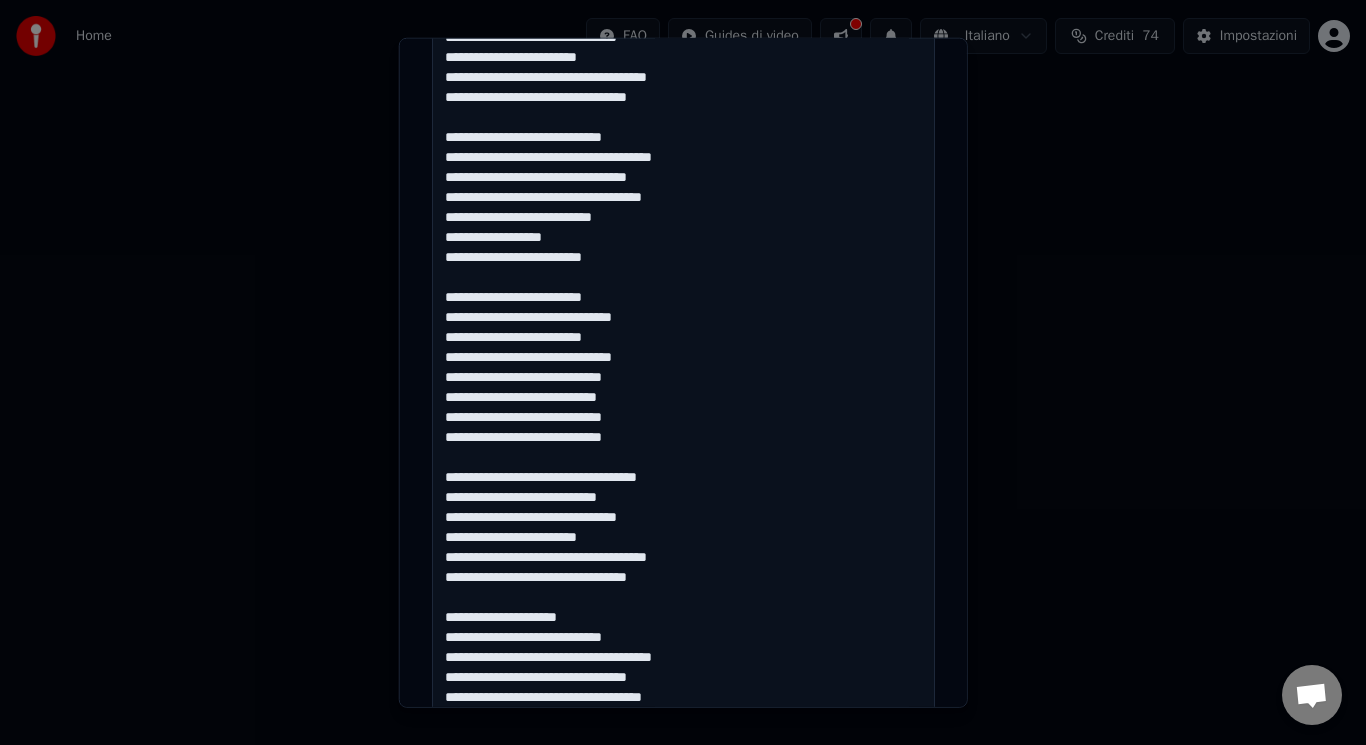 drag, startPoint x: 577, startPoint y: 613, endPoint x: 560, endPoint y: 603, distance: 19.723083 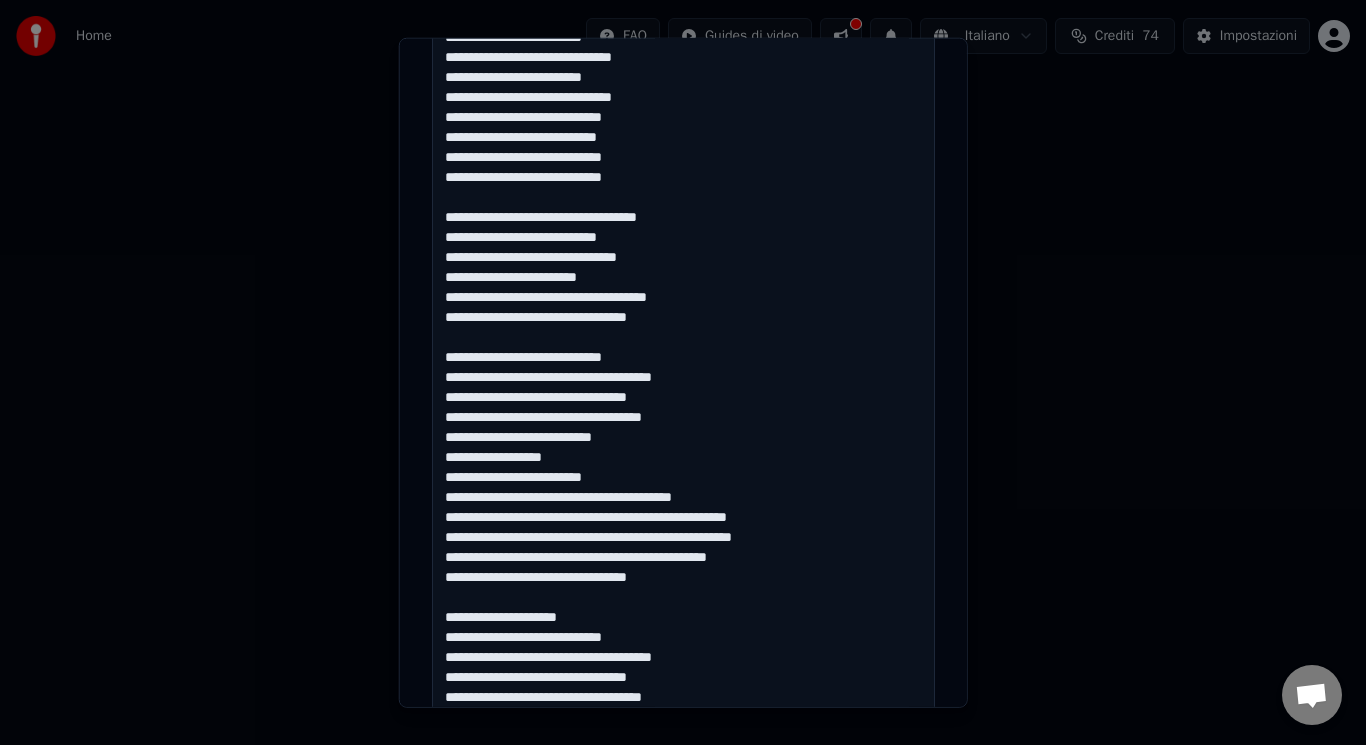 scroll, scrollTop: 955, scrollLeft: 0, axis: vertical 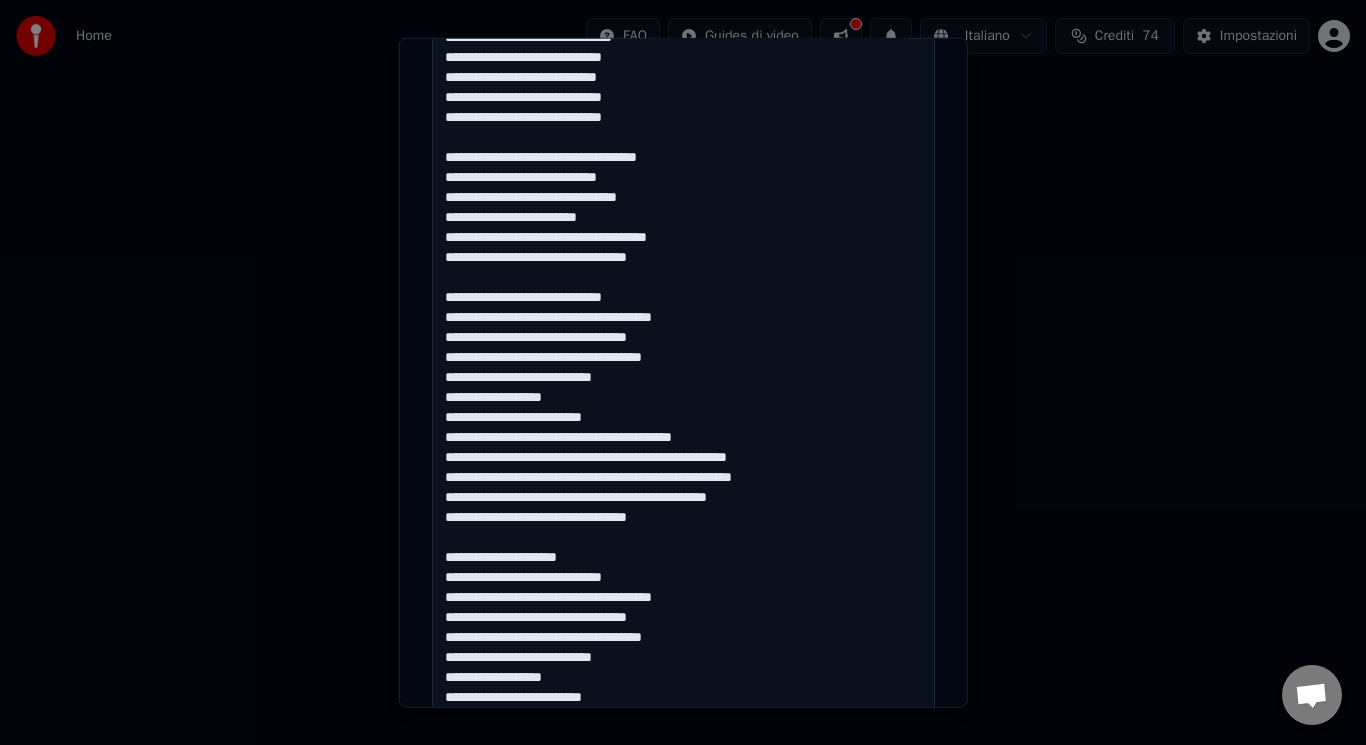 drag, startPoint x: 752, startPoint y: 428, endPoint x: 437, endPoint y: 438, distance: 315.1587 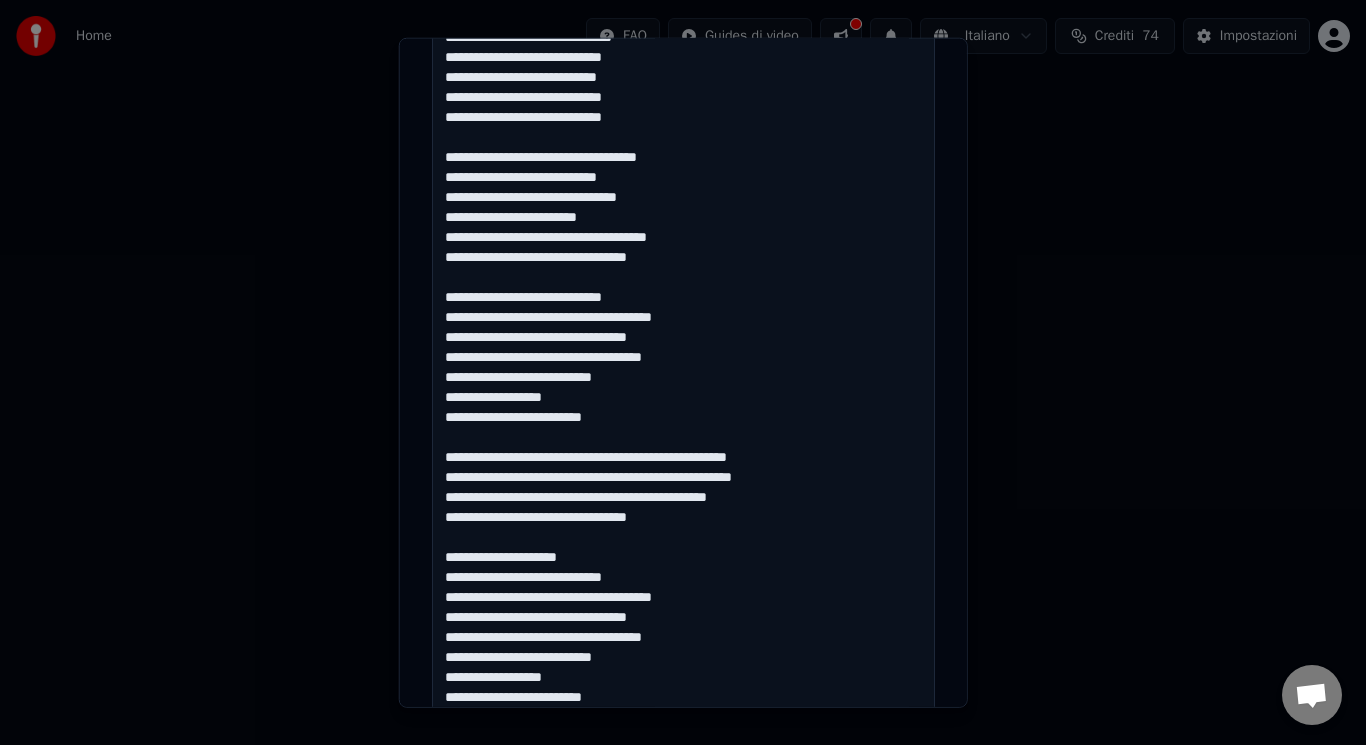 drag, startPoint x: 601, startPoint y: 553, endPoint x: 559, endPoint y: 541, distance: 43.68066 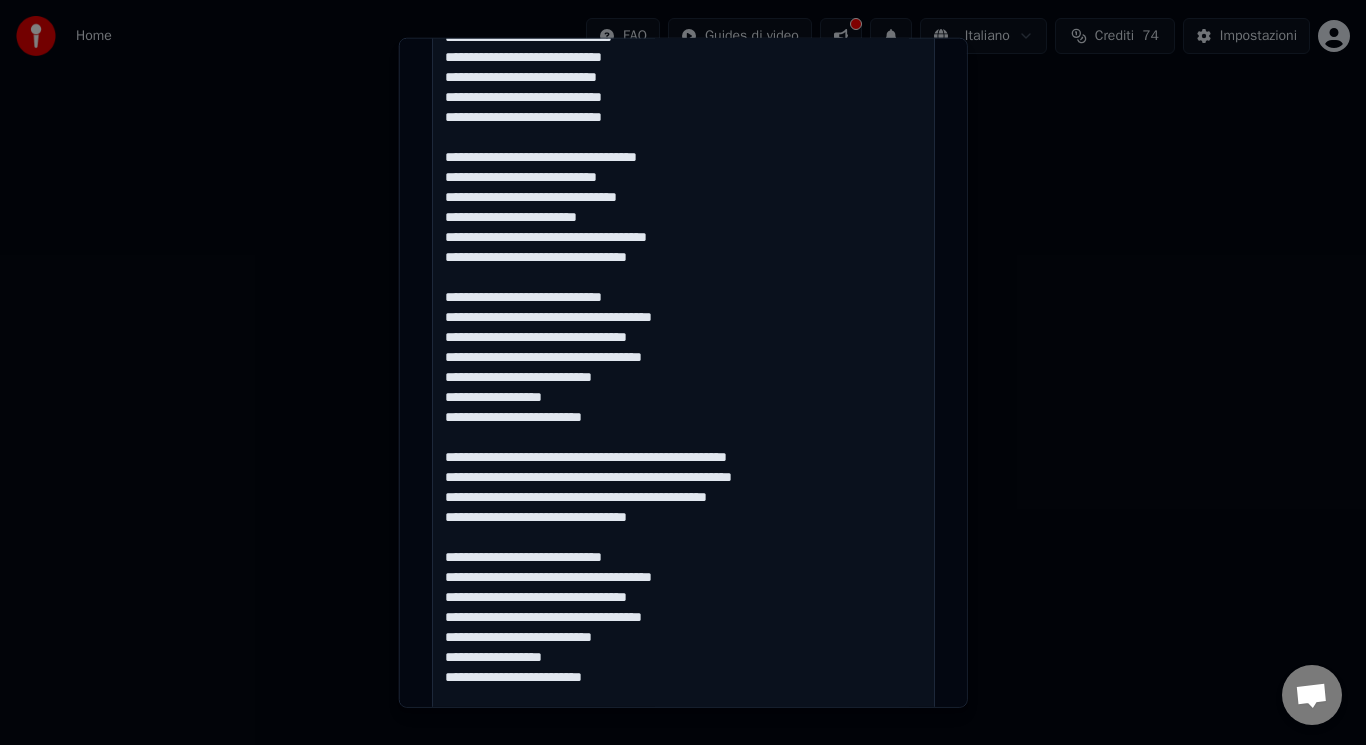type on "**********" 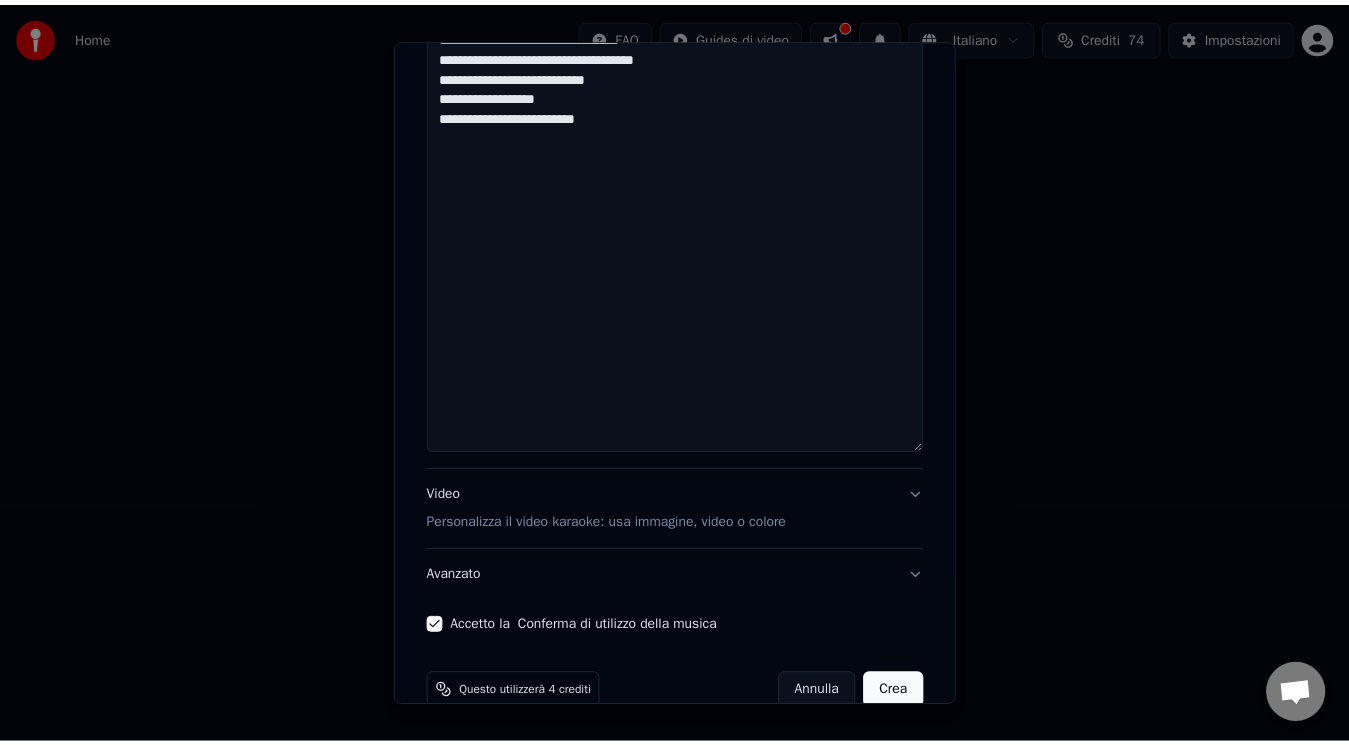 scroll, scrollTop: 1537, scrollLeft: 0, axis: vertical 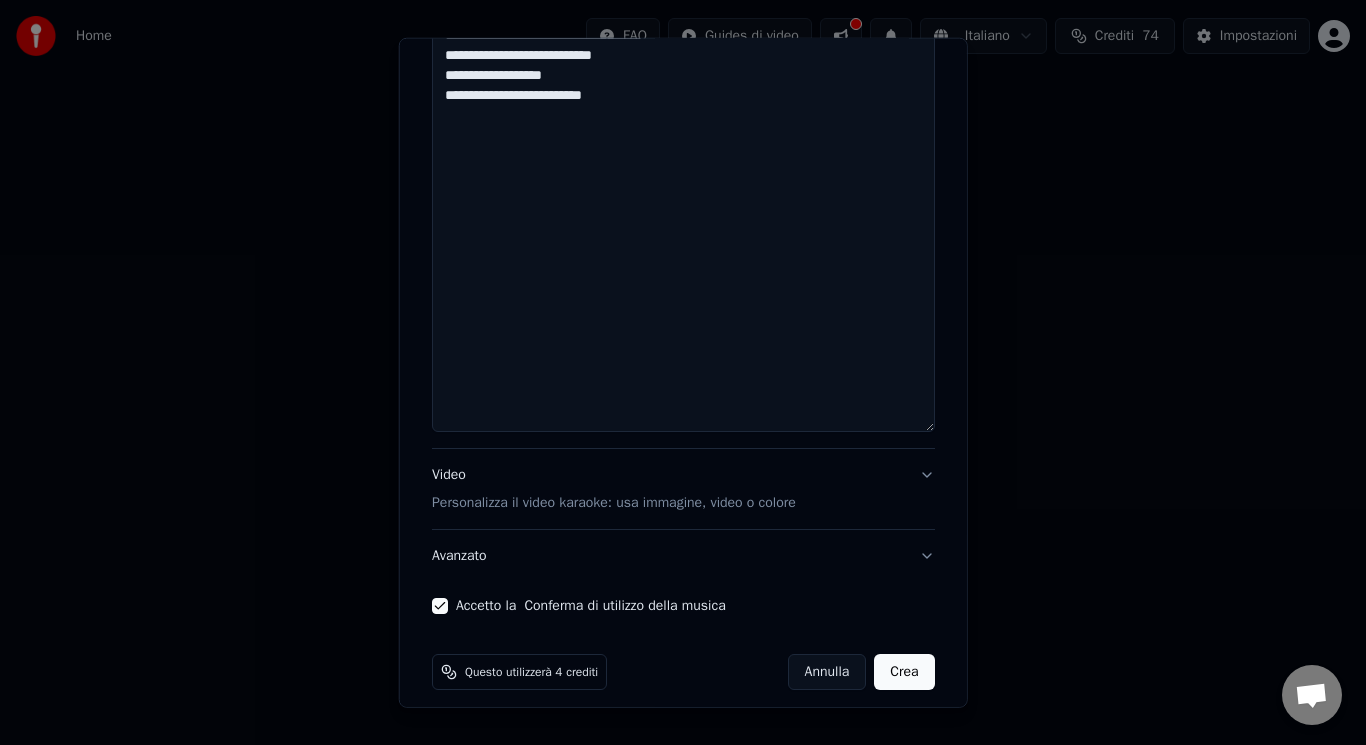 click on "Crea" at bounding box center (904, 672) 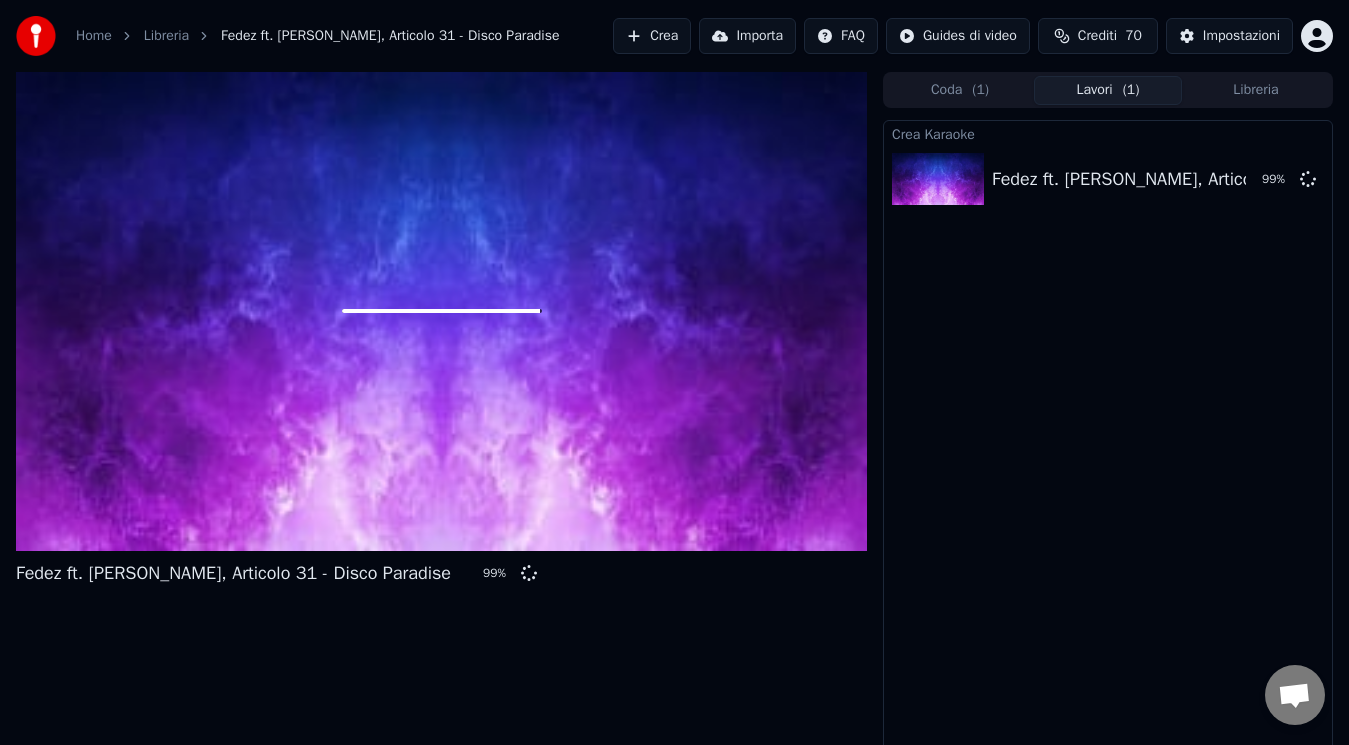 scroll, scrollTop: 8, scrollLeft: 0, axis: vertical 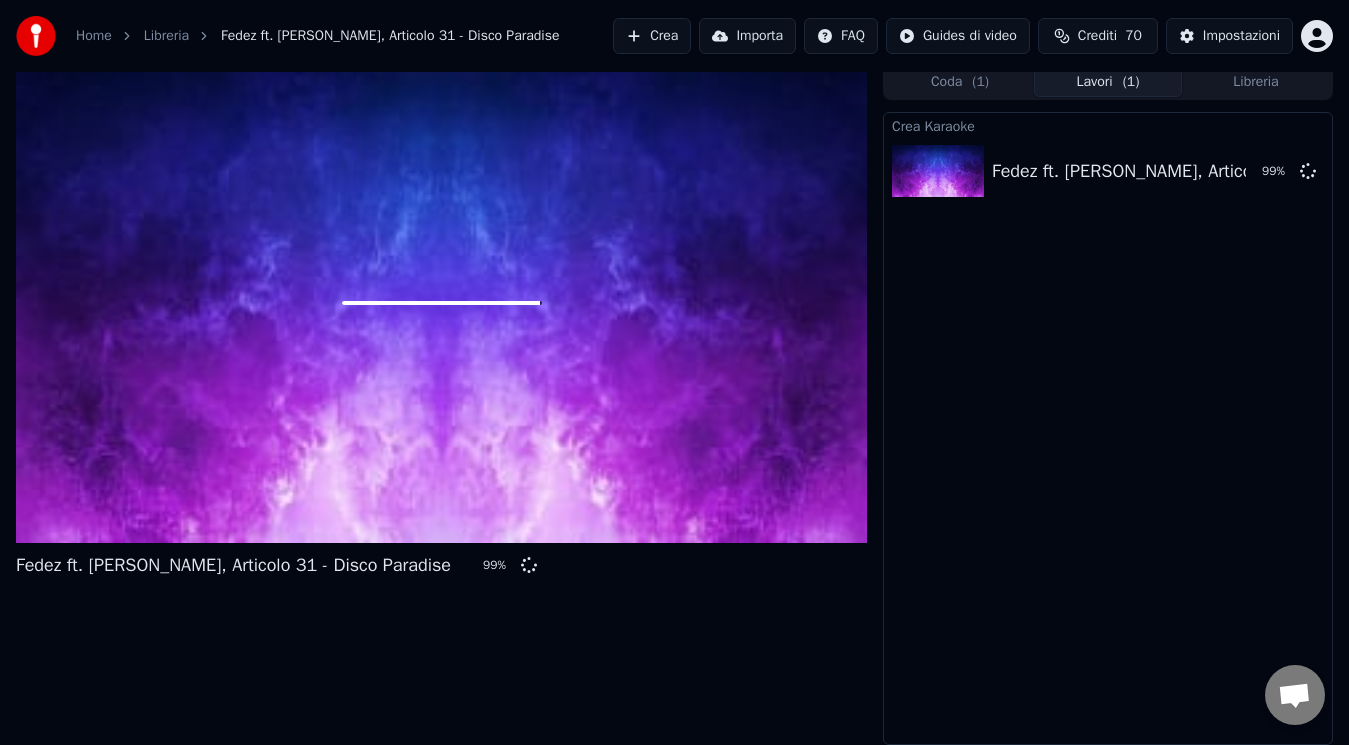 drag, startPoint x: 1041, startPoint y: 354, endPoint x: 1108, endPoint y: 8, distance: 352.4273 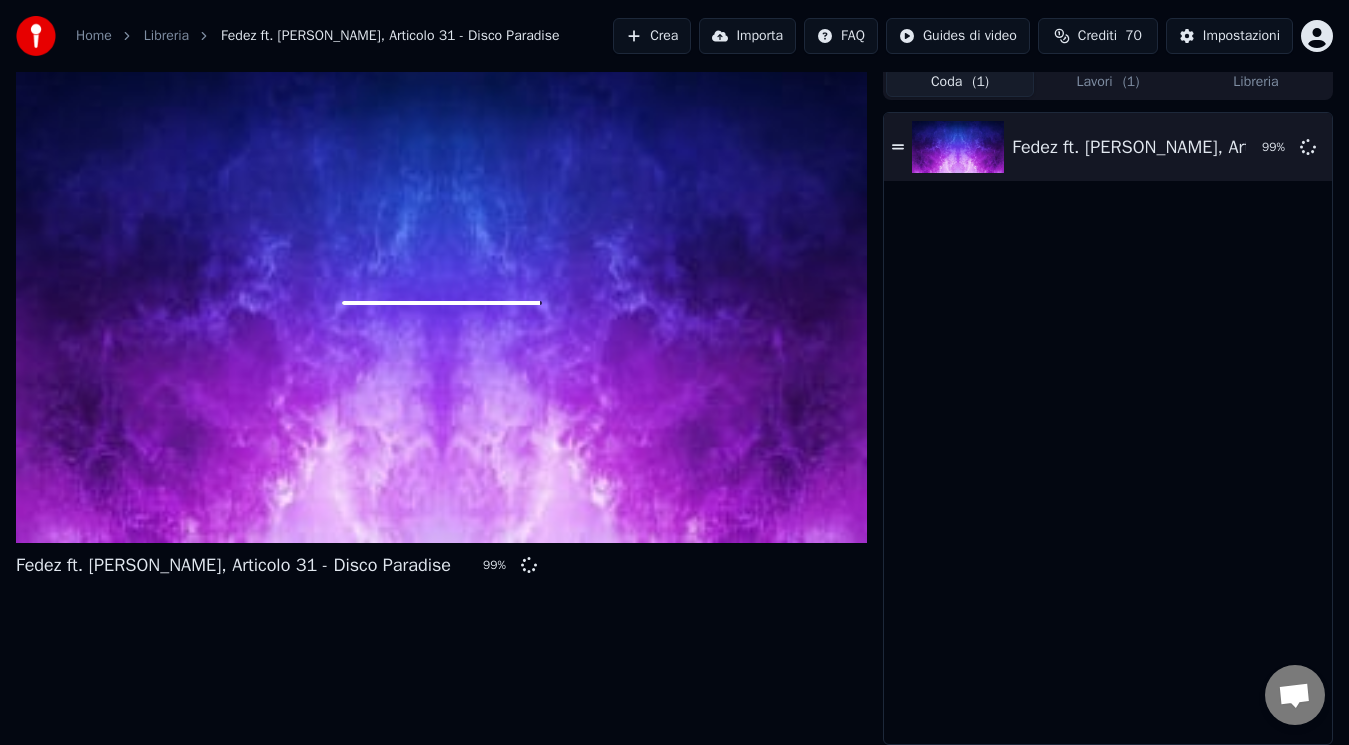 click on "Libreria" at bounding box center [1256, 82] 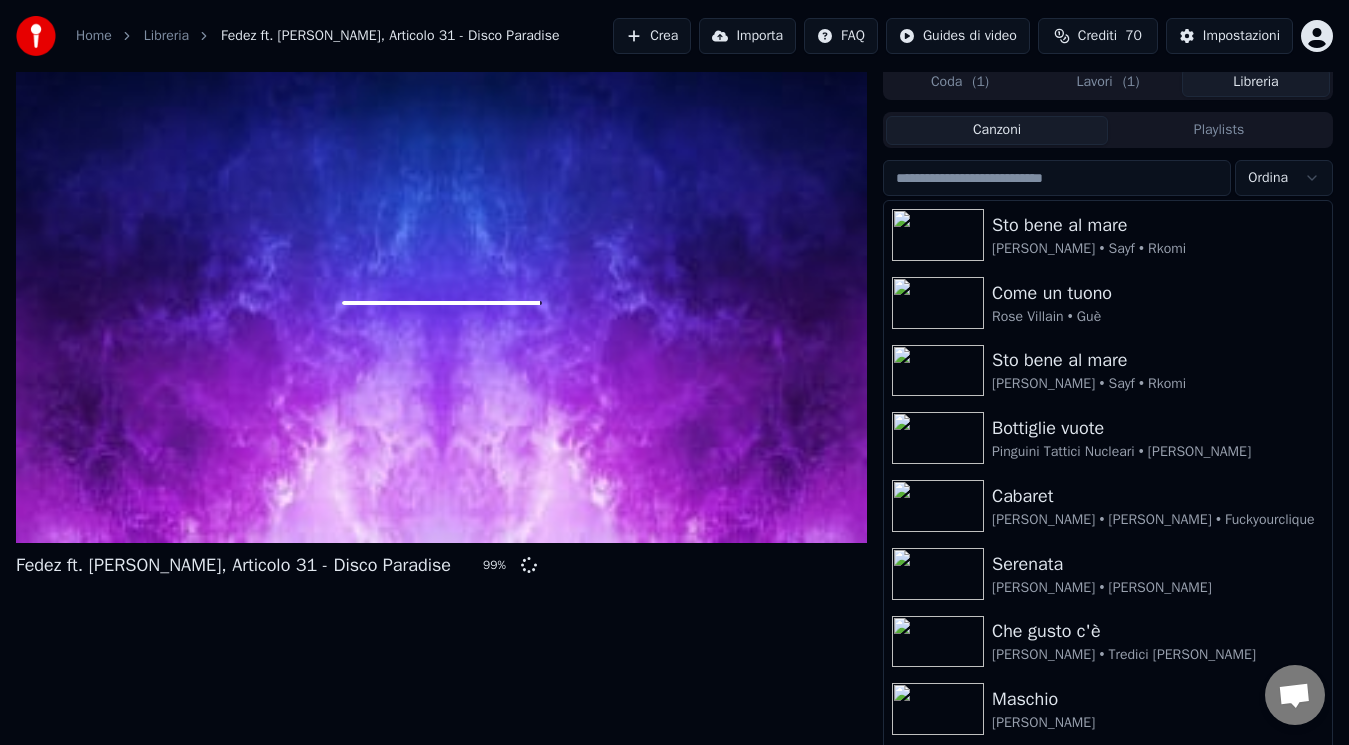 click on "Home Libreria Fedez ft. Annalisa, Articolo 31 - Disco Paradise Crea Importa FAQ Guides di video Crediti 70 Impostazioni Fedez ft. Annalisa, Articolo 31 - Disco Paradise 99 % Coda ( 1 ) Lavori ( 1 ) Libreria Canzoni Playlists Ordina Sto bene al mare Marco Mengoni • Sayf • Rkomi Come un tuono Rose Villain • Guè Sto bene al mare Marco Mengoni • Sayf • Rkomi Bottiglie vuote Pinguini Tattici Nucleari • Max Pezzali Cabaret Orietta Berti • Fabio Rovazzi • Fuckyourclique Serenata Serena Brancale • Alessandra Amoroso Che gusto c'è Fabri Fibra • Tredici Pietro Maschio Annalisa Scelte stupide Fedez • CLARA A me mi piace Alfa • Manu Chao Iconica Shade • JARO Peyote Articolo 31 • Fabri Fibra • Rocco Hunt Conversazione Adam da Youka Desktop Altri canali Continua su Email Rete assente. Riconnessione in corso... Nessun messaggio può essere ricevuto o inviato per ora. Youka Desktop Ciao! Come posso aiutarti?  Venerdì, 18 Luglio non funziona 18/7/2025 ci mette troppo a caricare e si blocca no" at bounding box center (674, 364) 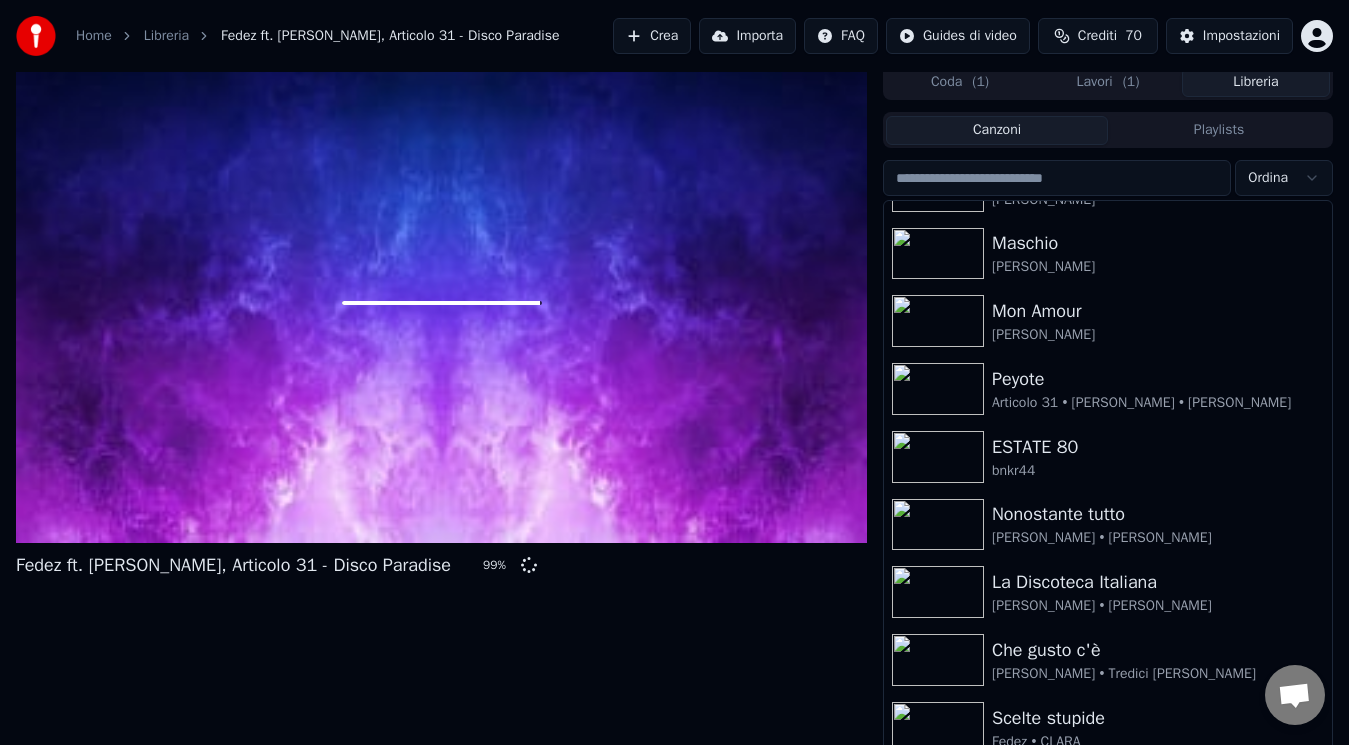 scroll, scrollTop: 0, scrollLeft: 0, axis: both 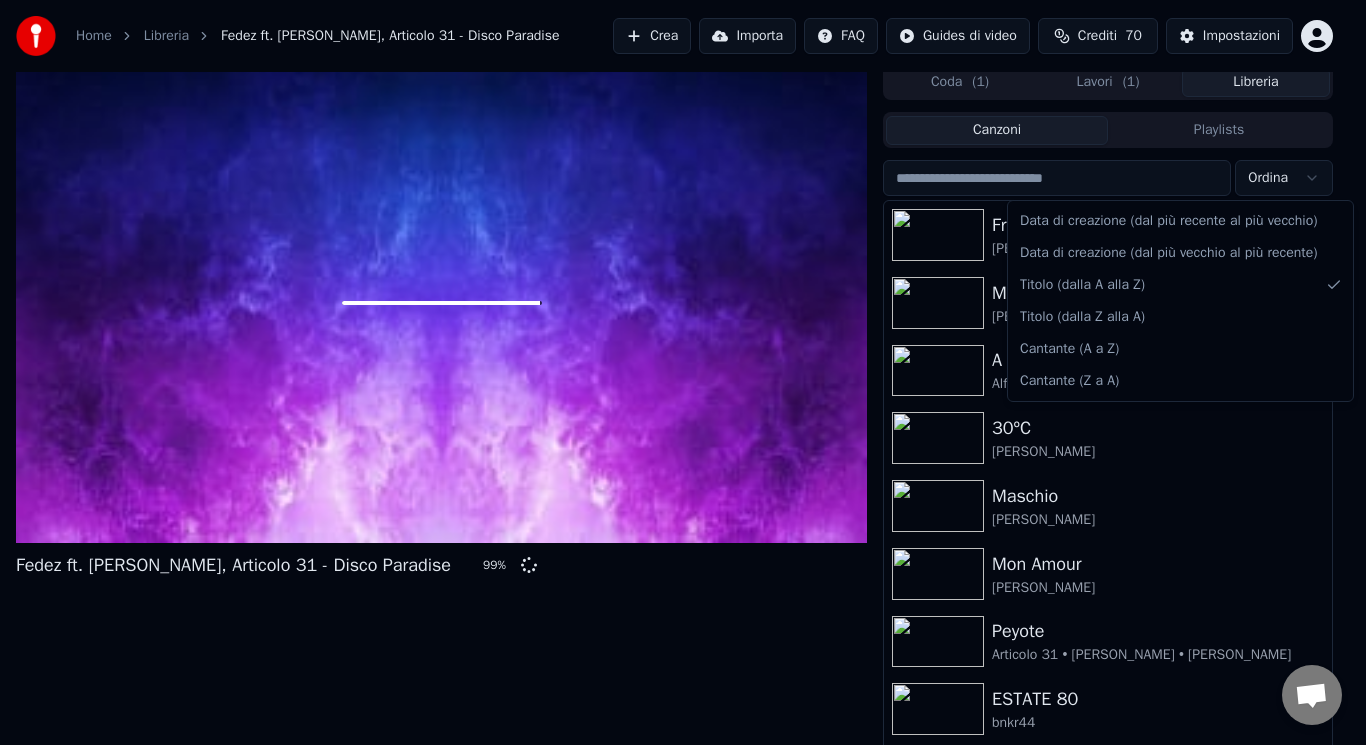 click on "Home Libreria Fedez ft. Annalisa, Articolo 31 - Disco Paradise Crea Importa FAQ Guides di video Crediti 70 Impostazioni Fedez ft. Annalisa, Articolo 31 - Disco Paradise 99 % Coda ( 1 ) Lavori ( 1 ) Libreria Canzoni Playlists Ordina Fragole Achille Lauro • Rose Villain Mezzo Rotto Alessandra Amoroso • BigMama A me mi piace Alfa • Manu Chao 30ºC ANNA Maschio Annalisa Mon Amour Annalisa Peyote Articolo 31 • Fabri Fibra • Rocco Hunt ESTATE 80 bnkr44 Nonostante tutto Cesare Cremonini • Elisa Conversazione Adam da Youka Desktop Altri canali Continua su Email Rete assente. Riconnessione in corso... Nessun messaggio può essere ricevuto o inviato per ora. Youka Desktop Ciao! Come posso aiutarti?  Venerdì, 18 Luglio non funziona 18/7/2025 ci mette troppo a caricare e si blocca 18/7/2025 fate immediatamente qualcosa 18/7/2025 Adam Ho controllato i log degli errori, sembra che tu stia tentando di utilizzare un file che non esiste: C:\Users\USER\Downloads\STO BENE AL MARE - Realizzato con Clipchamp.mp4 Adam" at bounding box center [683, 364] 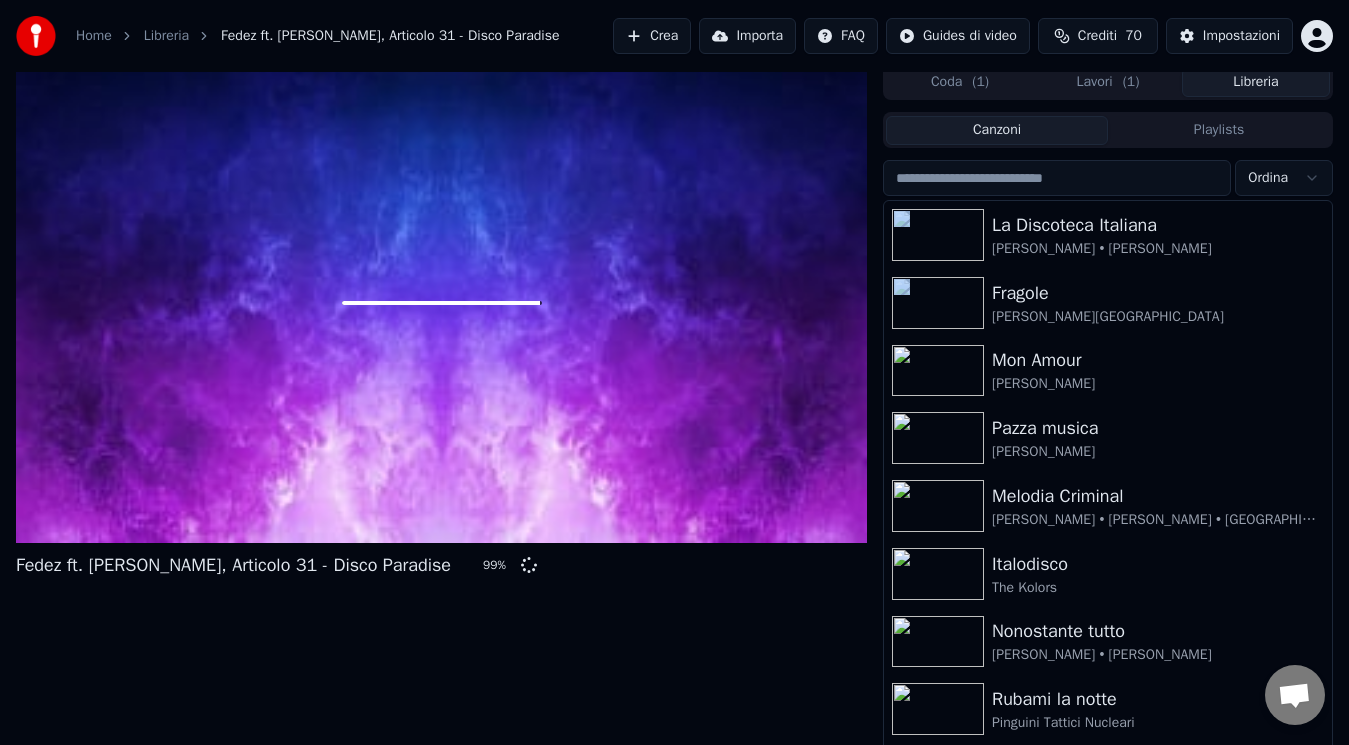 drag, startPoint x: 1313, startPoint y: 278, endPoint x: 1334, endPoint y: 356, distance: 80.77747 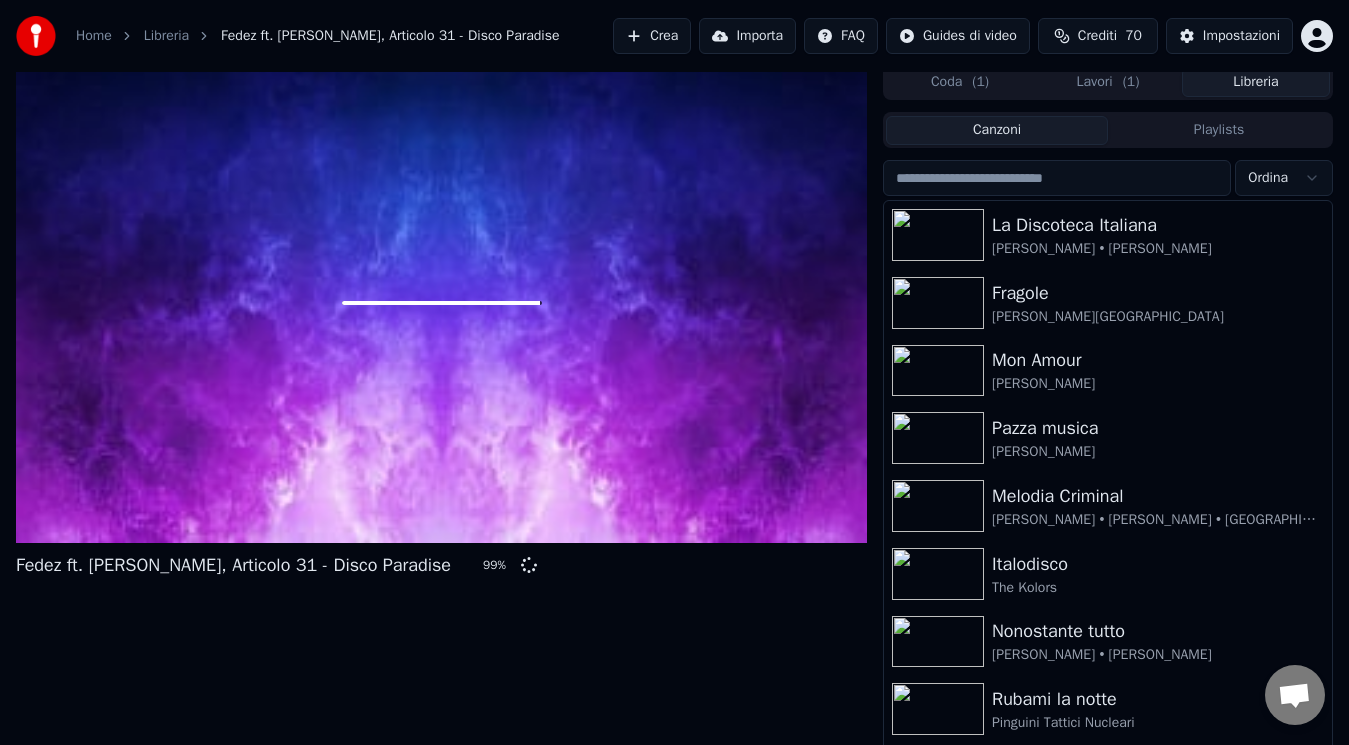 drag, startPoint x: 1334, startPoint y: 356, endPoint x: 1341, endPoint y: 373, distance: 18.384777 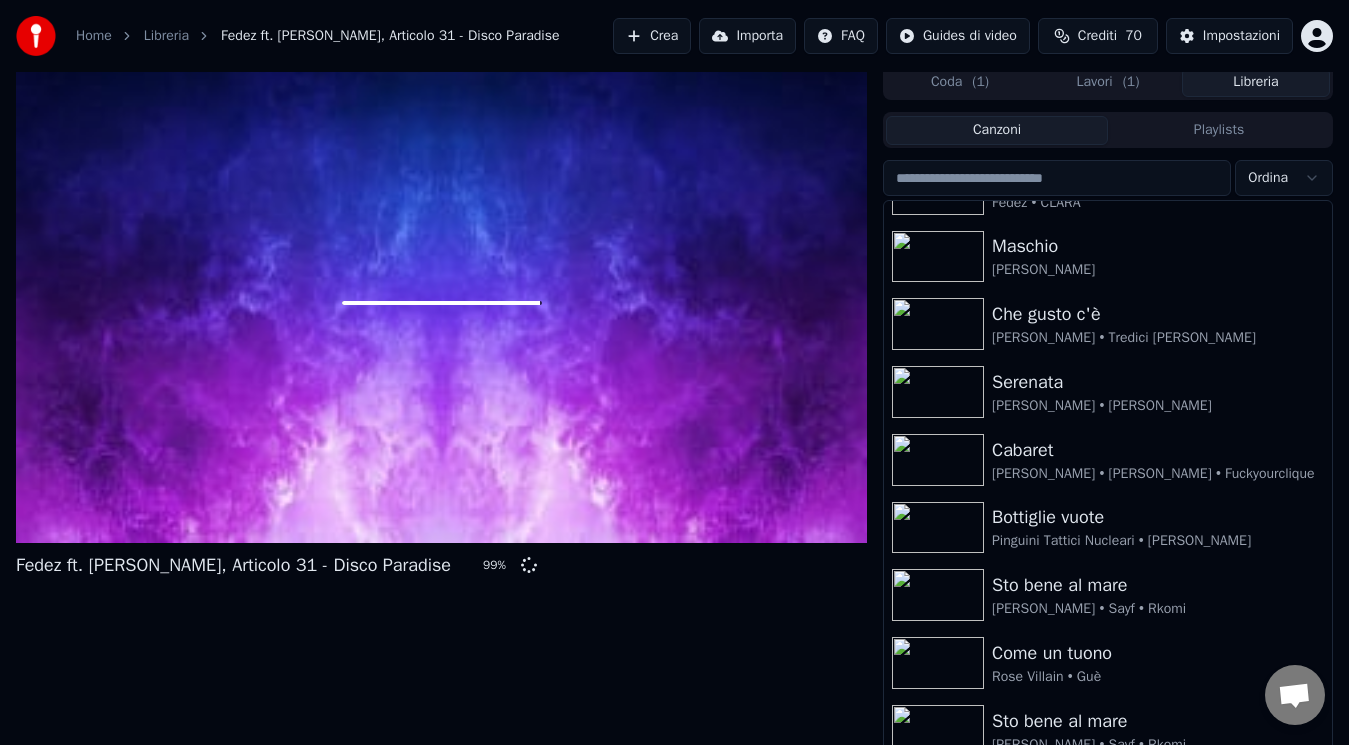 scroll, scrollTop: 1209, scrollLeft: 0, axis: vertical 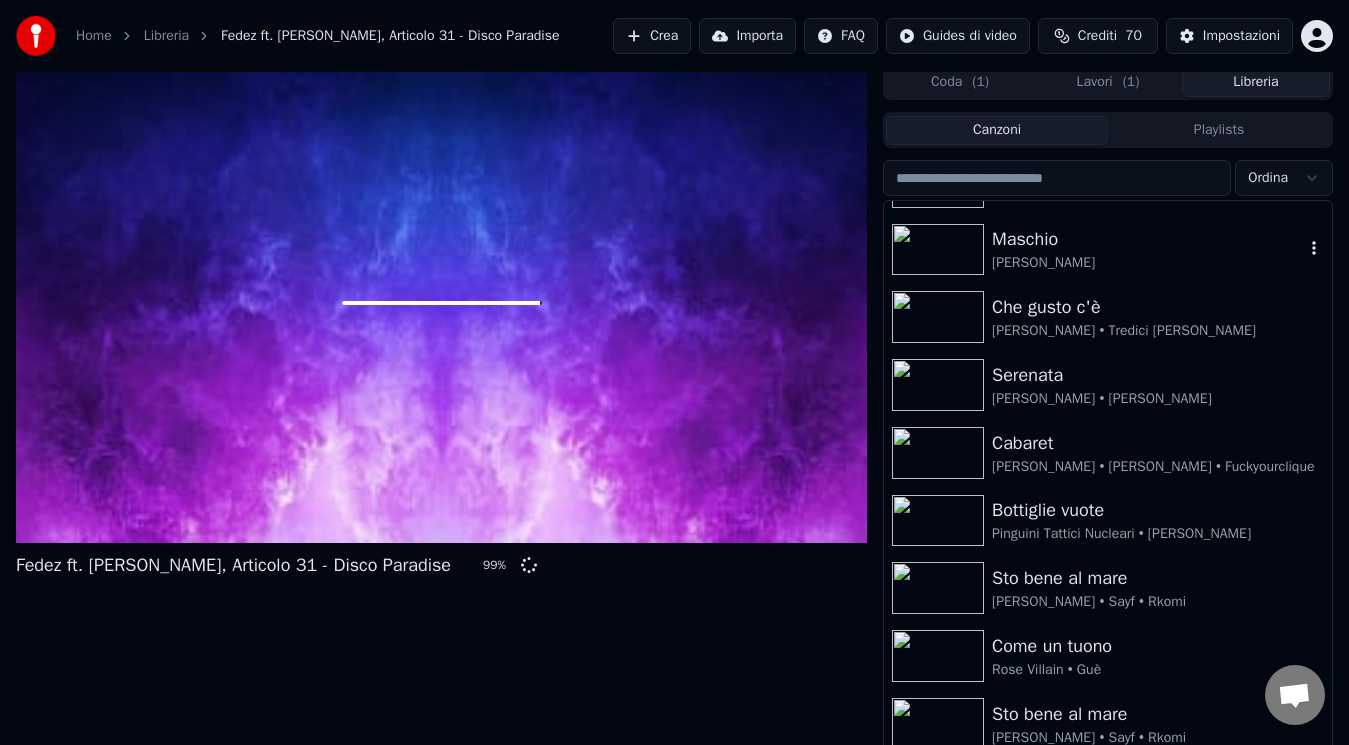 click on "[PERSON_NAME]" at bounding box center (1148, 263) 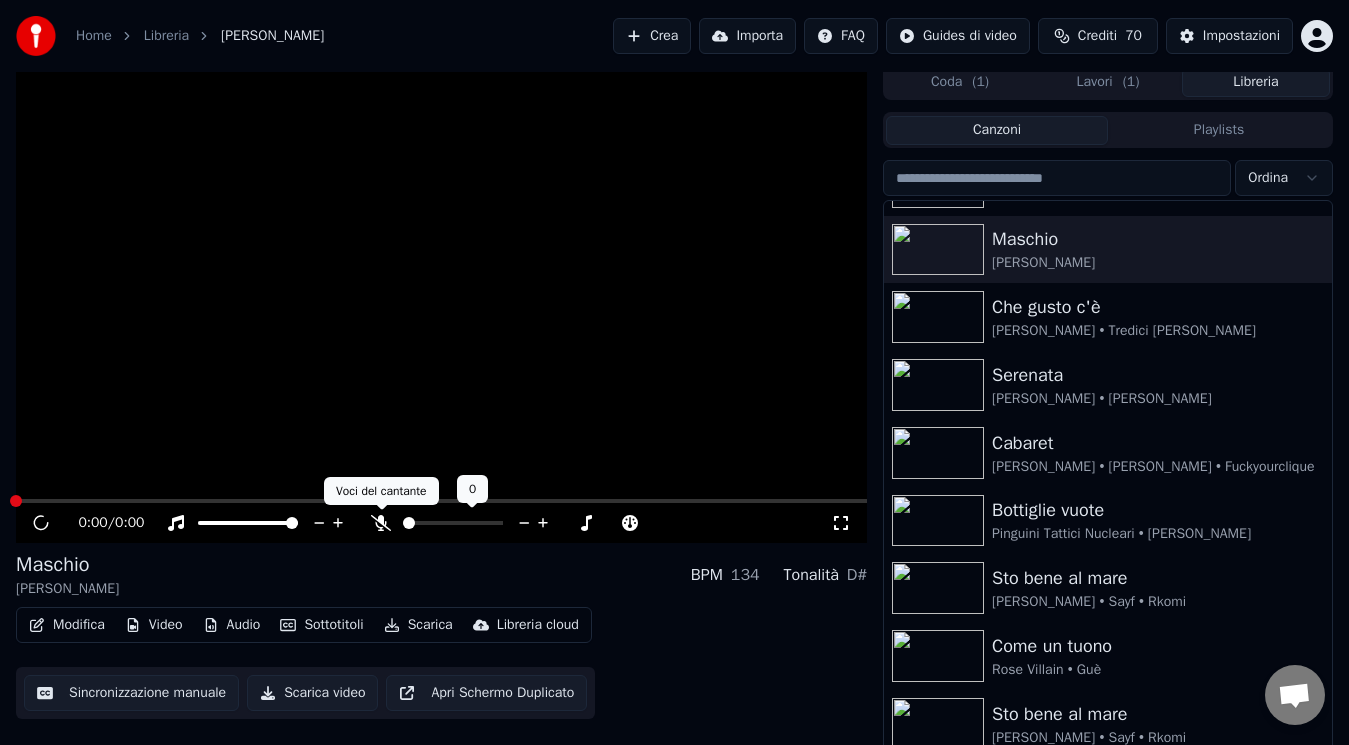click 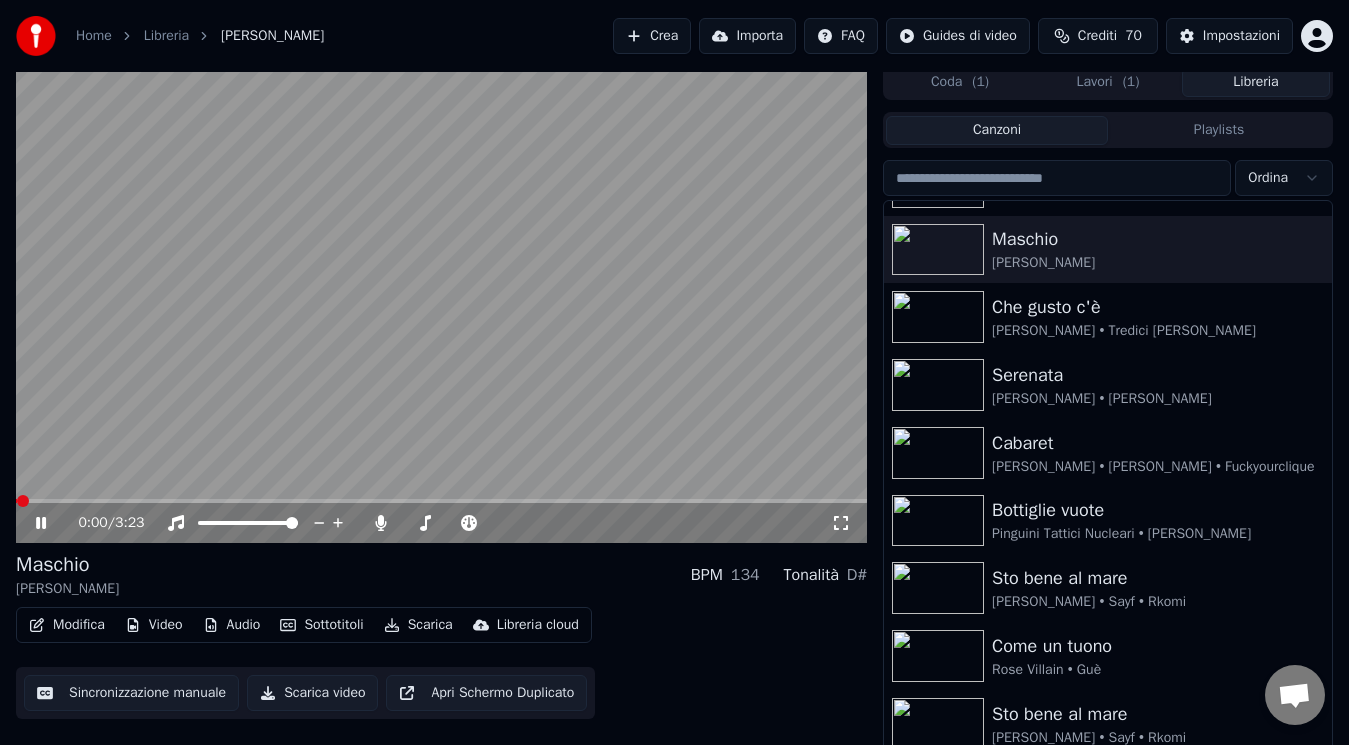 click 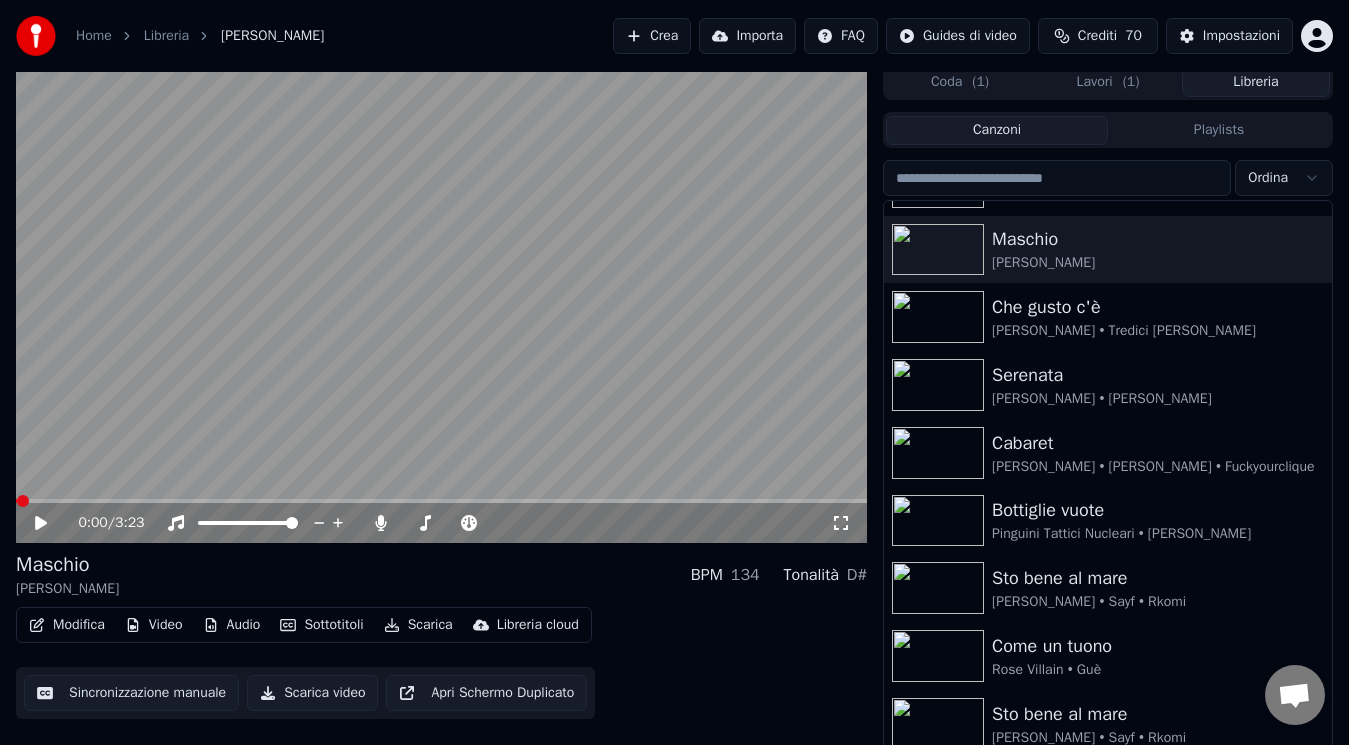 click at bounding box center [23, 501] 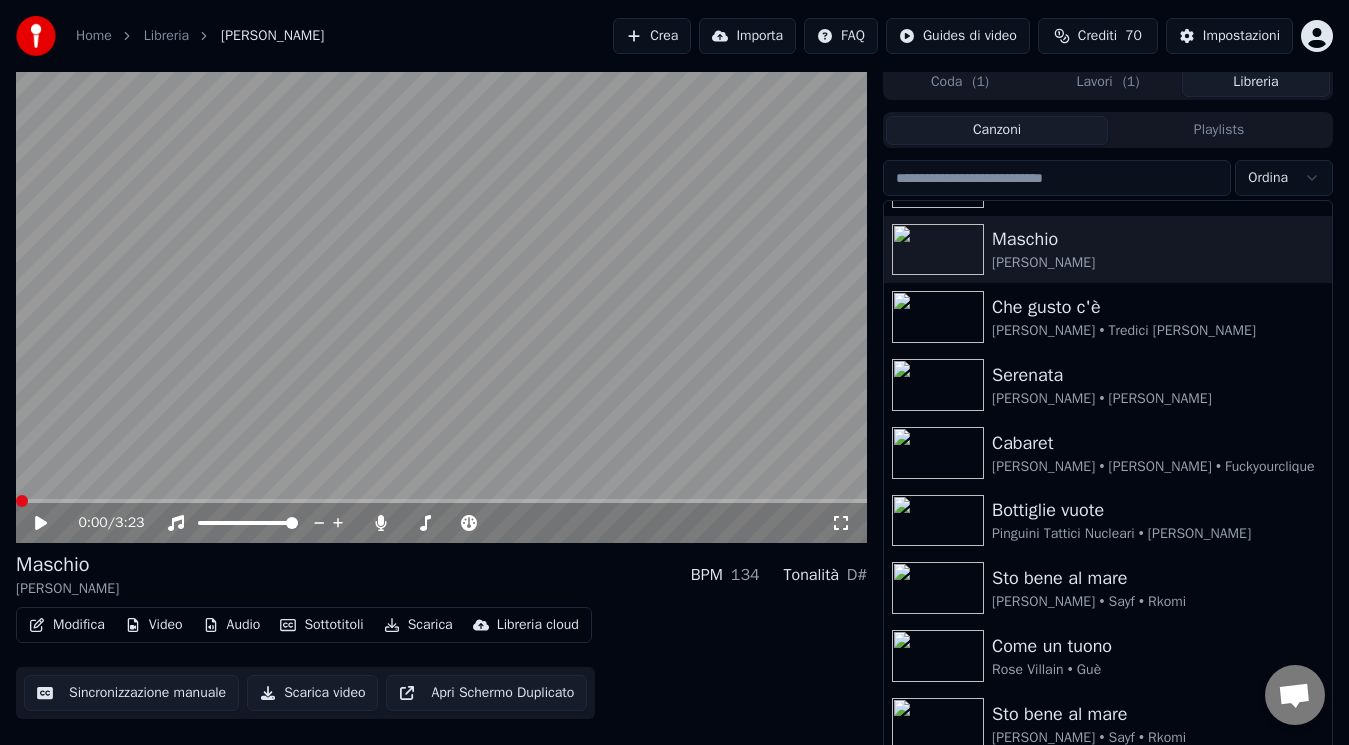 click 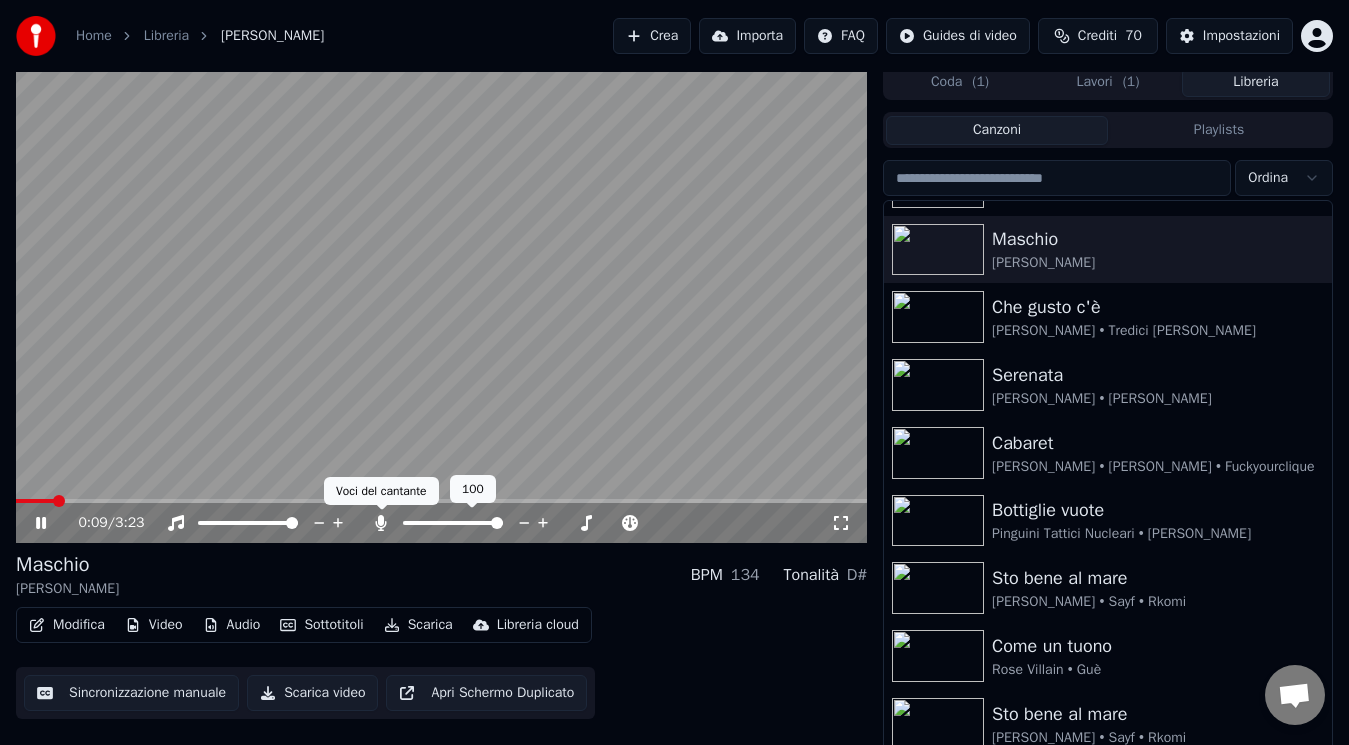 click 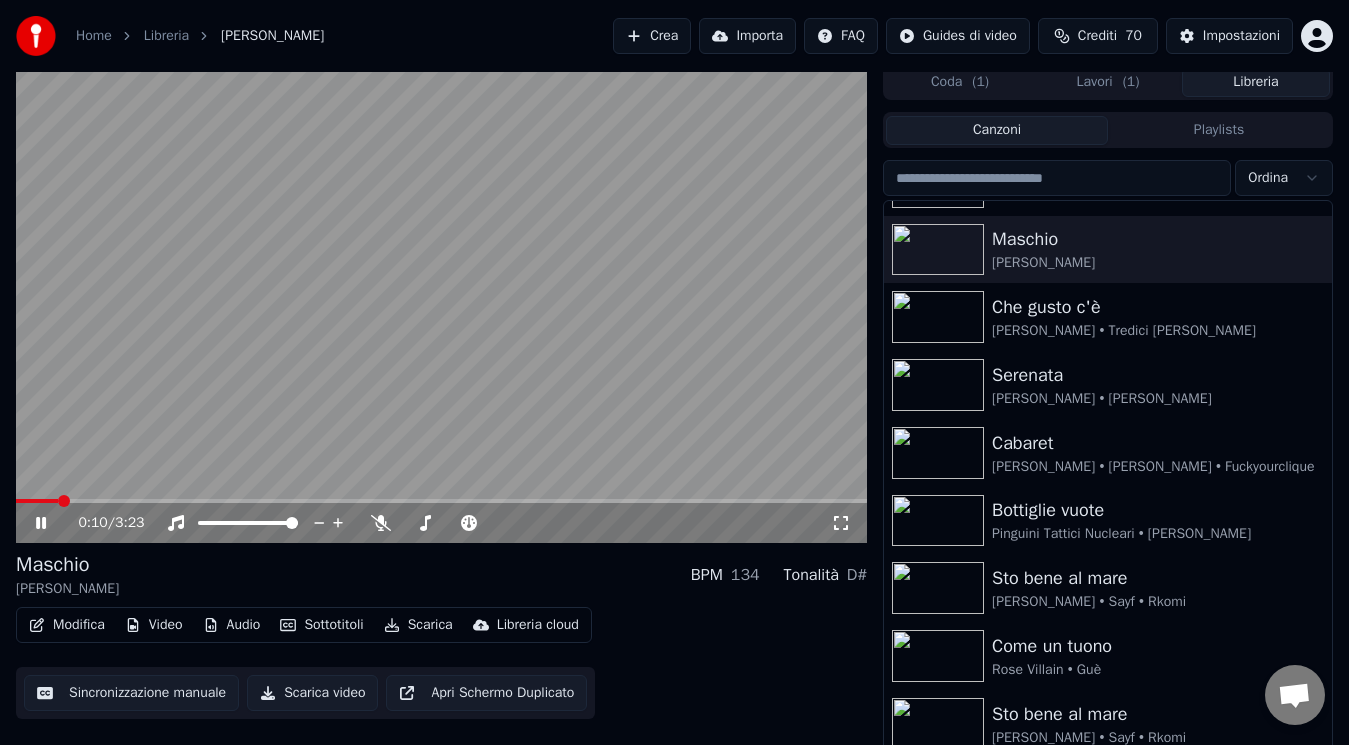 click on "Maschio Annalisa BPM 134 Tonalità D#" at bounding box center [441, 575] 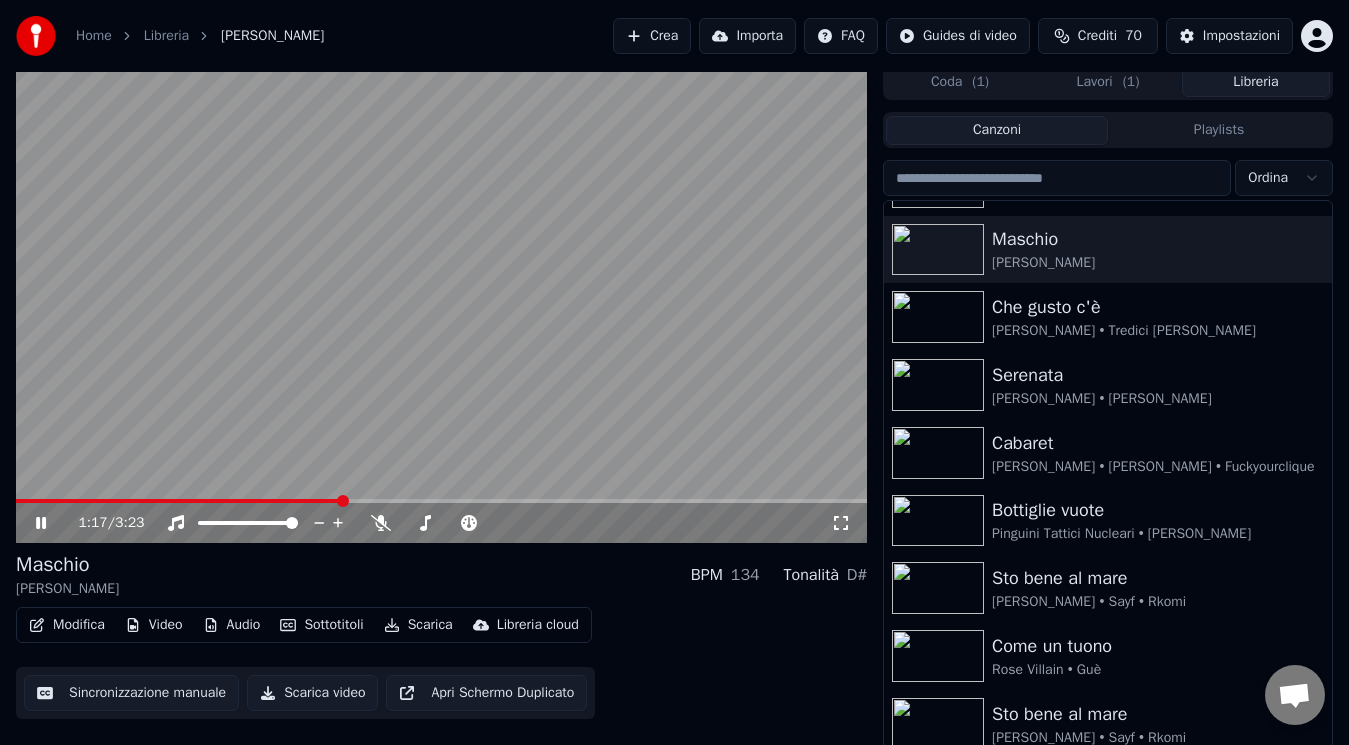 click on "Home Libreria Maschio • Annalisa Crea Importa FAQ Guides di video Crediti 70 Impostazioni 1:17  /  3:23 Maschio Annalisa BPM 134 Tonalità D# Modifica Video Audio Sottotitoli Scarica Libreria cloud Sincronizzazione manuale Scarica video Apri Schermo Duplicato Coda ( 1 ) Lavori ( 1 ) Libreria Canzoni Playlists Ordina A me mi piace Alfa • Manu Chao Scelte stupide Fedez • CLARA Maschio Annalisa Che gusto c'è Fabri Fibra • Tredici Pietro Serenata Serena Brancale • Alessandra Amoroso Cabaret Orietta Berti • Fabio Rovazzi • Fuckyourclique Bottiglie vuote Pinguini Tattici Nucleari • Max Pezzali Sto bene al mare Marco Mengoni • Sayf • Rkomi Come un tuono Rose Villain • Guè Sto bene al mare Marco Mengoni • Sayf • Rkomi Conversazione Adam da Youka Desktop Altri canali Continua su Email Rete assente. Riconnessione in corso... Nessun messaggio può essere ricevuto o inviato per ora. Youka Desktop Ciao! Come posso aiutarti?  Venerdì, 18 Luglio non funziona 18/7/2025 18/7/2025 18/7/2025 Adam no" at bounding box center (674, 364) 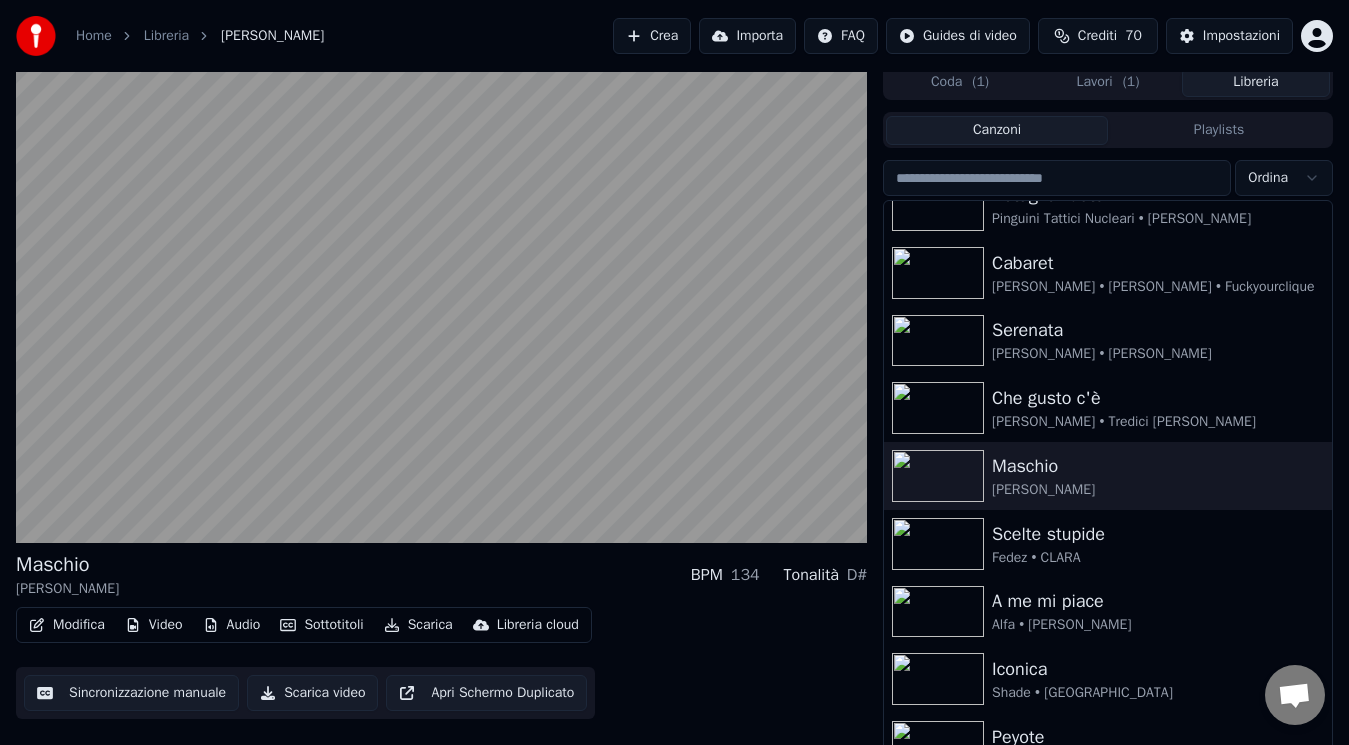 scroll, scrollTop: 122, scrollLeft: 0, axis: vertical 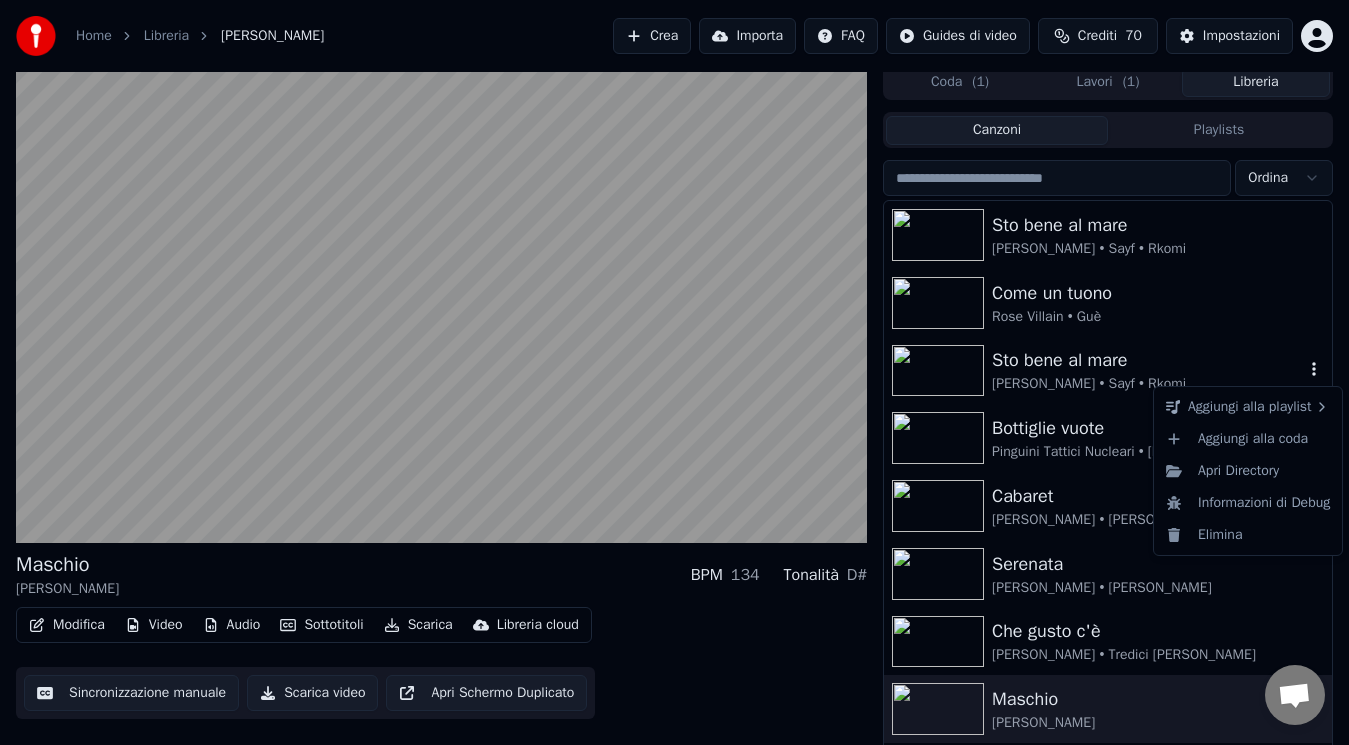 click 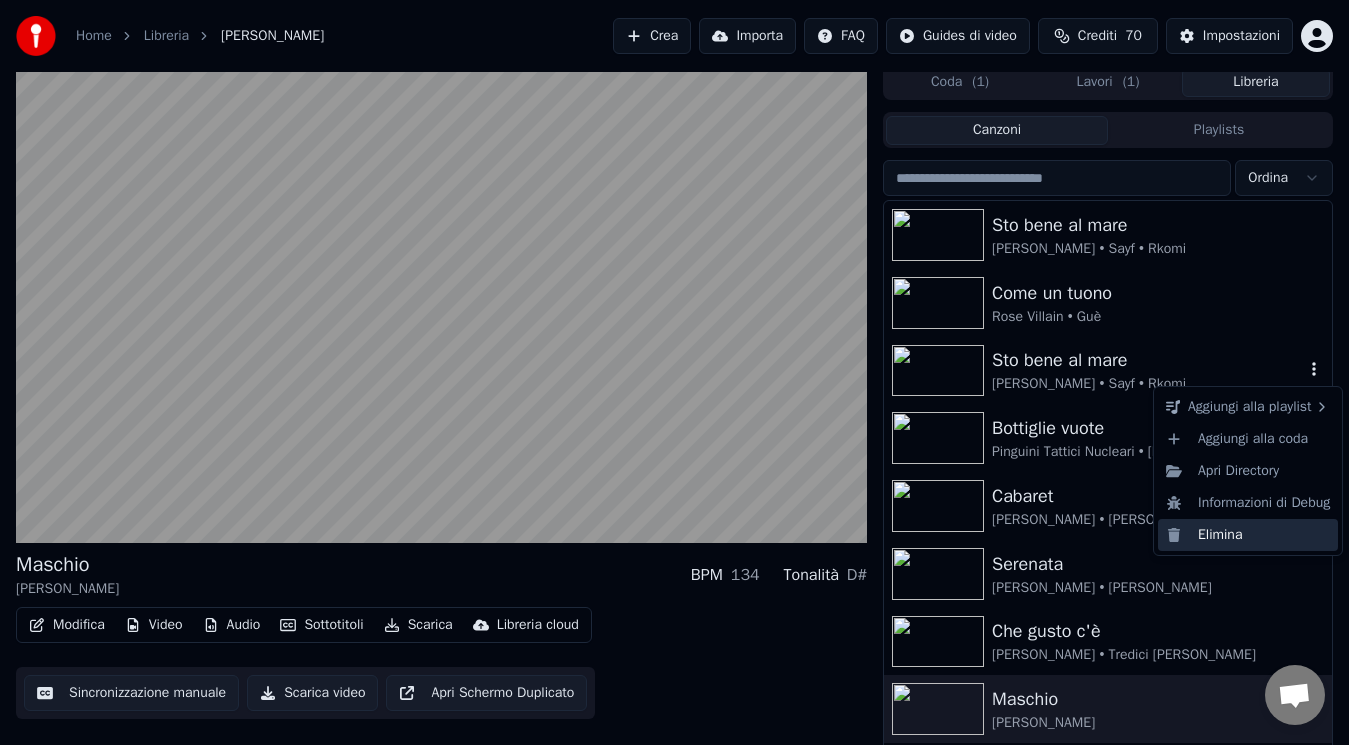 click on "Elimina" at bounding box center [1248, 535] 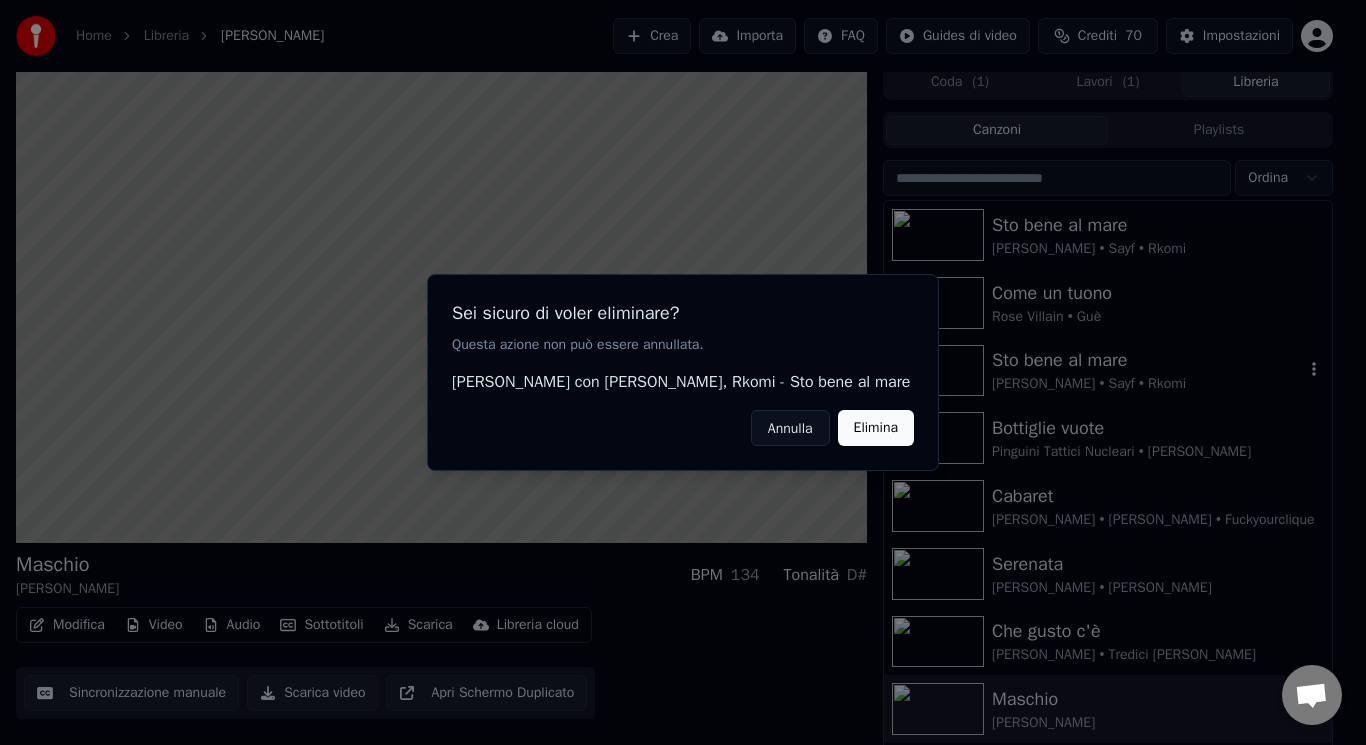 click on "Elimina" at bounding box center (876, 428) 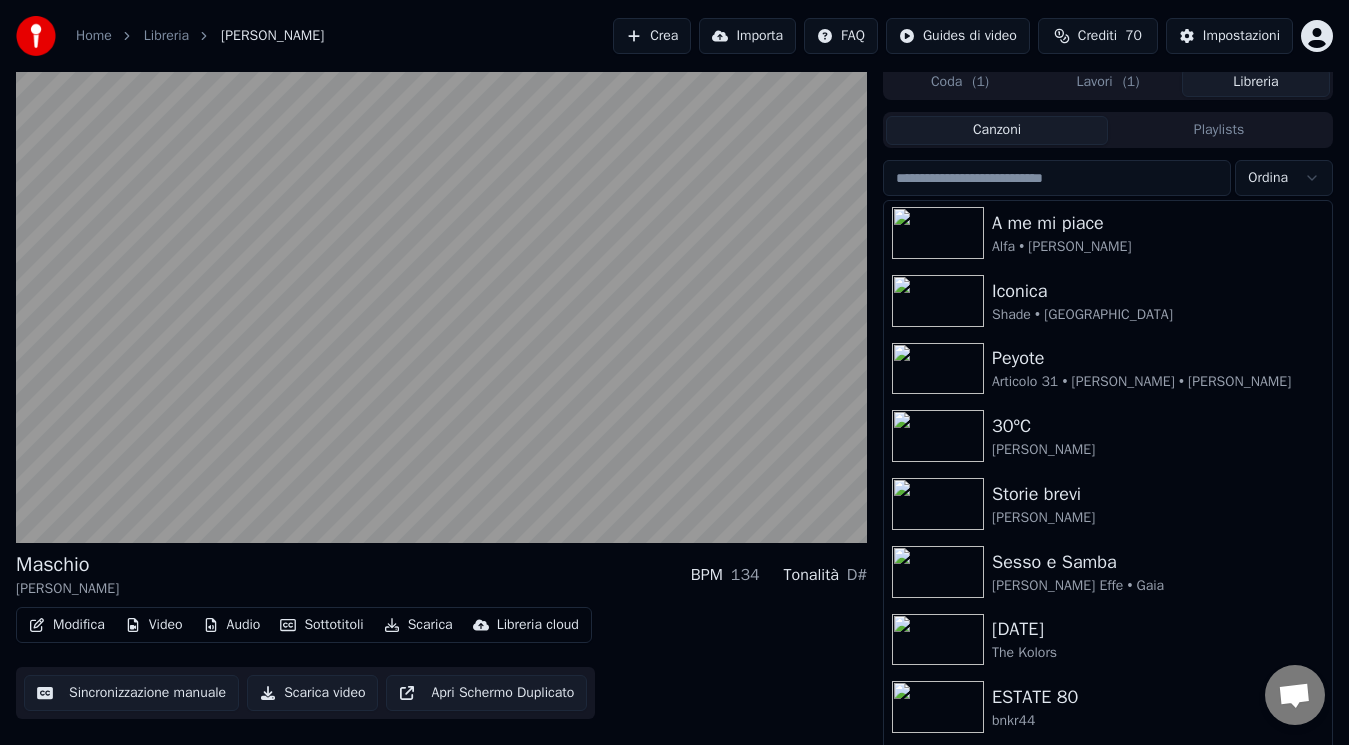 scroll, scrollTop: 610, scrollLeft: 0, axis: vertical 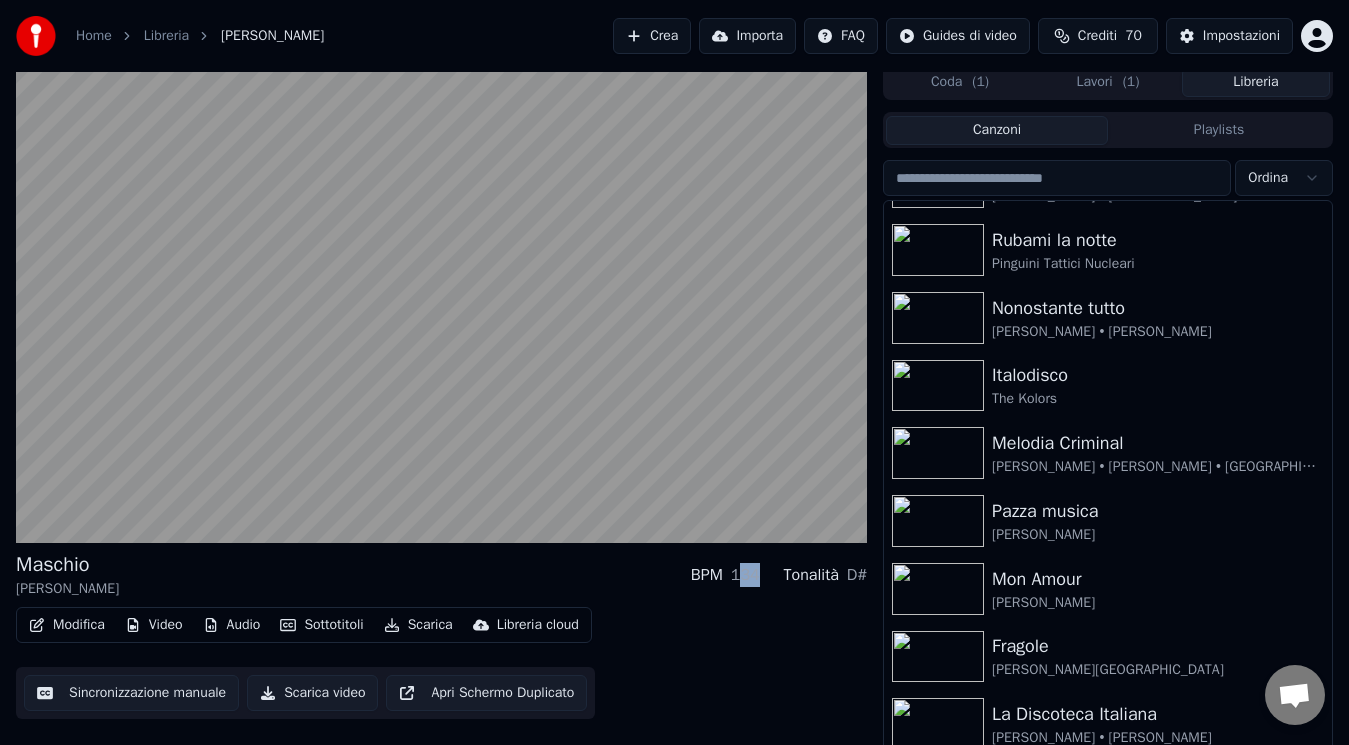 drag, startPoint x: 738, startPoint y: 572, endPoint x: 754, endPoint y: 576, distance: 16.492422 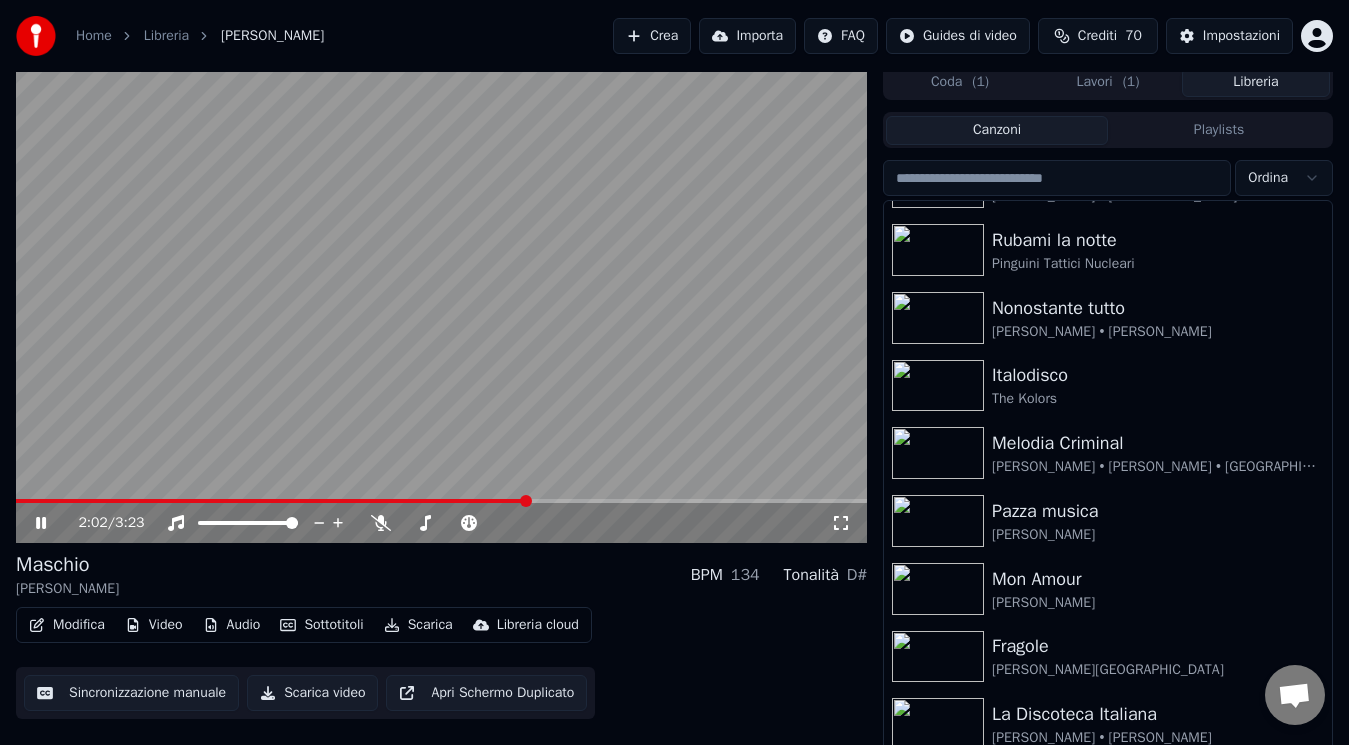 click on "( 1 )" at bounding box center (1131, 82) 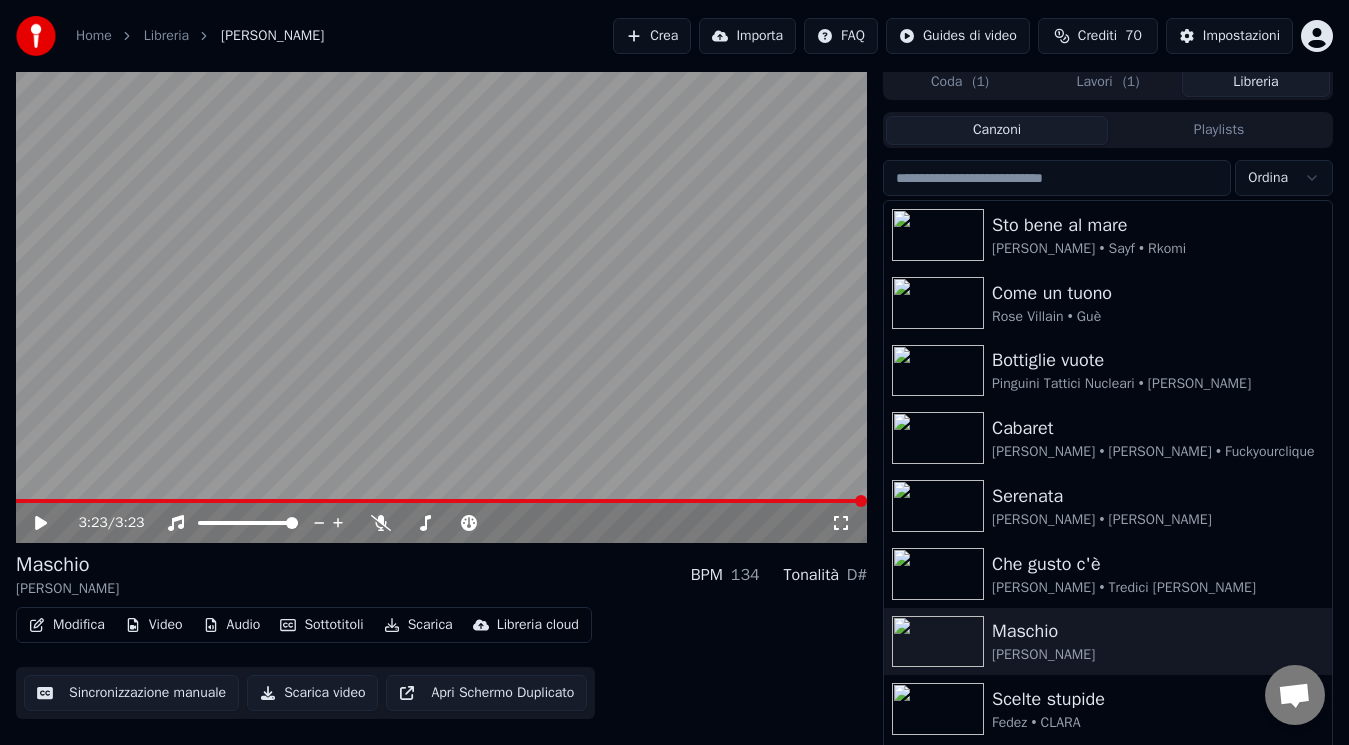click on "Libreria" at bounding box center (1256, 82) 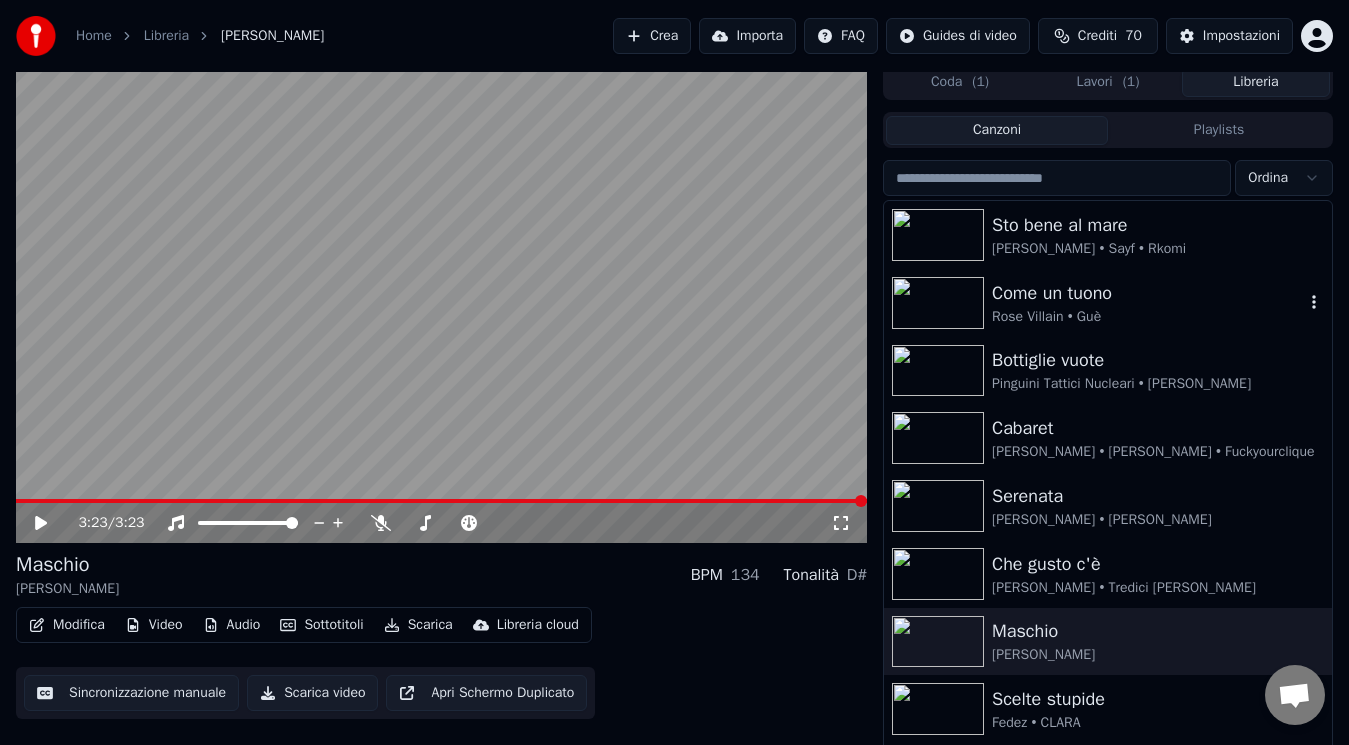 click on "Rose Villain • Guè" at bounding box center [1148, 317] 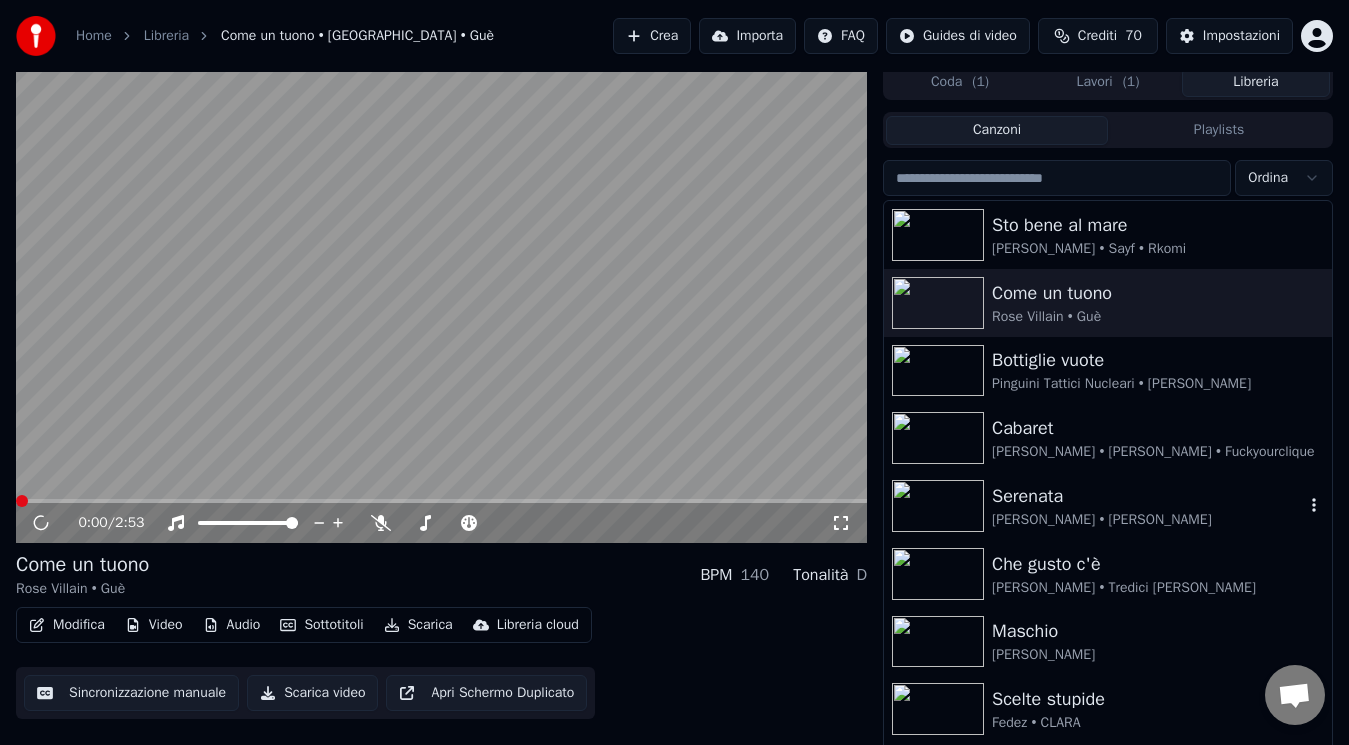 click on "Serenata" at bounding box center [1148, 496] 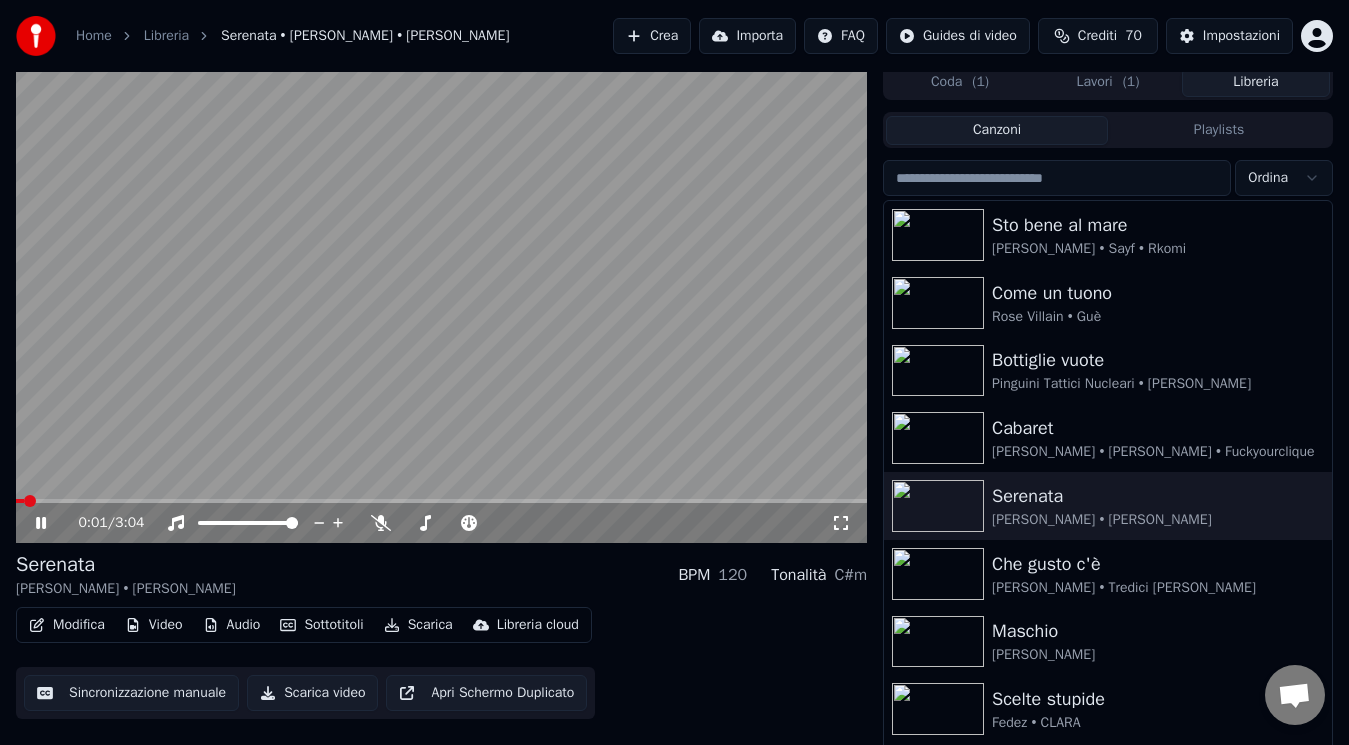 click 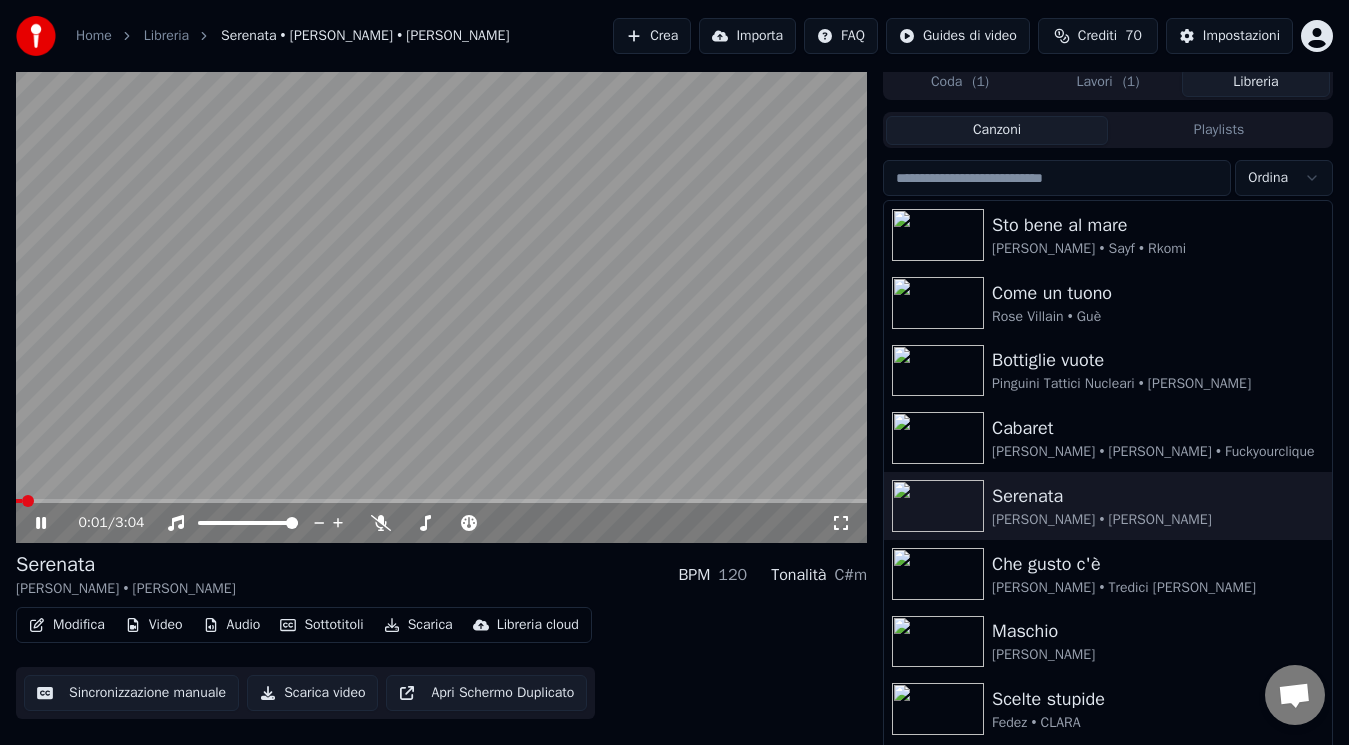 click at bounding box center [28, 501] 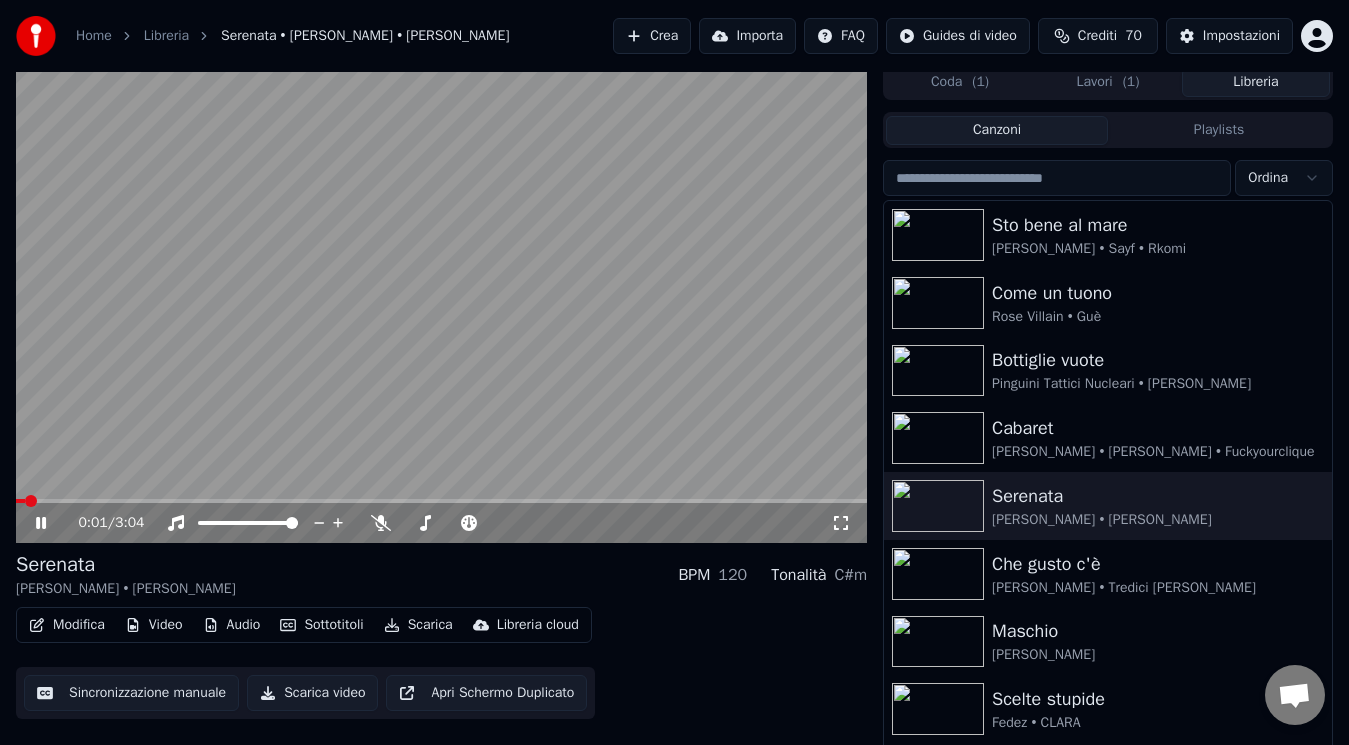 drag, startPoint x: 0, startPoint y: 239, endPoint x: 0, endPoint y: 226, distance: 13 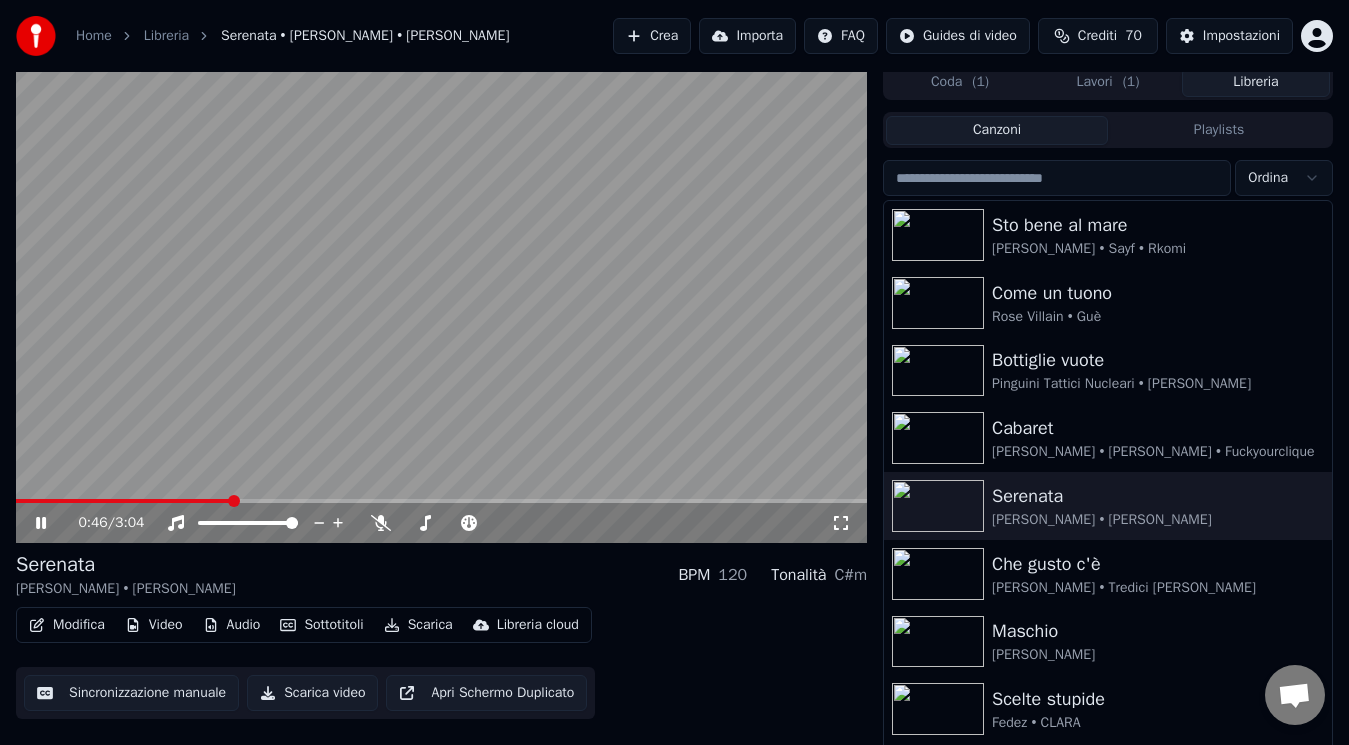 click 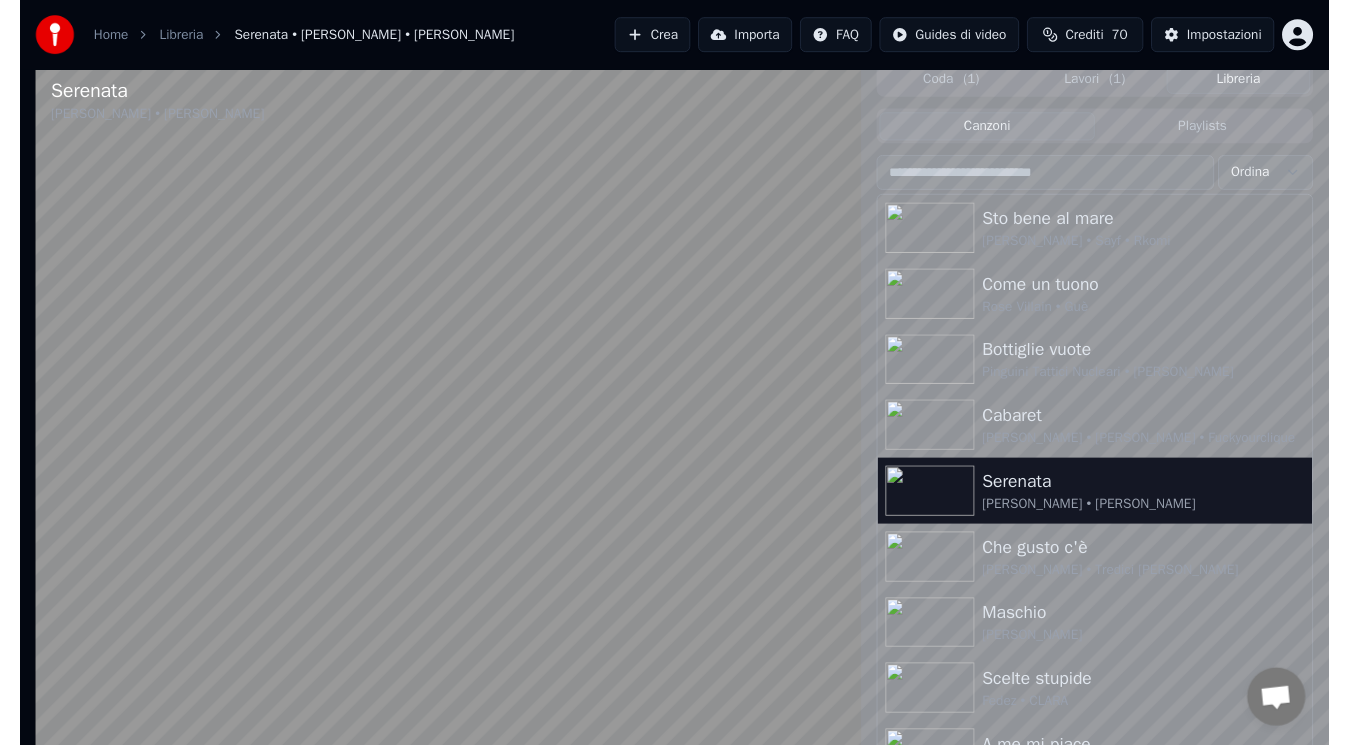 scroll, scrollTop: 0, scrollLeft: 0, axis: both 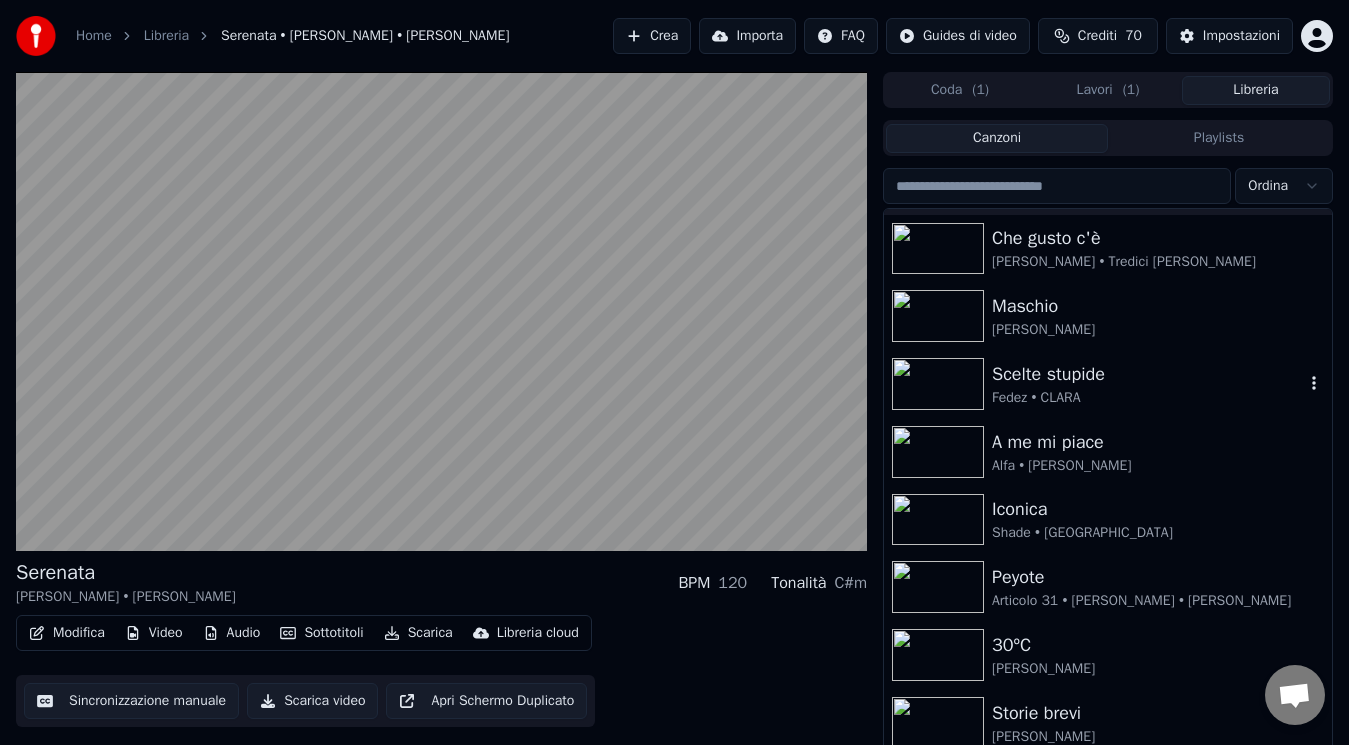 click on "Scelte stupide" at bounding box center (1148, 374) 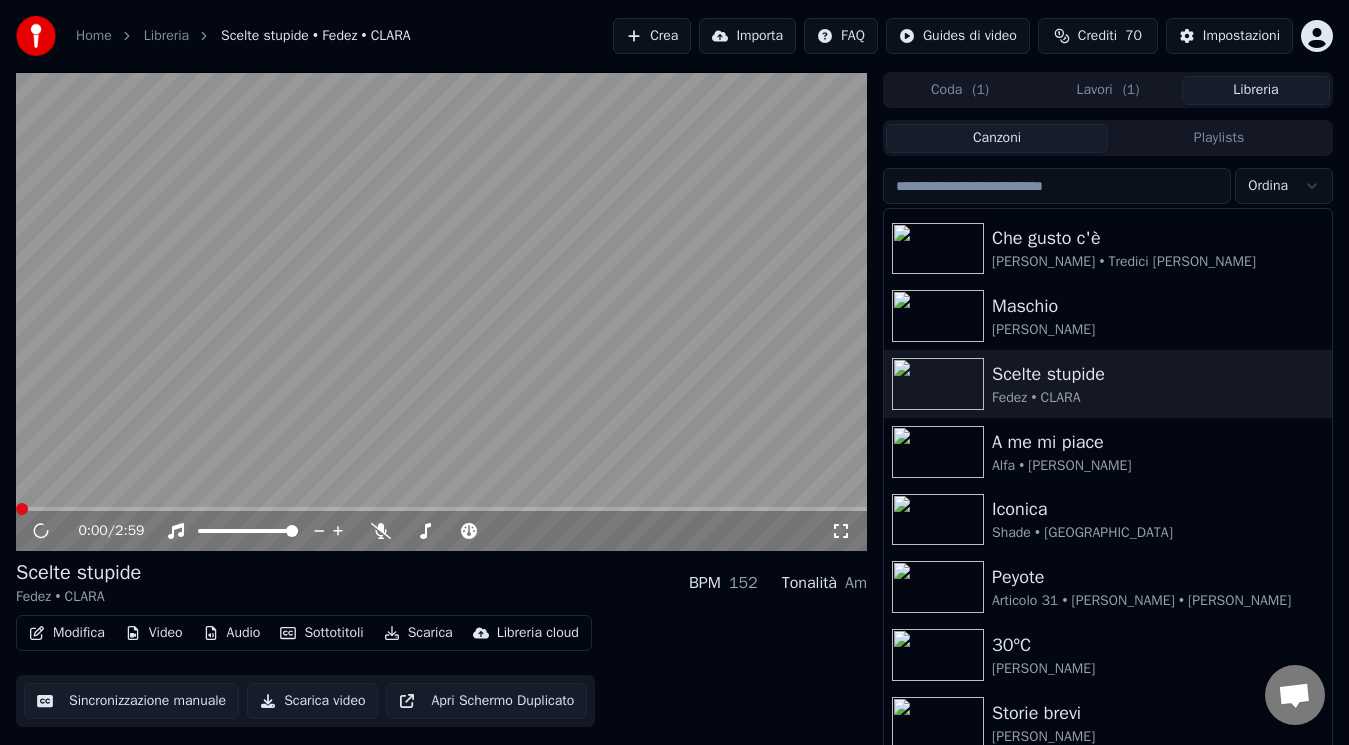 click on "0:00  /  2:59" at bounding box center (441, 531) 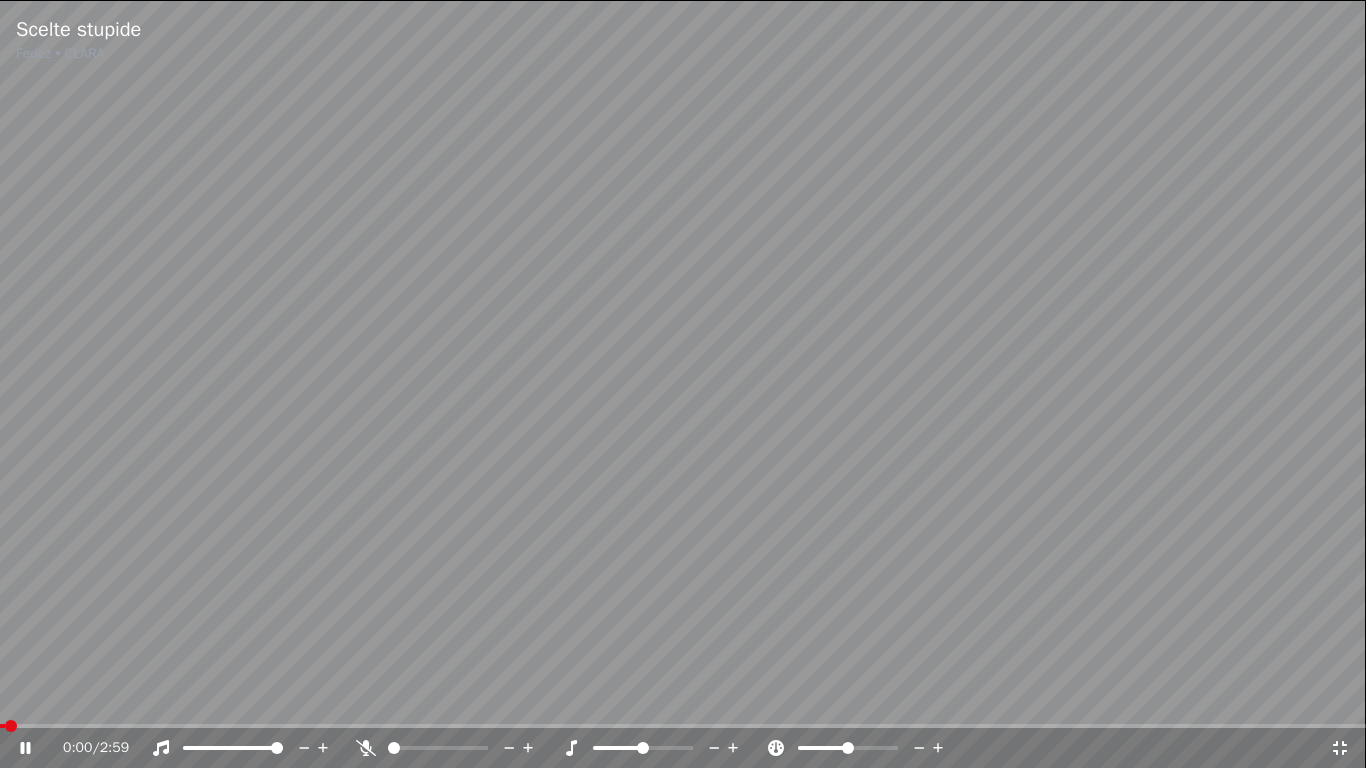 click 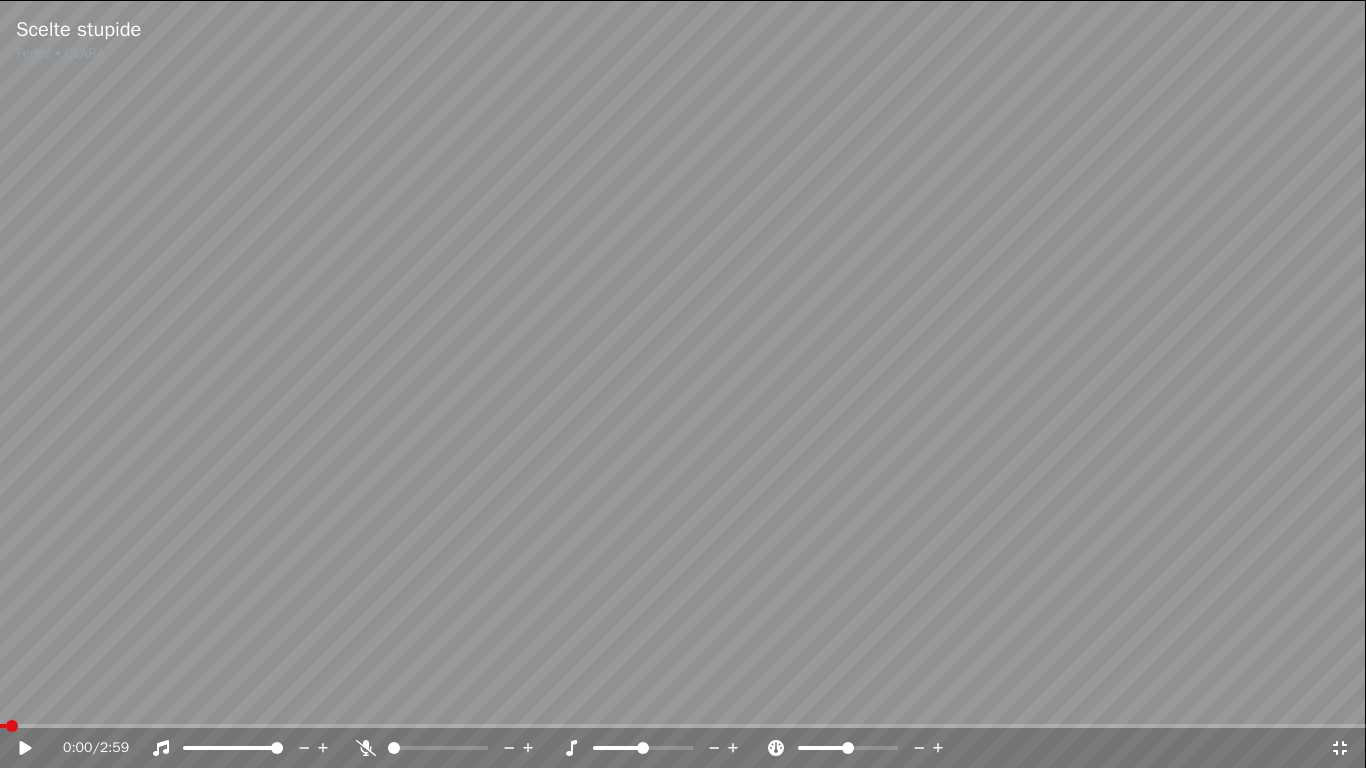 click at bounding box center (12, 726) 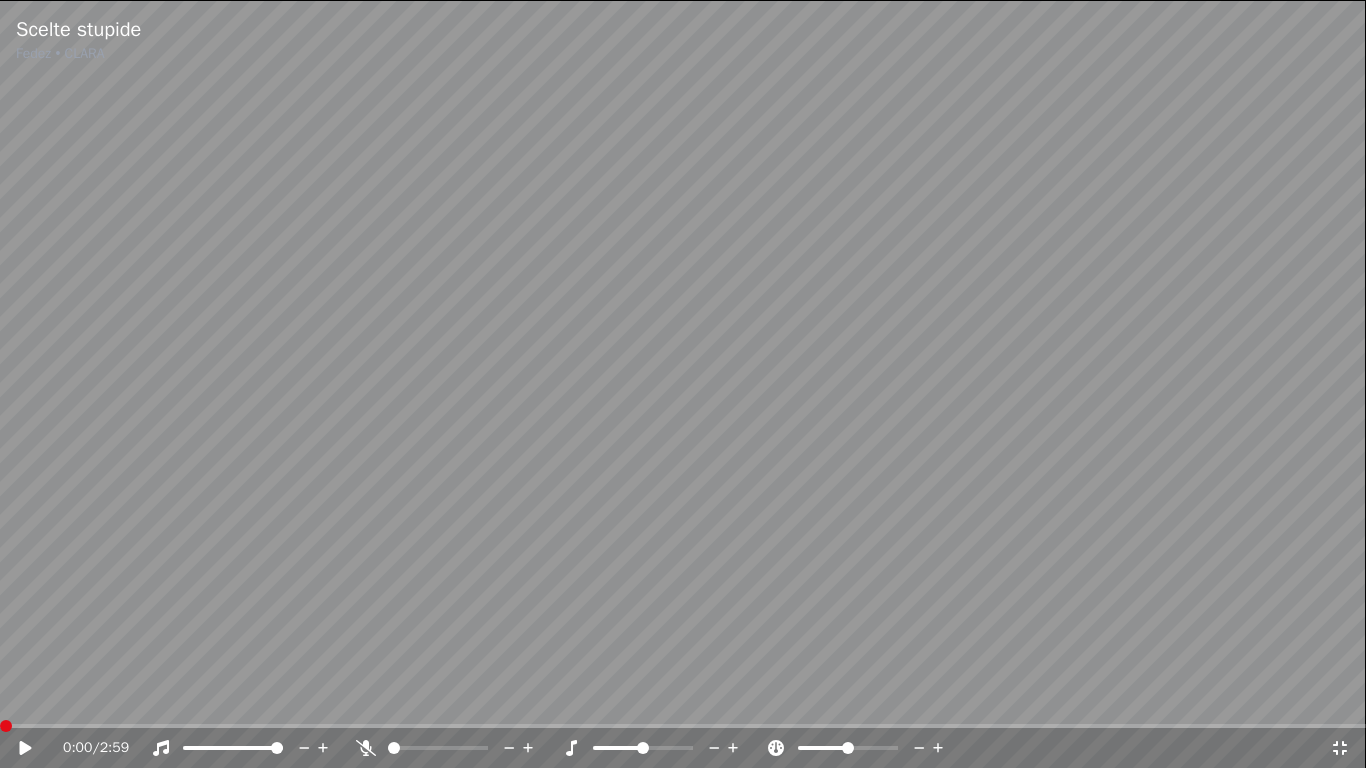 click 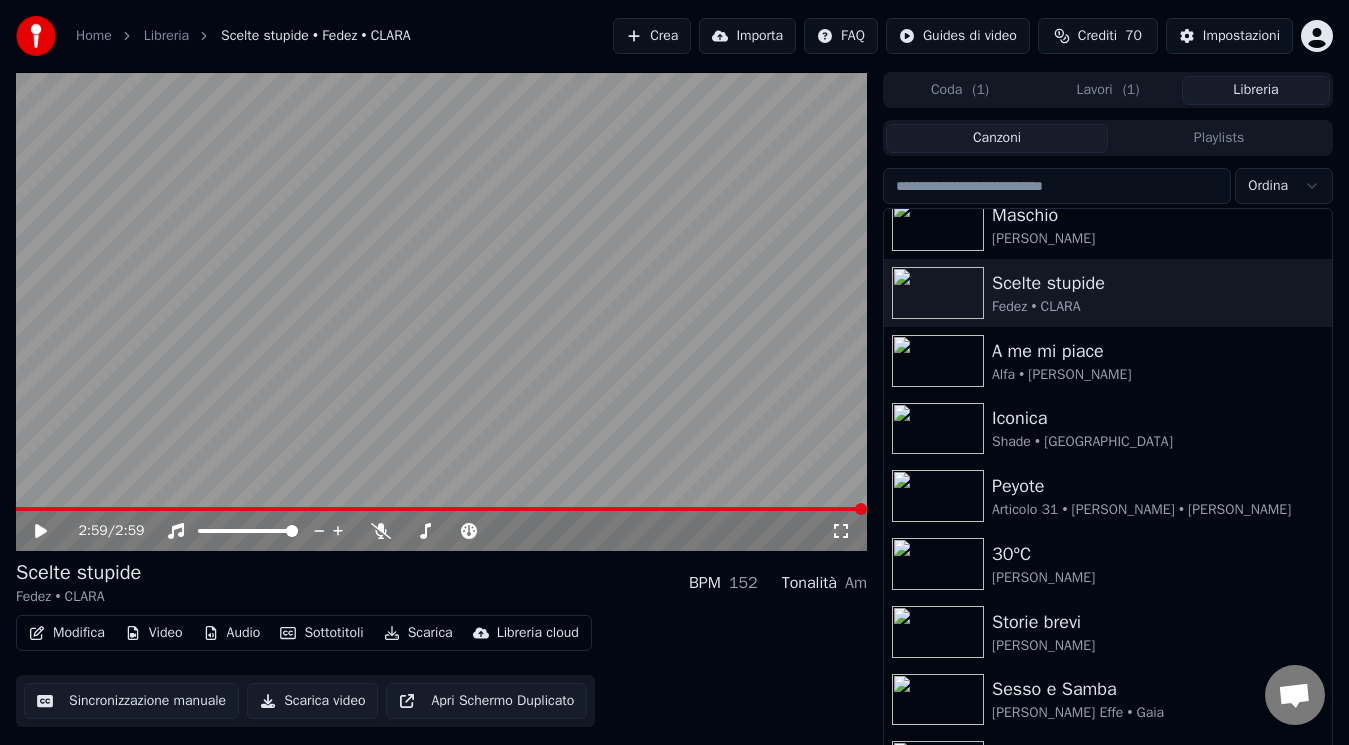 scroll, scrollTop: 426, scrollLeft: 0, axis: vertical 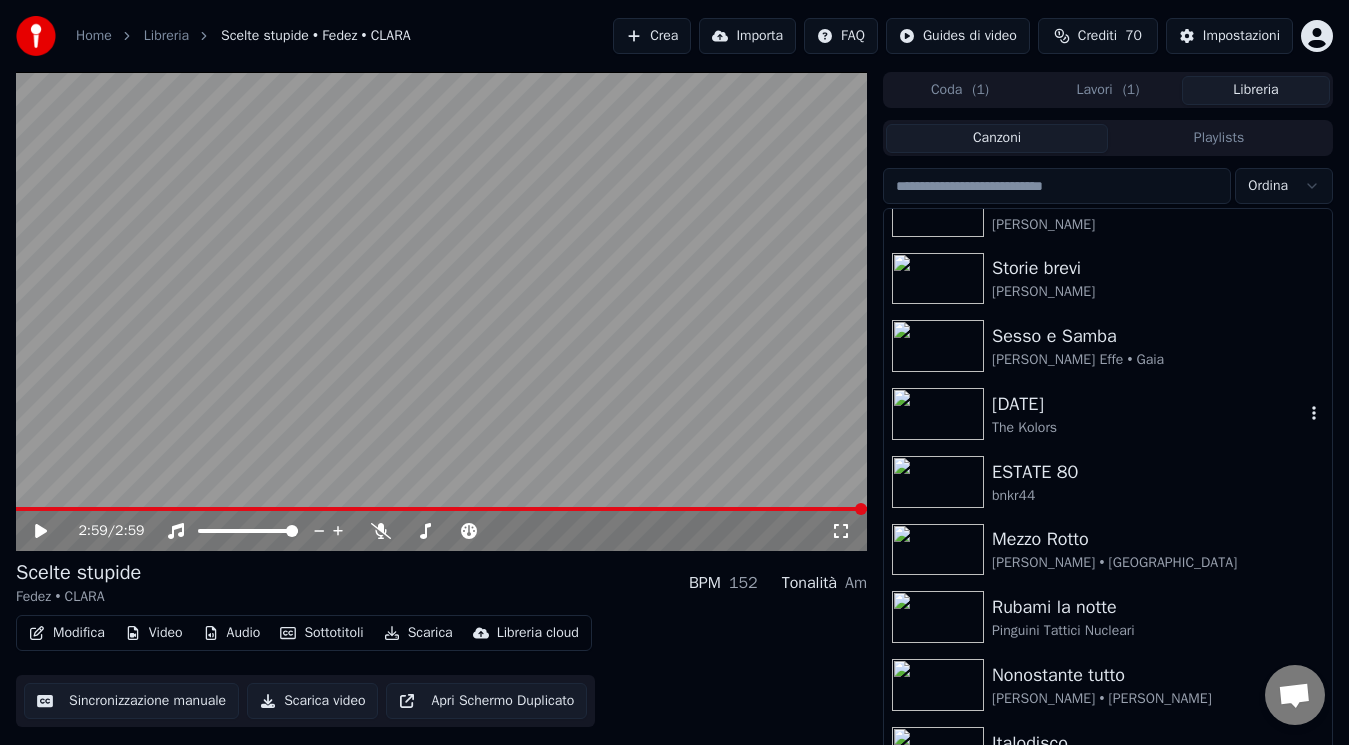 click on "The Kolors" at bounding box center (1148, 428) 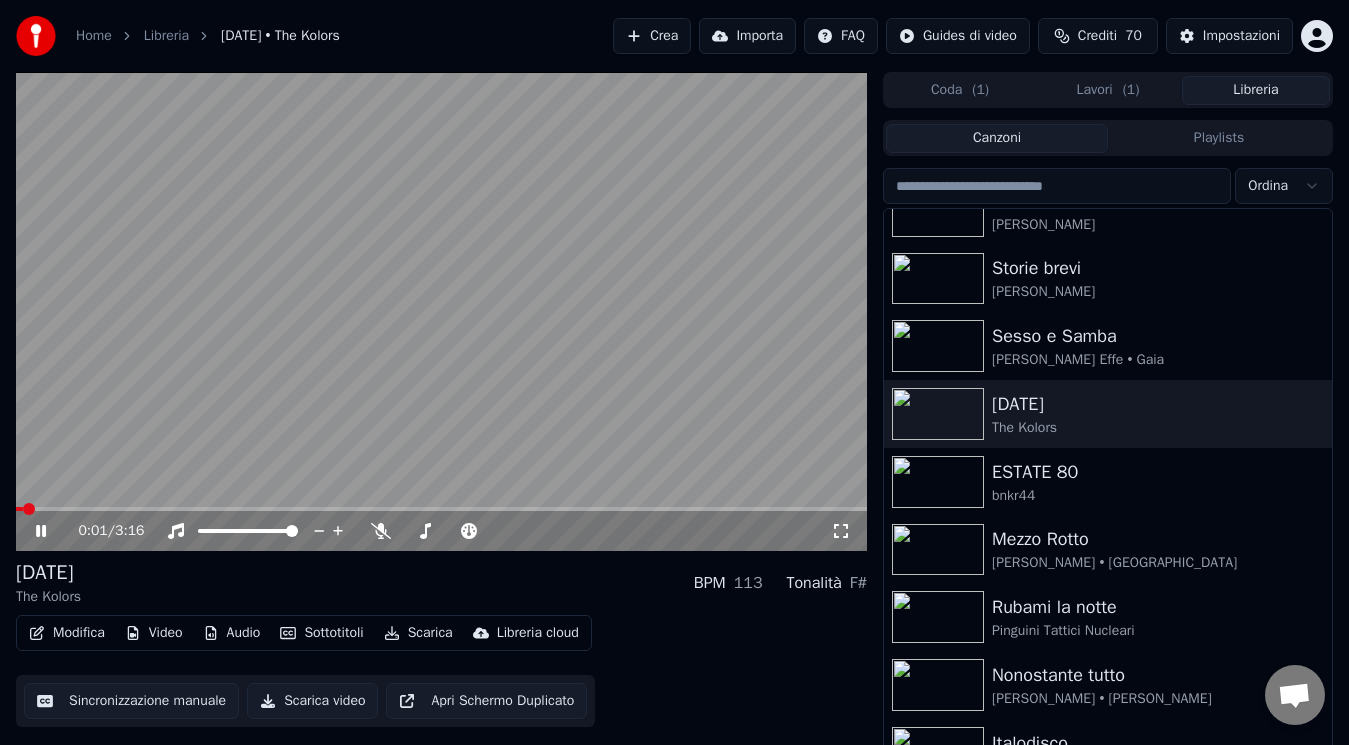 click 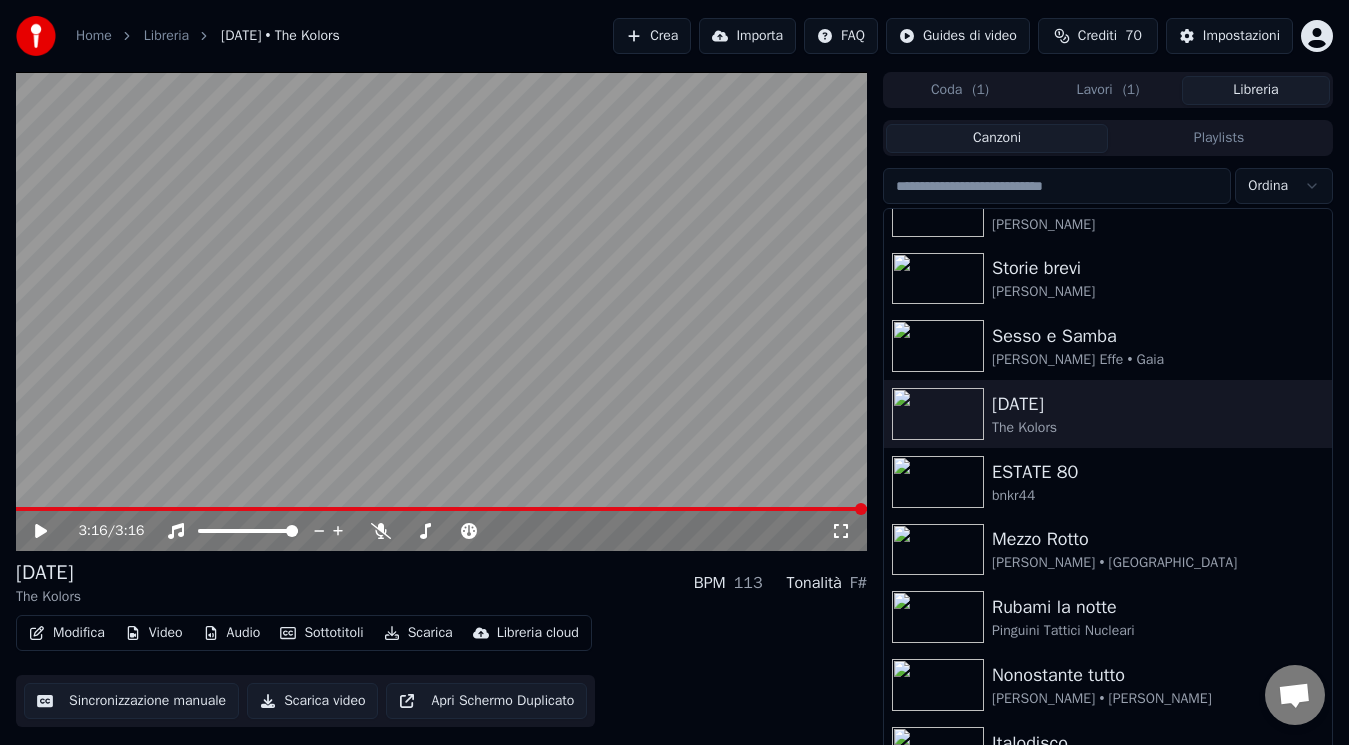 scroll, scrollTop: 877, scrollLeft: 0, axis: vertical 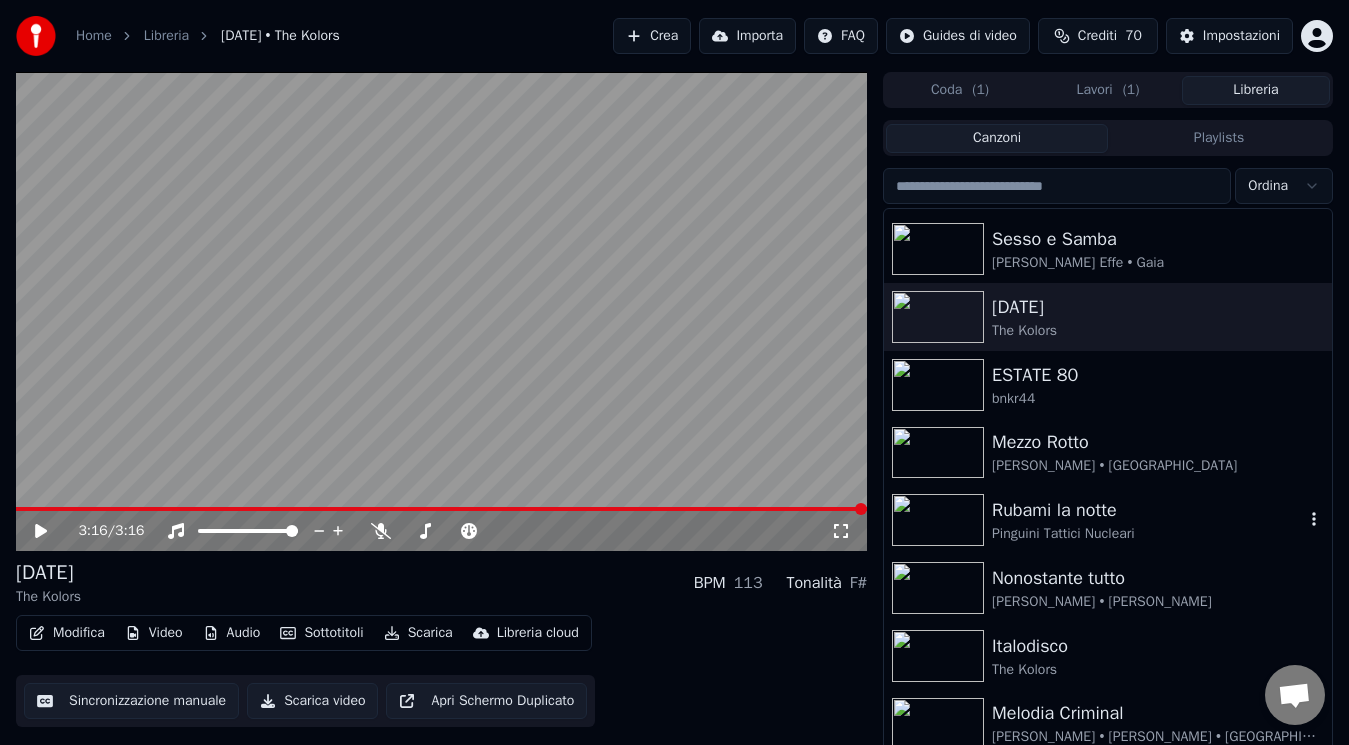 click on "Rubami la notte" at bounding box center [1148, 510] 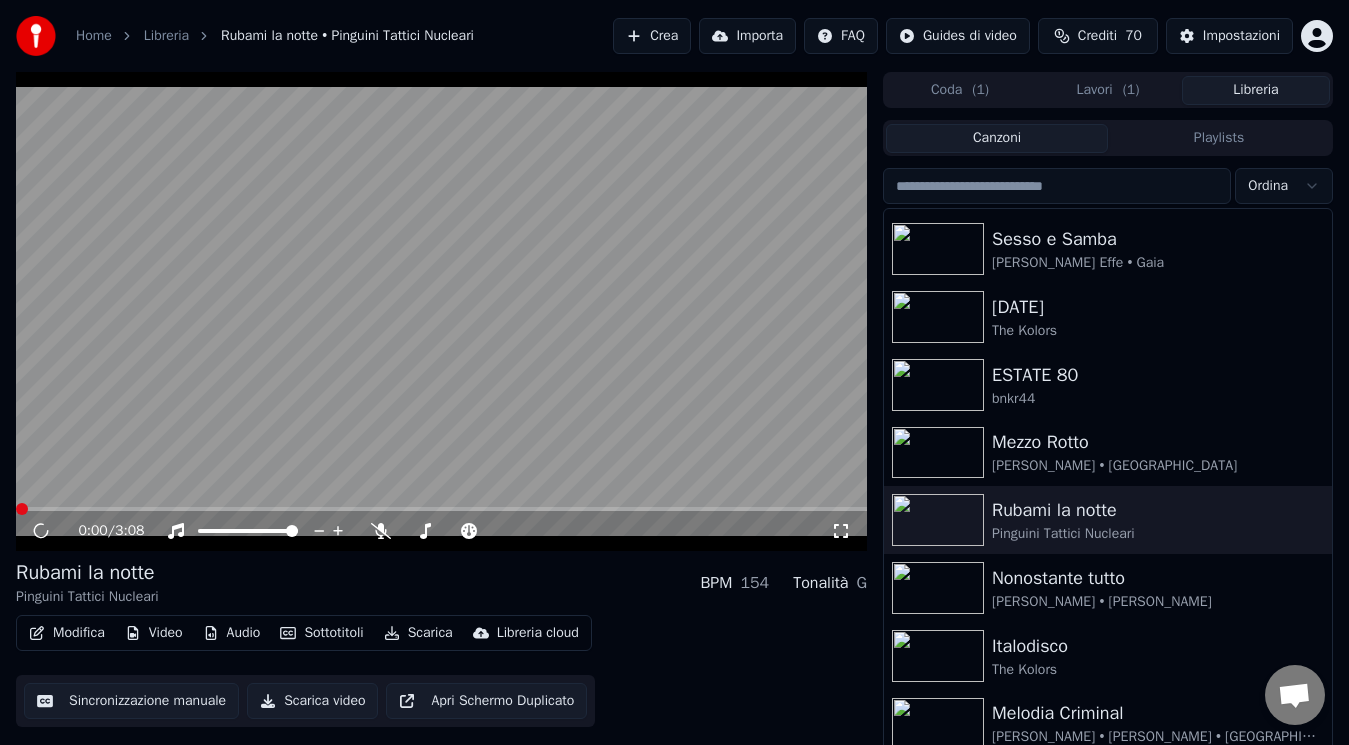click 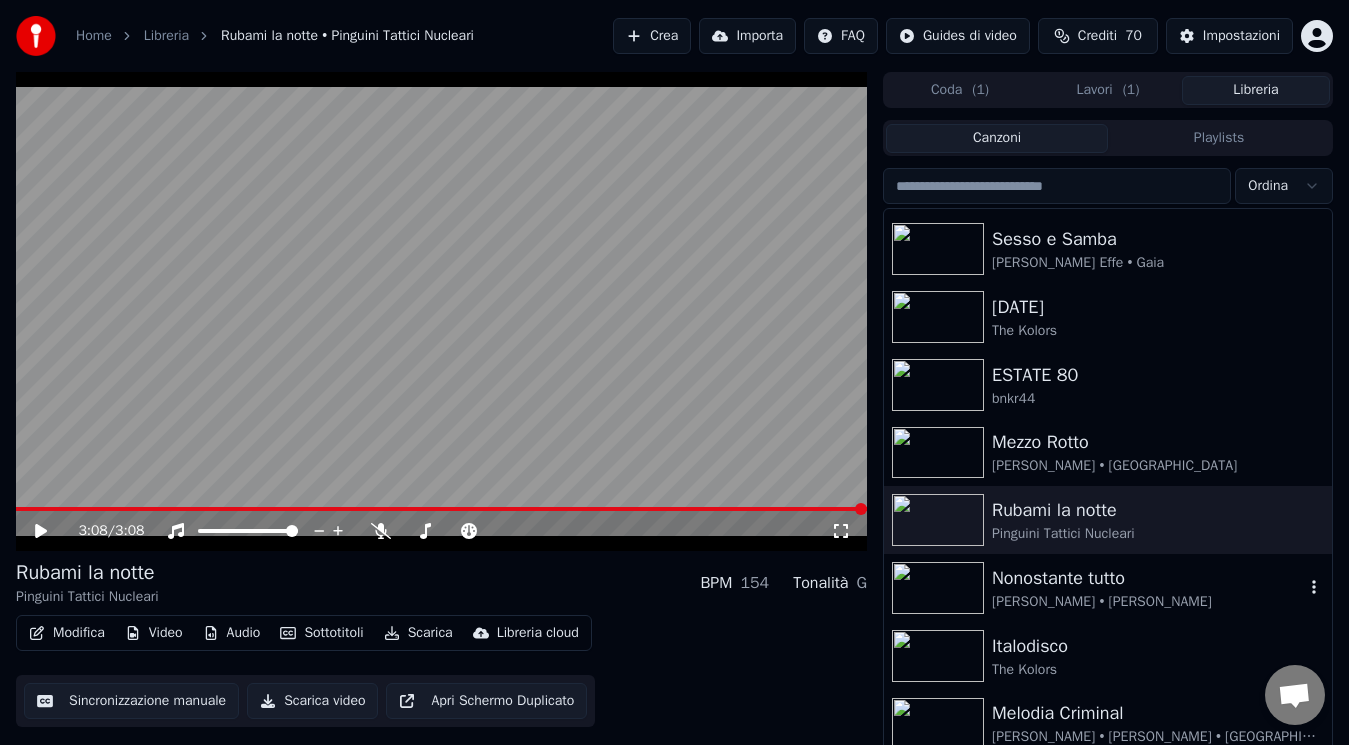 click on "Nonostante tutto" at bounding box center [1148, 578] 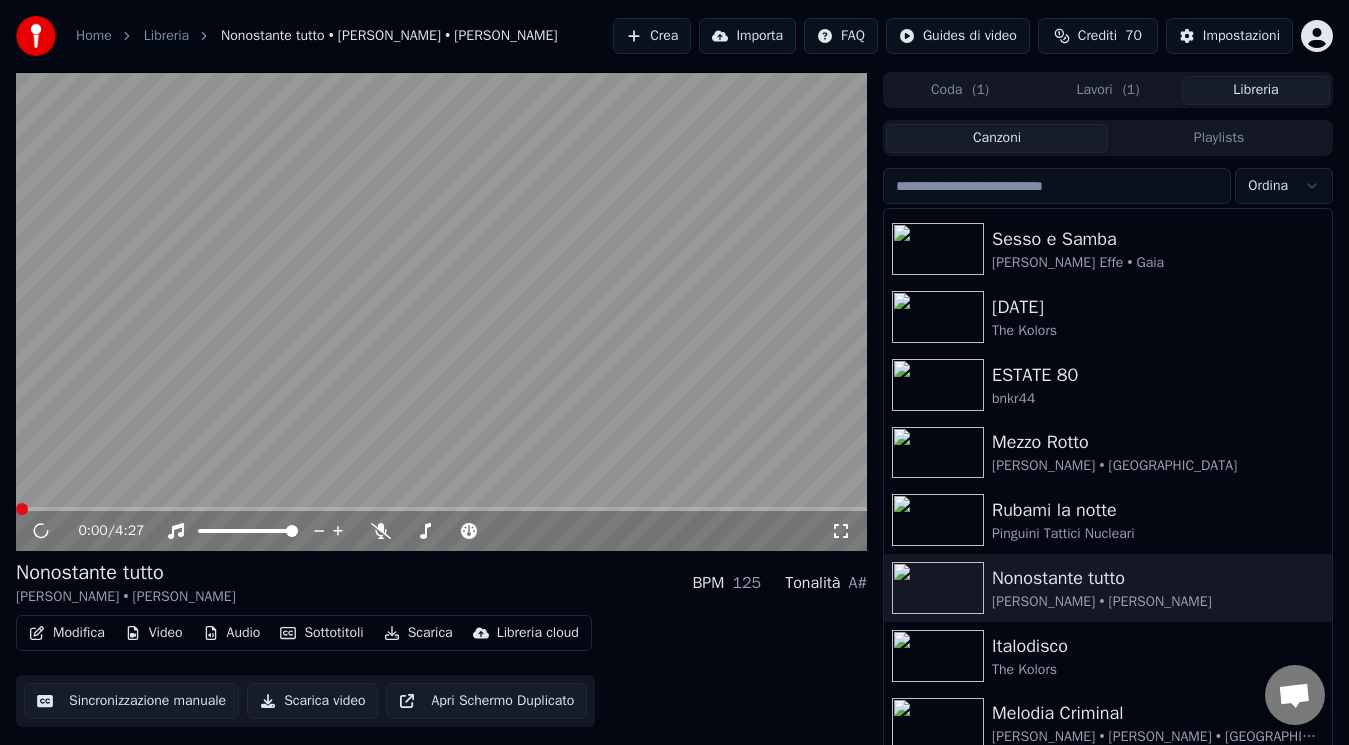 click 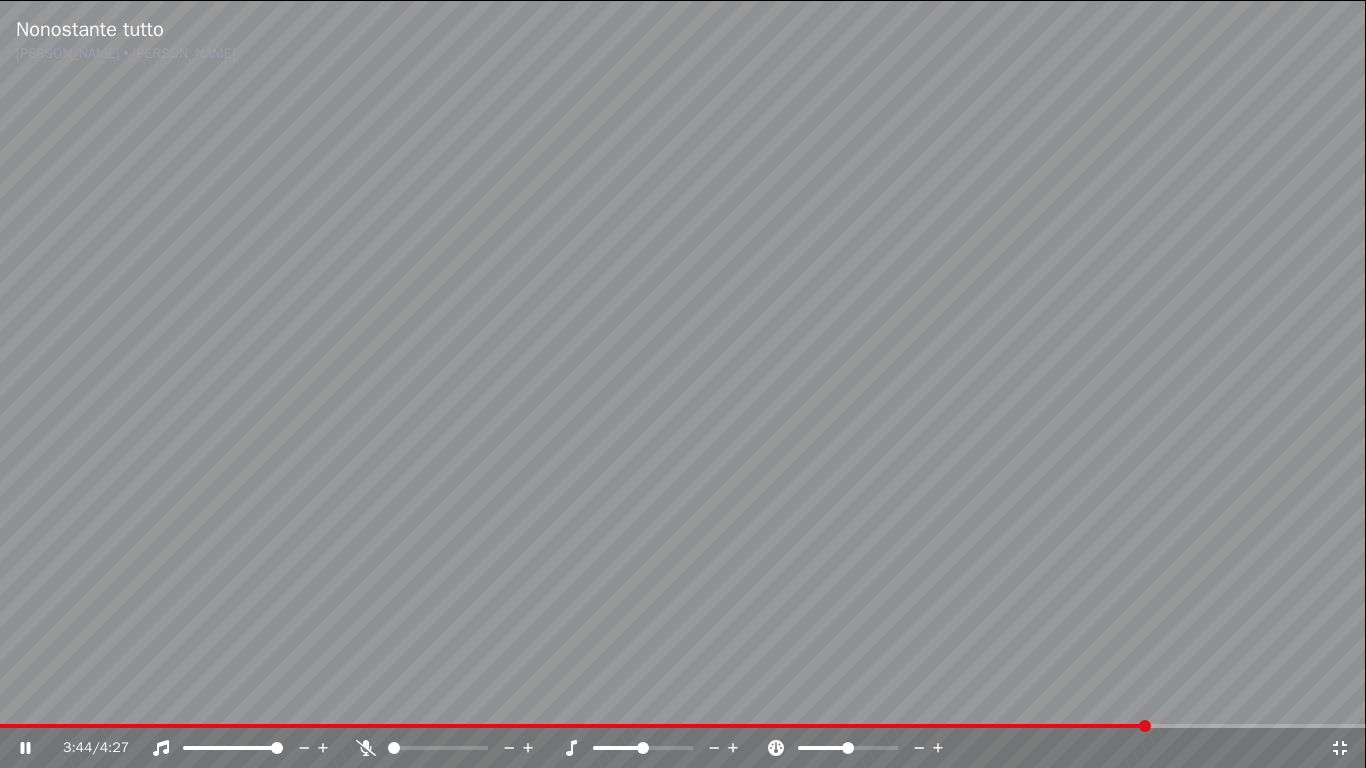 click at bounding box center (683, 384) 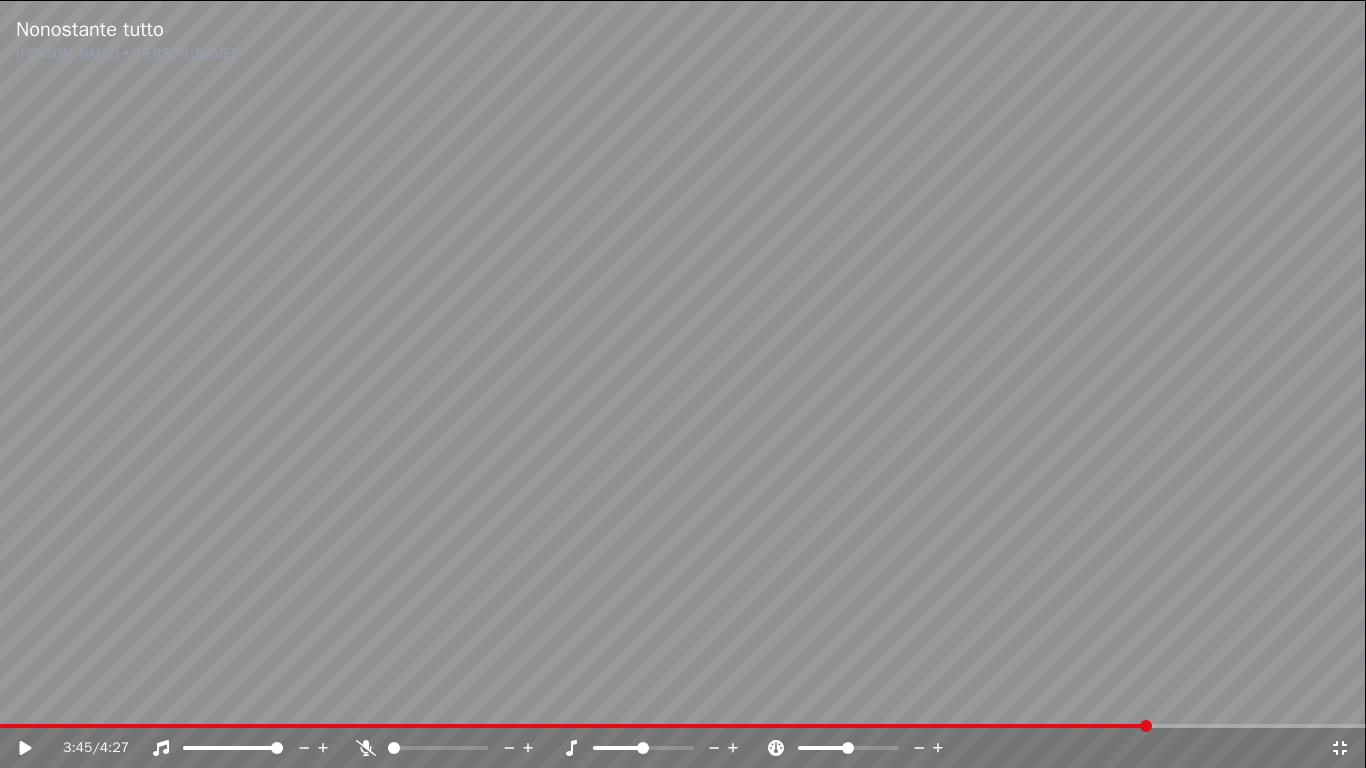 click at bounding box center (683, 384) 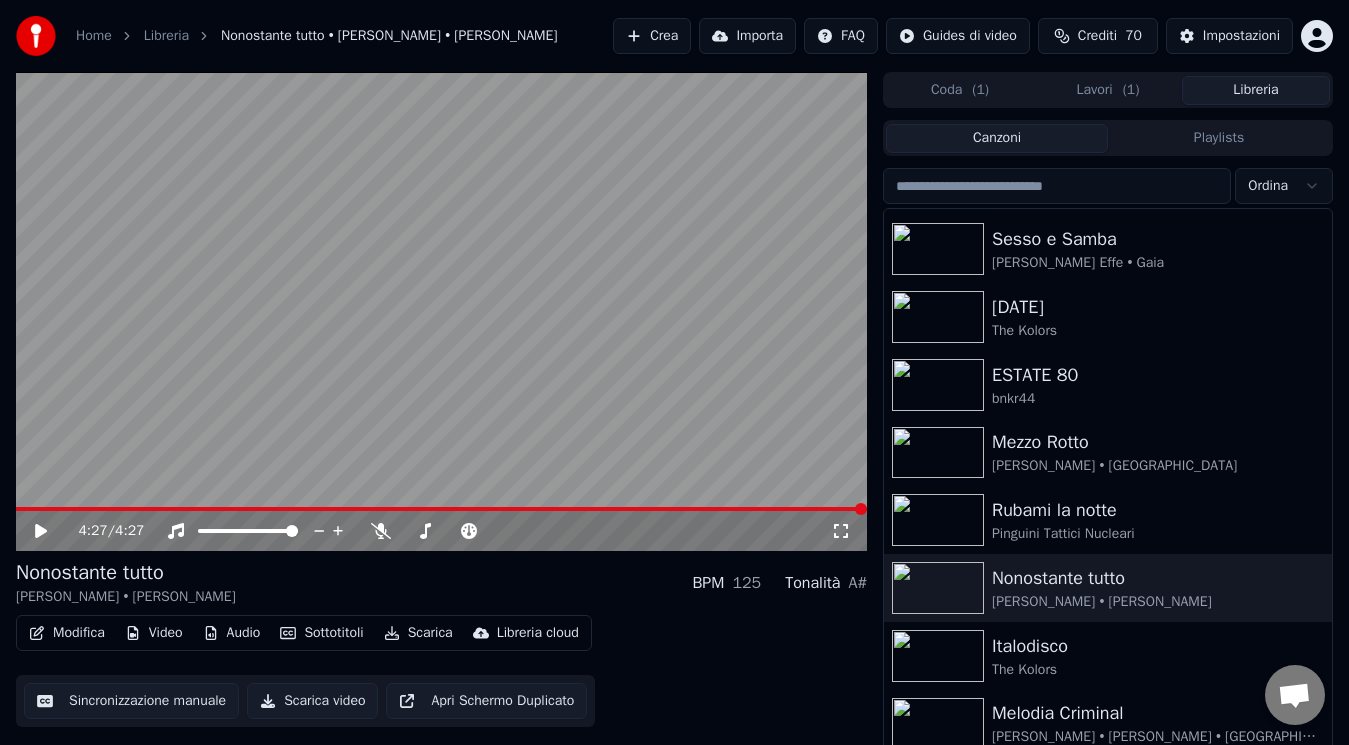 scroll, scrollTop: 1049, scrollLeft: 0, axis: vertical 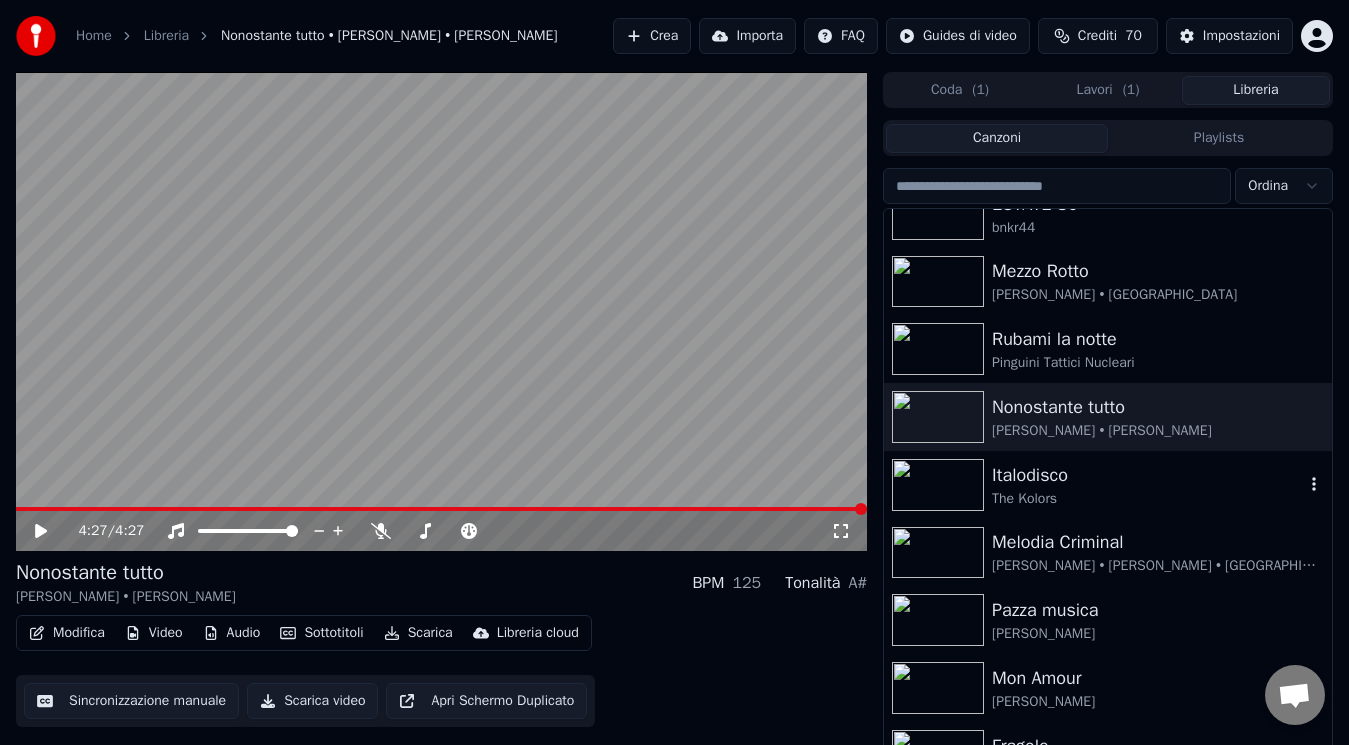 click on "The Kolors" at bounding box center (1148, 499) 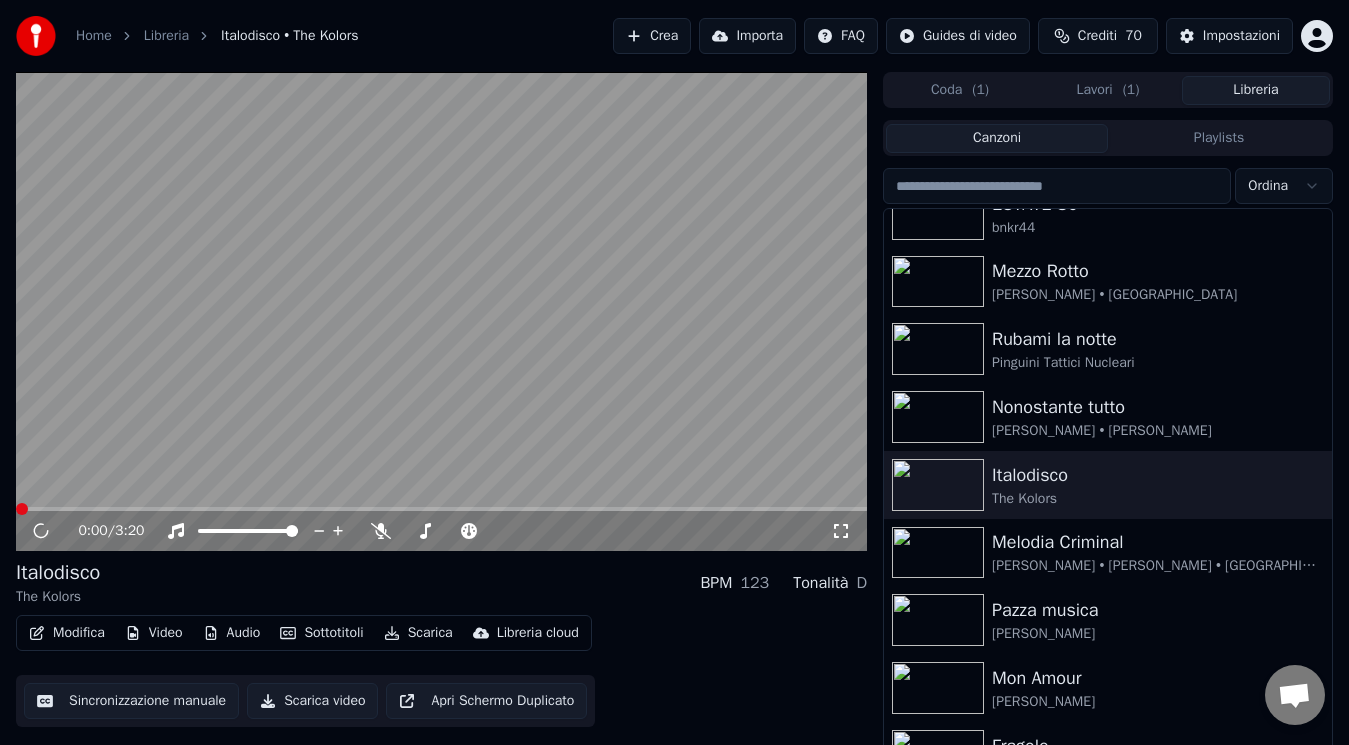 click 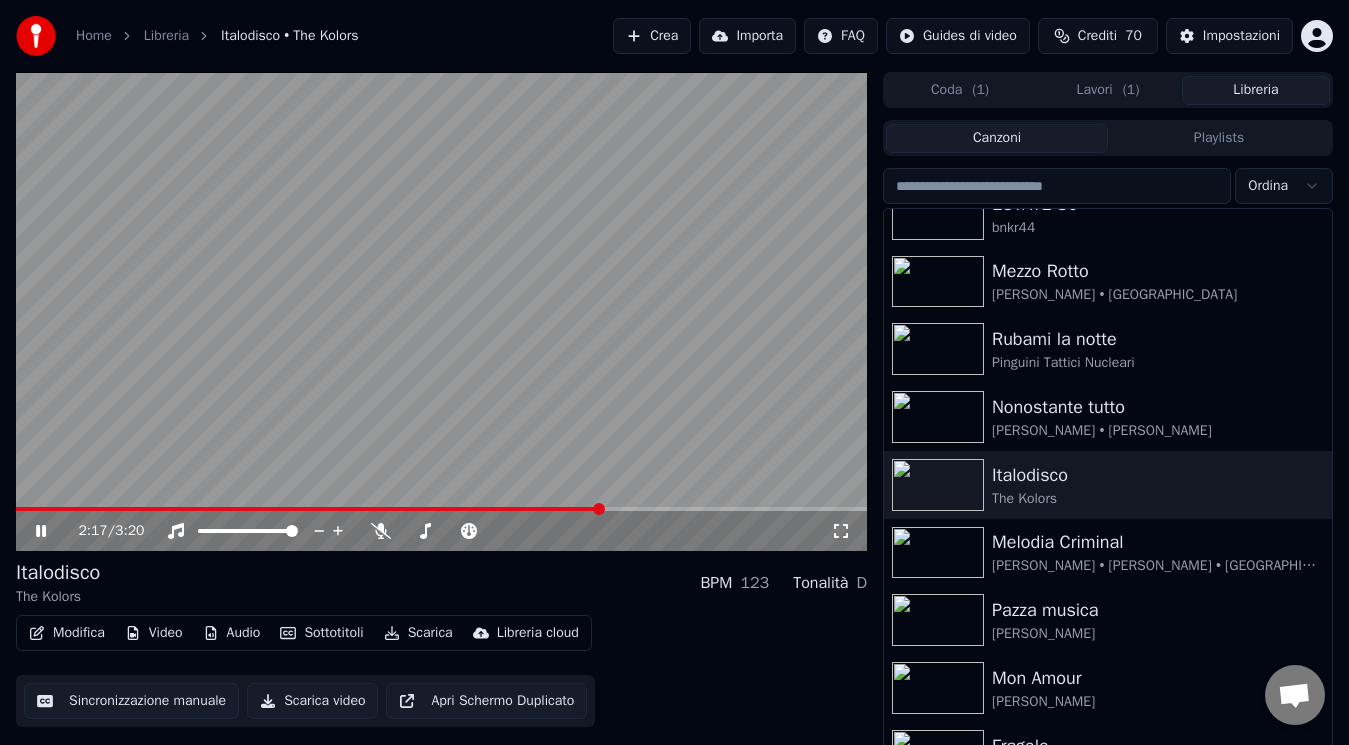 click on "2:17  /  3:20 Italodisco The Kolors BPM 123 Tonalità D Modifica Video Audio Sottotitoli Scarica Libreria cloud Sincronizzazione manuale Scarica video Apri Schermo Duplicato Coda ( 1 ) Lavori ( 1 ) Libreria Canzoni Playlists Ordina KARMA The Kolors ESTATE 80 bnkr44 Mezzo Rotto Alessandra Amoroso • BigMama Rubami la notte Pinguini Tattici Nucleari Nonostante tutto Cesare Cremonini • Elisa Italodisco The Kolors Melodia Criminal Fred de Palma • Ana Mena • Takagi • Ketra Pazza musica Marco Mengoni • Elodie Mon Amour Annalisa Fragole Achille Lauro • Rose Villain La Discoteca Italiana Fabio Rovazzi • Orietta Berti" at bounding box center [674, 419] 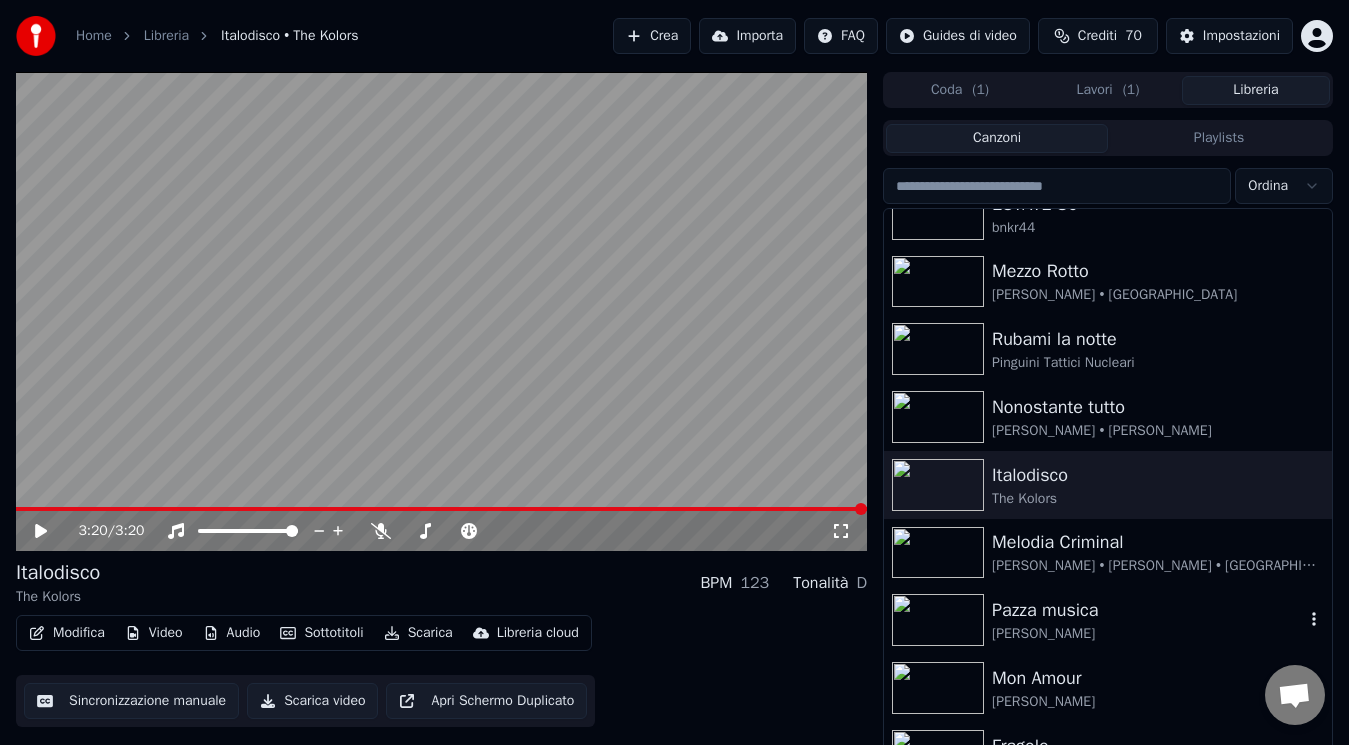 click on "Pazza musica" at bounding box center (1148, 610) 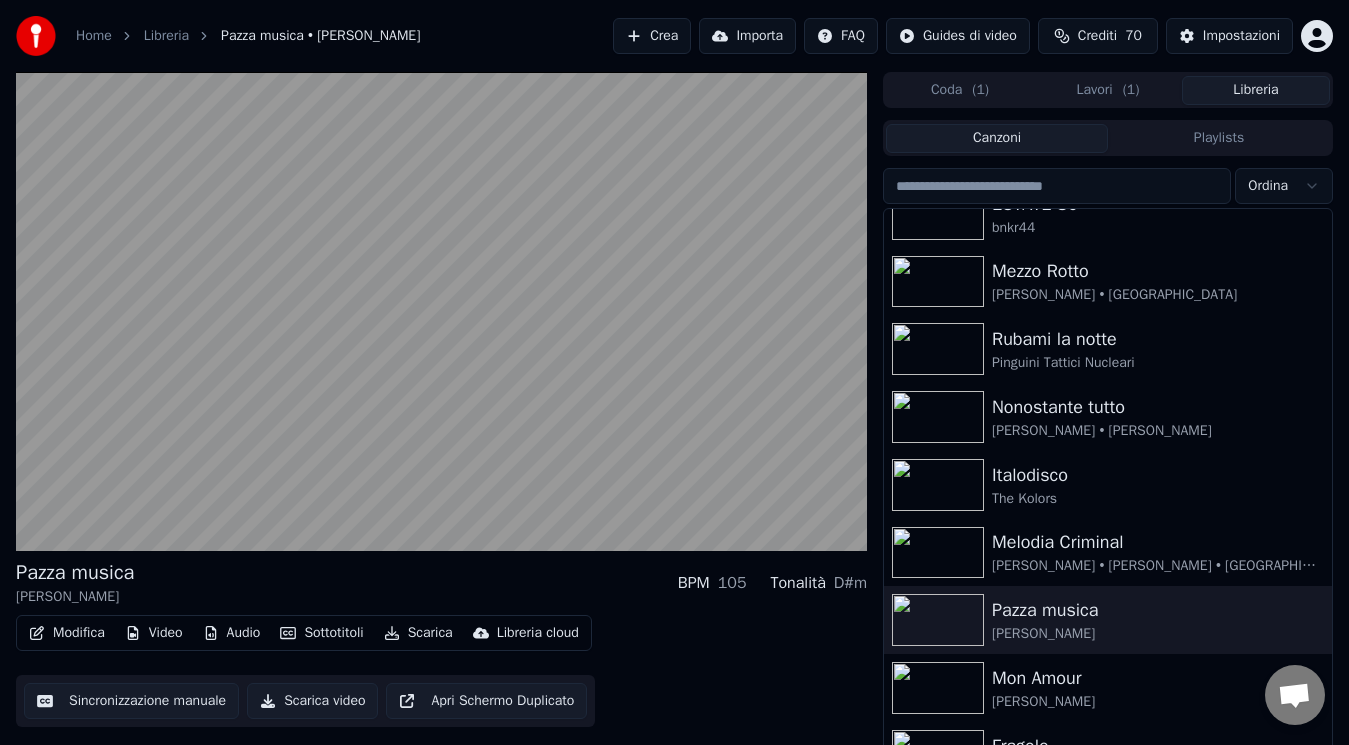 click on "Coda ( 1 )" at bounding box center [960, 90] 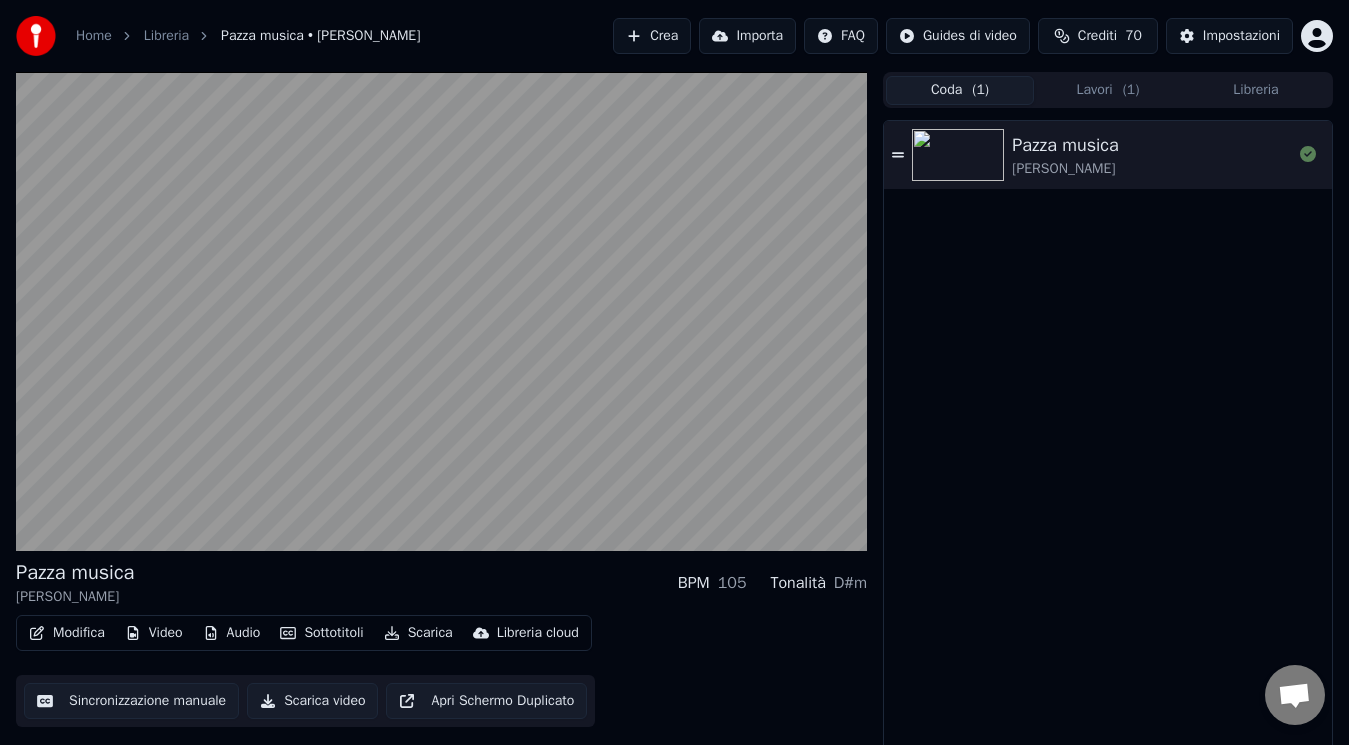 click on "Lavori ( 1 )" at bounding box center [1108, 90] 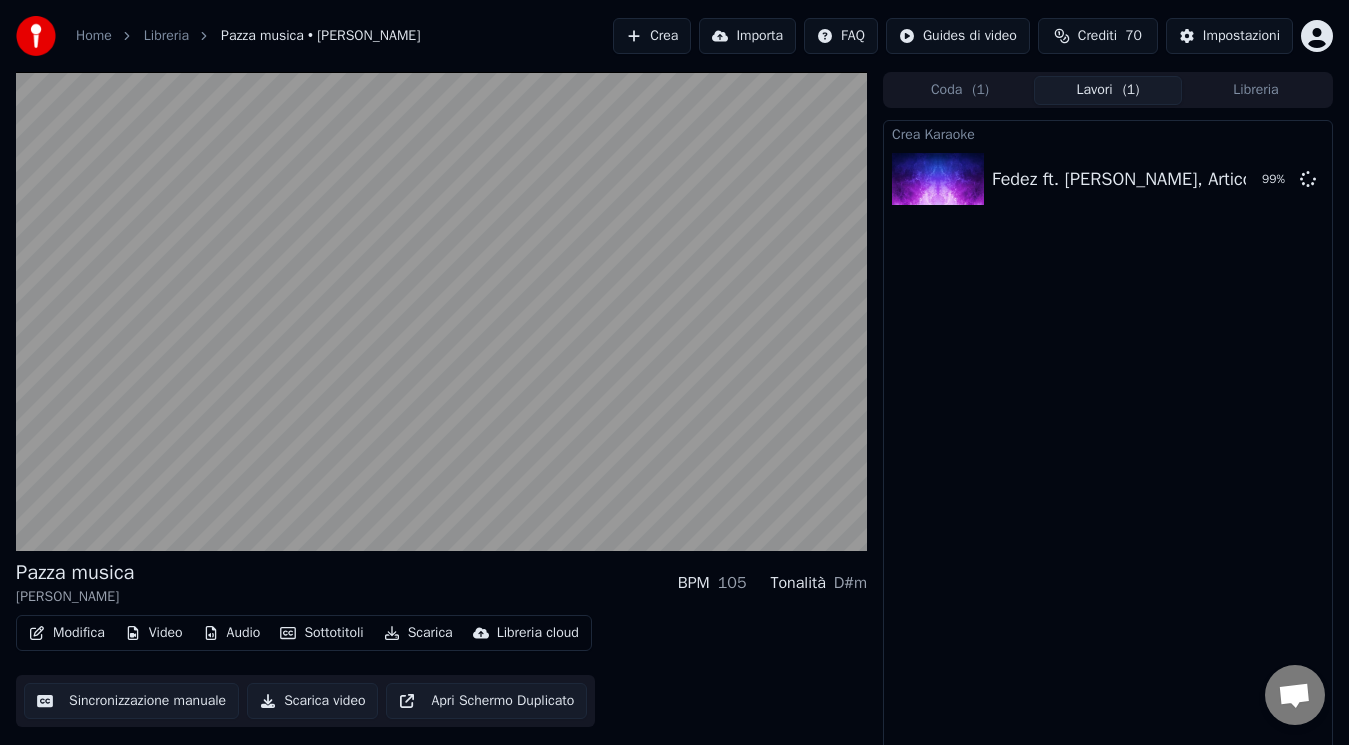 click on "Libreria" at bounding box center [1256, 90] 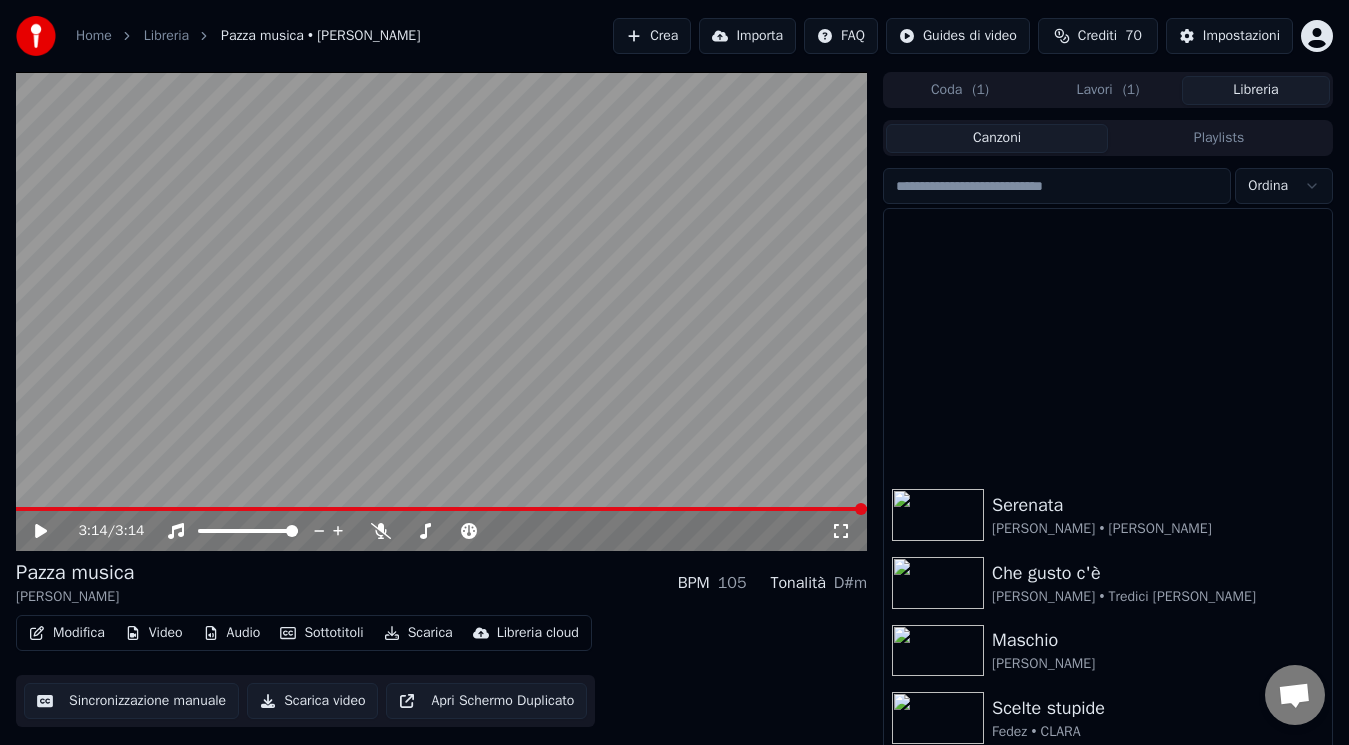 scroll, scrollTop: 487, scrollLeft: 0, axis: vertical 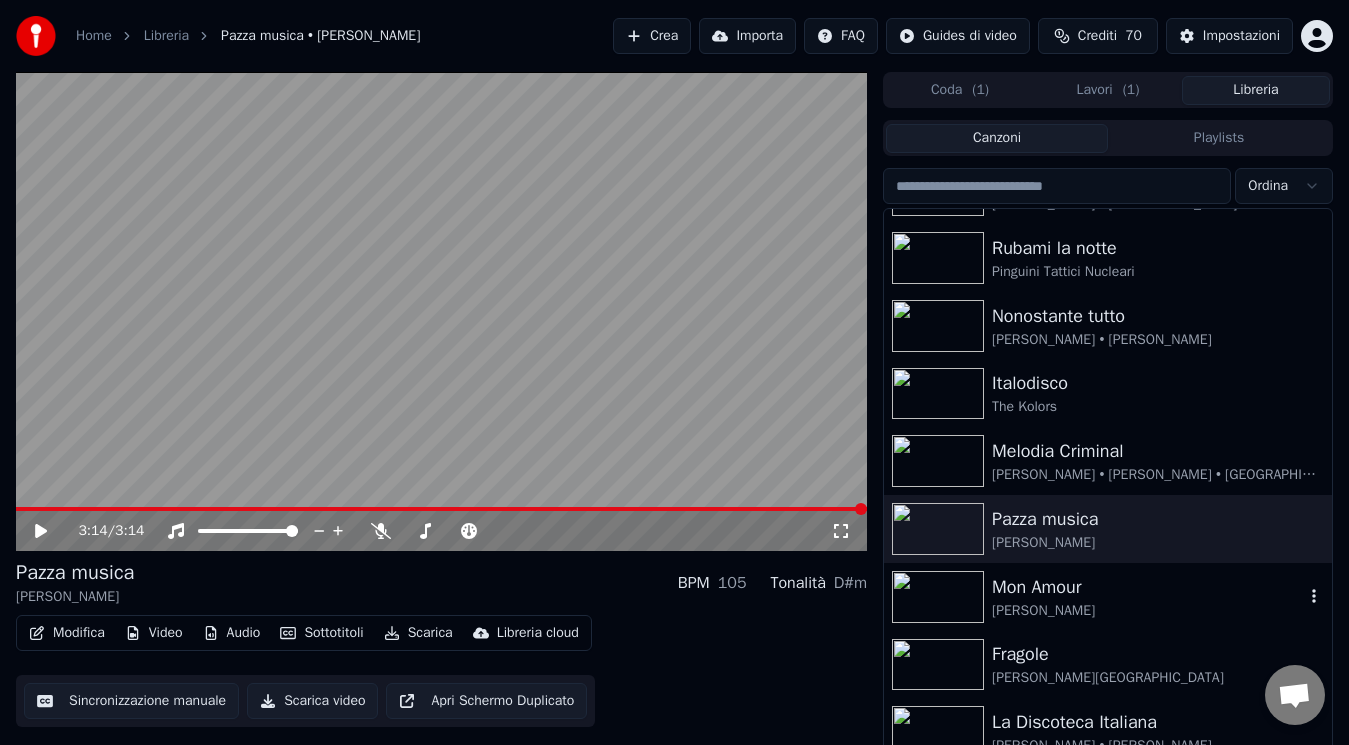 click on "Mon Amour Annalisa" at bounding box center (1108, 597) 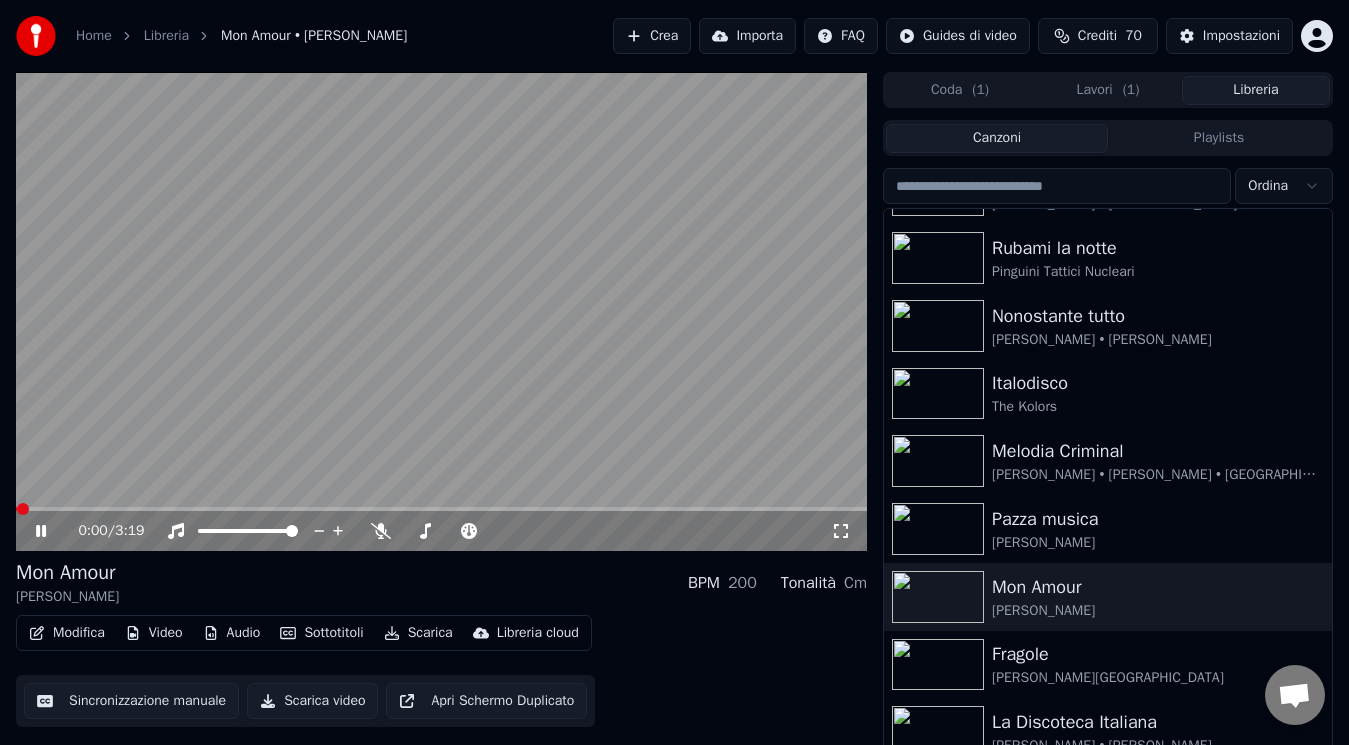 click 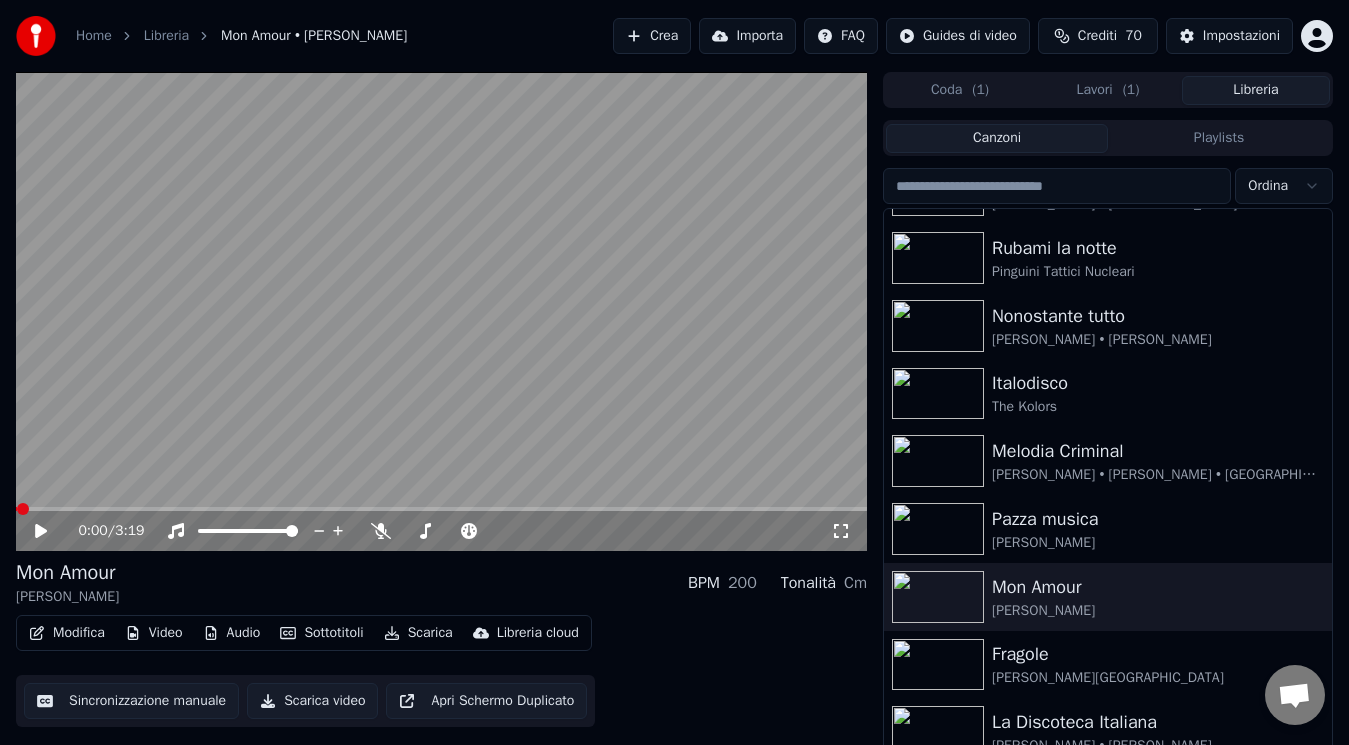 click at bounding box center [23, 509] 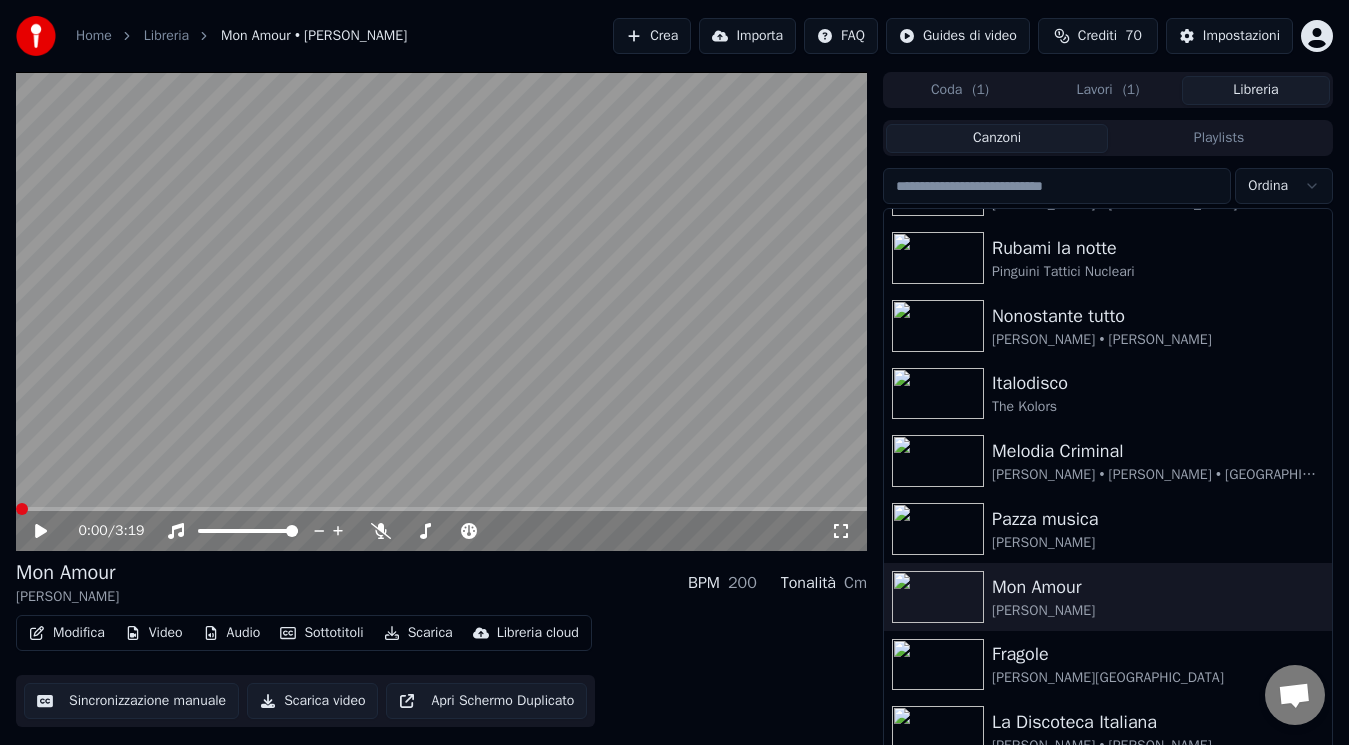 click 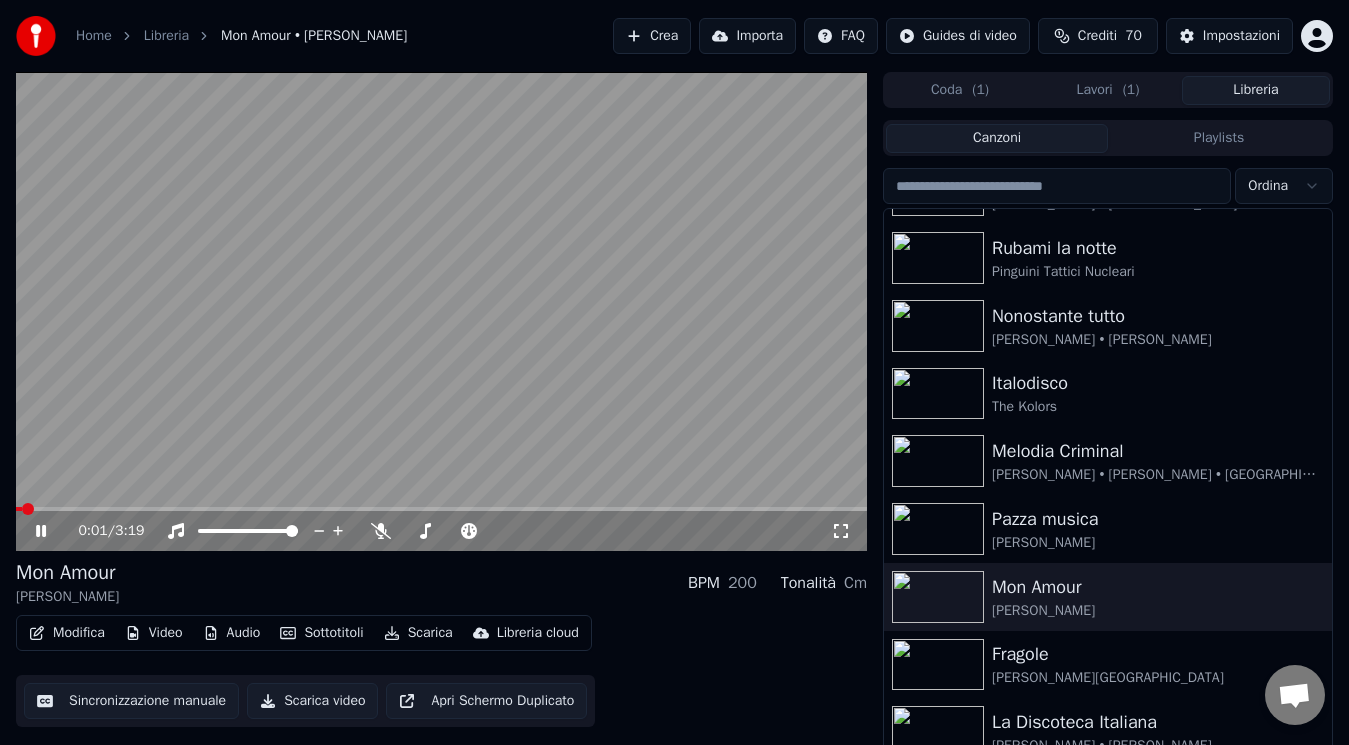 click on "0:01  /  3:19 Mon Amour Annalisa BPM 200 Tonalità Cm Modifica Video Audio Sottotitoli Scarica Libreria cloud Sincronizzazione manuale Scarica video Apri Schermo Duplicato Coda ( 1 ) Lavori ( 1 ) Libreria Canzoni Playlists Ordina Sesso e Samba Tony Effe • Gaia KARMA The Kolors ESTATE 80 bnkr44 Mezzo Rotto Alessandra Amoroso • BigMama Rubami la notte Pinguini Tattici Nucleari Nonostante tutto Cesare Cremonini • Elisa Italodisco The Kolors Melodia Criminal Fred de Palma • Ana Mena • Takagi • Ketra Pazza musica Marco Mengoni • Elodie Mon Amour Annalisa Fragole Achille Lauro • Rose Villain La Discoteca Italiana Fabio Rovazzi • Orietta Berti" at bounding box center (674, 419) 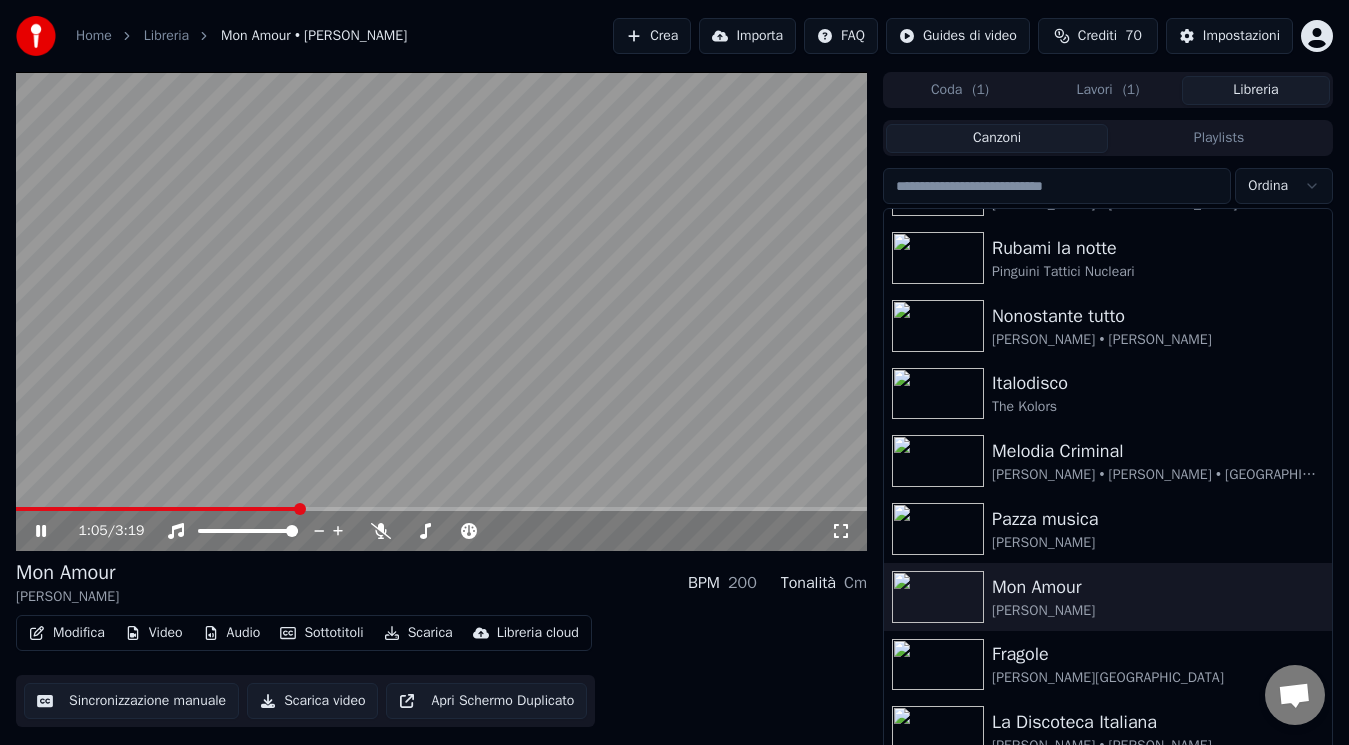 click on "1:05  /  3:19 Mon Amour Annalisa BPM 200 Tonalità Cm Modifica Video Audio Sottotitoli Scarica Libreria cloud Sincronizzazione manuale Scarica video Apri Schermo Duplicato Coda ( 1 ) Lavori ( 1 ) Libreria Canzoni Playlists Ordina Sesso e Samba Tony Effe • Gaia KARMA The Kolors ESTATE 80 bnkr44 Mezzo Rotto Alessandra Amoroso • BigMama Rubami la notte Pinguini Tattici Nucleari Nonostante tutto Cesare Cremonini • Elisa Italodisco The Kolors Melodia Criminal Fred de Palma • Ana Mena • Takagi • Ketra Pazza musica Marco Mengoni • Elodie Mon Amour Annalisa Fragole Achille Lauro • Rose Villain La Discoteca Italiana Fabio Rovazzi • Orietta Berti" at bounding box center (674, 419) 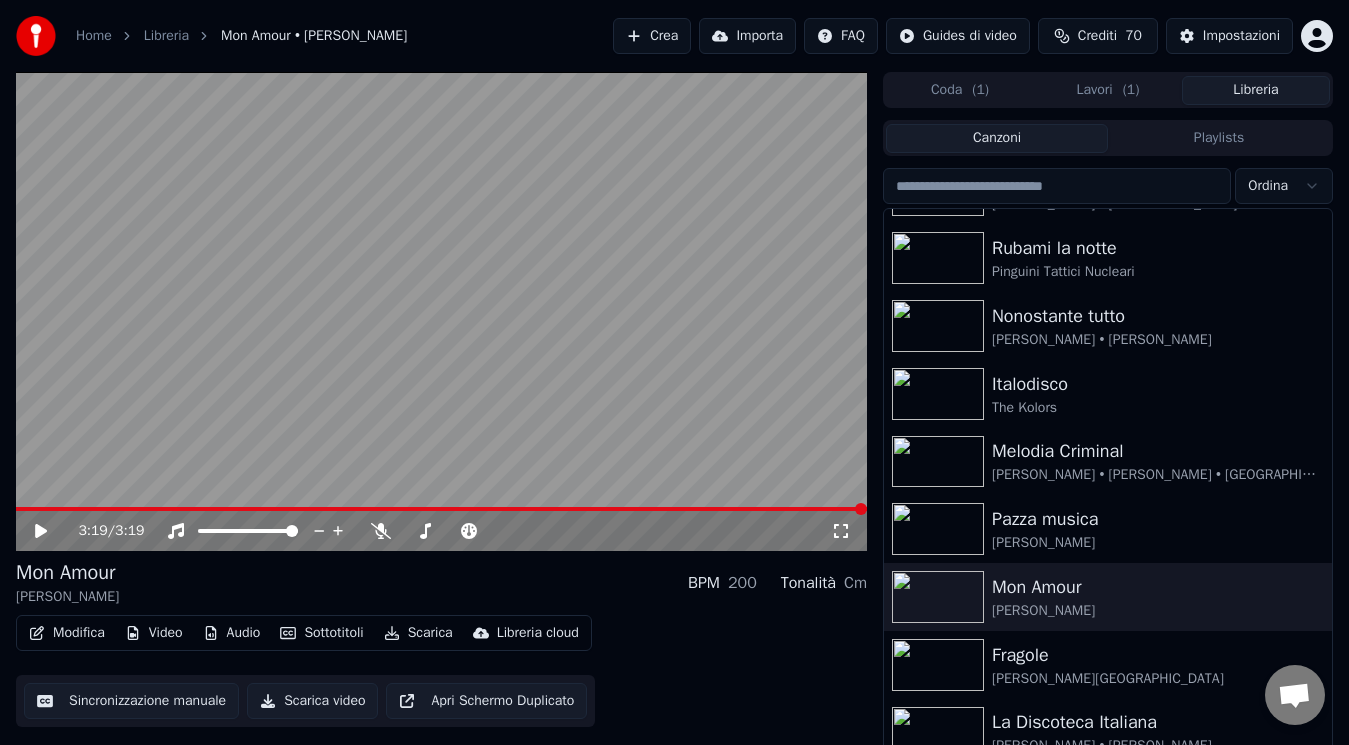 scroll, scrollTop: 1136, scrollLeft: 0, axis: vertical 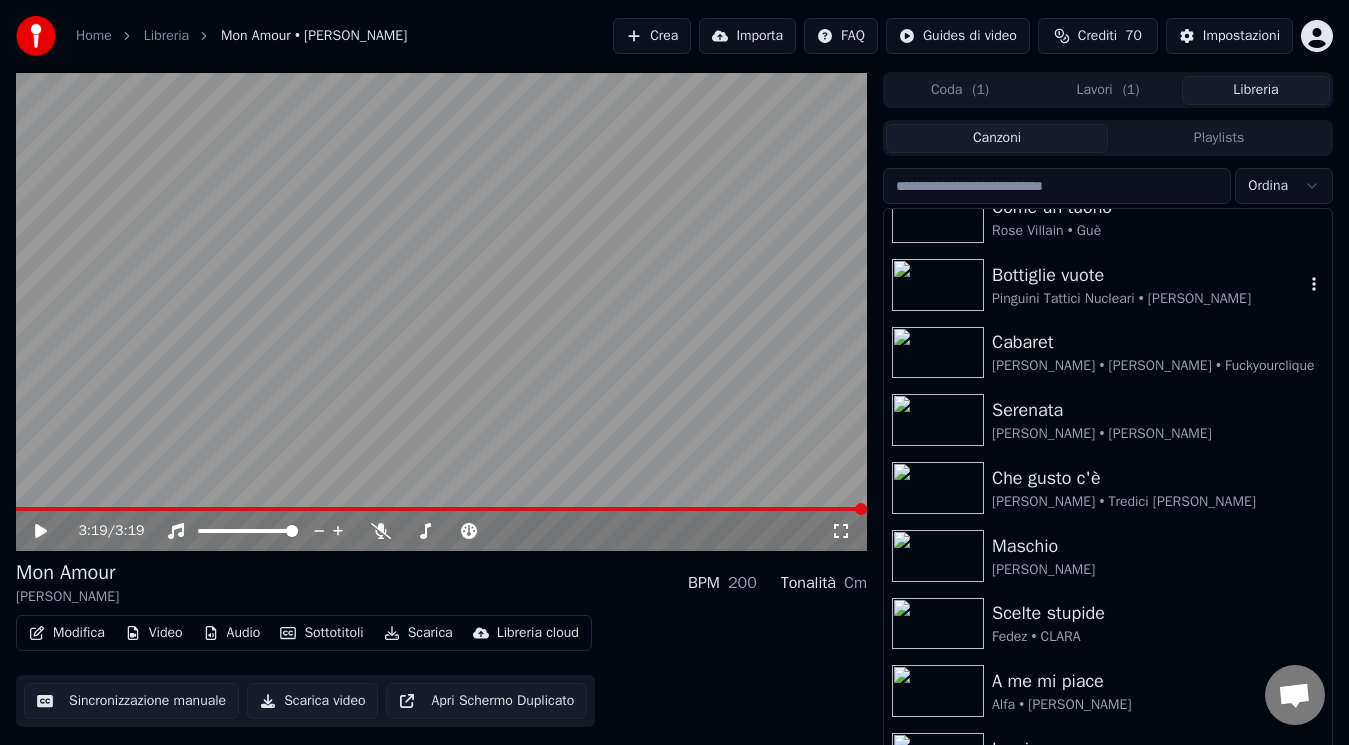click on "Bottiglie vuote" at bounding box center [1148, 275] 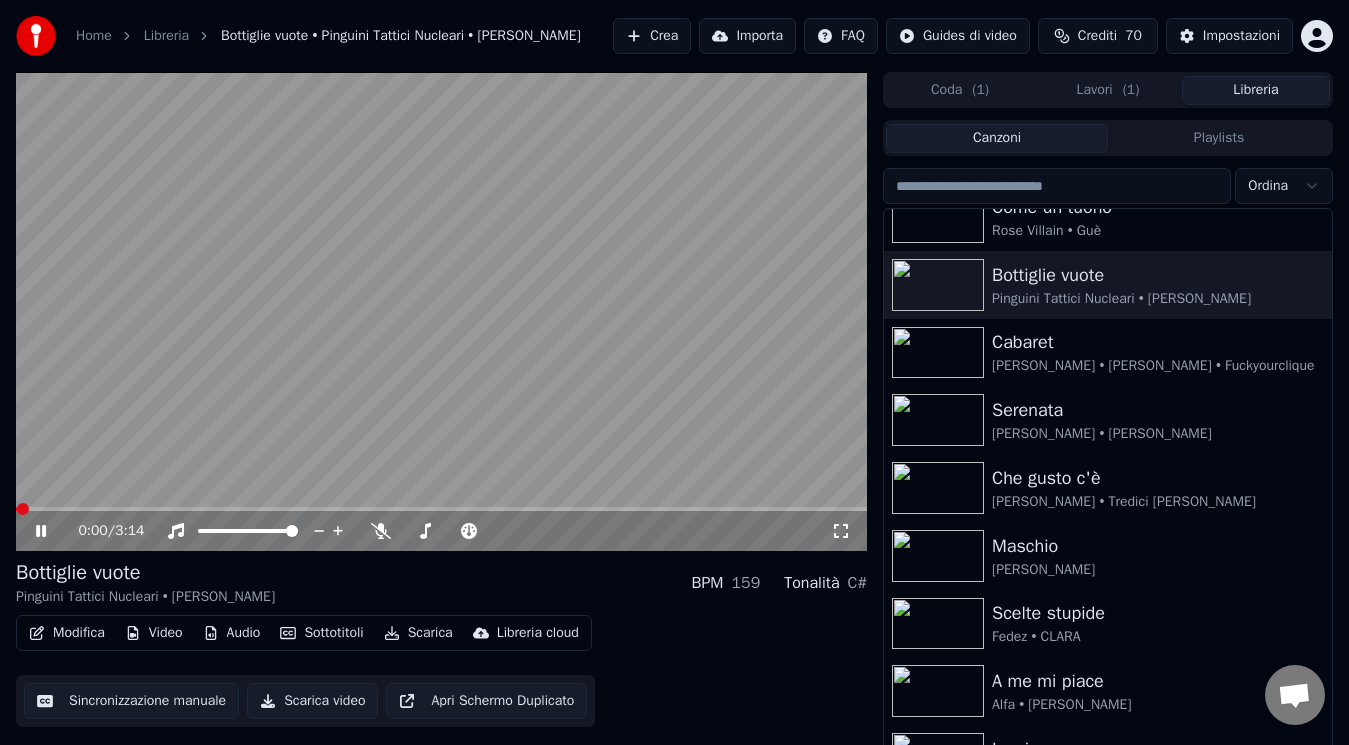 click 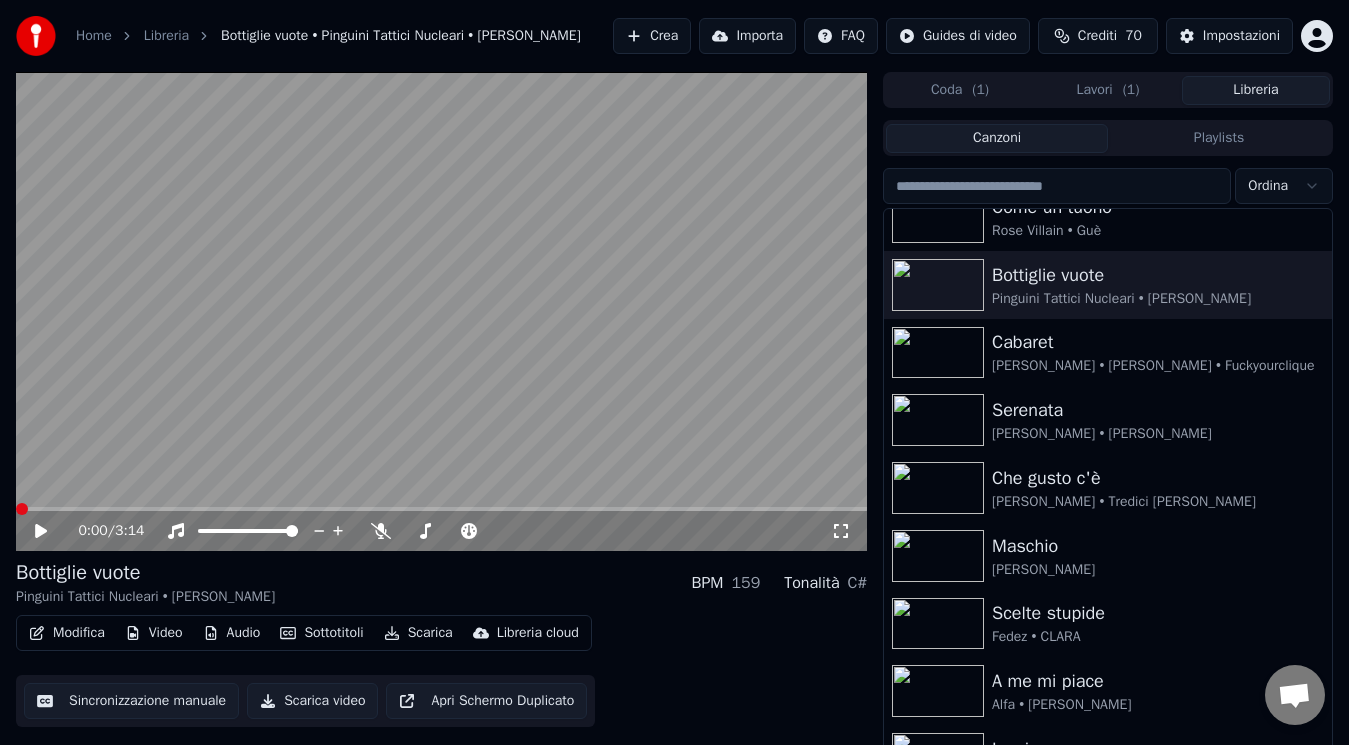 click at bounding box center [22, 509] 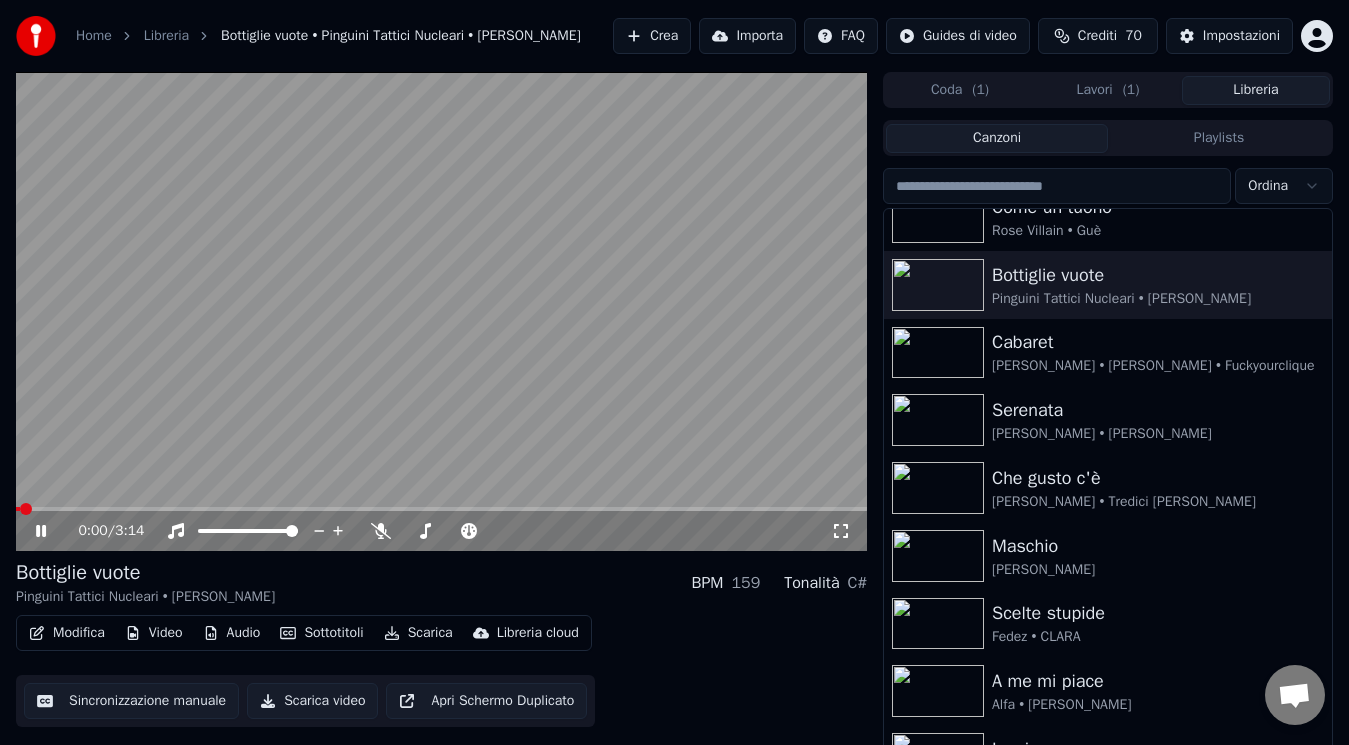 click 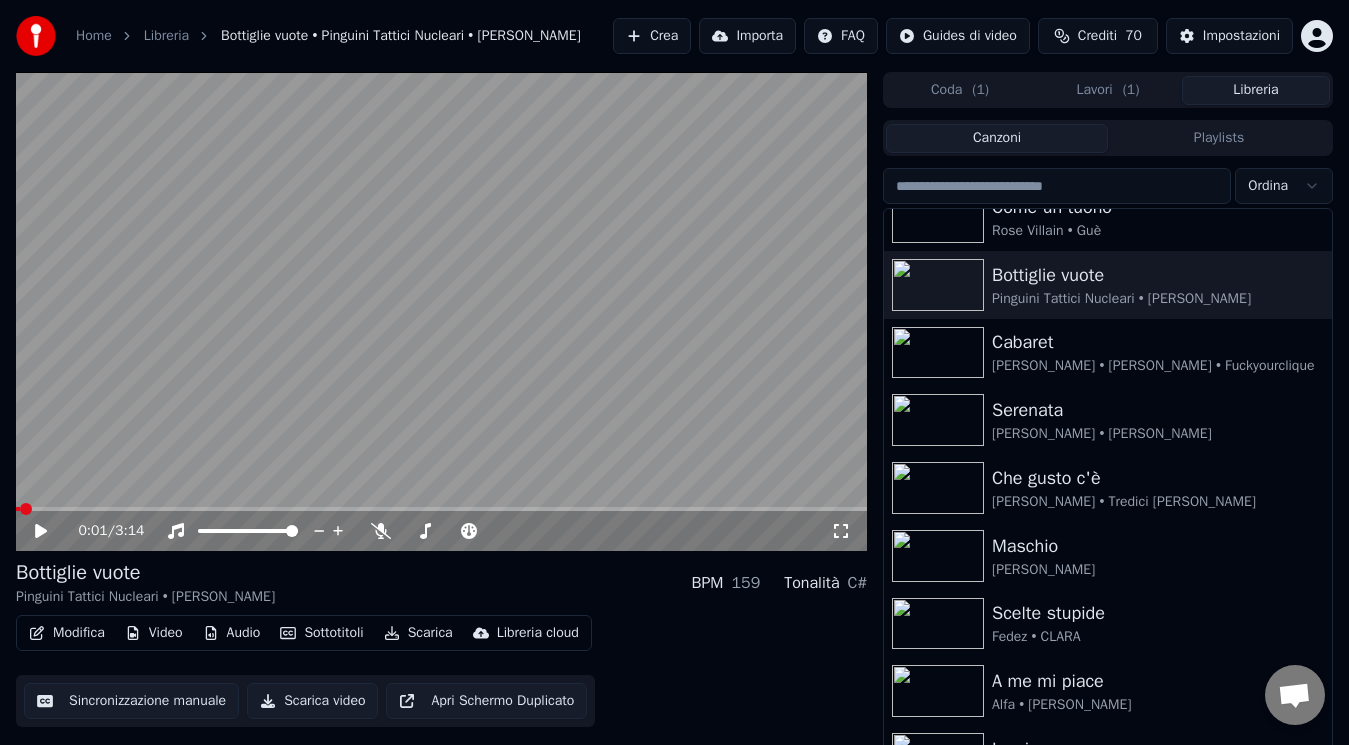 click at bounding box center (26, 509) 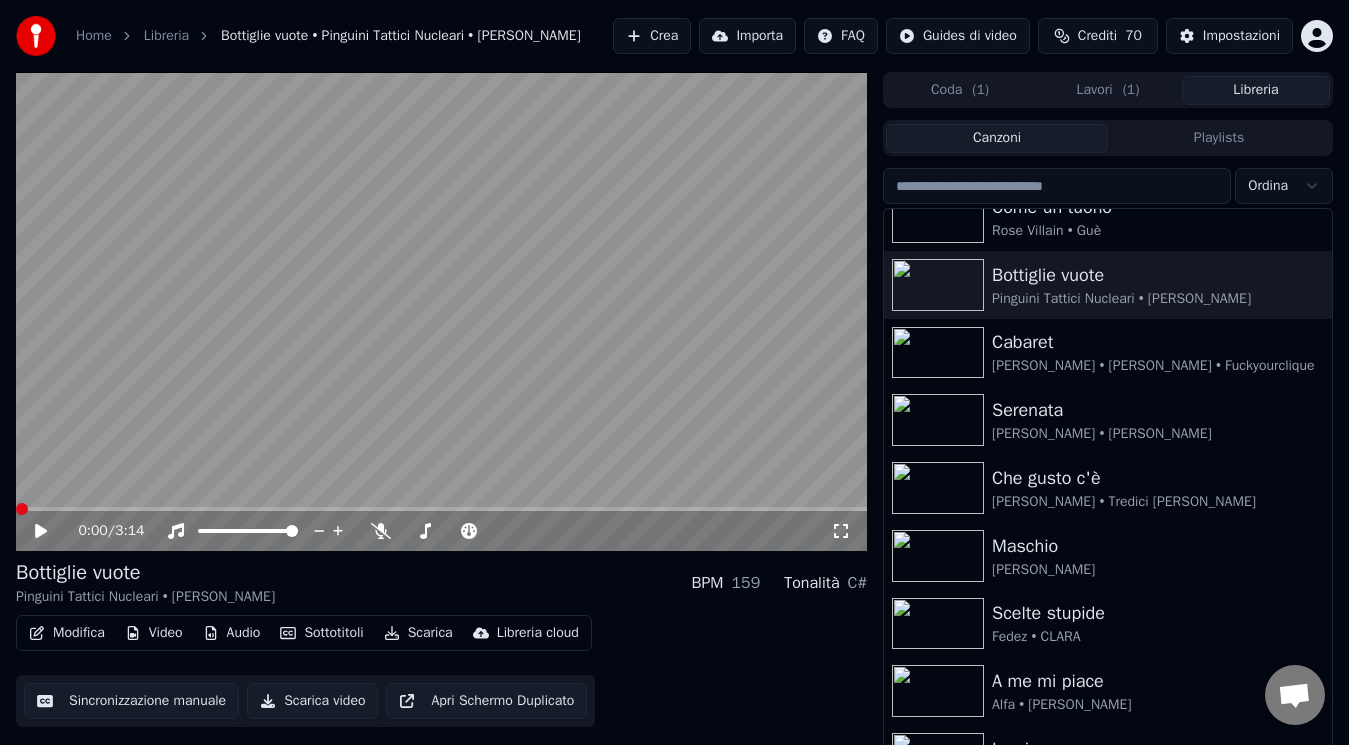 click 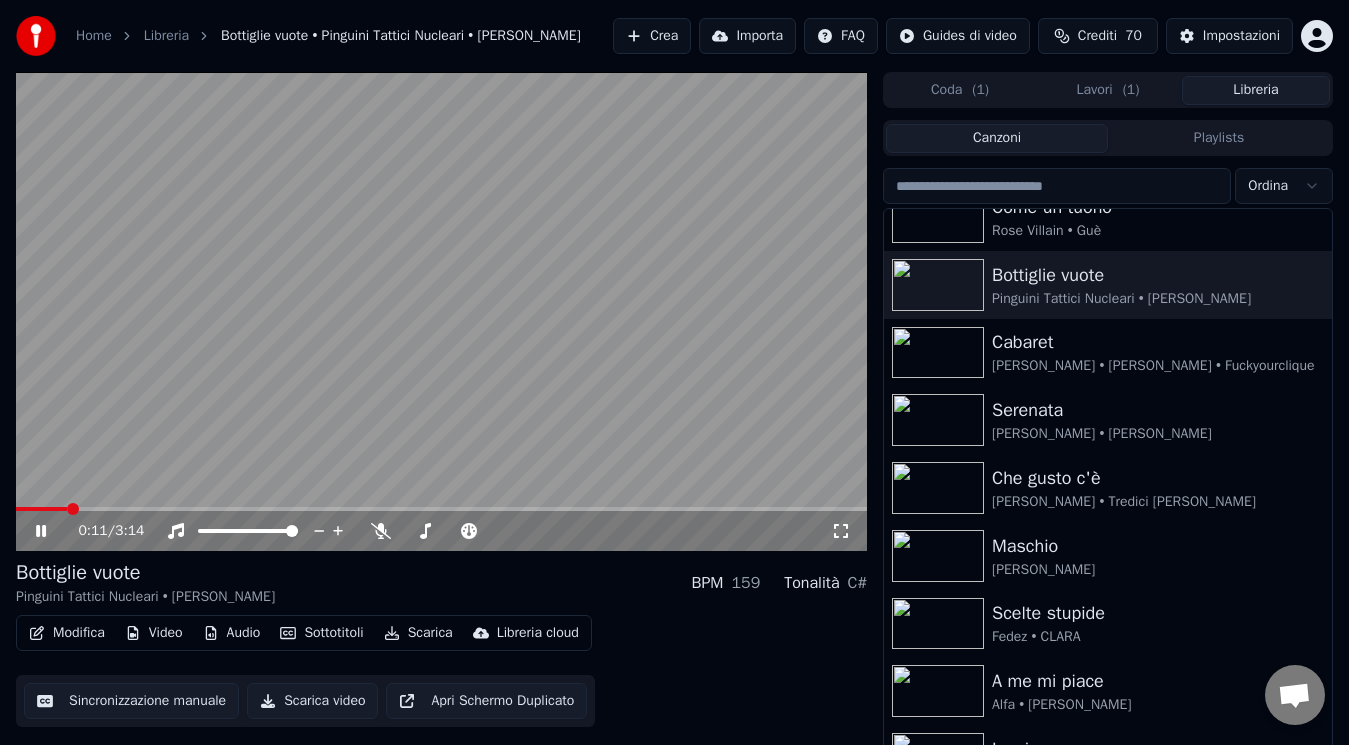 click on "0:11  /  3:14" at bounding box center [441, 531] 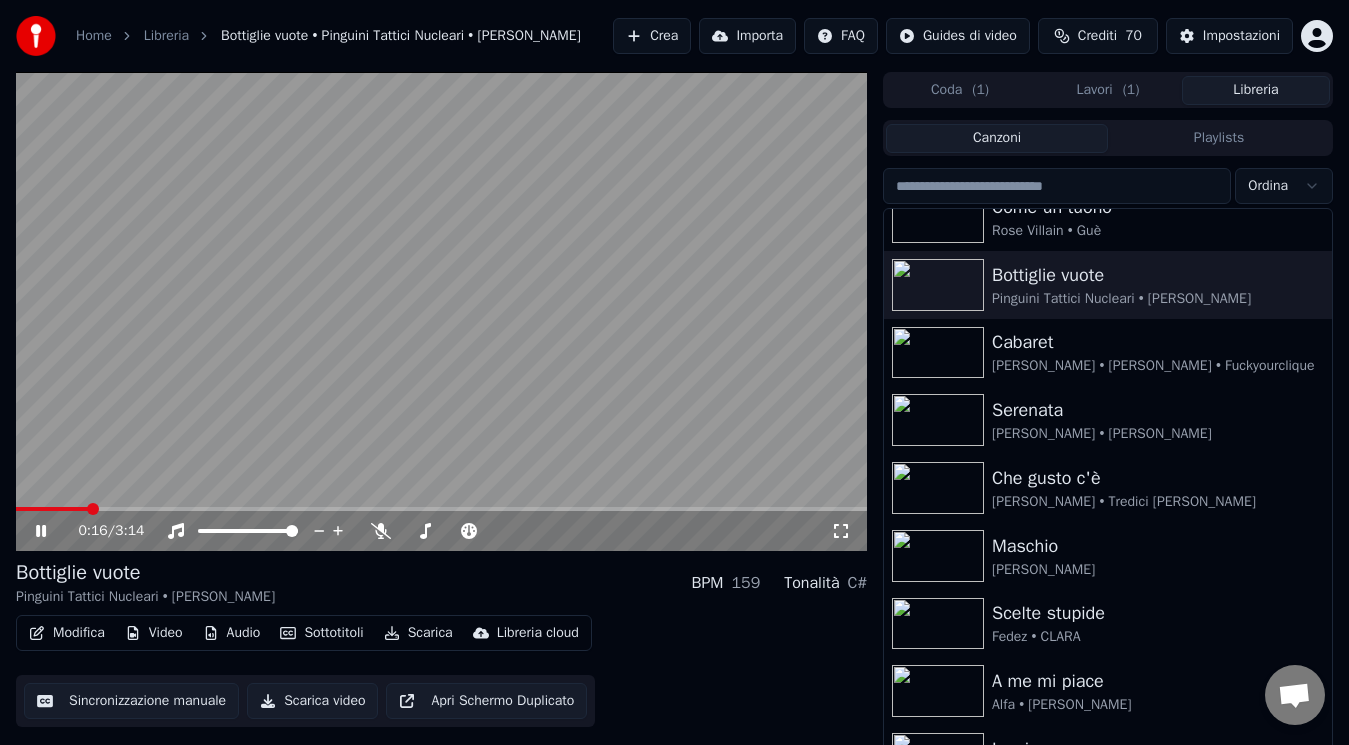 click 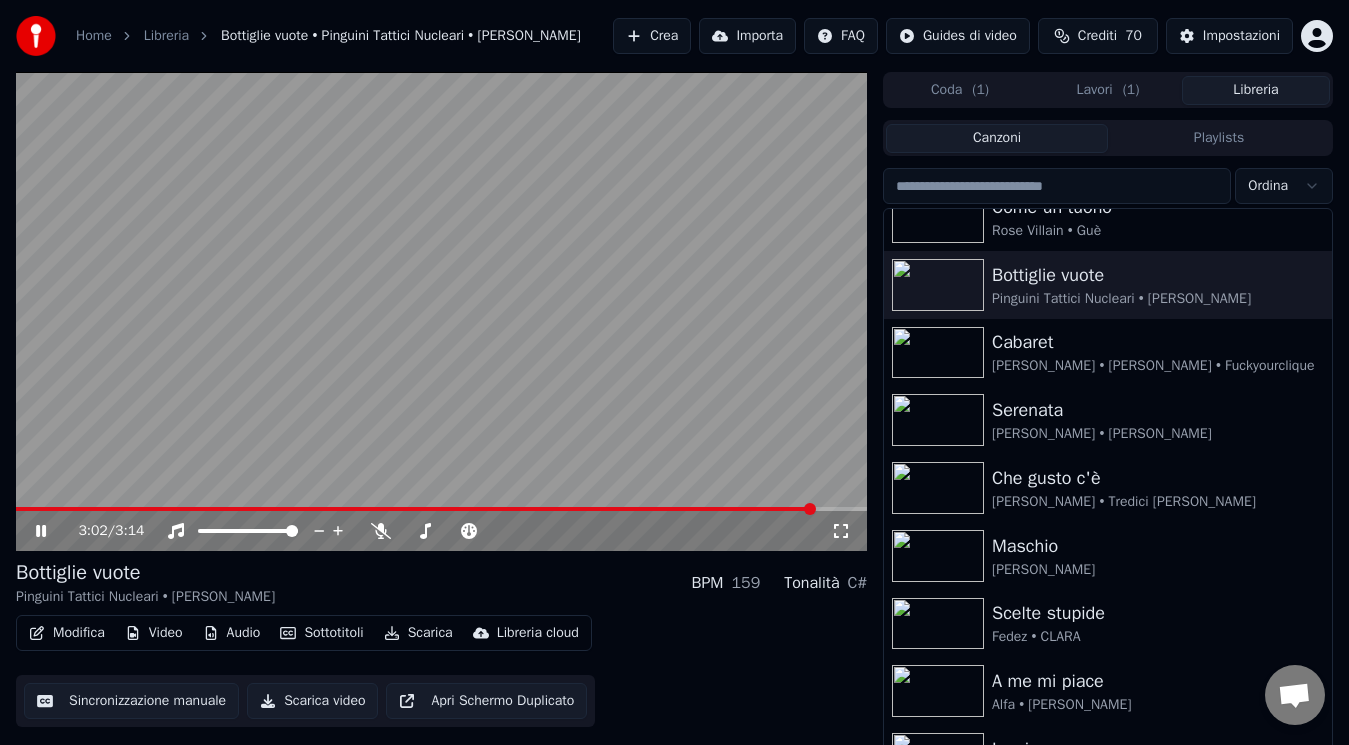 drag, startPoint x: 736, startPoint y: 580, endPoint x: 771, endPoint y: 580, distance: 35 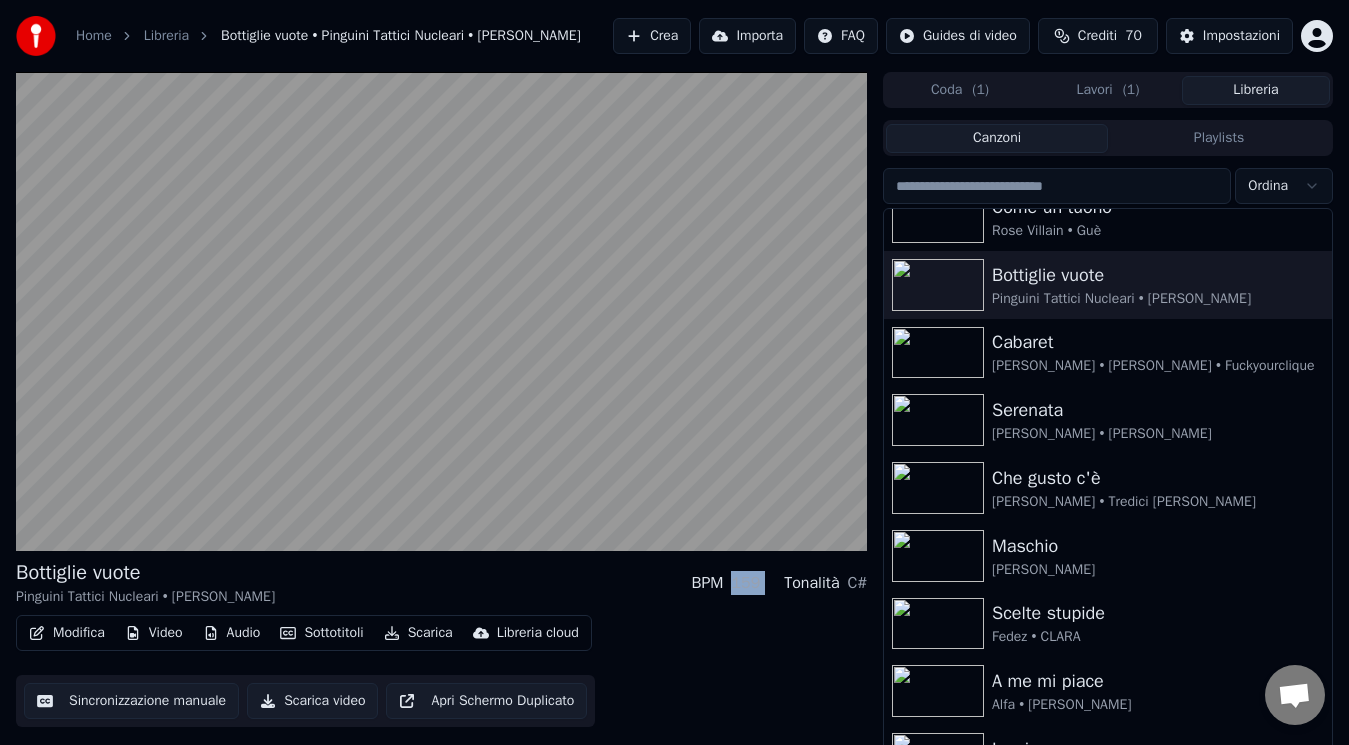 click on "BPM 159 Tonalità C#" at bounding box center (779, 583) 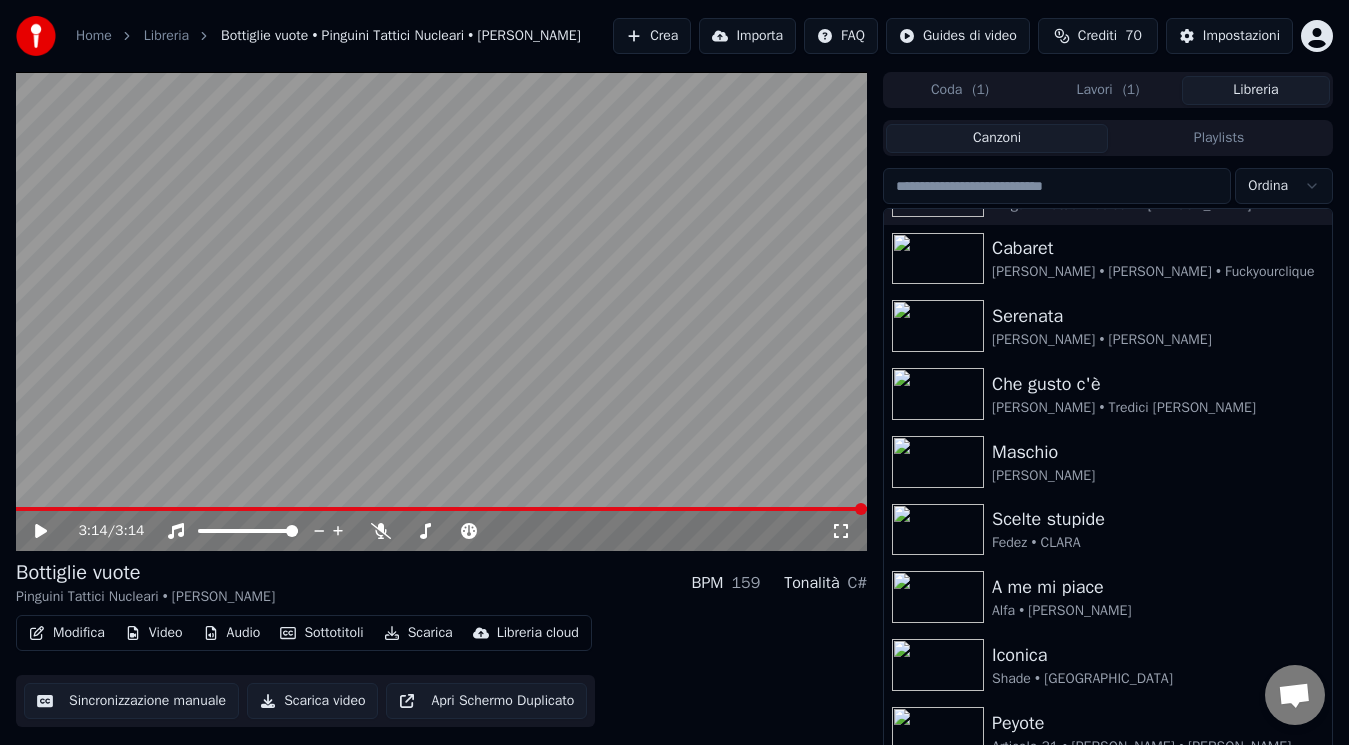 scroll, scrollTop: 191, scrollLeft: 0, axis: vertical 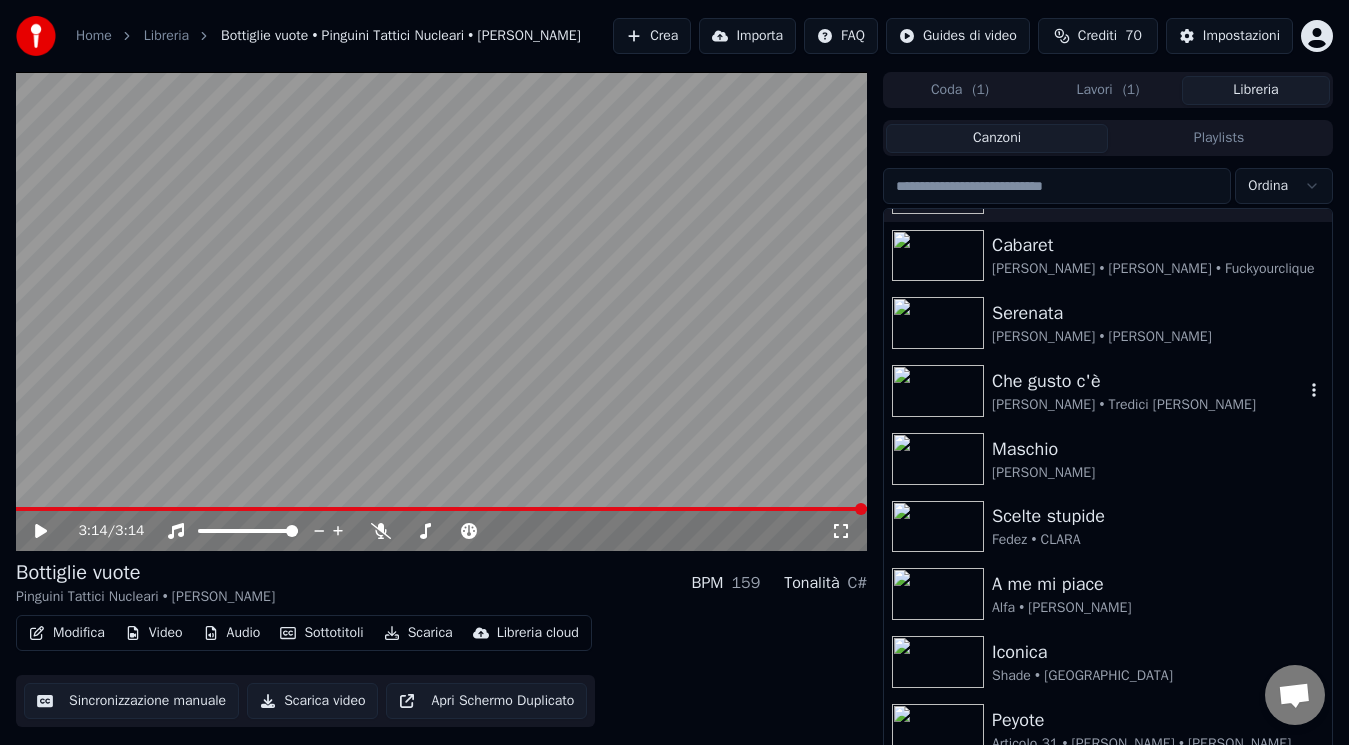 click on "Che gusto c'è" at bounding box center [1148, 381] 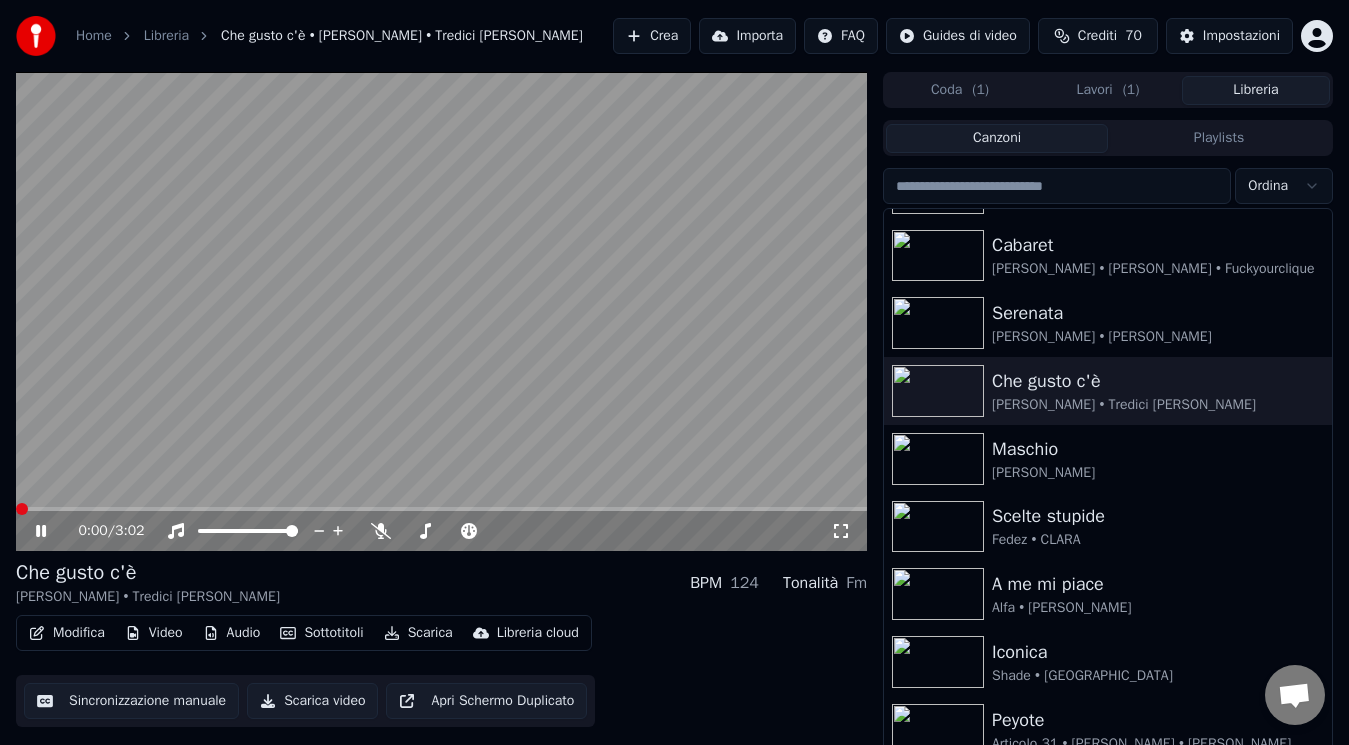 click 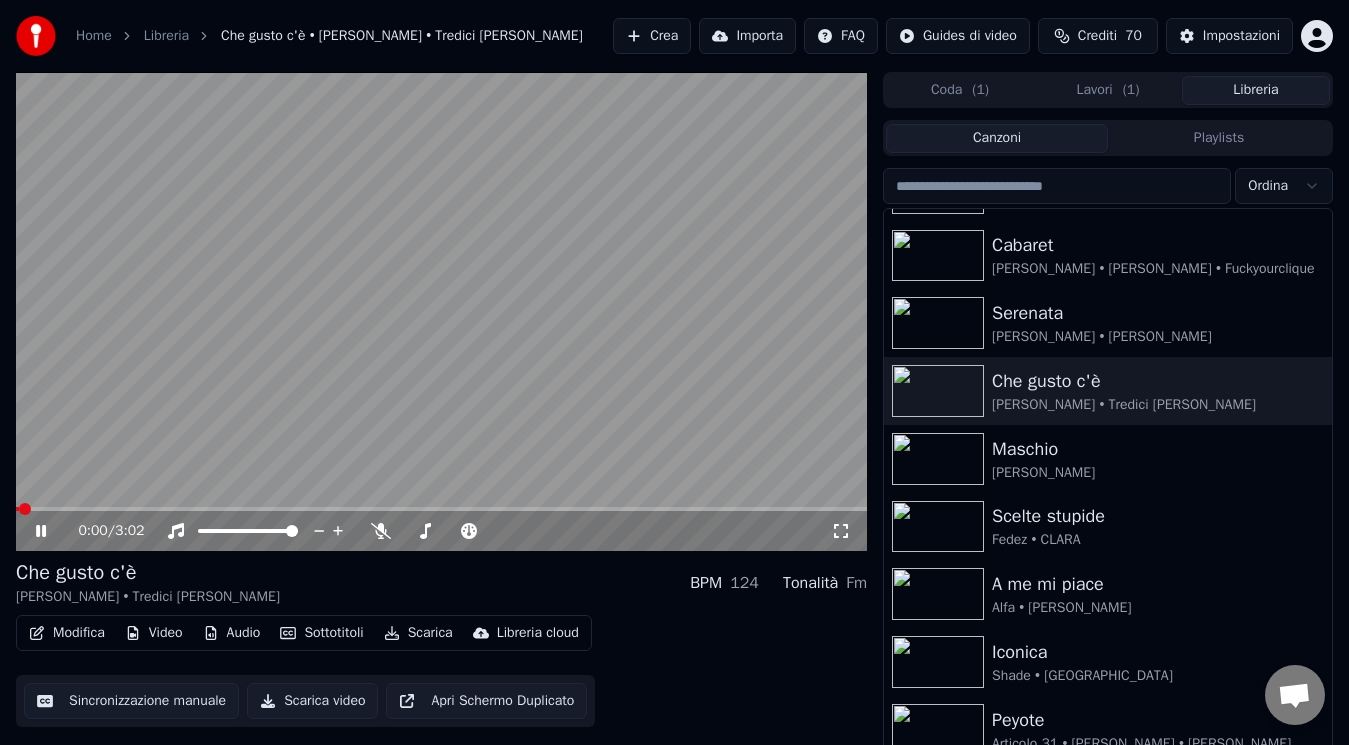 click 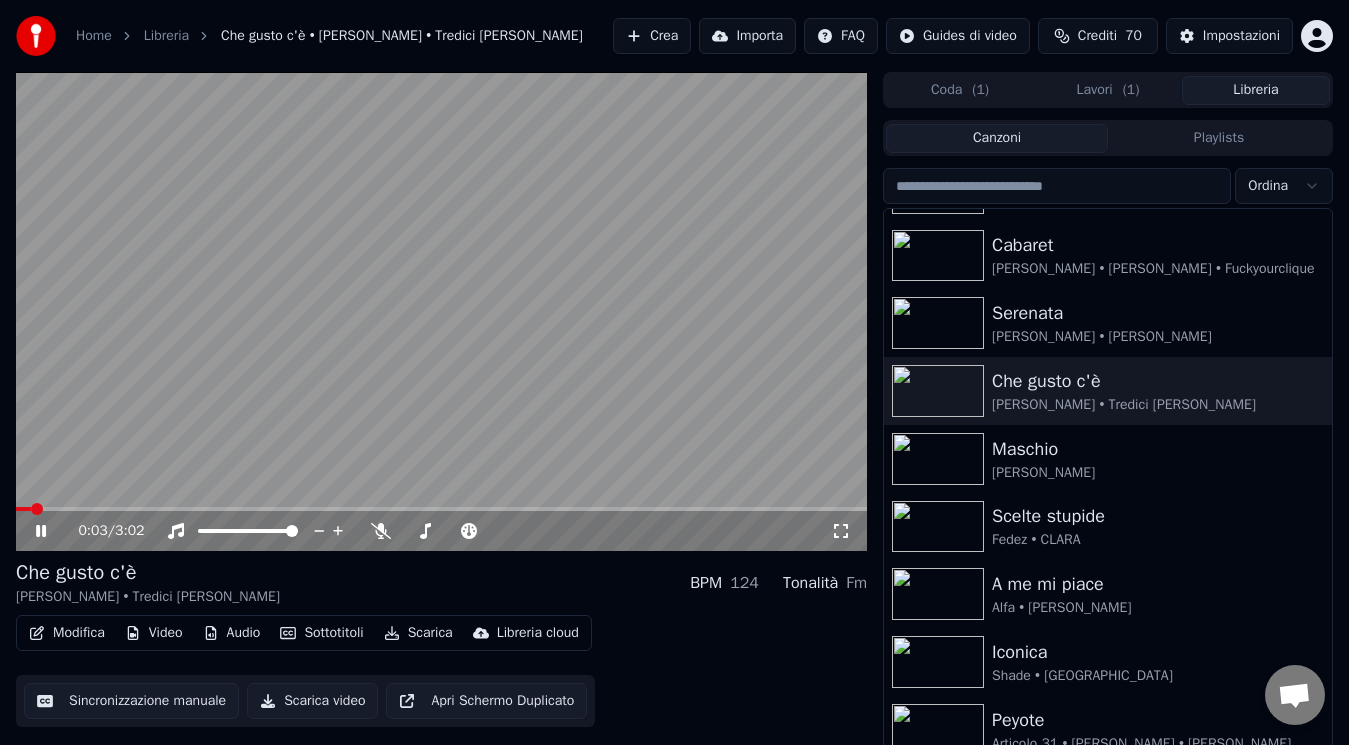 click 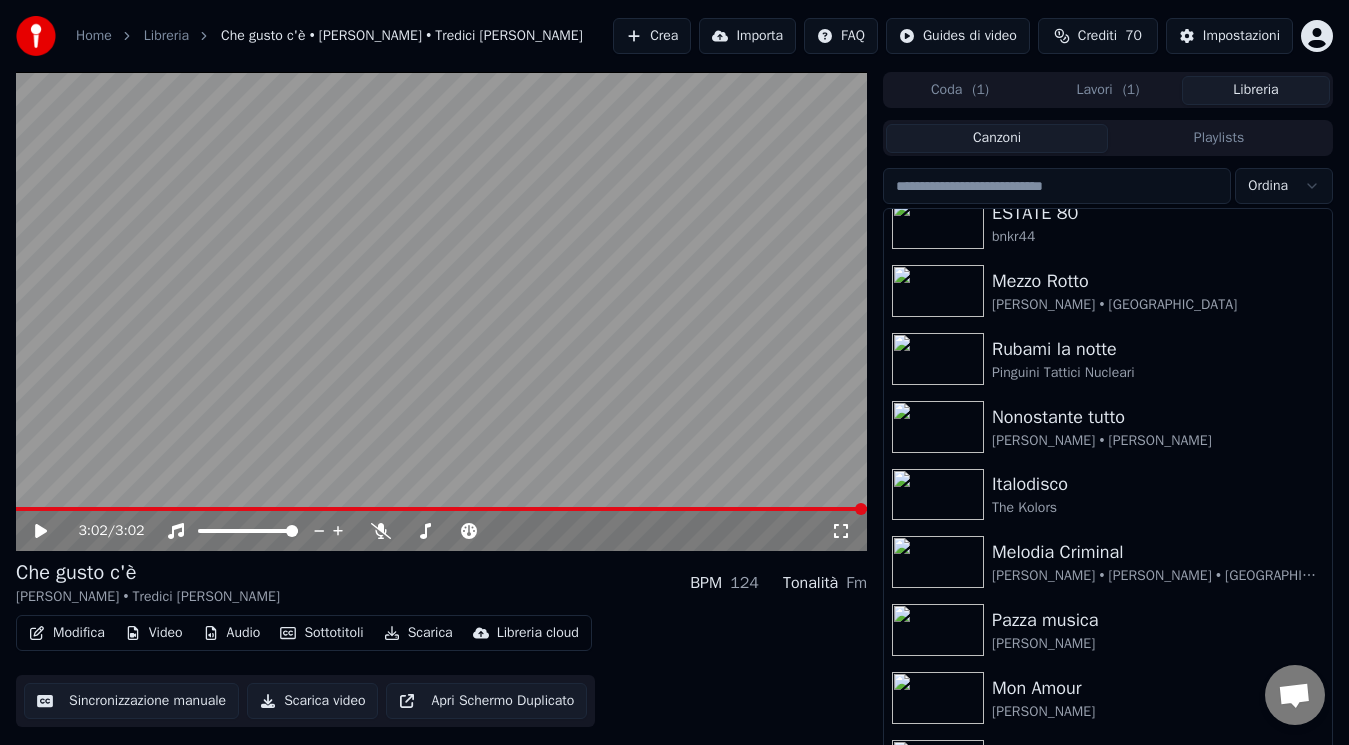 scroll, scrollTop: 1140, scrollLeft: 0, axis: vertical 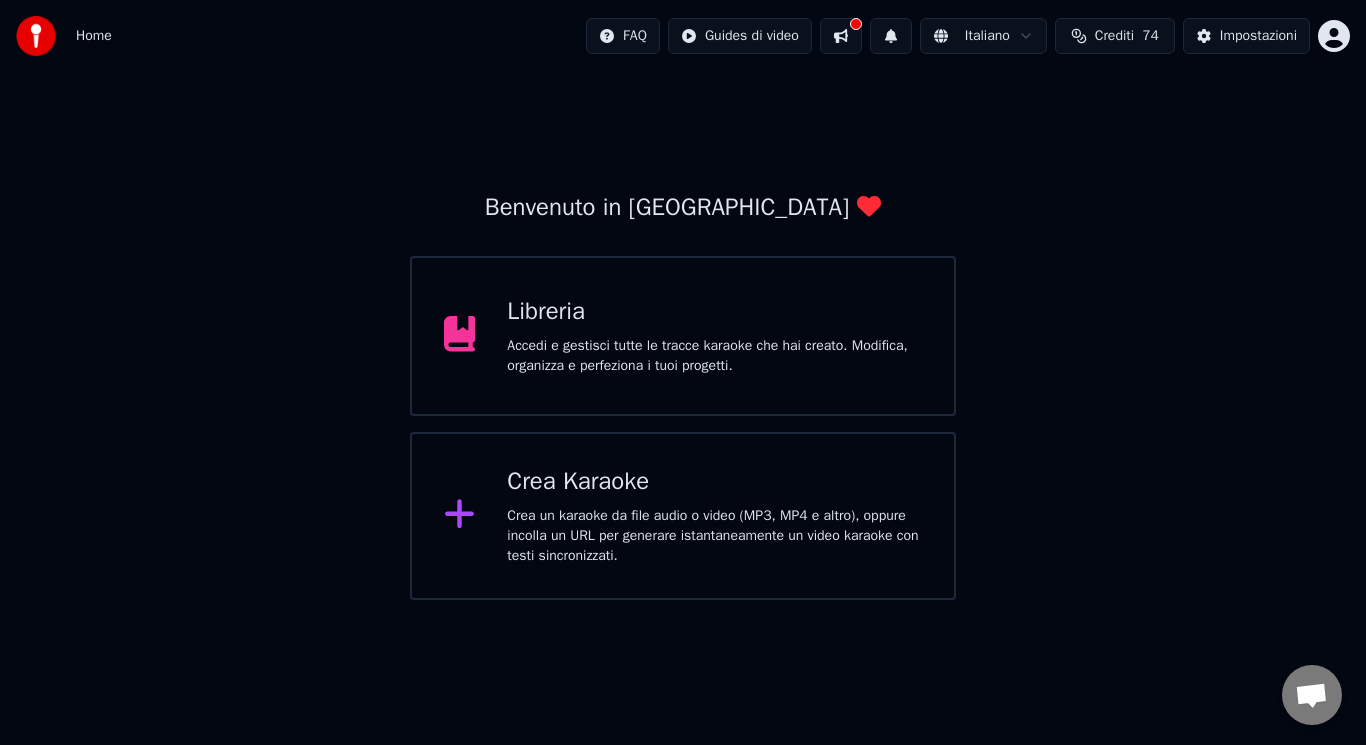 click on "Crea Karaoke Crea un karaoke da file audio o video (MP3, MP4 e altro), oppure incolla un URL per generare istantaneamente un video karaoke con testi sincronizzati." at bounding box center [683, 516] 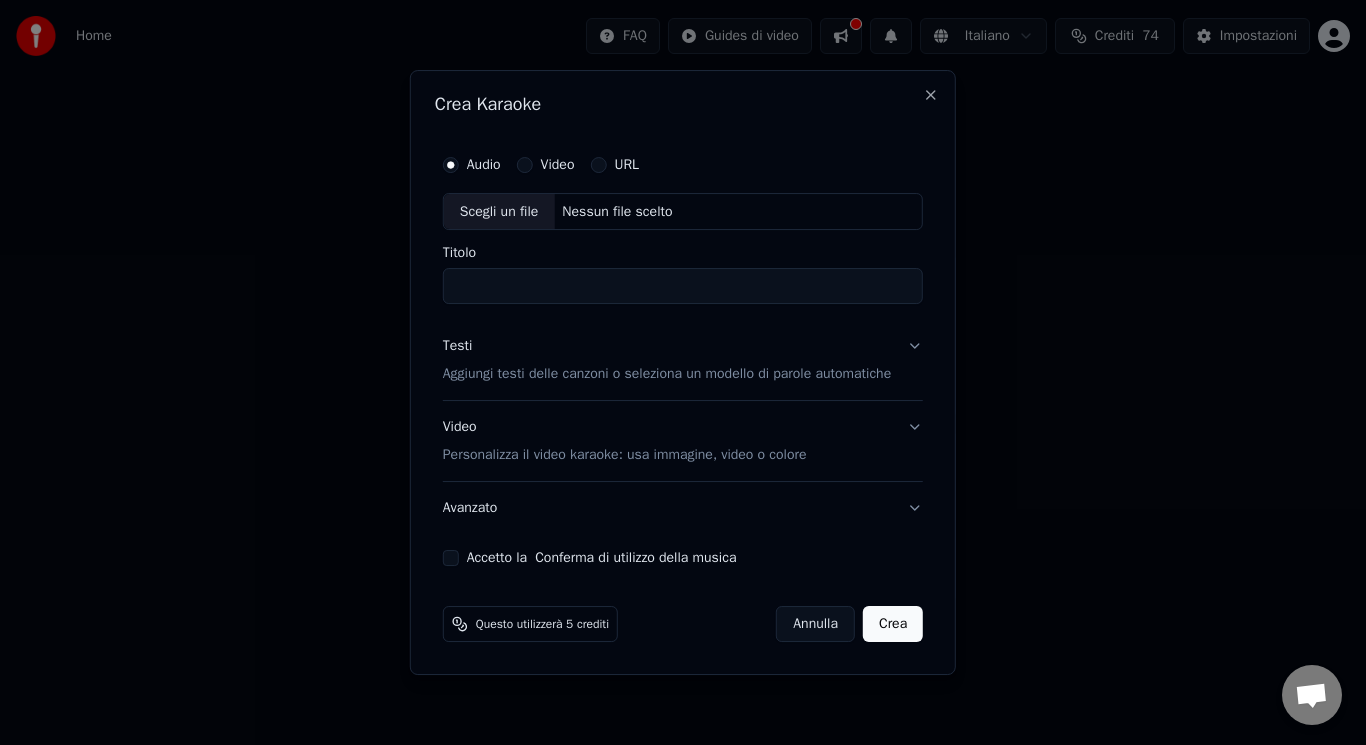 click on "Scegli un file" at bounding box center (499, 212) 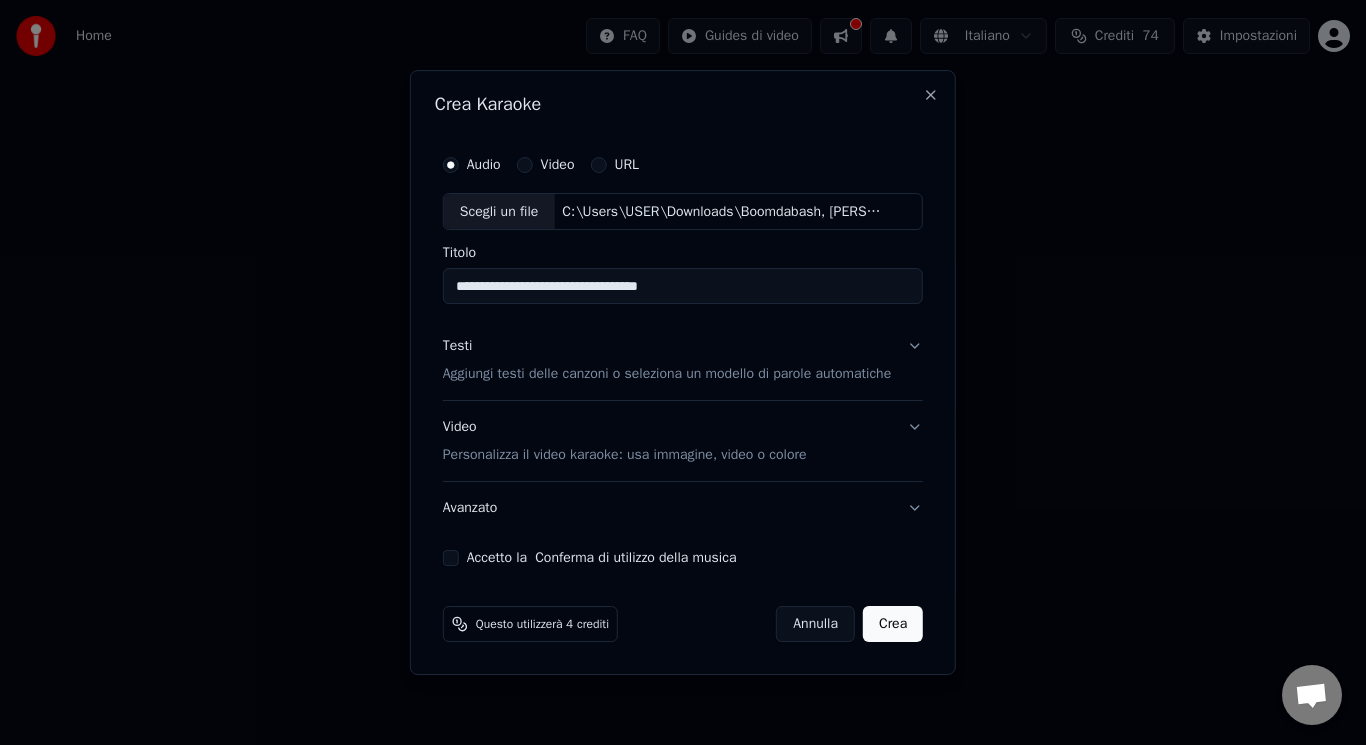 click on "**********" at bounding box center (683, 287) 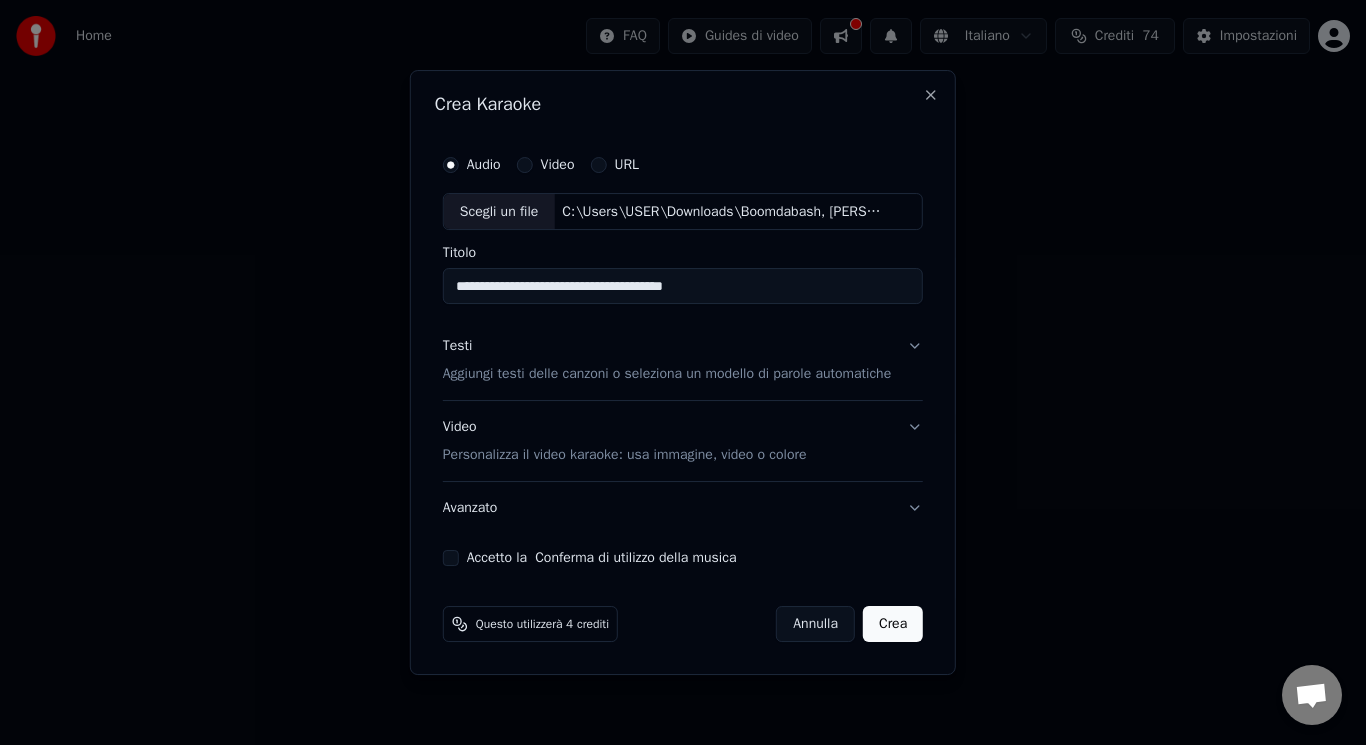 type on "**********" 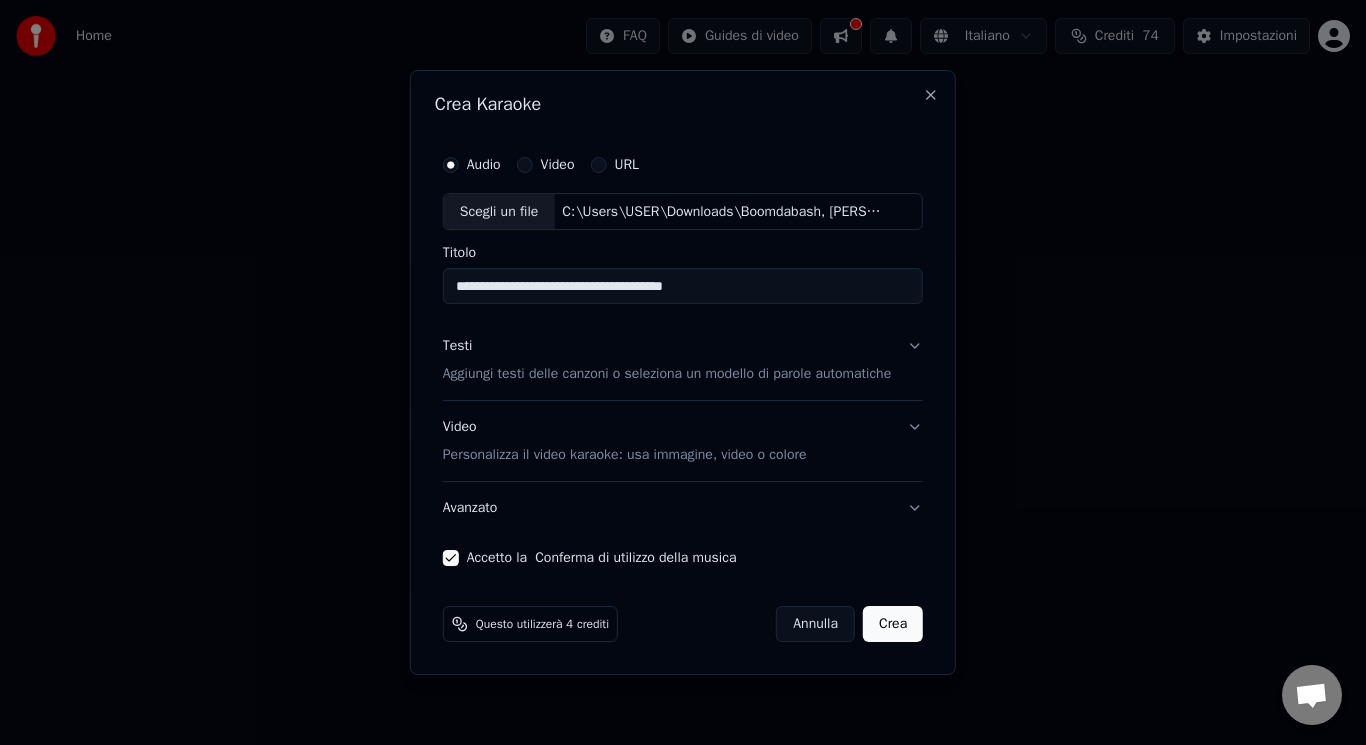 click on "Personalizza il video karaoke: usa immagine, video o colore" at bounding box center (625, 455) 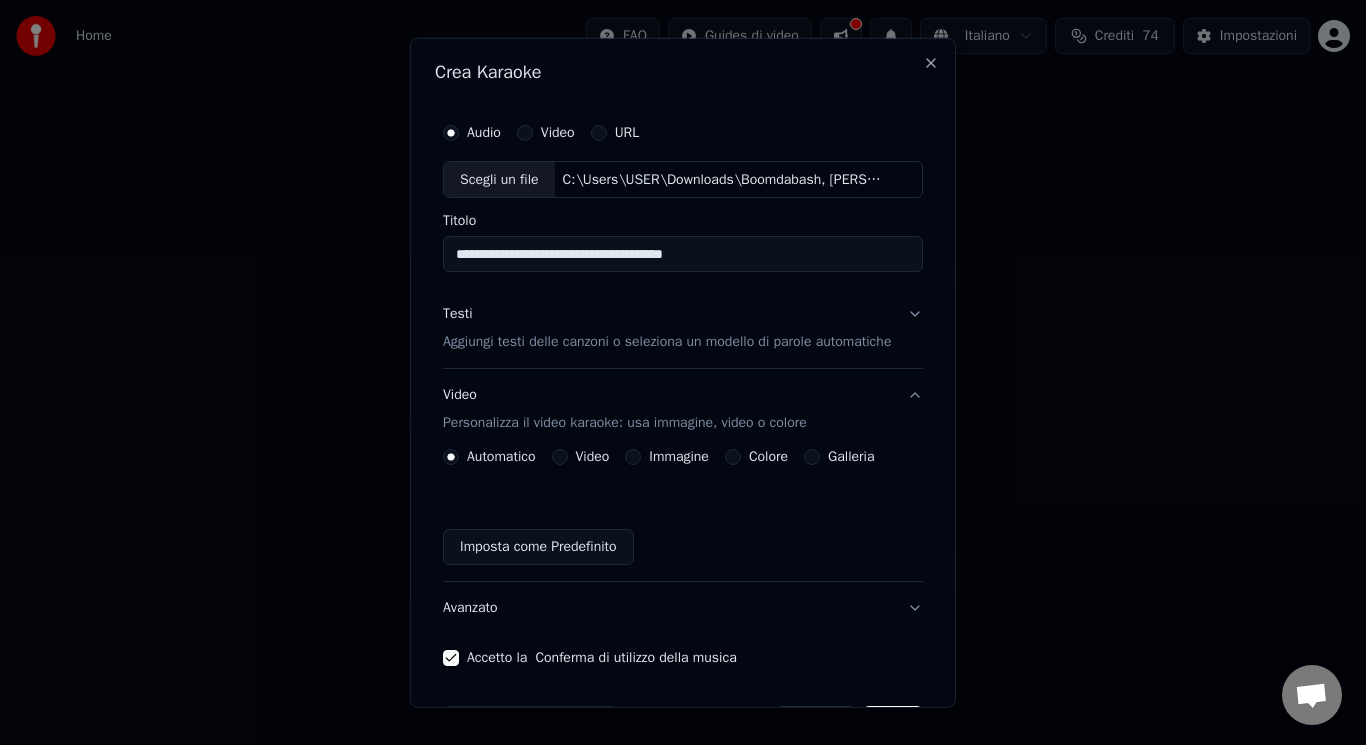 click on "Video" at bounding box center (559, 457) 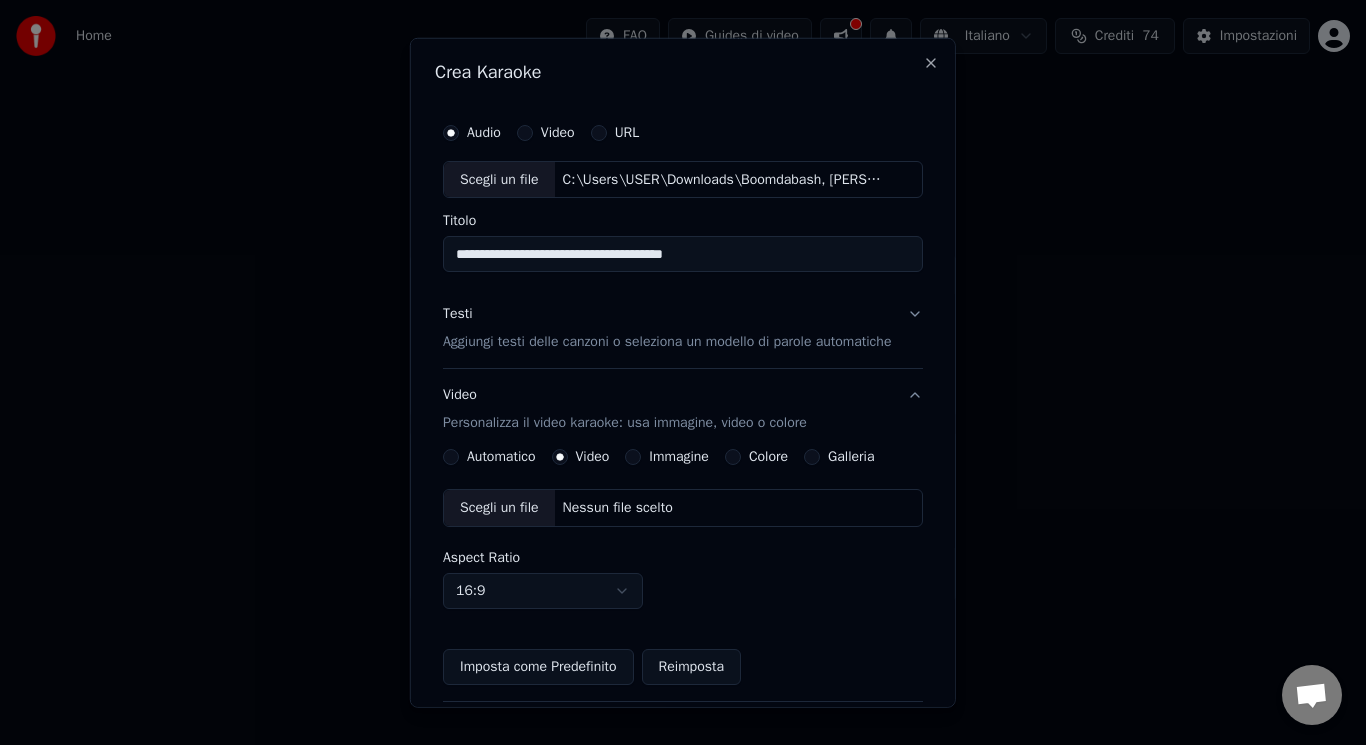 click on "Scegli un file" at bounding box center (499, 508) 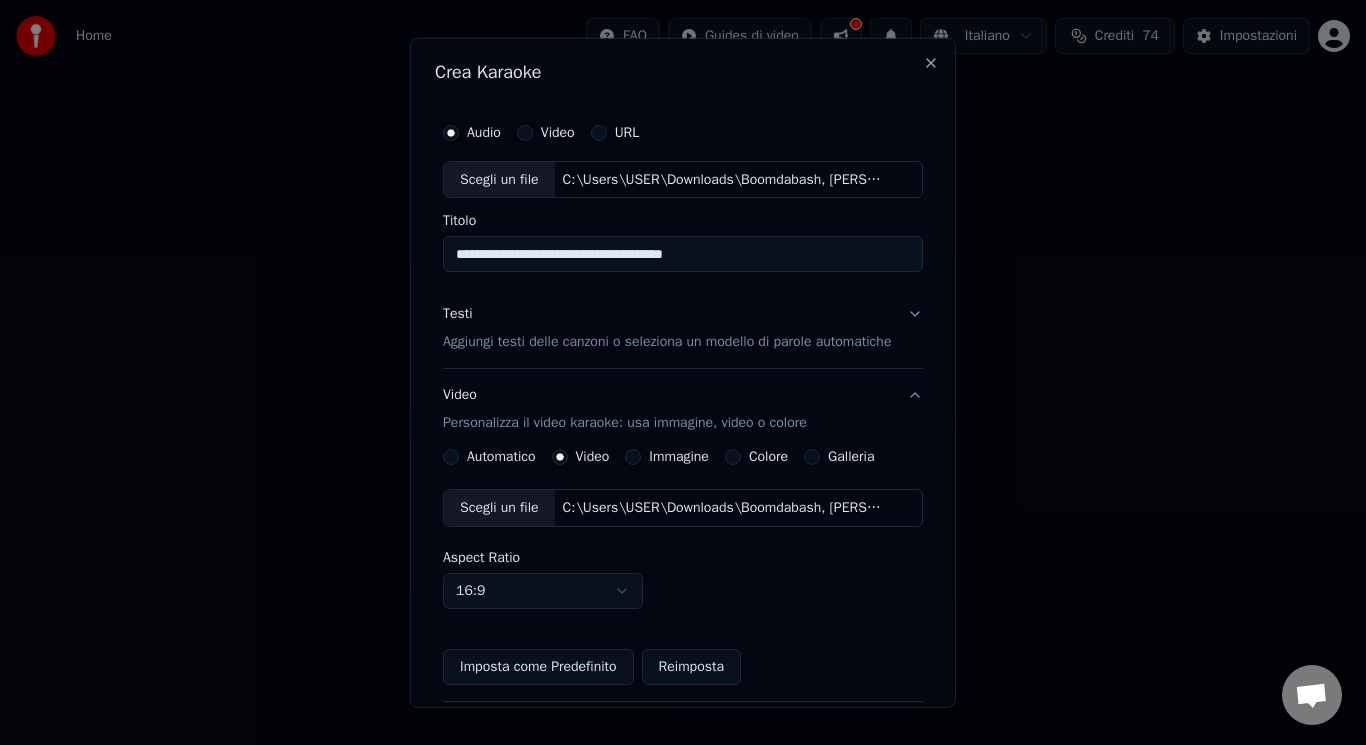 click on "Aggiungi testi delle canzoni o seleziona un modello di parole automatiche" at bounding box center [667, 342] 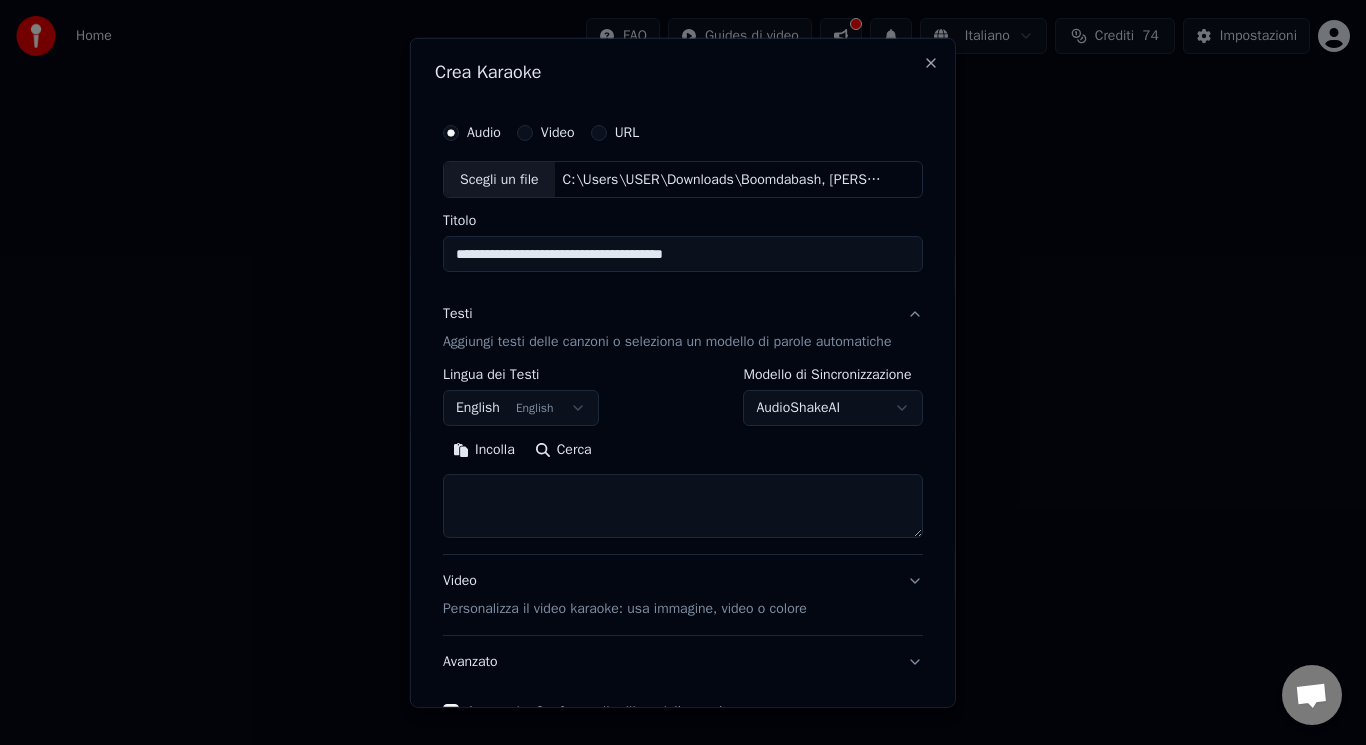 click on "Home FAQ Guides di video Italiano Crediti 74 Impostazioni Benvenuto in Youka Libreria Accedi e gestisci tutte le tracce karaoke che hai creato. Modifica, organizza e perfeziona i tuoi progetti. Crea Karaoke Crea un karaoke da file audio o video (MP3, MP4 e altro), oppure incolla un URL per generare istantaneamente un video karaoke con testi sincronizzati. Conversazione Adam da Youka Desktop Altri canali Continua su Email Rete assente. Riconnessione in corso... Nessun messaggio può essere ricevuto o inviato per ora. Youka Desktop Ciao! Come posso aiutarti?  Venerdì, 18 Luglio non funziona 18/7/2025 ci mette troppo a caricare e si blocca 18/7/2025 fate immediatamente qualcosa 18/7/2025 Adam Ho controllato i log degli errori, sembra che tu stia tentando di utilizzare un file che non esiste: C:\Users\USER\Downloads\STO BENE AL MARE - Realizzato con Clipchamp.mp4 18/7/2025 come non esiste 18/7/2025 Letto Adam Hai cambiato lo sfondo predefinito del video? 18/7/2025 no 18/7/2025 secondo me avete problemi 18/7/2025" at bounding box center (683, 300) 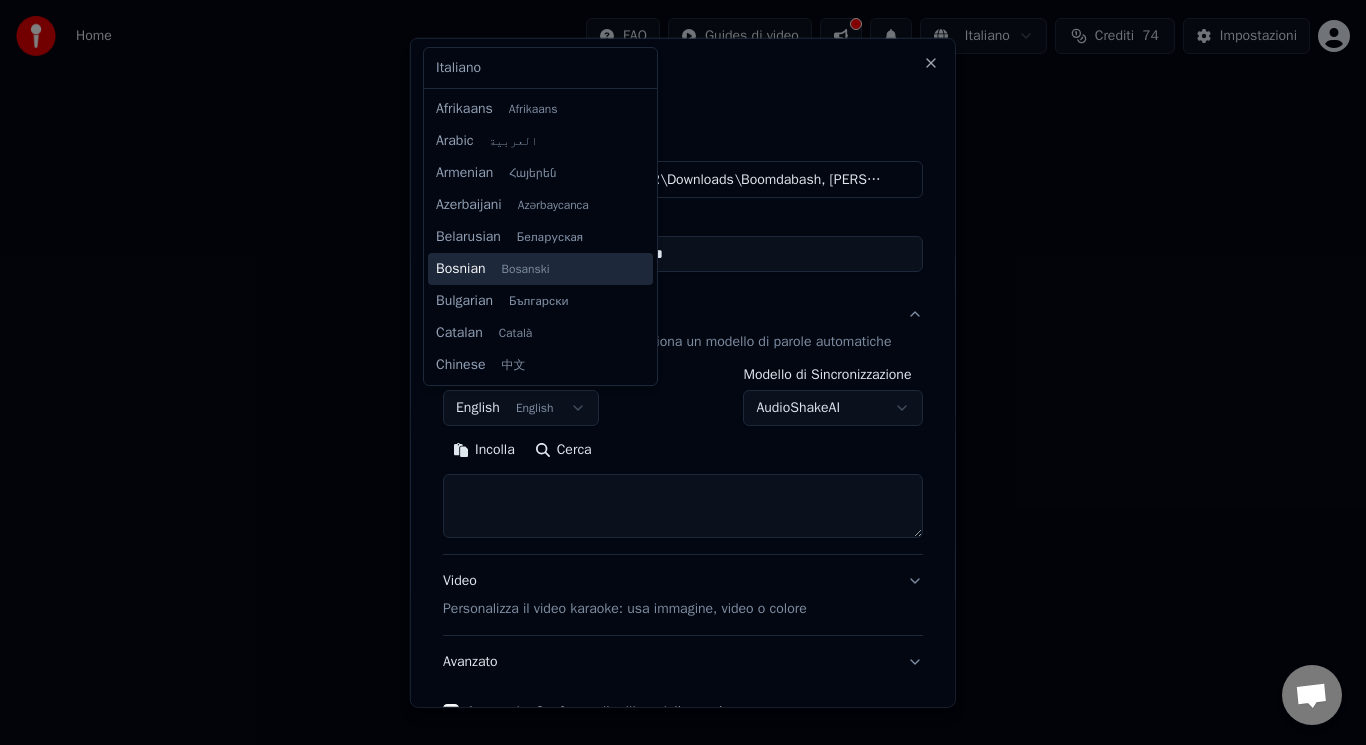 scroll, scrollTop: 160, scrollLeft: 0, axis: vertical 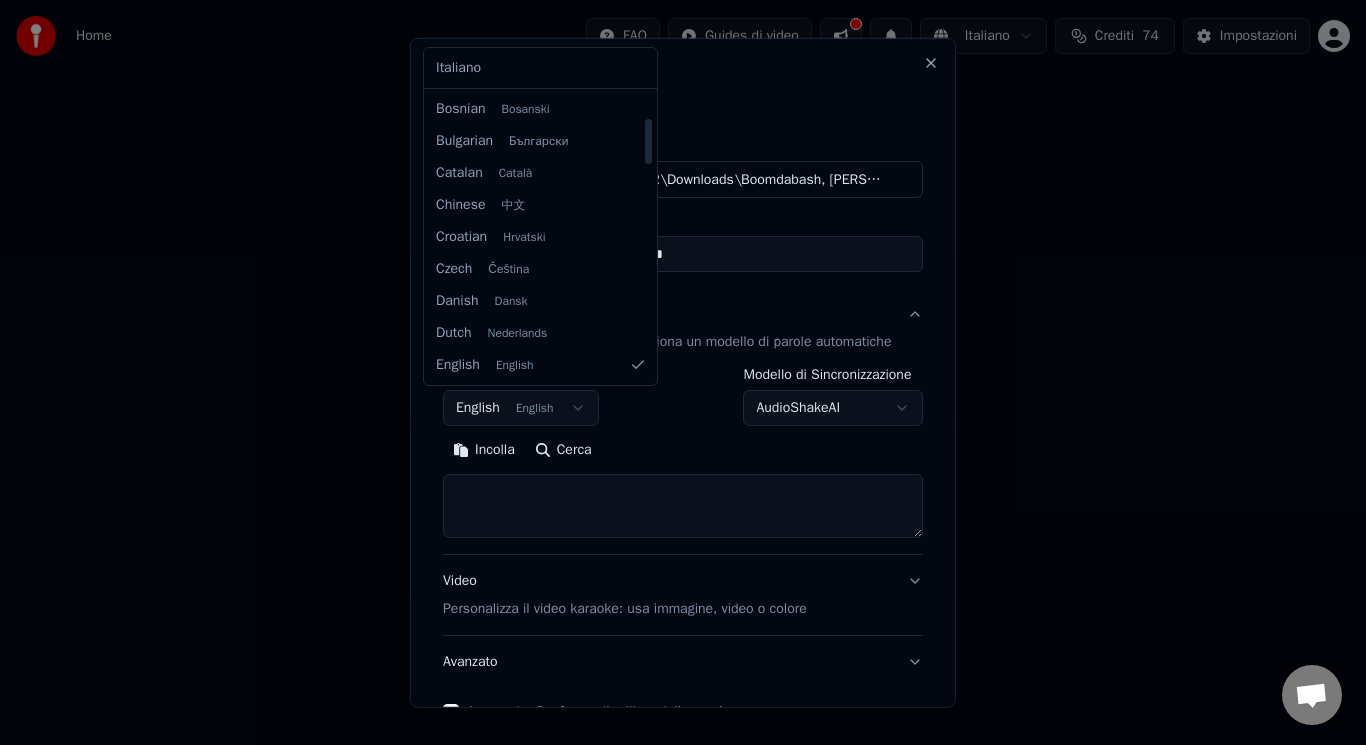 select on "**" 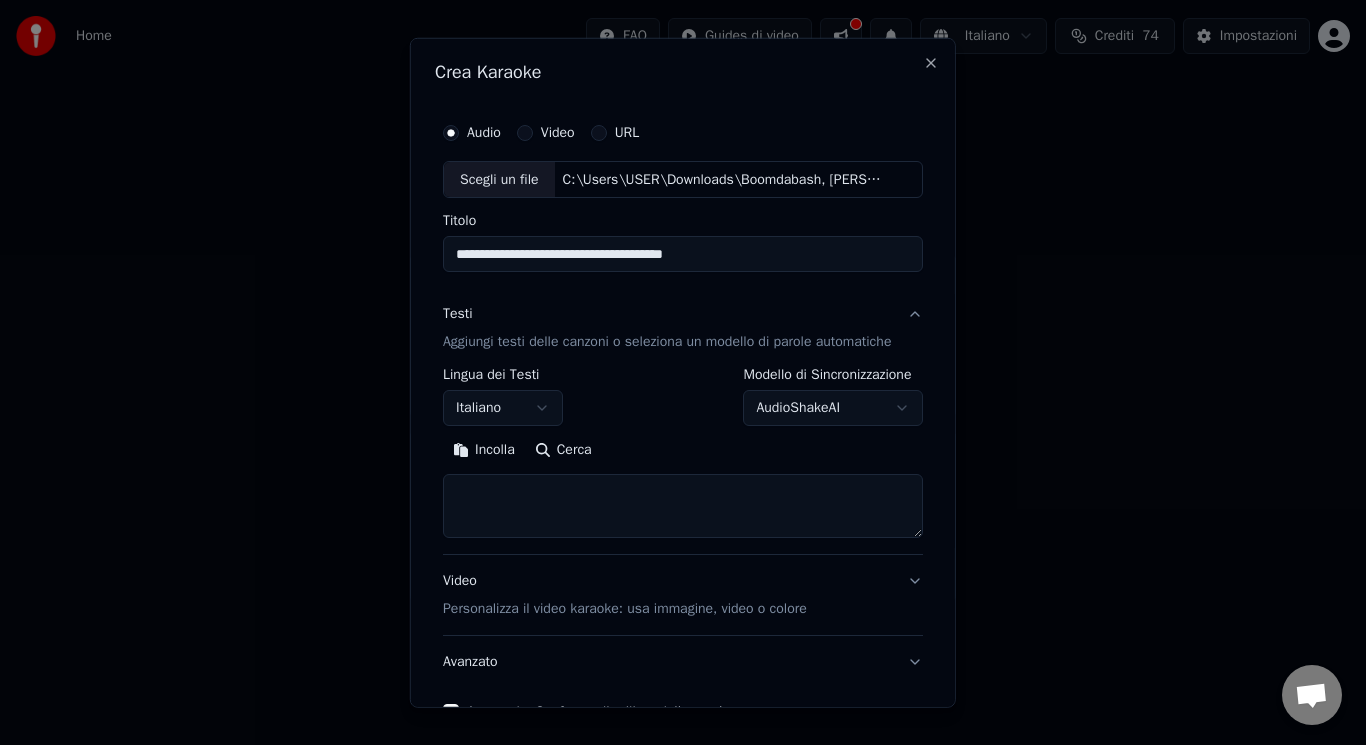 drag, startPoint x: 558, startPoint y: 489, endPoint x: 468, endPoint y: 457, distance: 95.51963 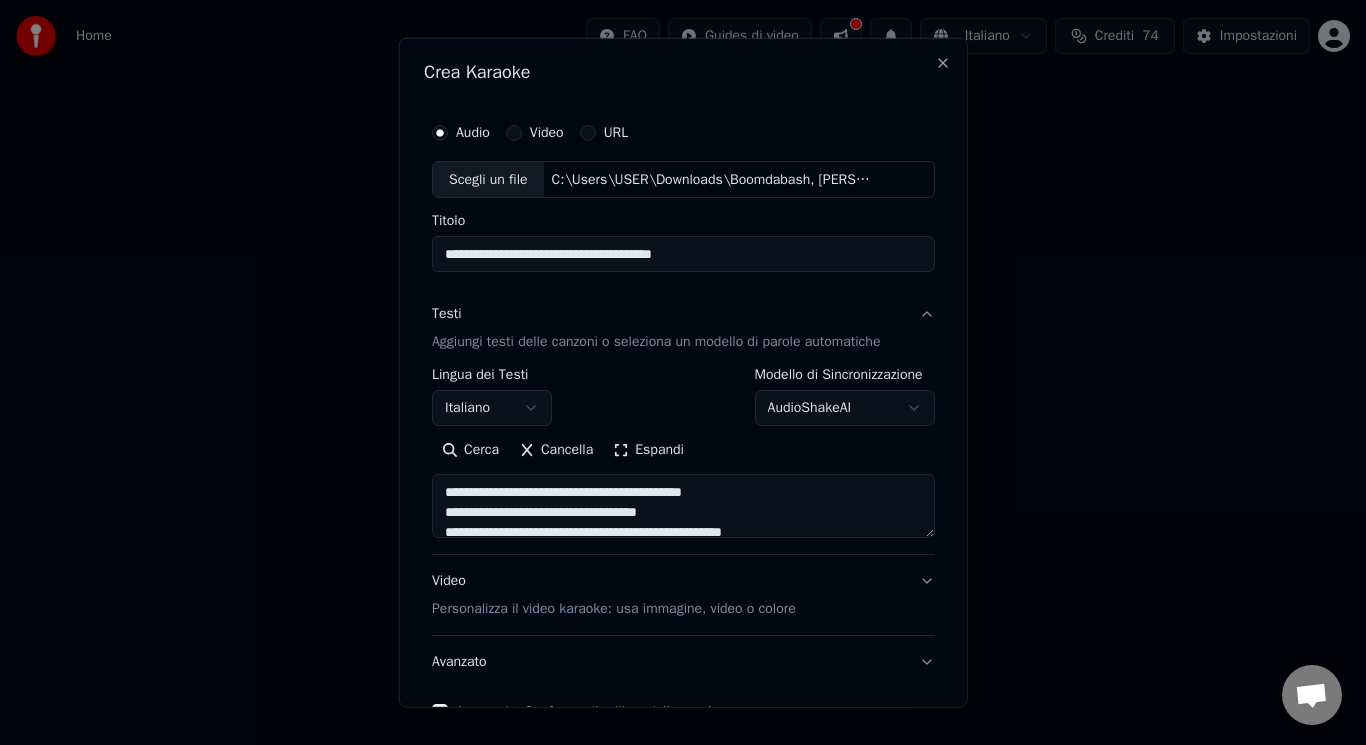 click on "Espandi" at bounding box center [648, 450] 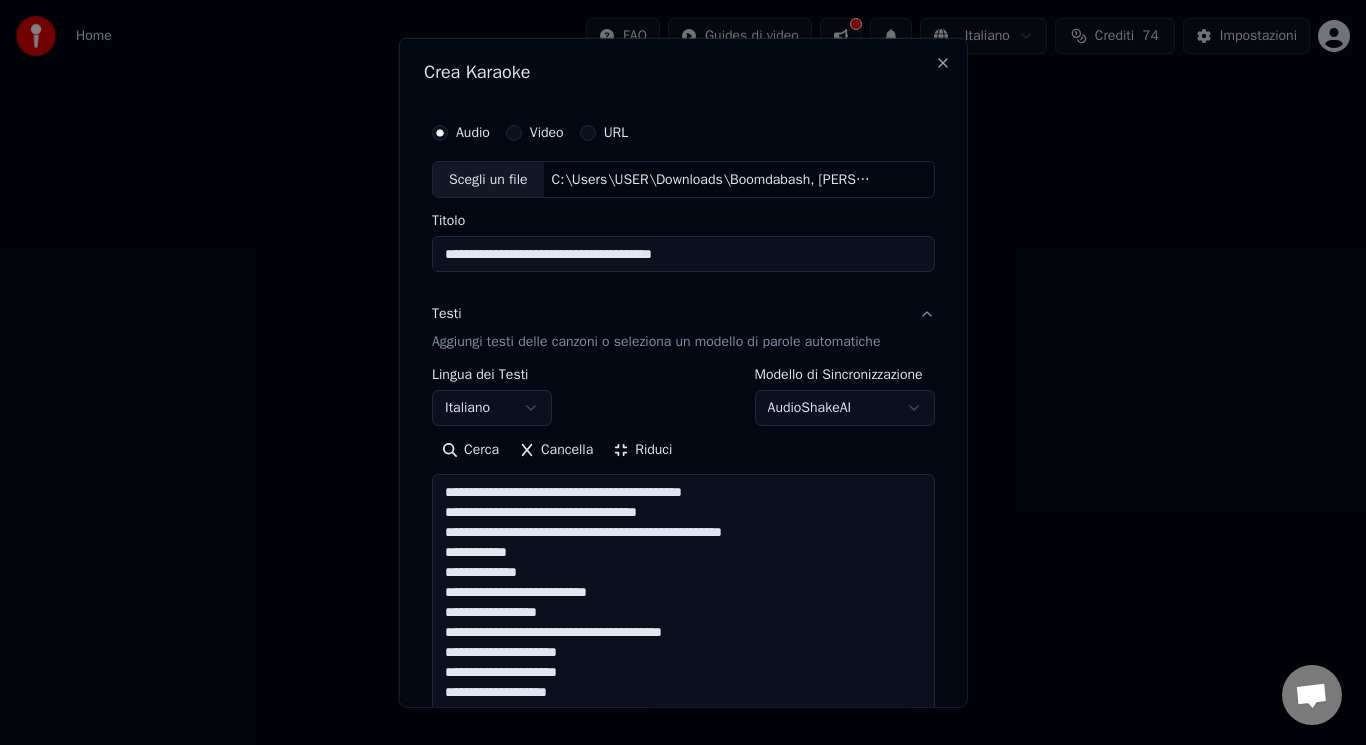 drag, startPoint x: 767, startPoint y: 495, endPoint x: 422, endPoint y: 485, distance: 345.1449 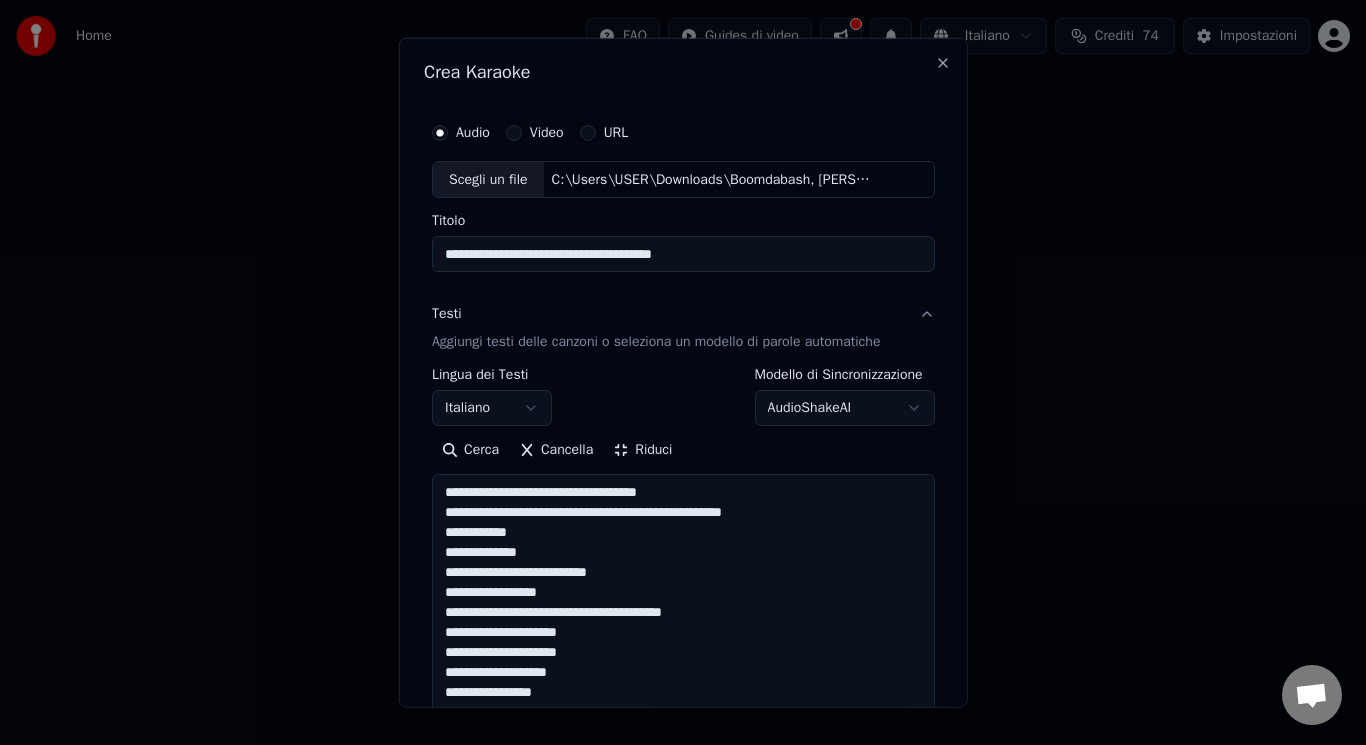 drag, startPoint x: 538, startPoint y: 540, endPoint x: 426, endPoint y: 538, distance: 112.01785 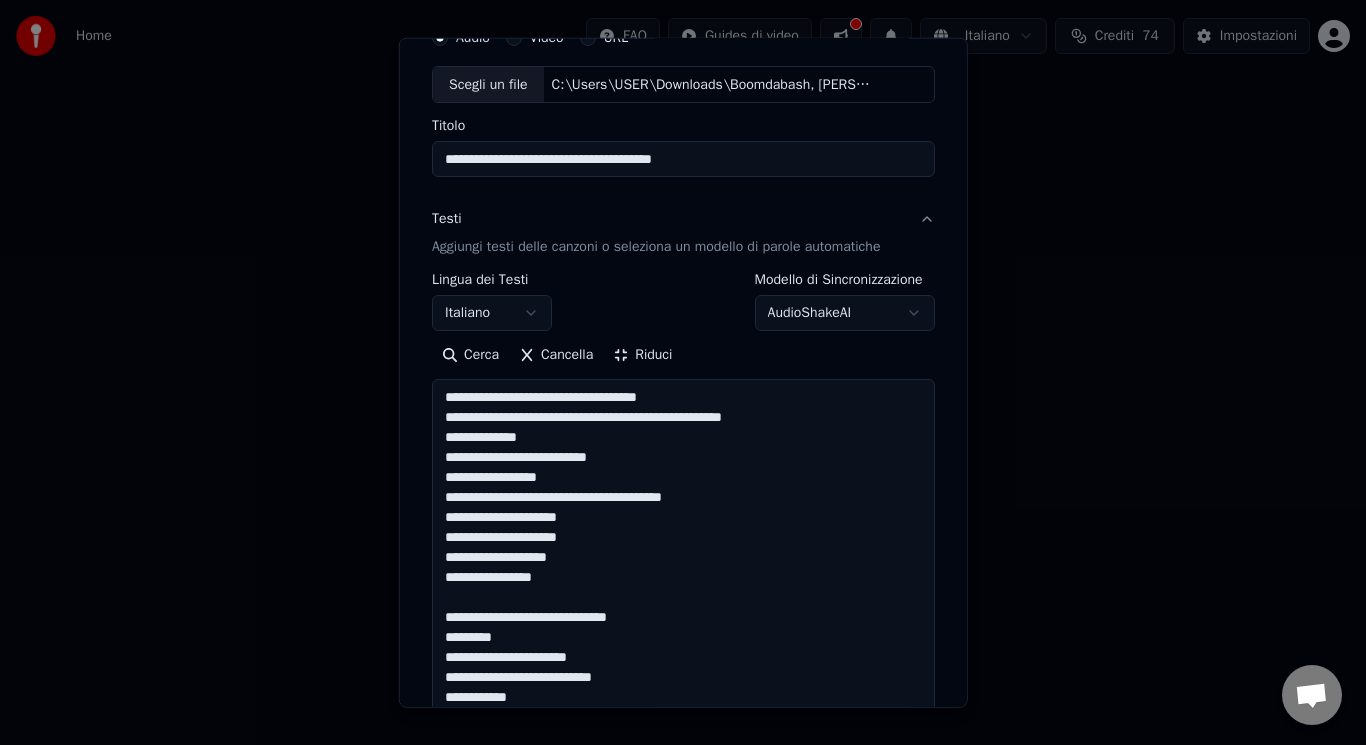 scroll, scrollTop: 115, scrollLeft: 0, axis: vertical 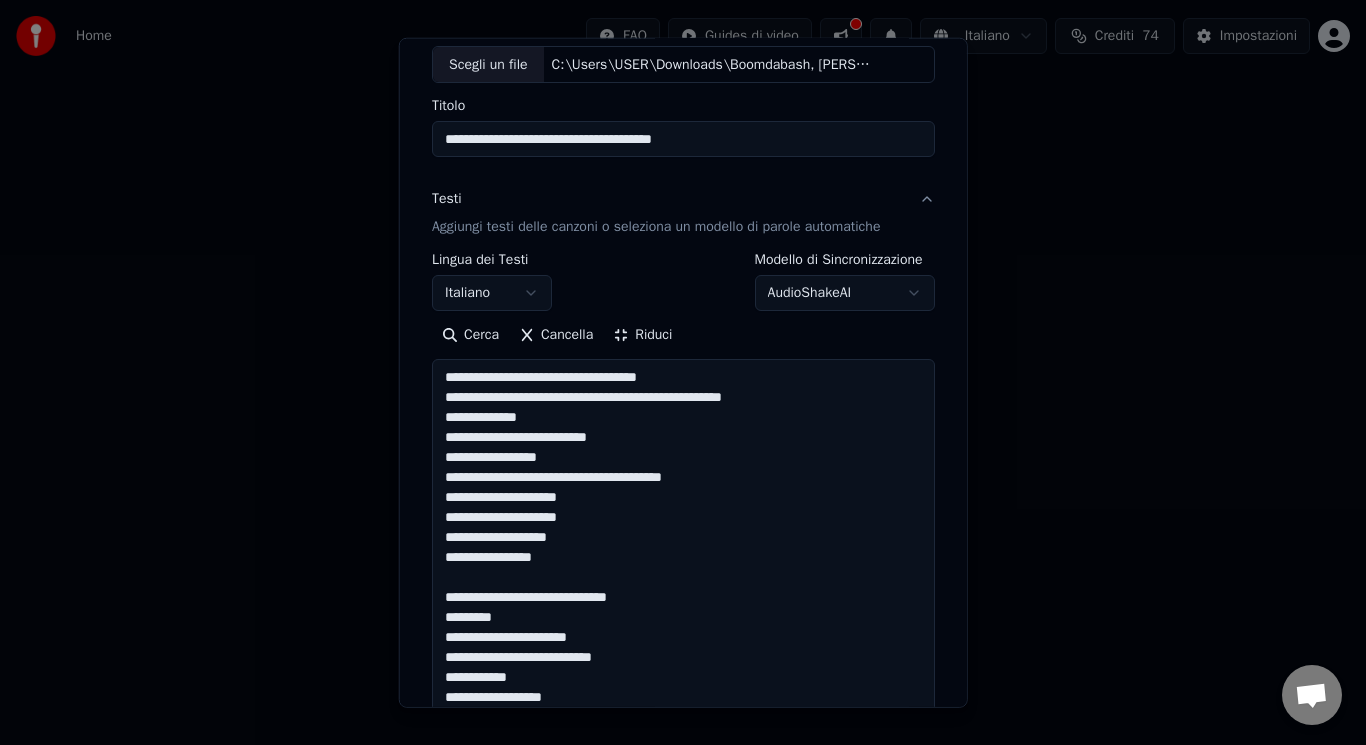 drag, startPoint x: 649, startPoint y: 601, endPoint x: 585, endPoint y: 581, distance: 67.052216 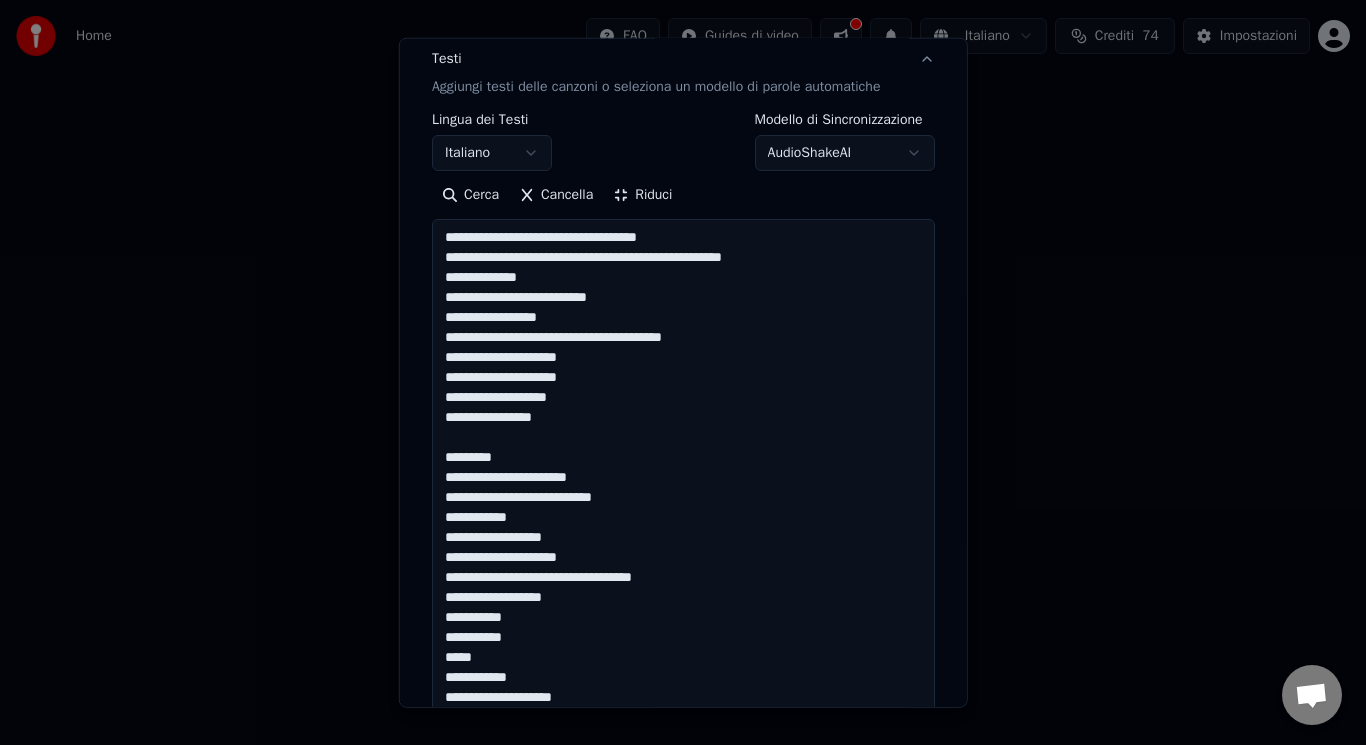 scroll, scrollTop: 375, scrollLeft: 0, axis: vertical 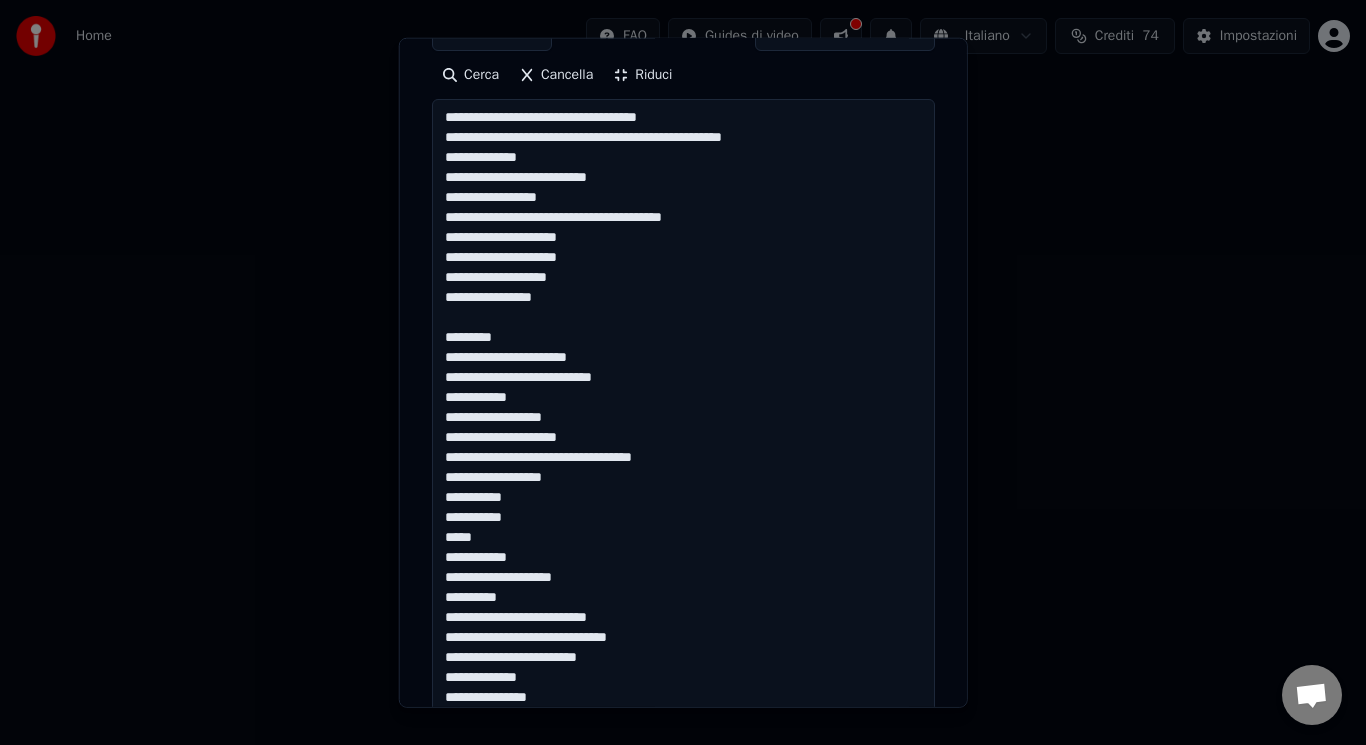 drag, startPoint x: 436, startPoint y: 445, endPoint x: 622, endPoint y: 614, distance: 251.31056 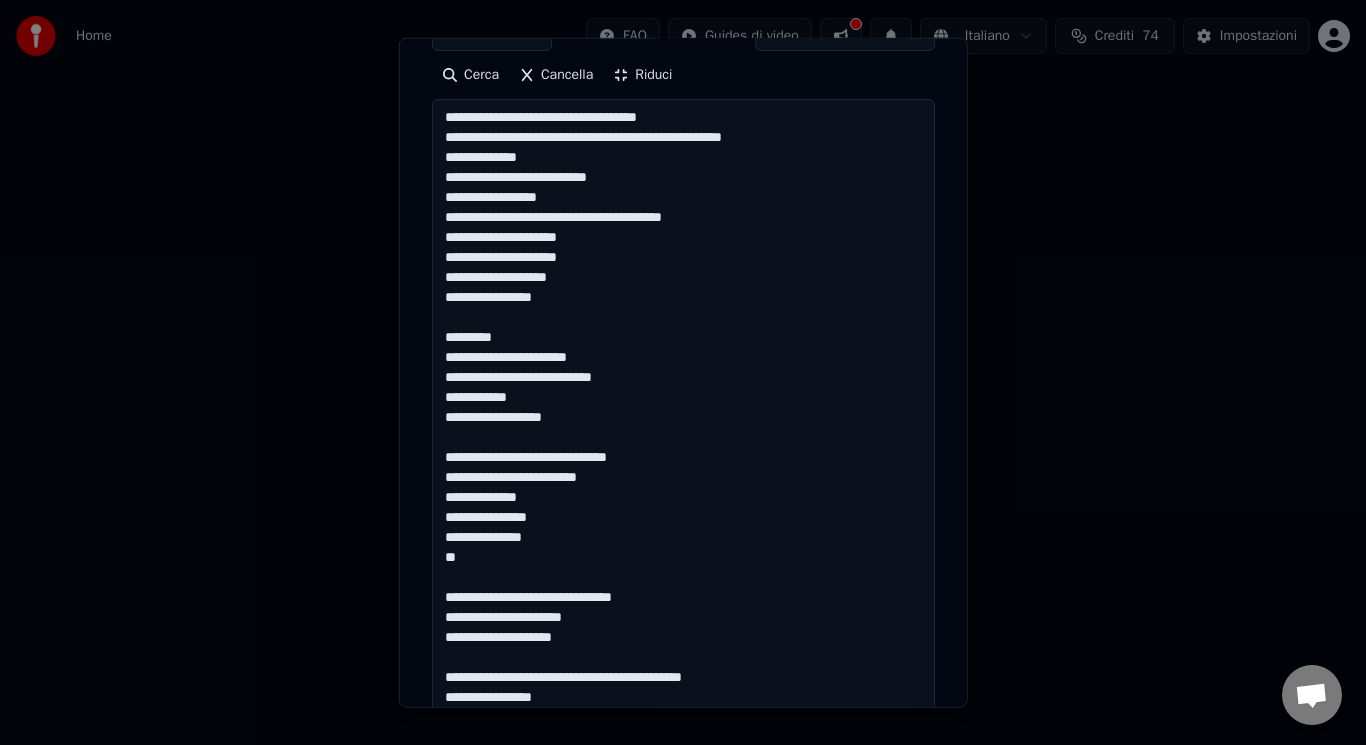 drag, startPoint x: 635, startPoint y: 596, endPoint x: 543, endPoint y: 579, distance: 93.55747 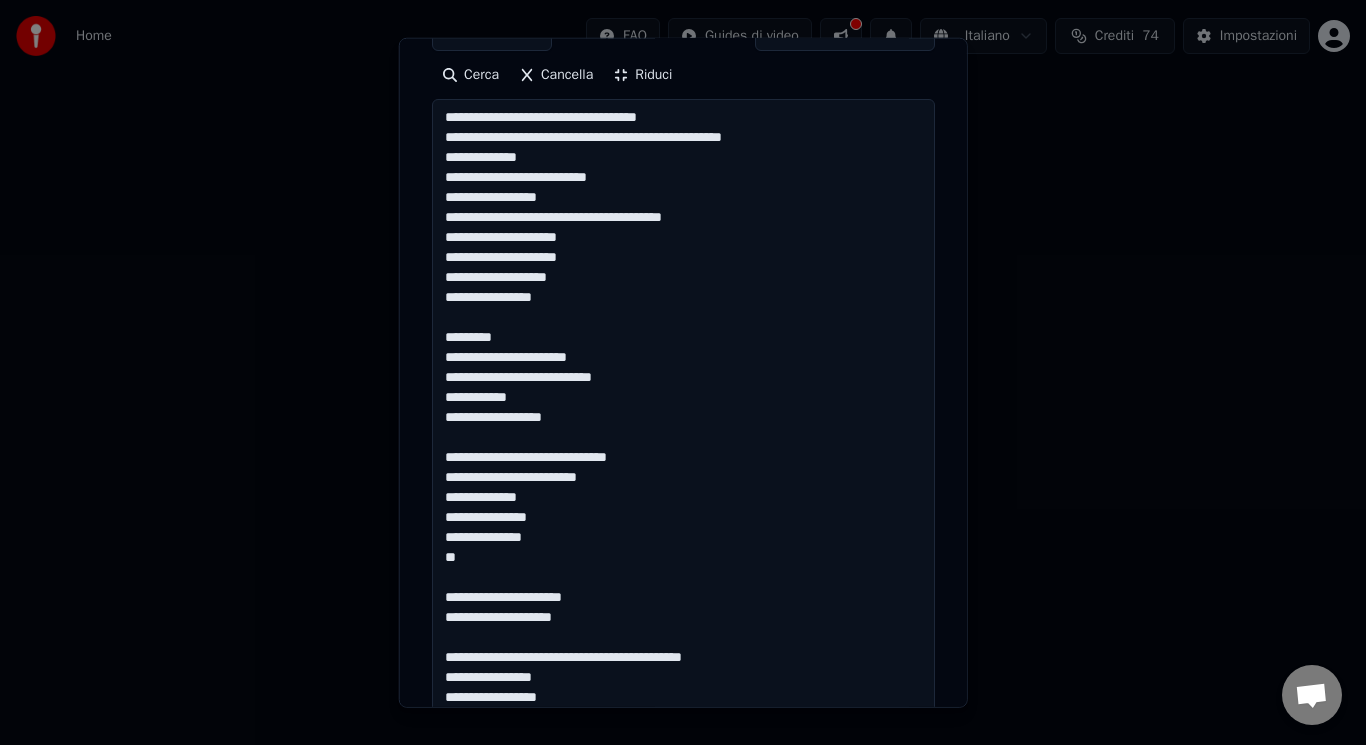 click at bounding box center [683, 906] 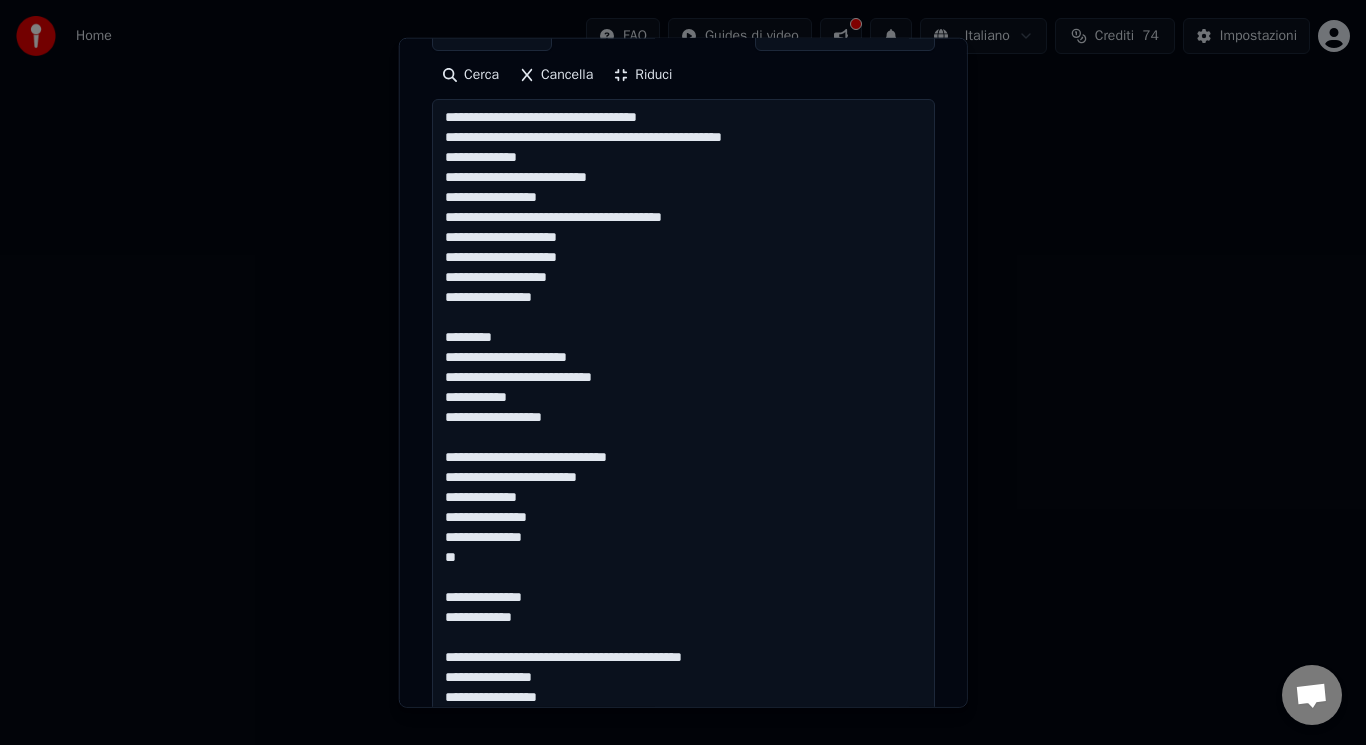 drag, startPoint x: 766, startPoint y: 658, endPoint x: 685, endPoint y: 637, distance: 83.677956 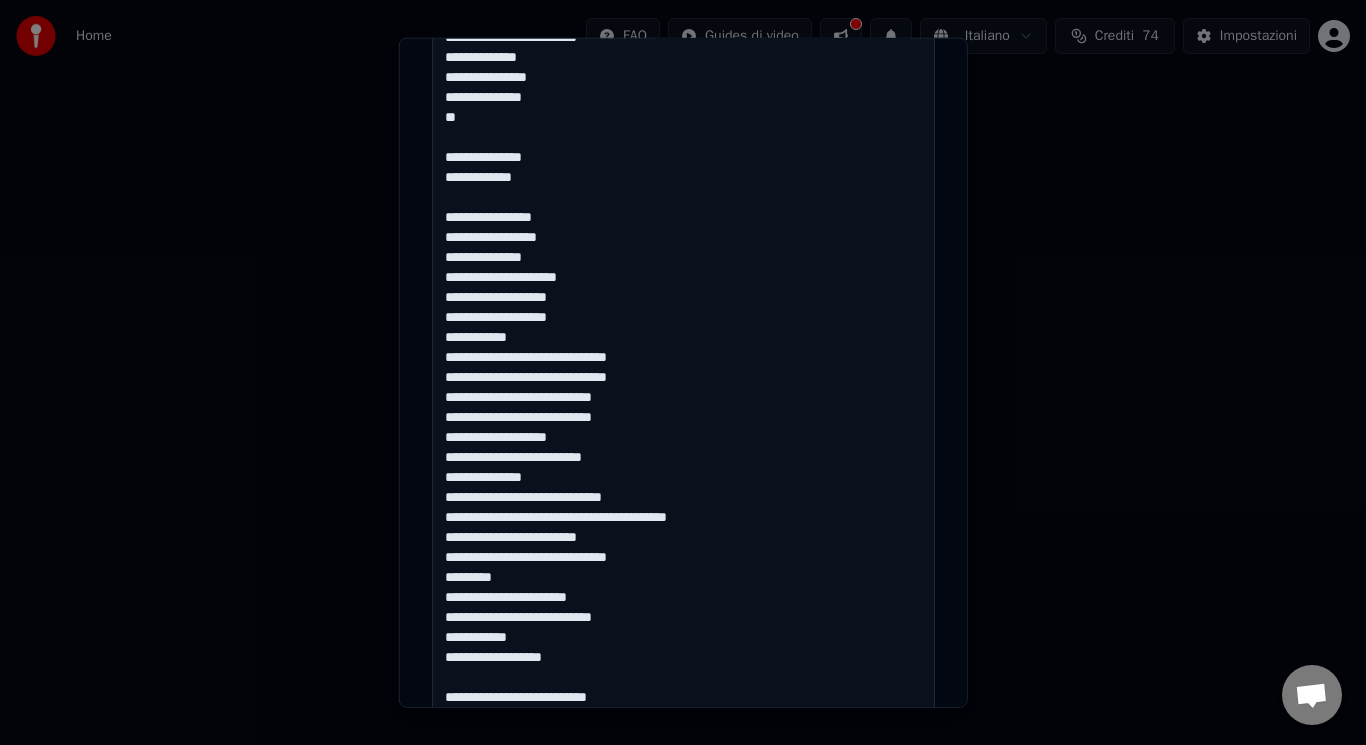 scroll, scrollTop: 835, scrollLeft: 0, axis: vertical 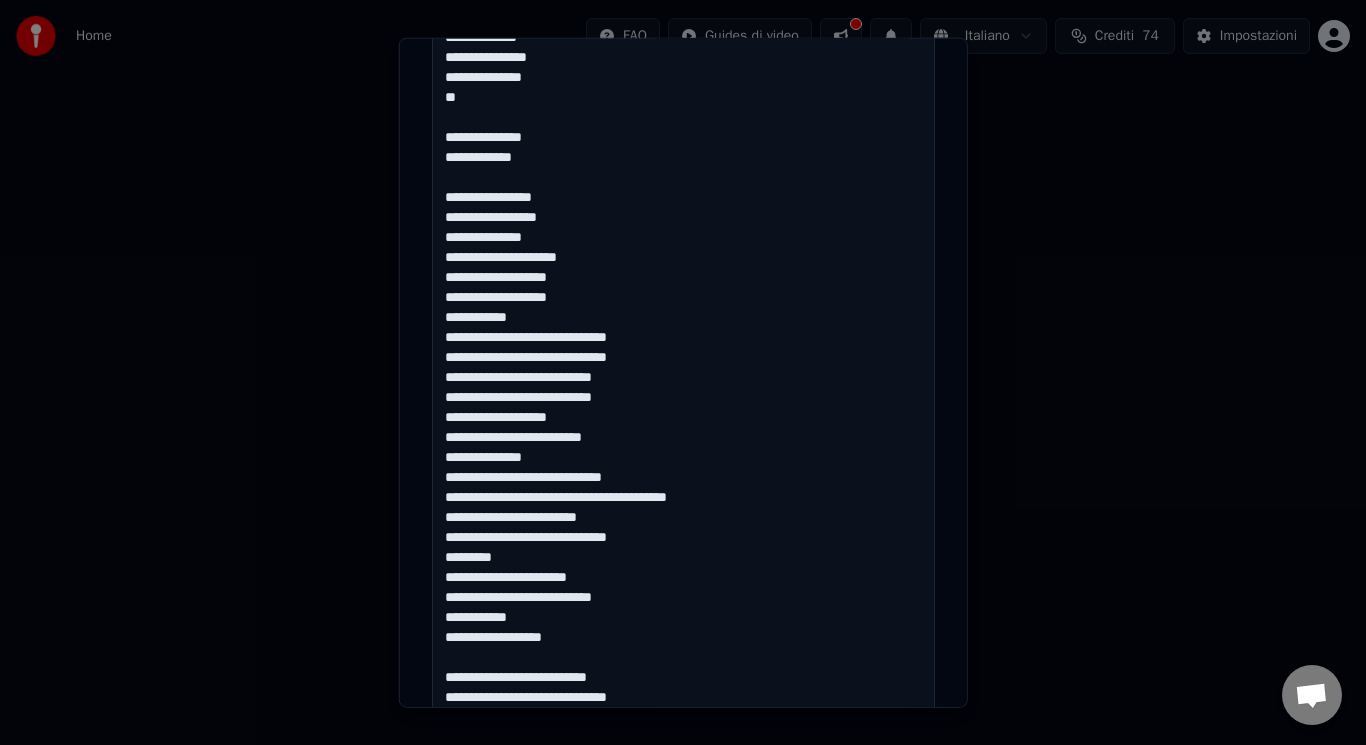 drag, startPoint x: 643, startPoint y: 560, endPoint x: 513, endPoint y: 553, distance: 130.18832 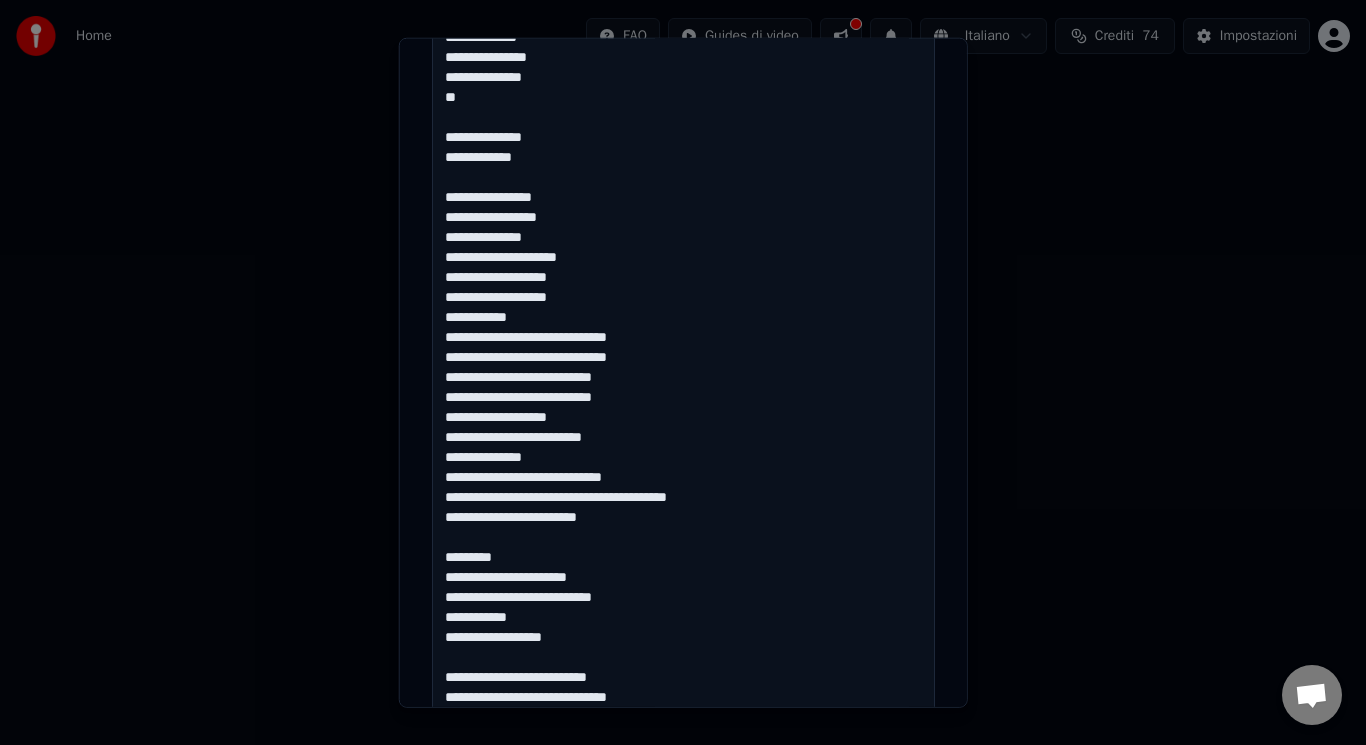 drag, startPoint x: 612, startPoint y: 677, endPoint x: 569, endPoint y: 663, distance: 45.221676 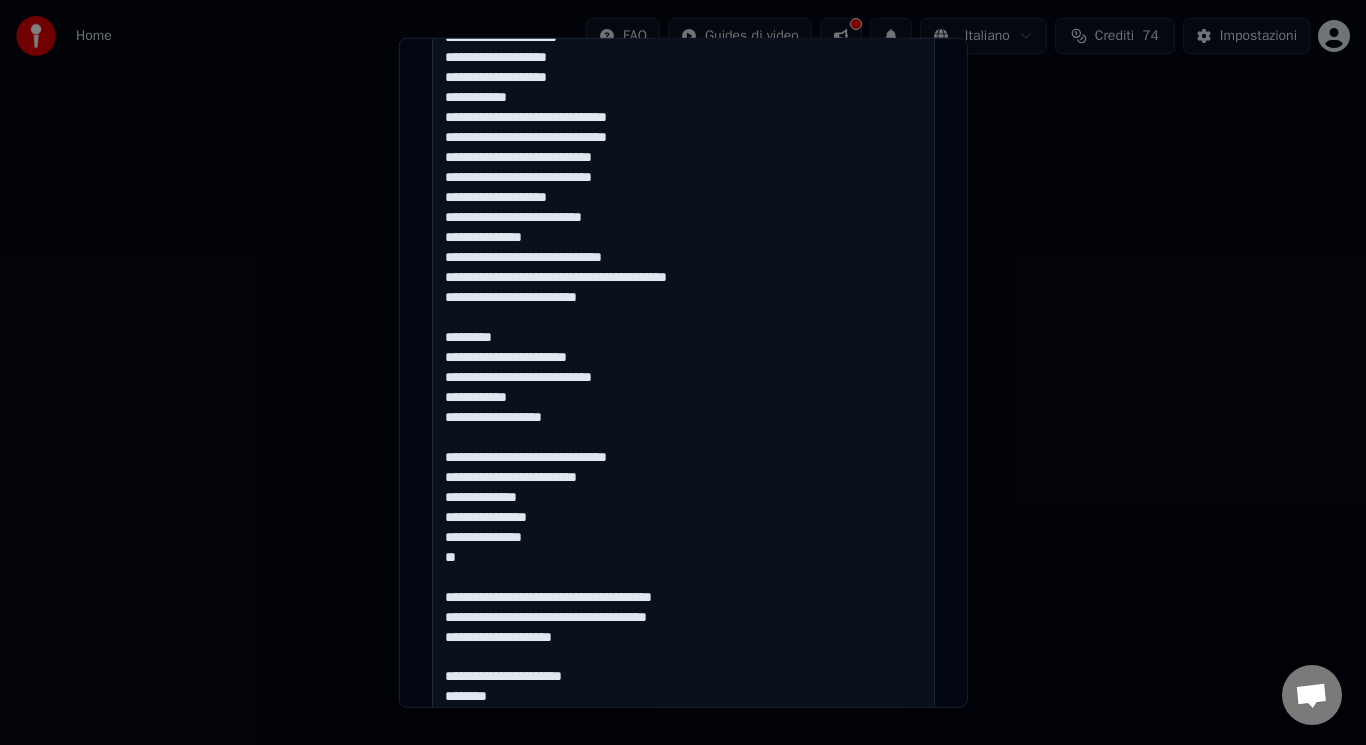 scroll, scrollTop: 1075, scrollLeft: 0, axis: vertical 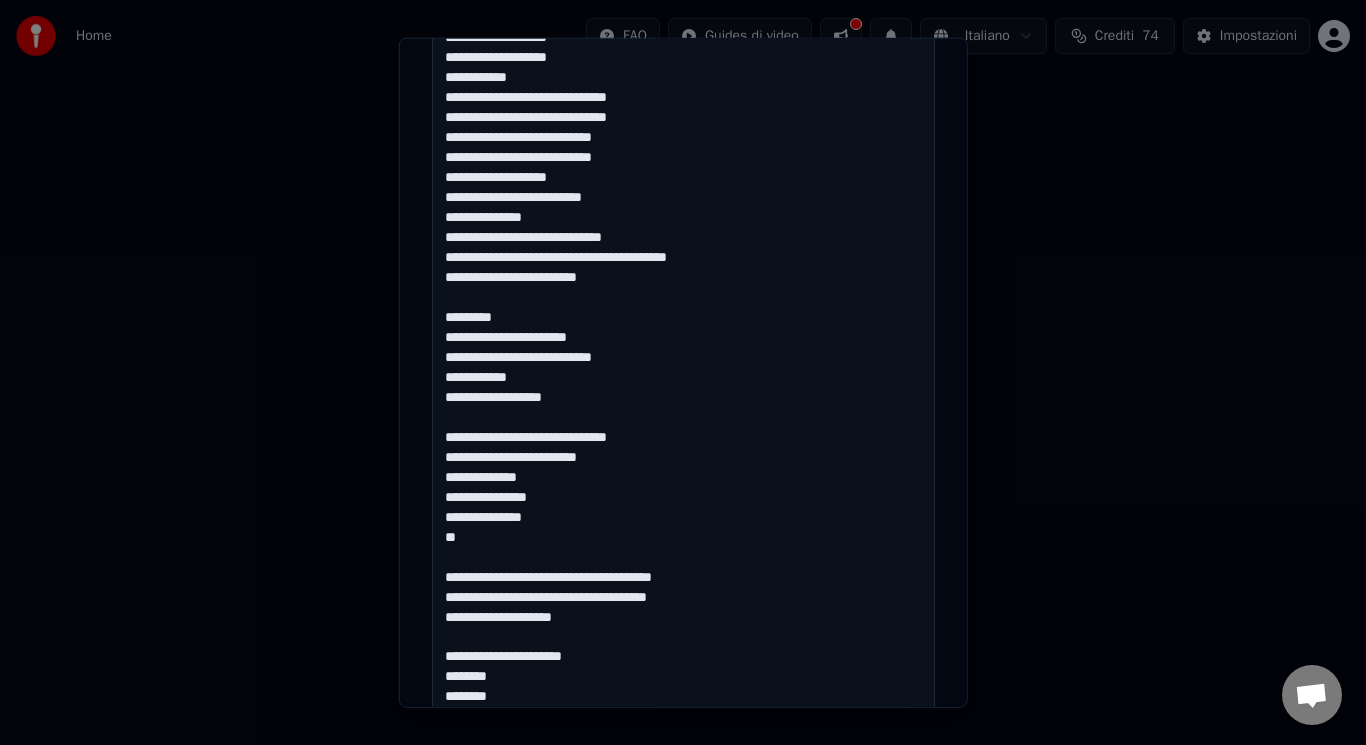 drag, startPoint x: 695, startPoint y: 574, endPoint x: 637, endPoint y: 554, distance: 61.351448 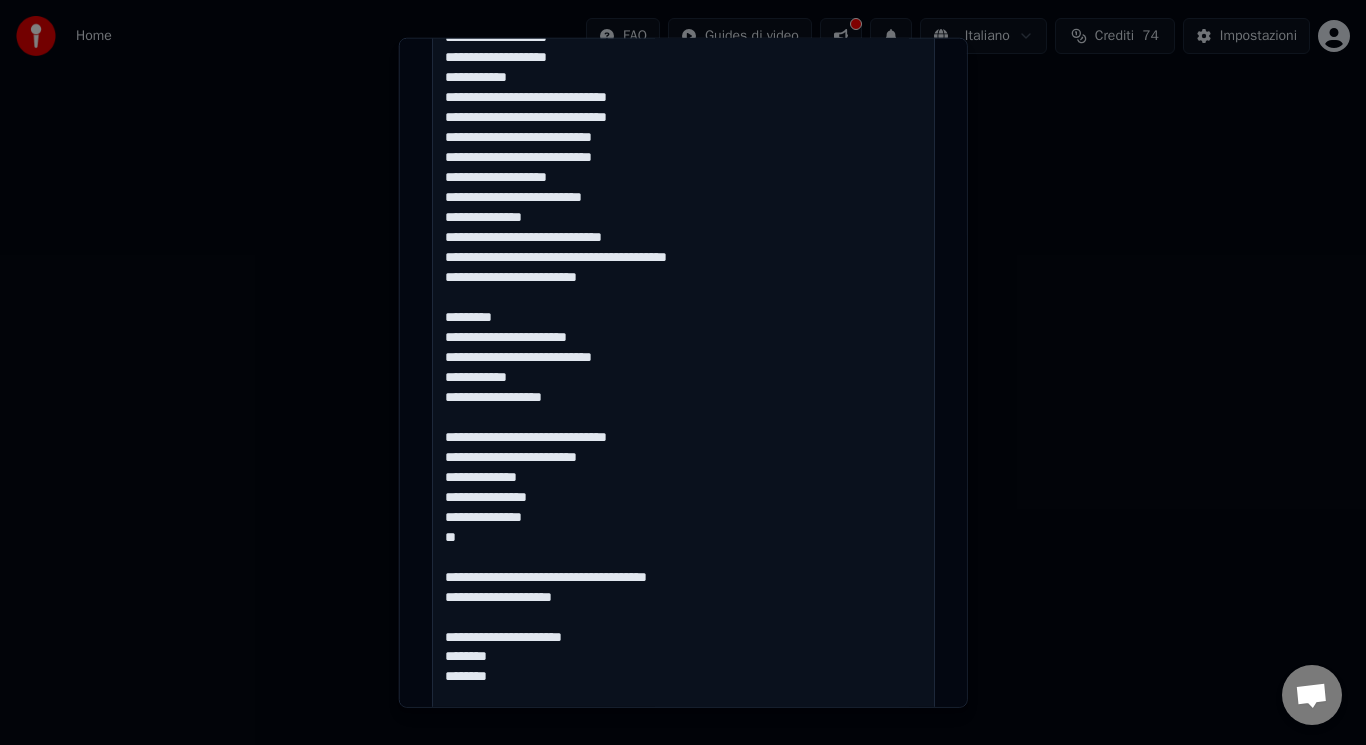 drag, startPoint x: 698, startPoint y: 579, endPoint x: 532, endPoint y: 582, distance: 166.0271 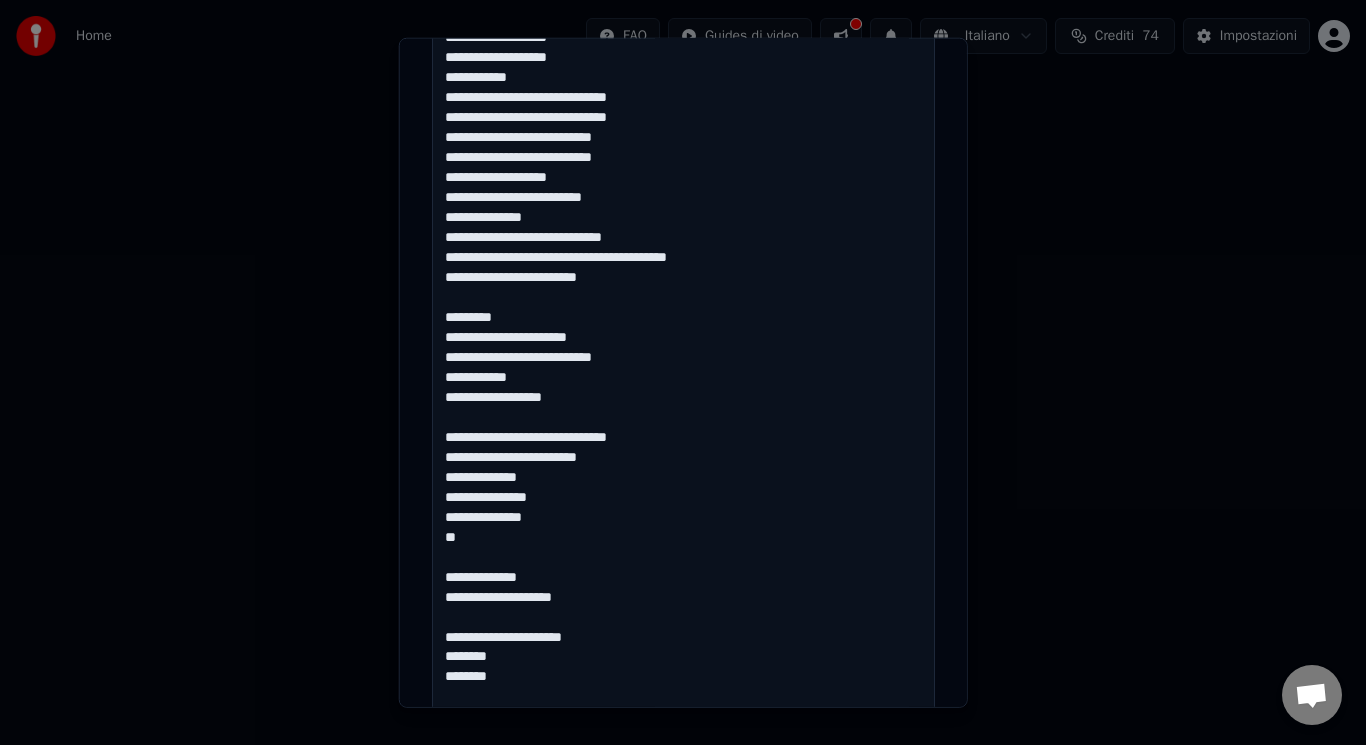 drag, startPoint x: 570, startPoint y: 604, endPoint x: 513, endPoint y: 603, distance: 57.00877 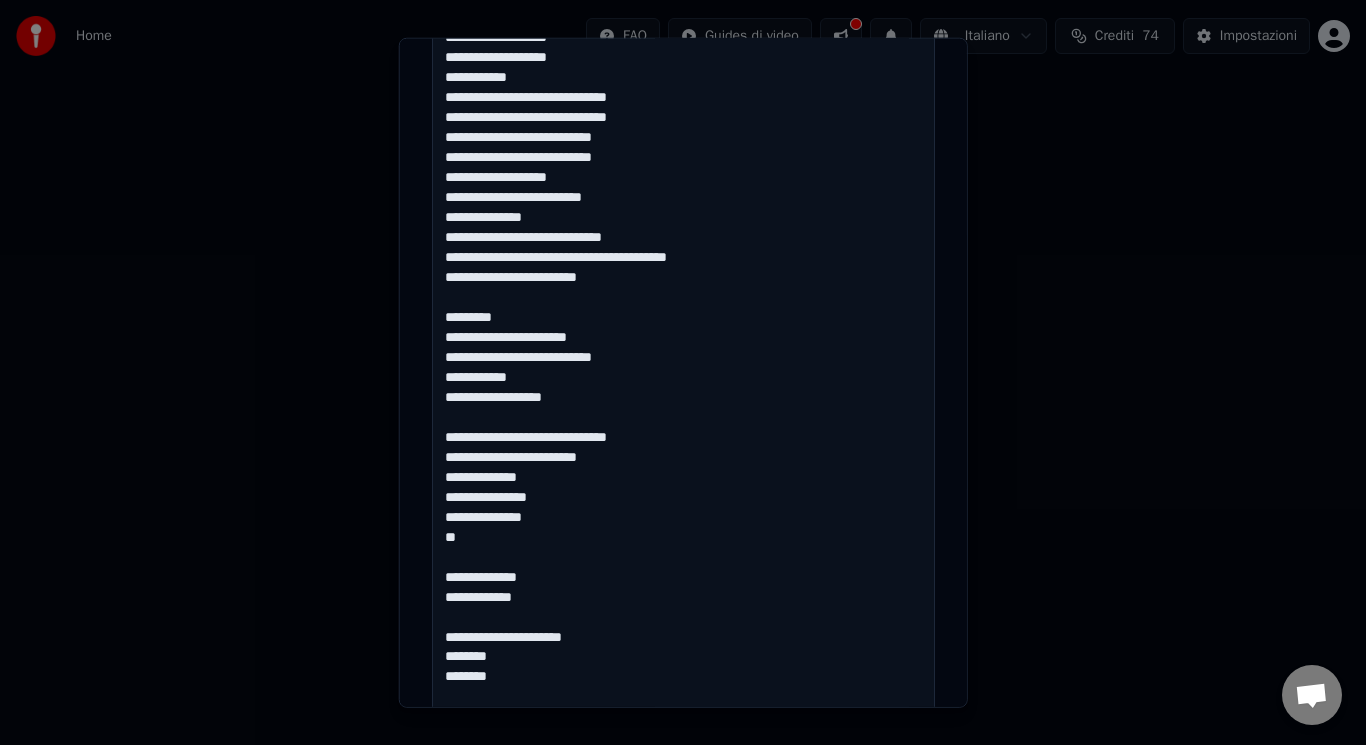 click at bounding box center [683, 206] 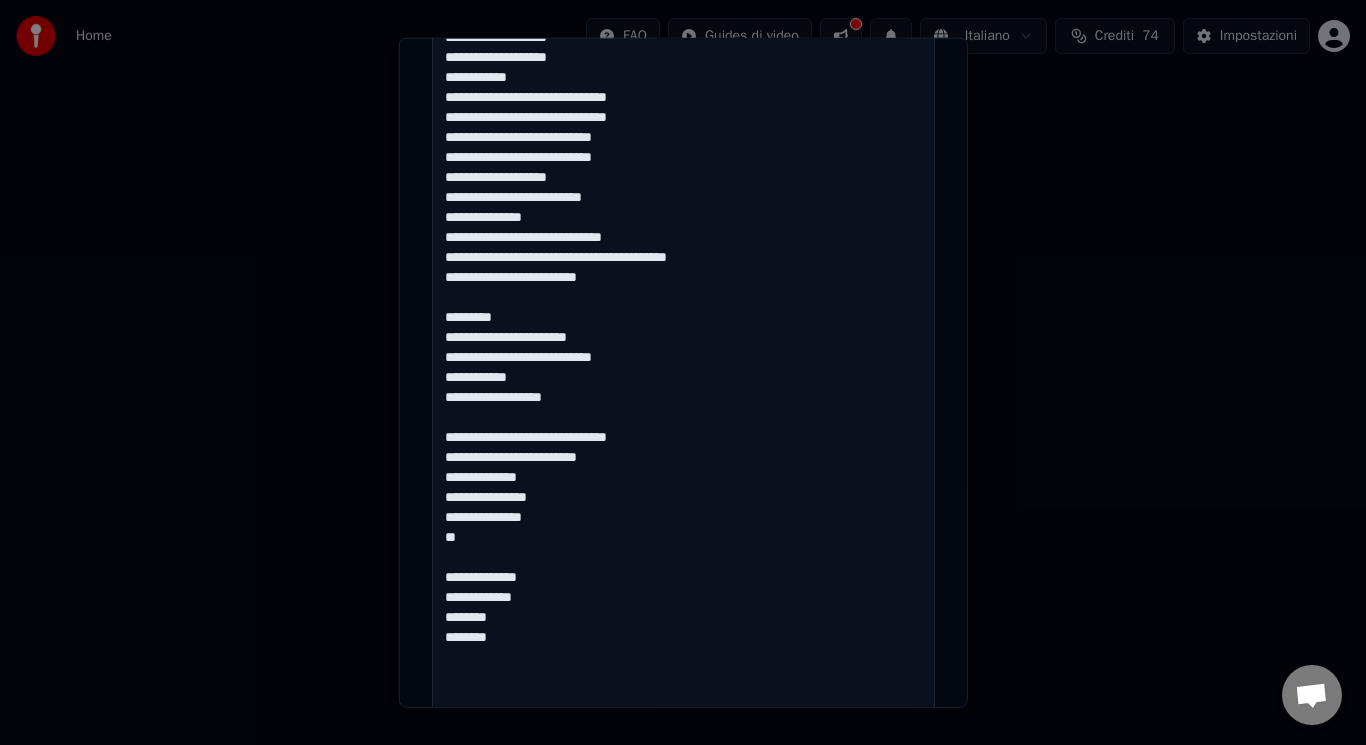 click at bounding box center (683, 206) 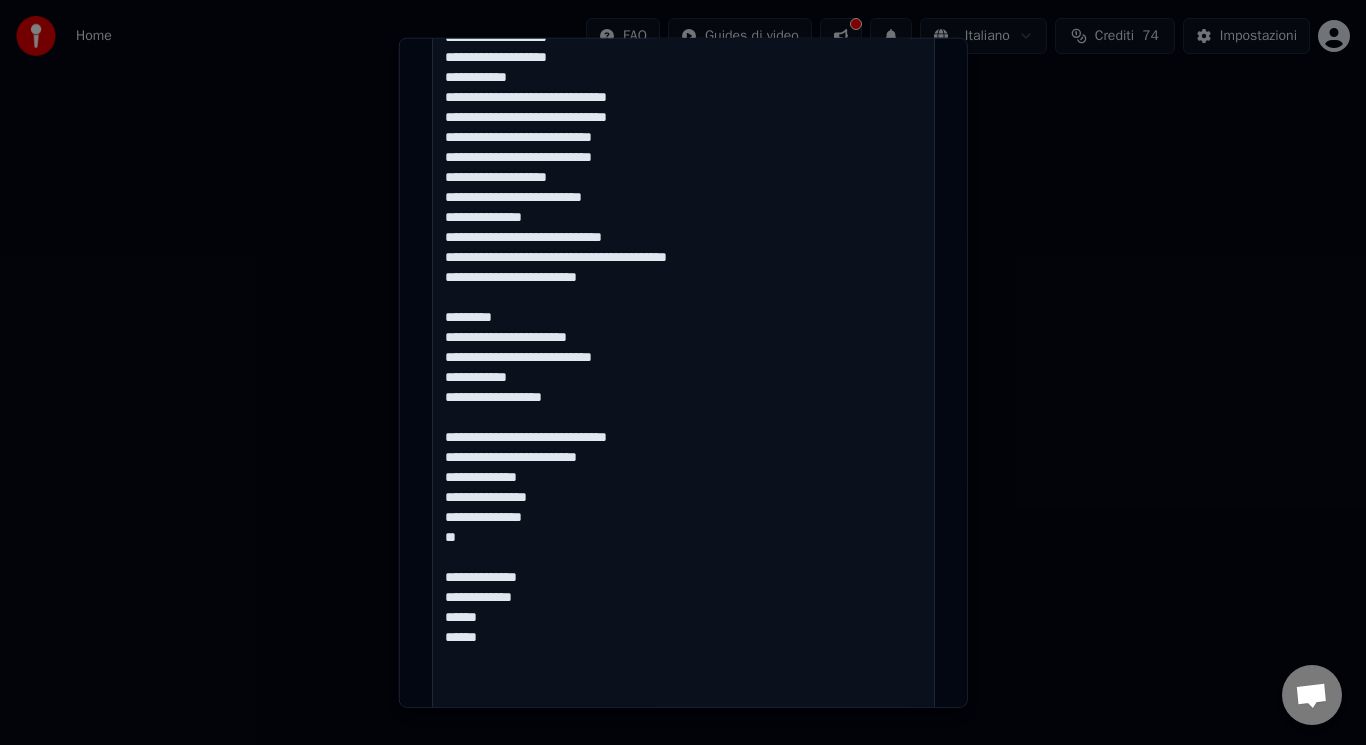 type on "**********" 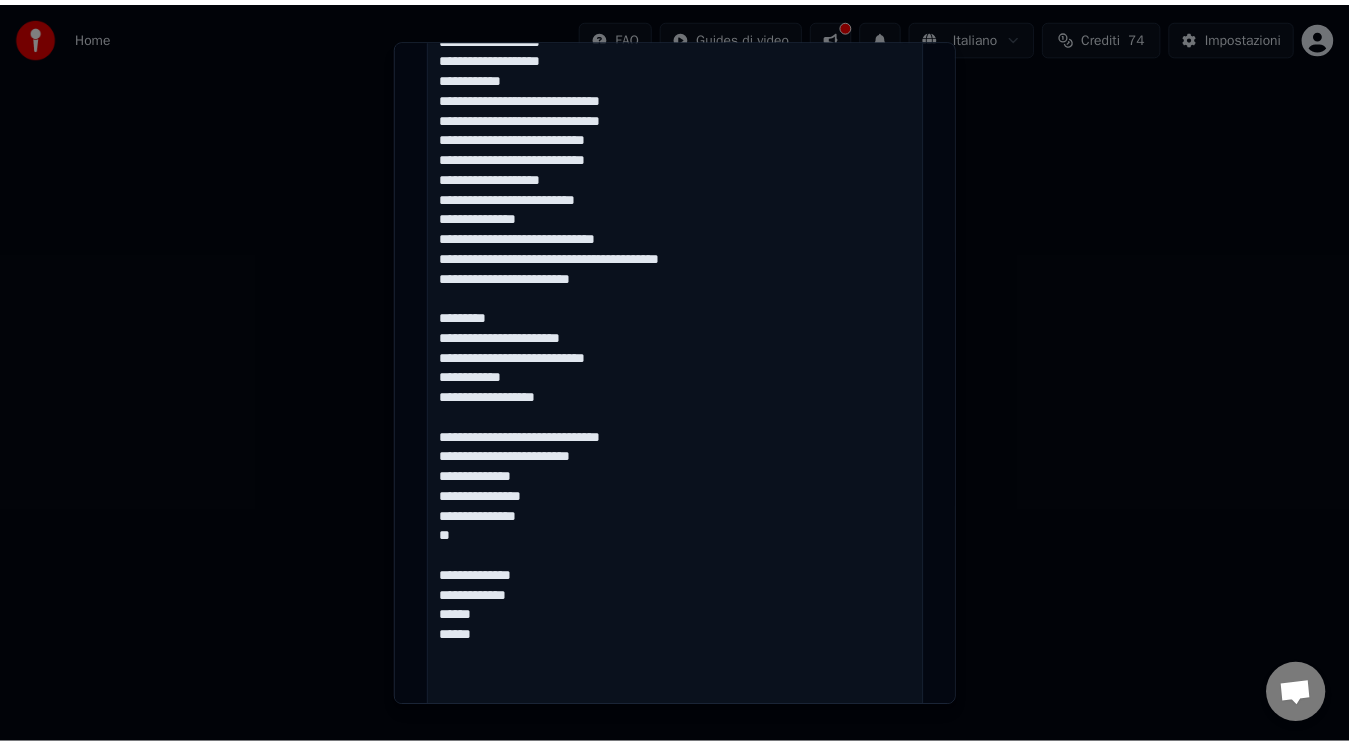 scroll, scrollTop: 1660, scrollLeft: 0, axis: vertical 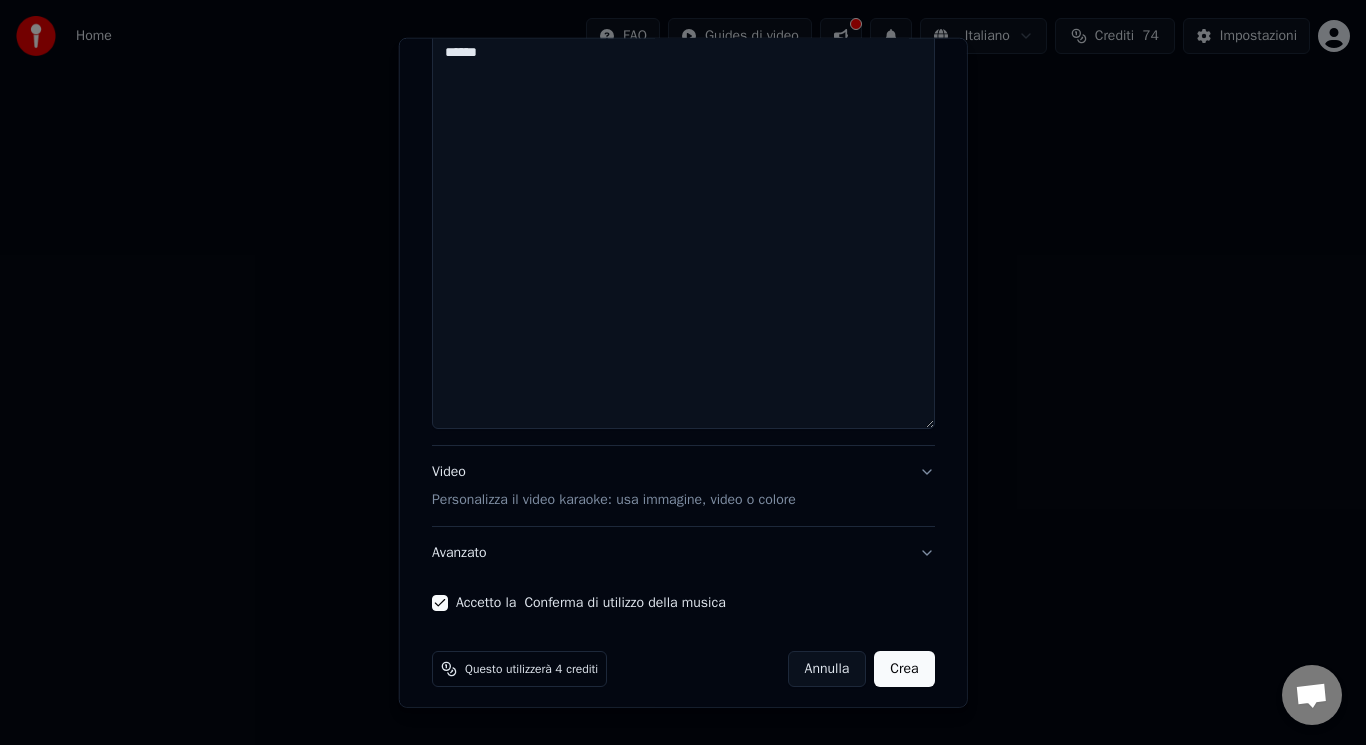 click on "Crea" at bounding box center (904, 669) 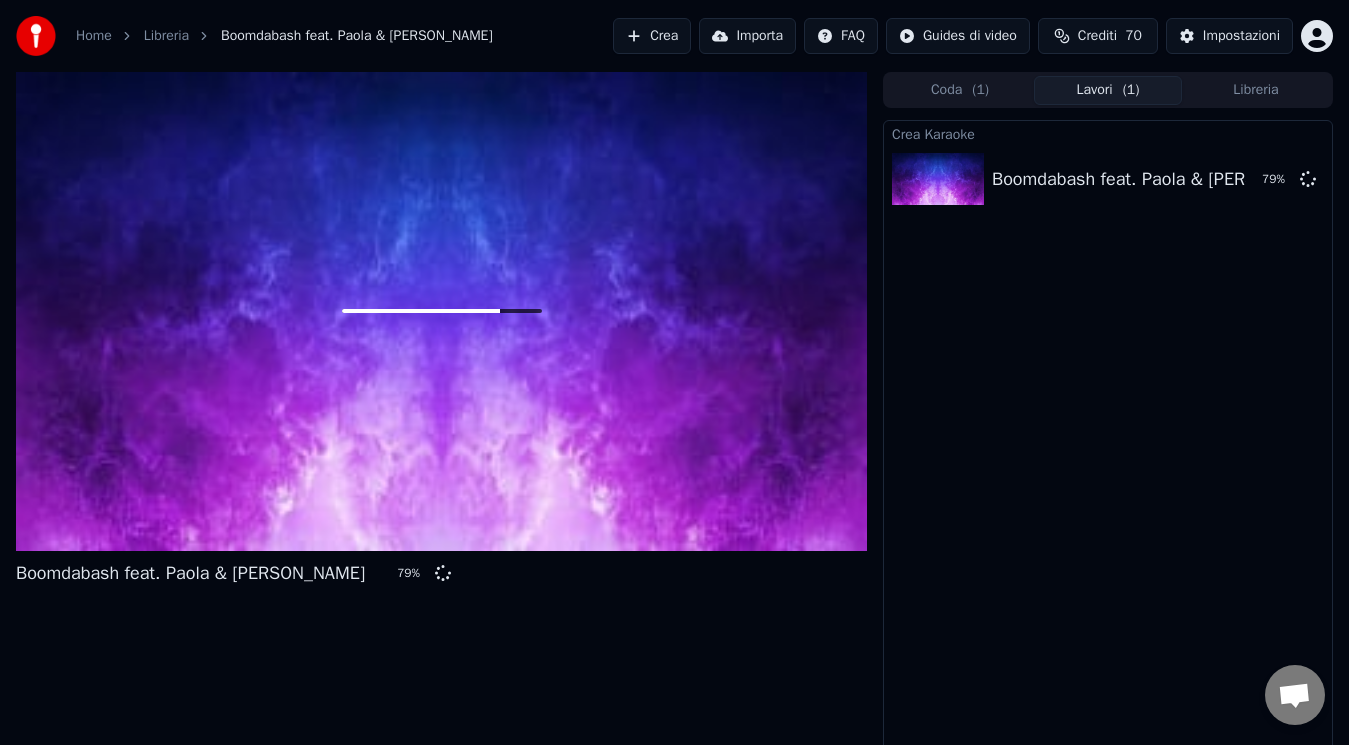 click on "Crea Karaoke Boomdabash feat. Paola & Chiara - Lambada 79 %" at bounding box center (1108, 436) 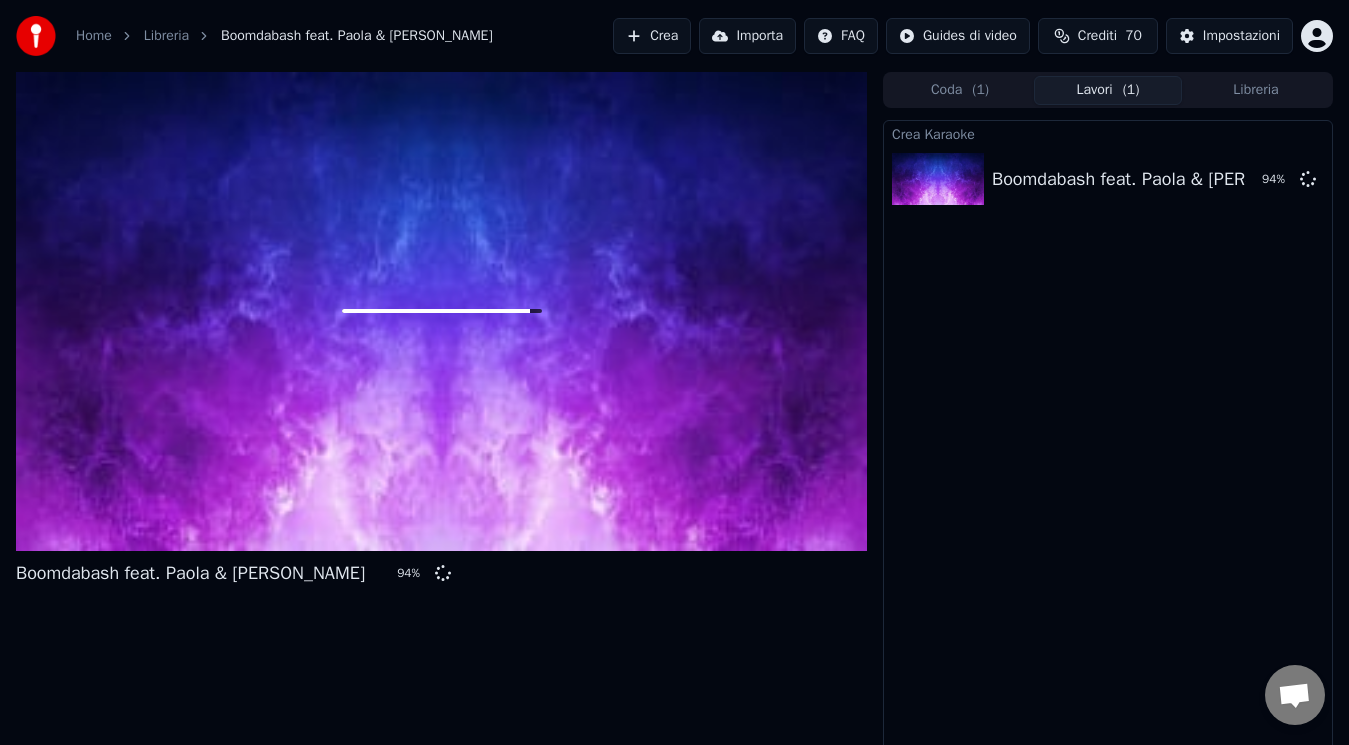 click on "Boomdabash feat. Paola & Chiara - Lambada 94 %" at bounding box center (441, 412) 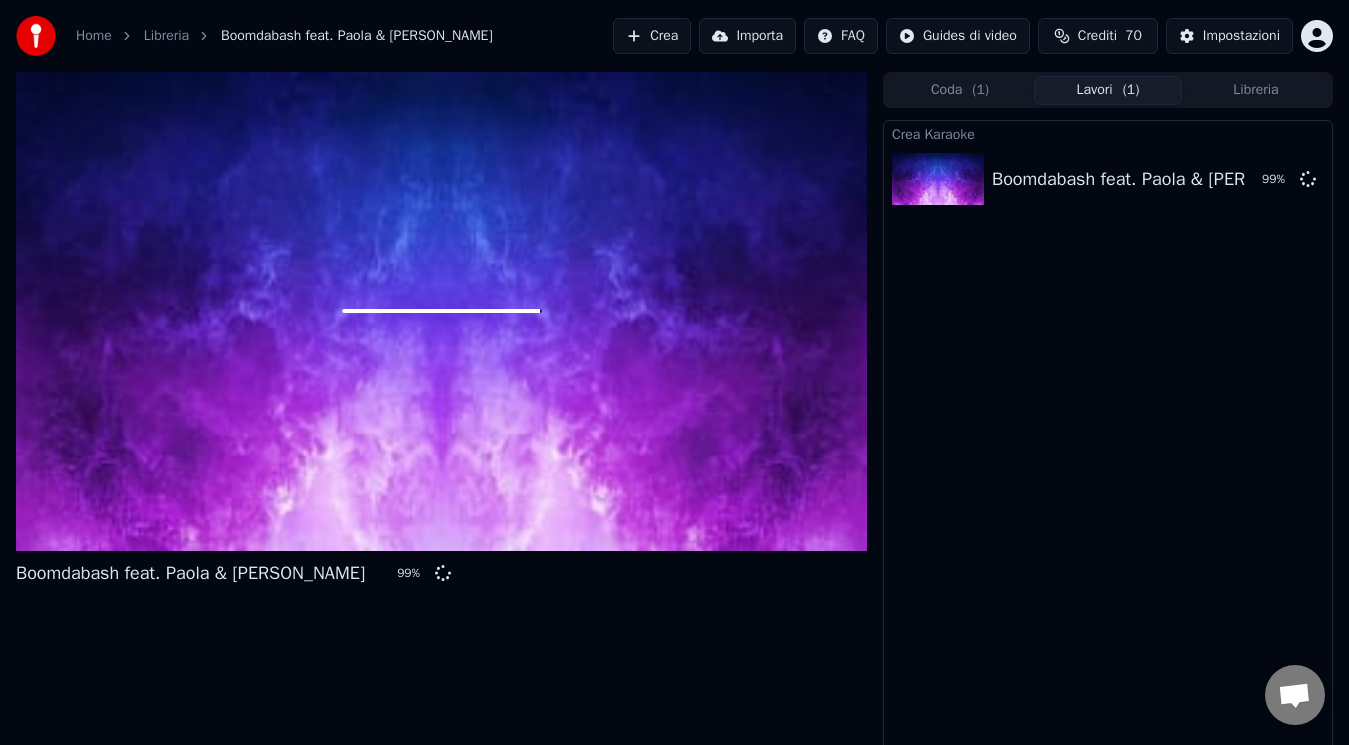 click on "Crea Karaoke Boomdabash feat. Paola & Chiara - Lambada 99 %" at bounding box center [1108, 436] 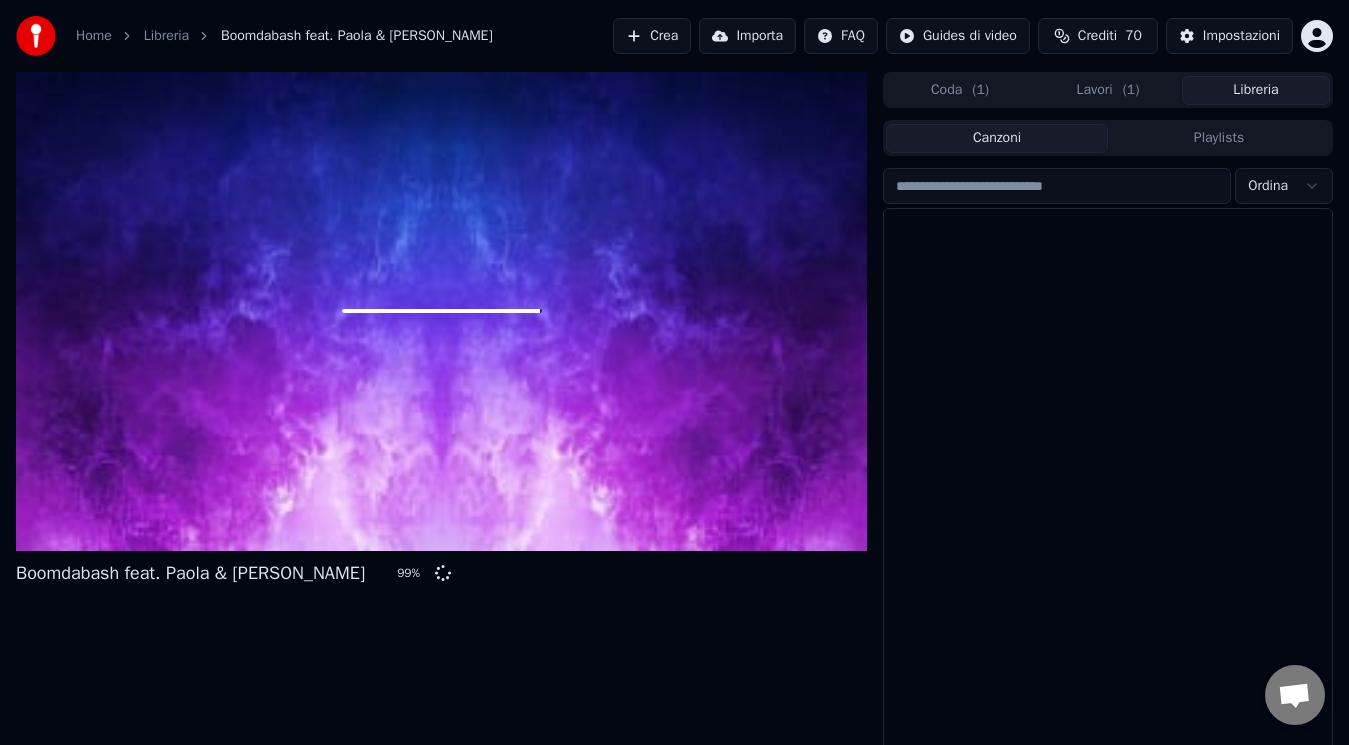 click on "Libreria" at bounding box center [1256, 90] 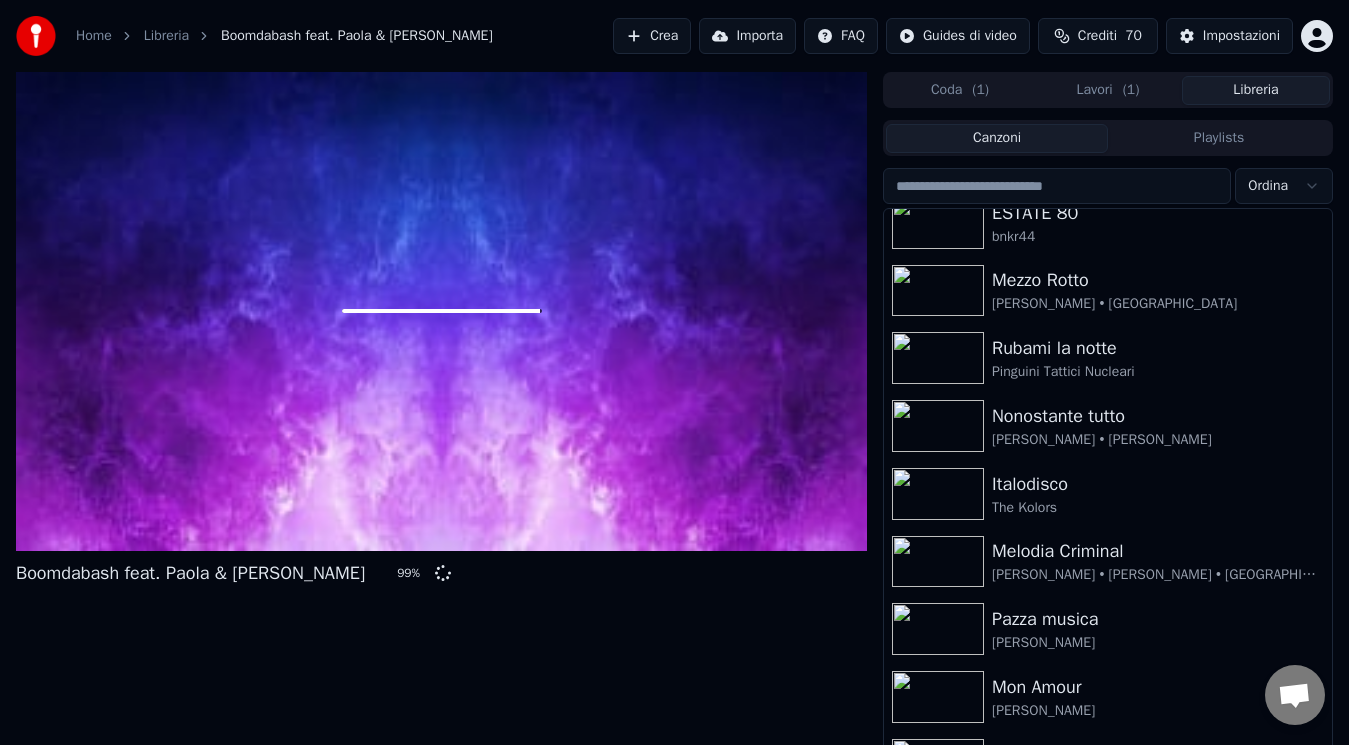 scroll, scrollTop: 1068, scrollLeft: 0, axis: vertical 